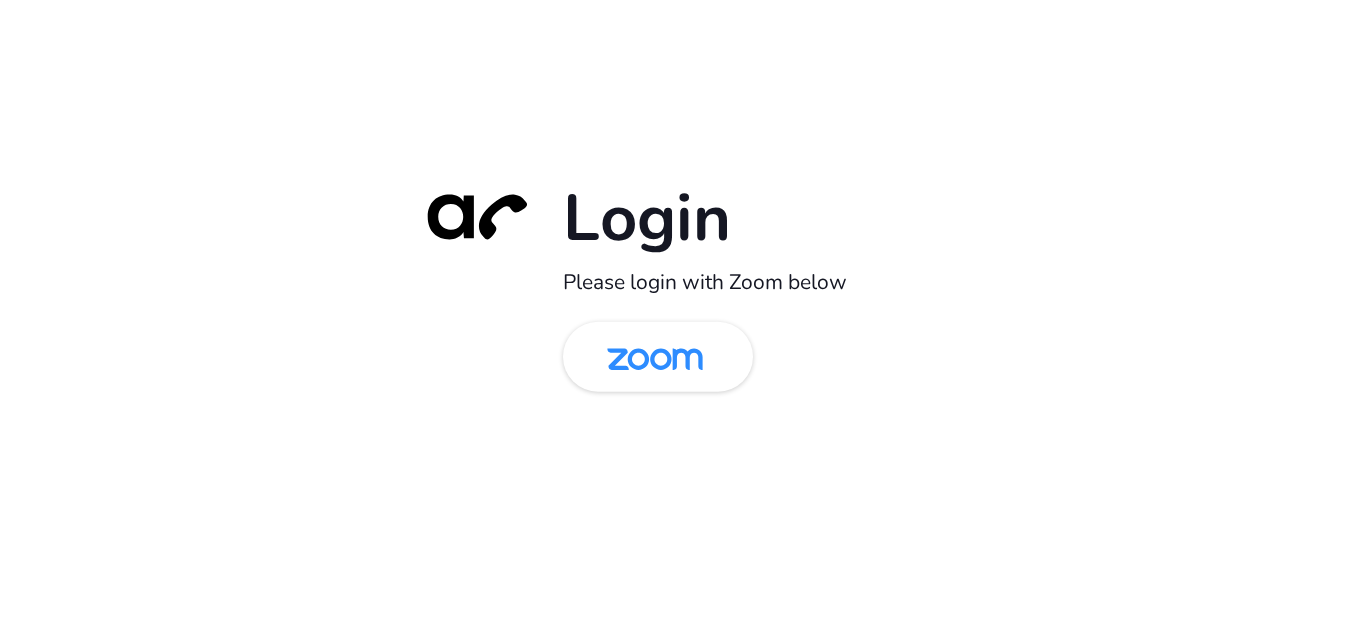 scroll, scrollTop: 0, scrollLeft: 0, axis: both 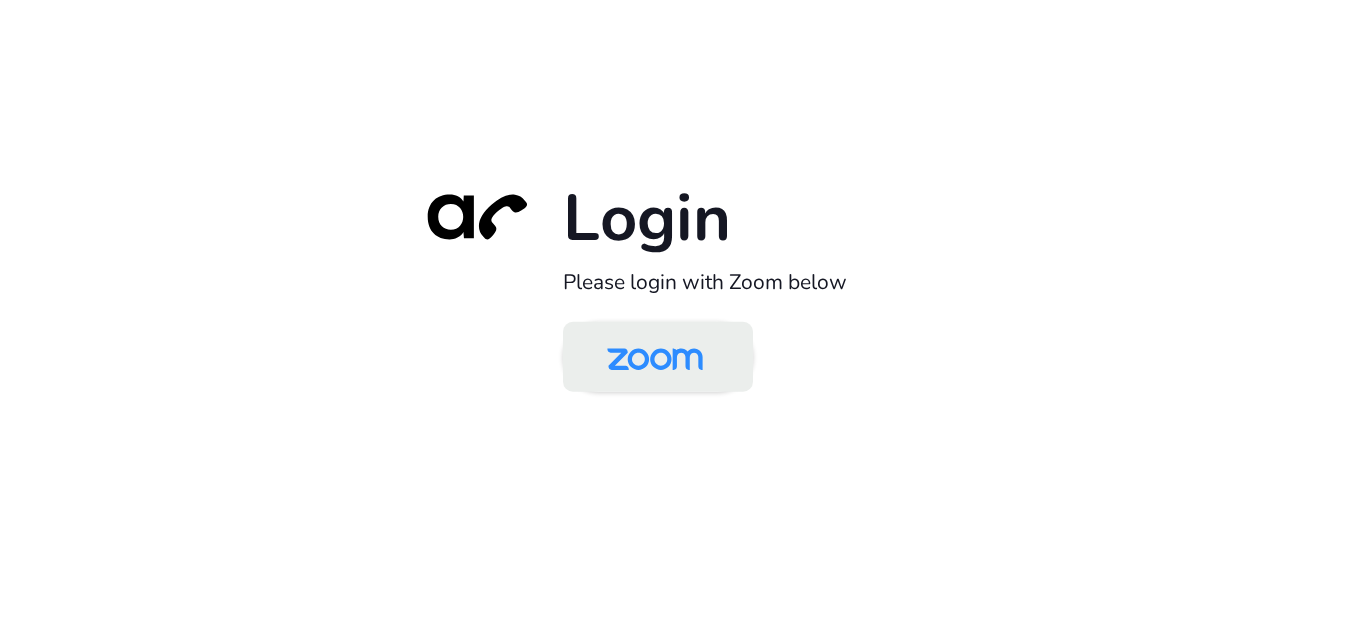 click at bounding box center (655, 358) 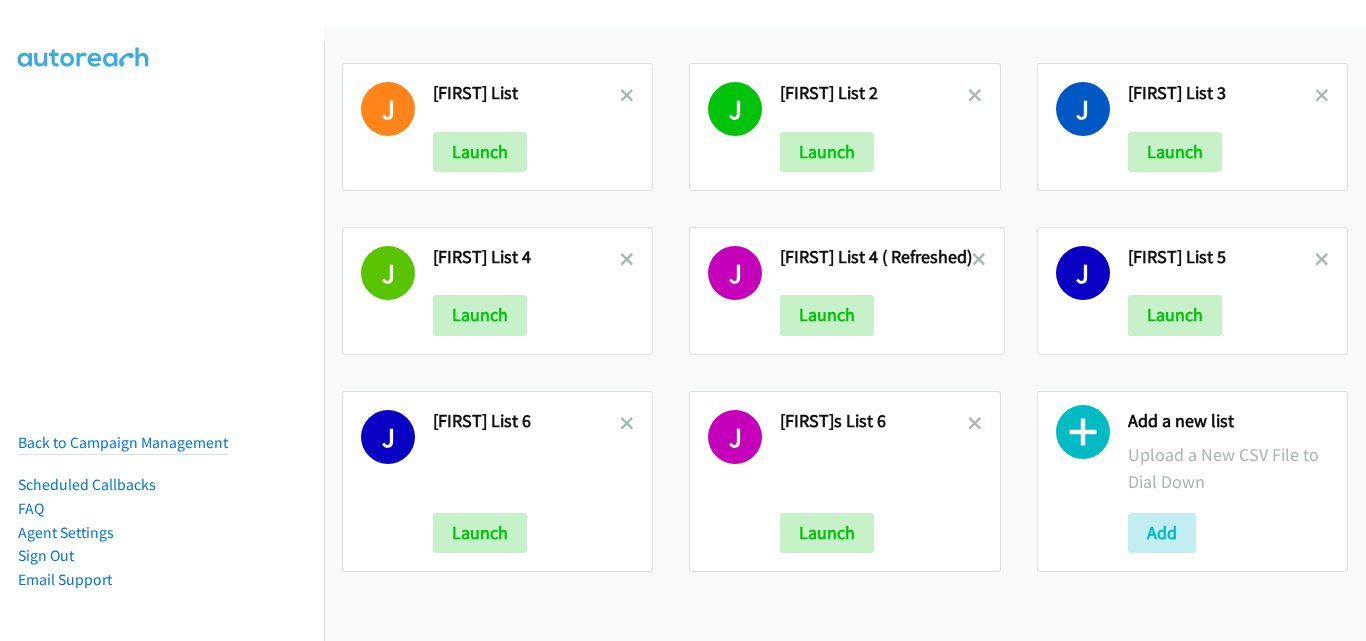 scroll, scrollTop: 0, scrollLeft: 0, axis: both 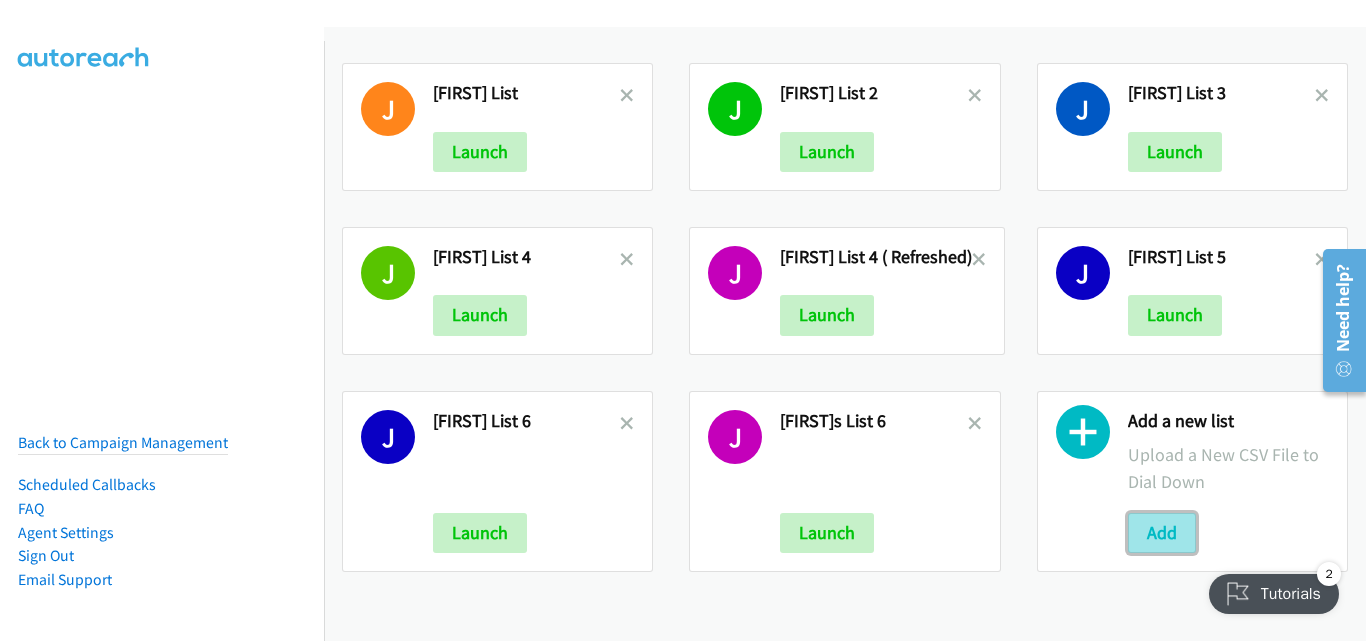 click on "Add" at bounding box center [1162, 533] 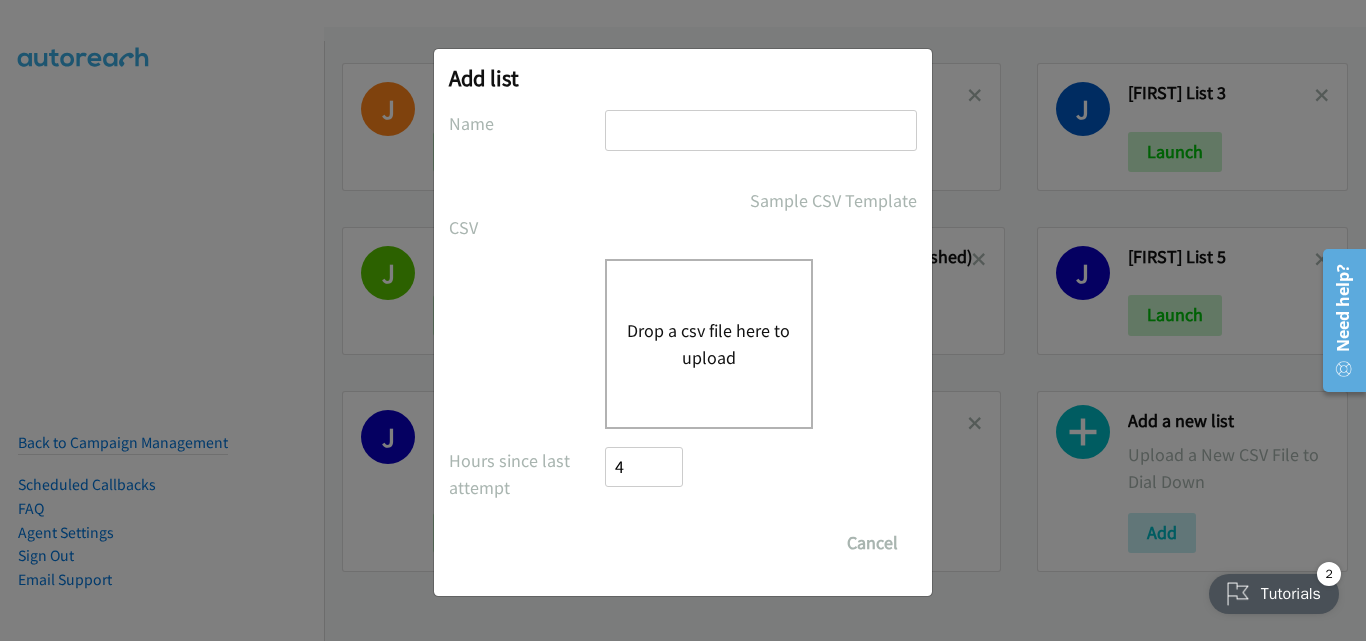 click at bounding box center [761, 130] 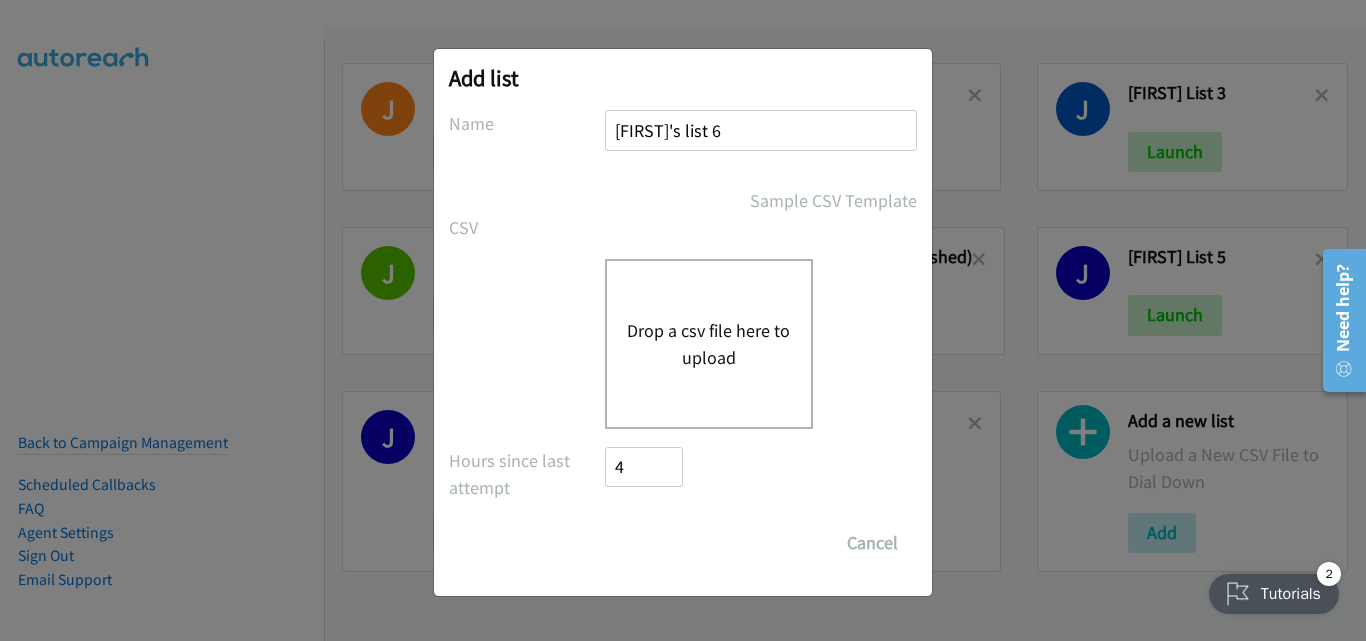 type on "jaime's list 6" 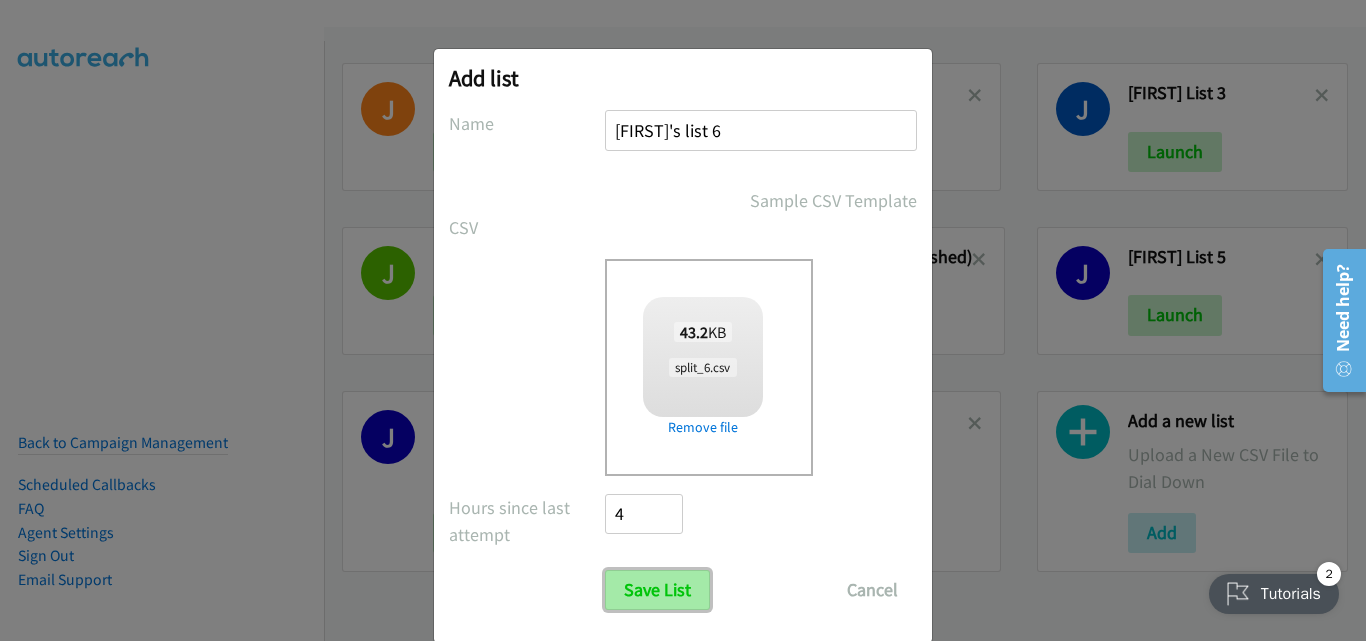 click on "Save List" at bounding box center [657, 590] 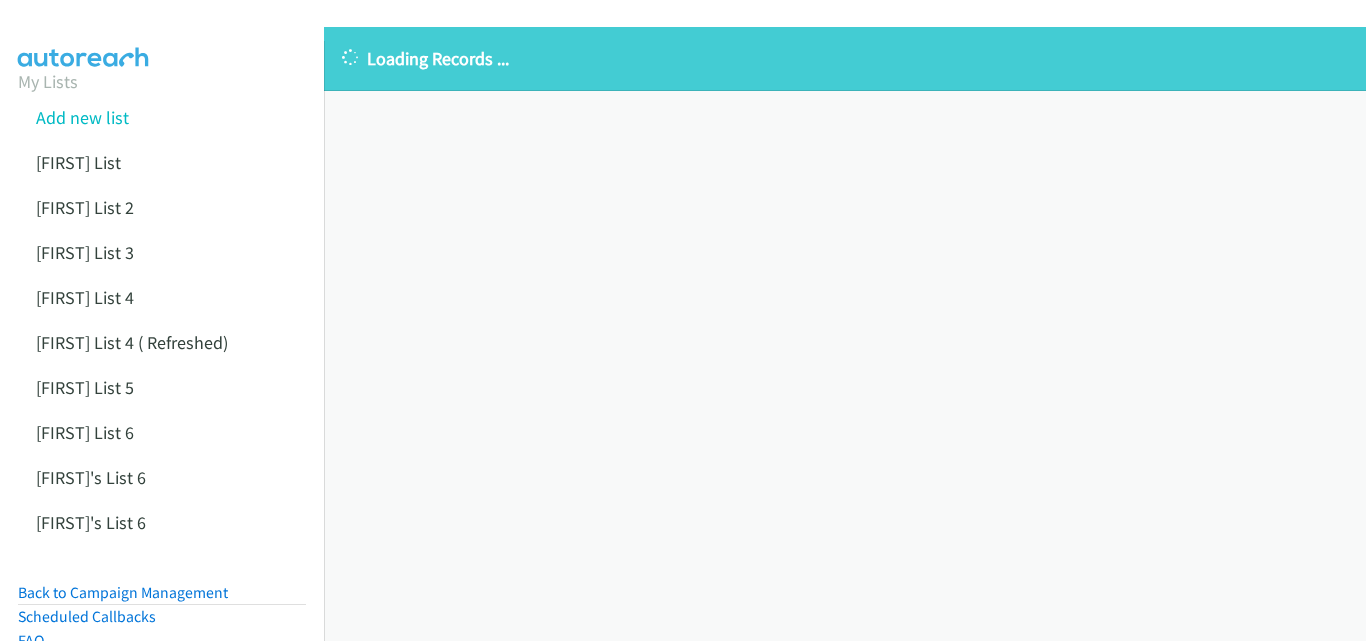 scroll, scrollTop: 0, scrollLeft: 0, axis: both 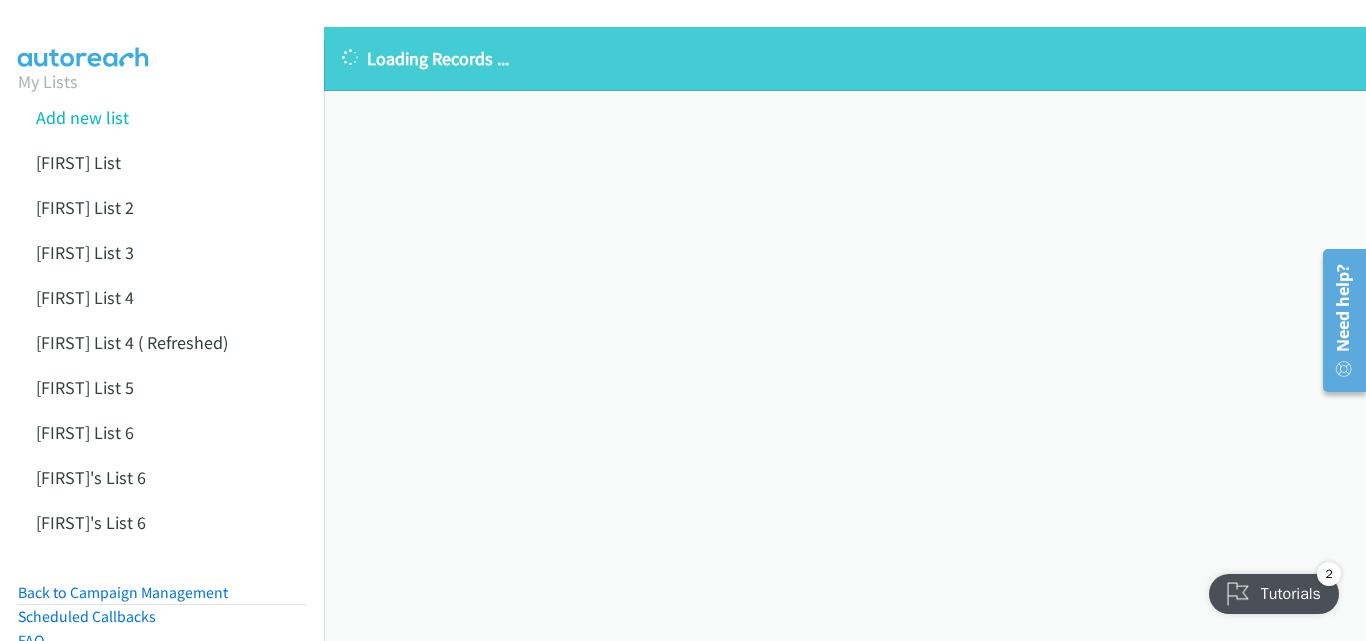 click on "Loading Records ...
Sorry, something went wrong please try again." at bounding box center [845, 334] 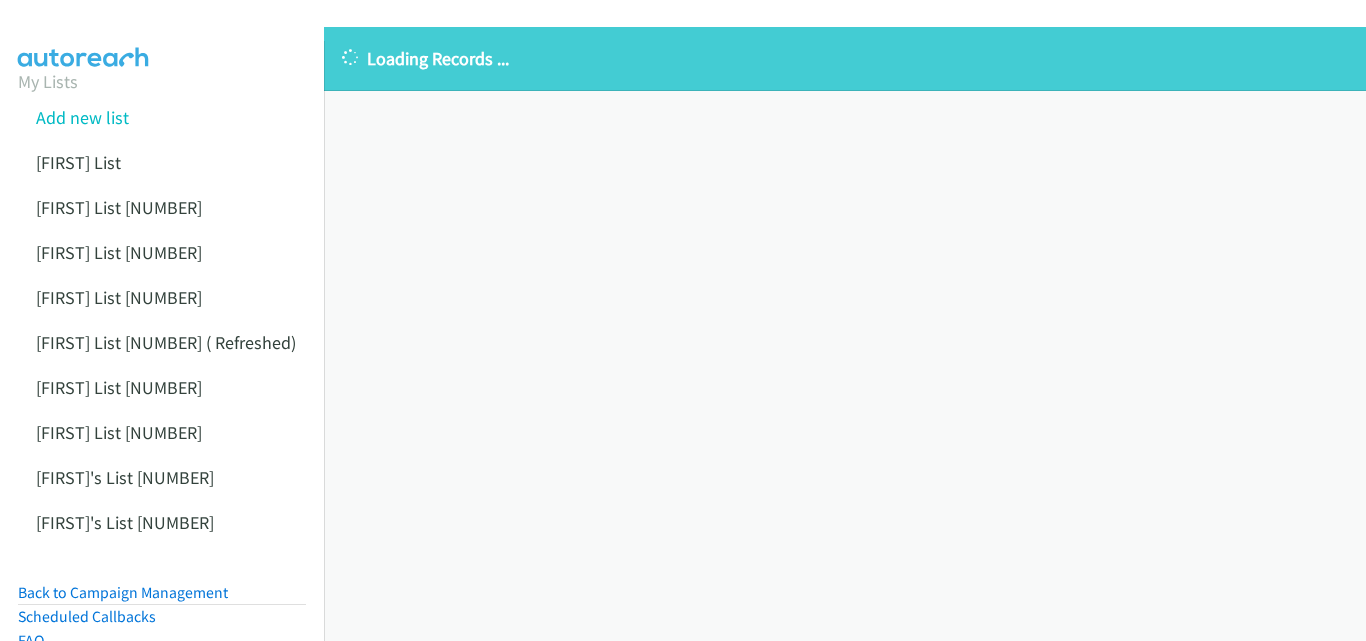 scroll, scrollTop: 0, scrollLeft: 0, axis: both 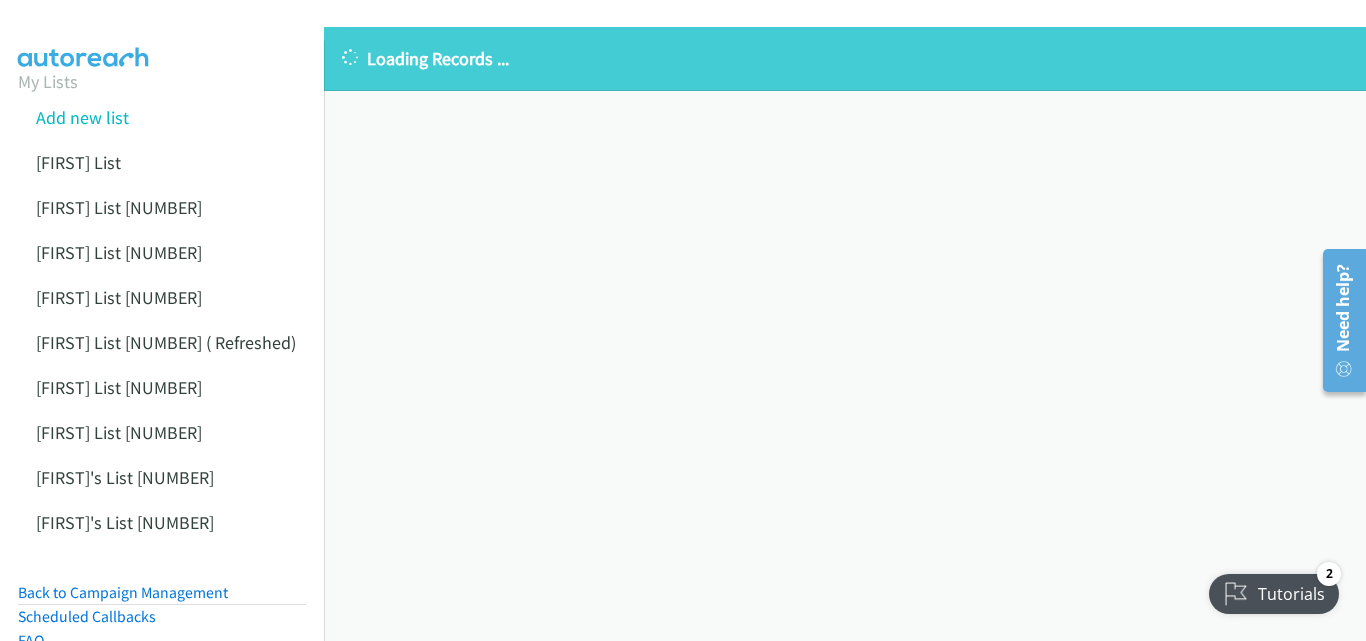 click on "Loading Records ...
Sorry, something went wrong please try again." at bounding box center (845, 334) 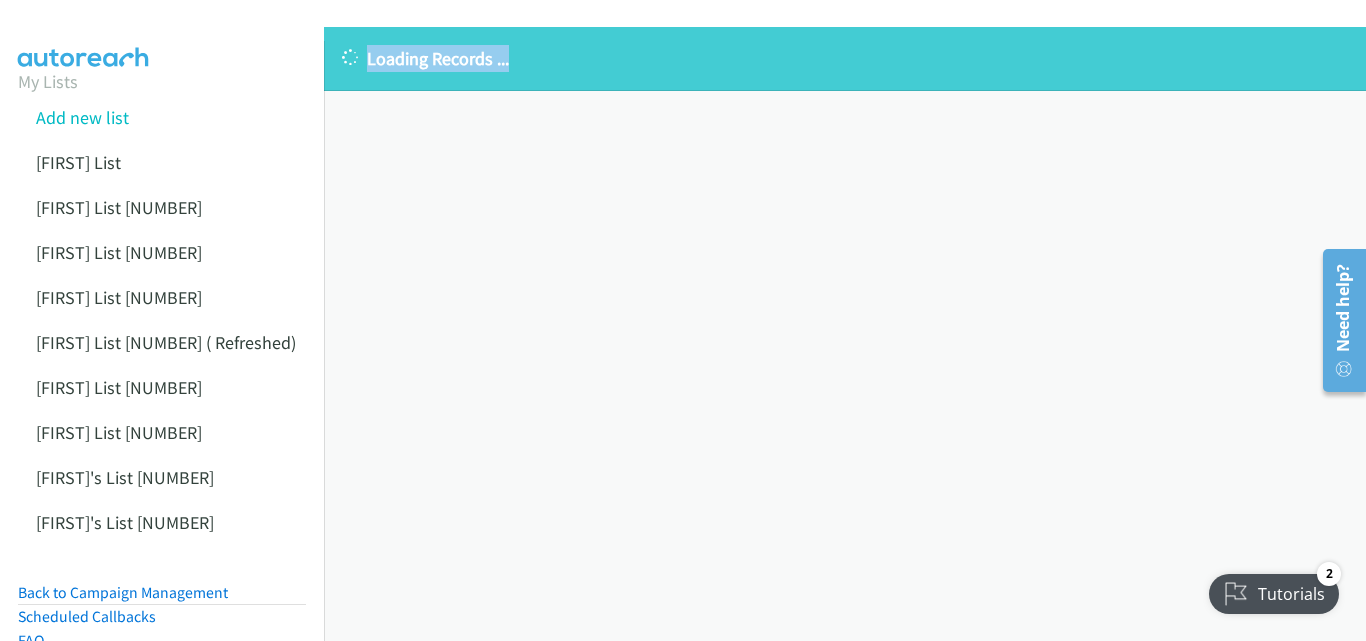 click on "Loading Records ...
Sorry, something went wrong please try again." at bounding box center (845, 334) 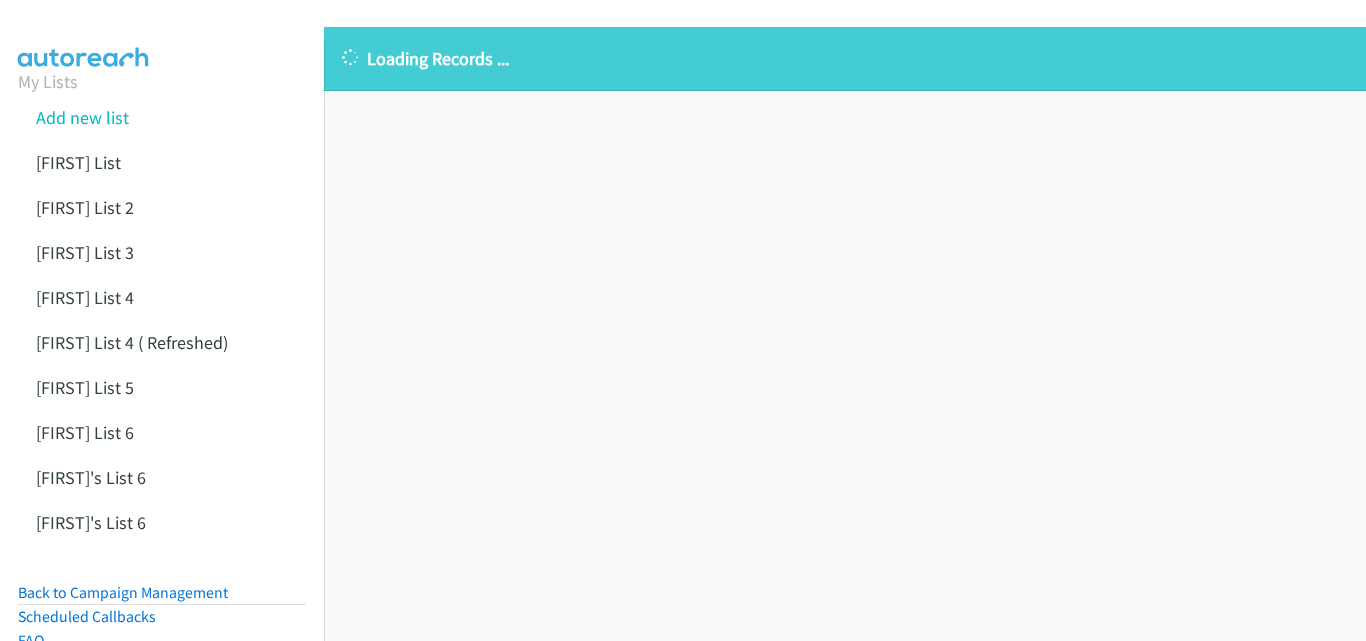 scroll, scrollTop: 0, scrollLeft: 0, axis: both 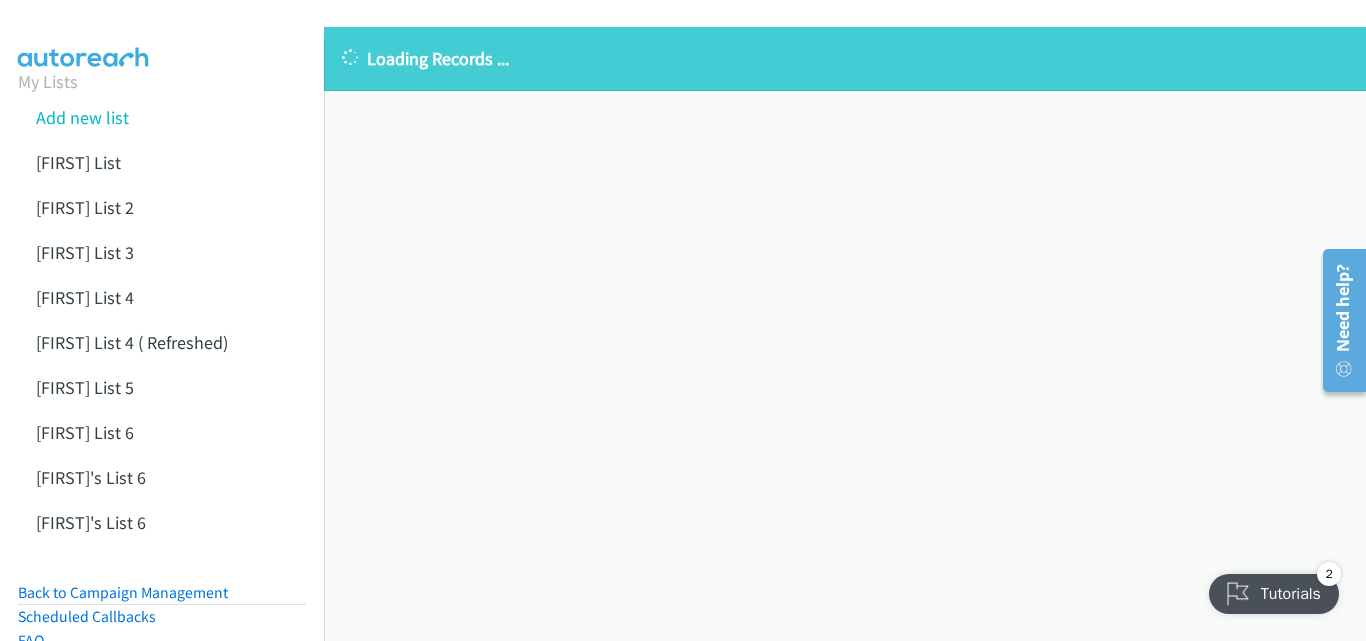 click on "Loading Records ..." at bounding box center (845, 58) 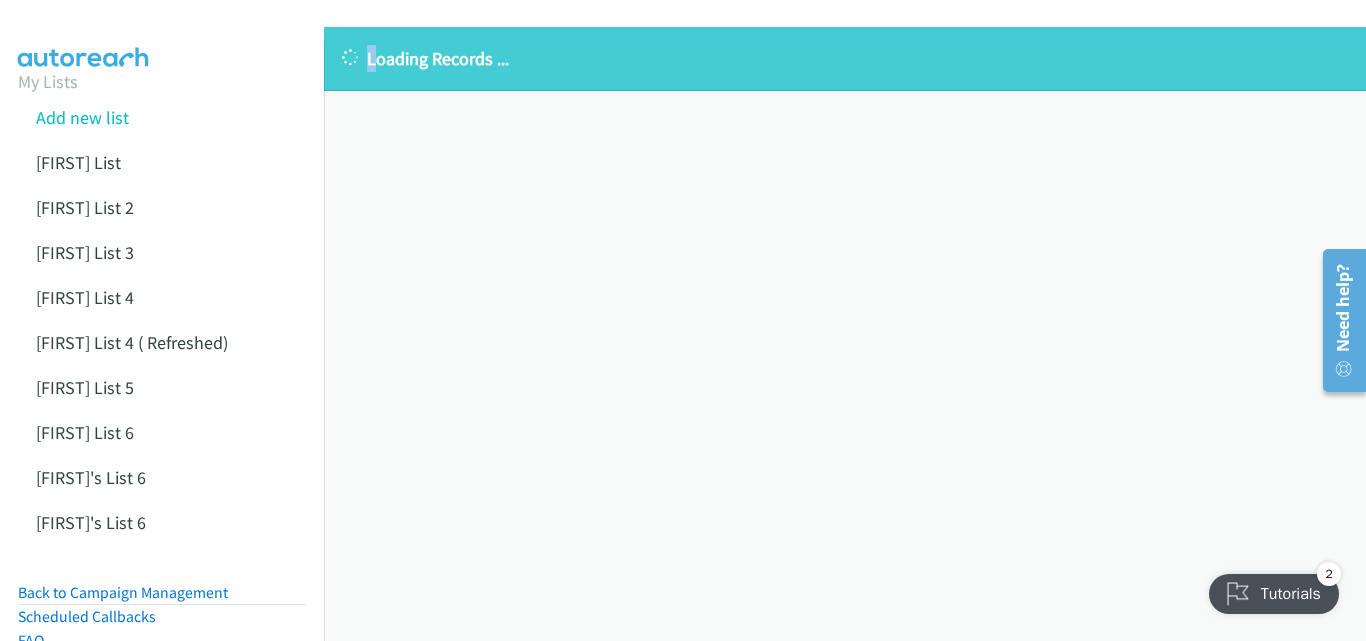 click on "Loading Records ..." at bounding box center [845, 58] 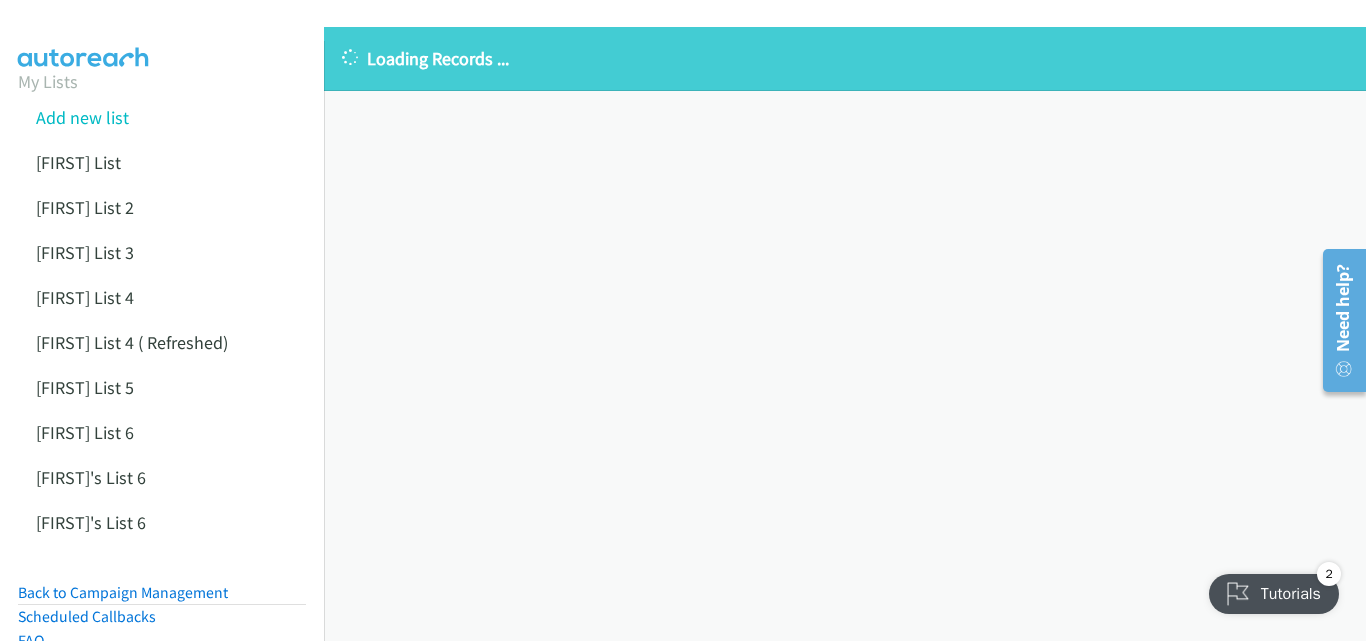 click on "Loading Records ...
Sorry, something went wrong please try again." at bounding box center [845, 334] 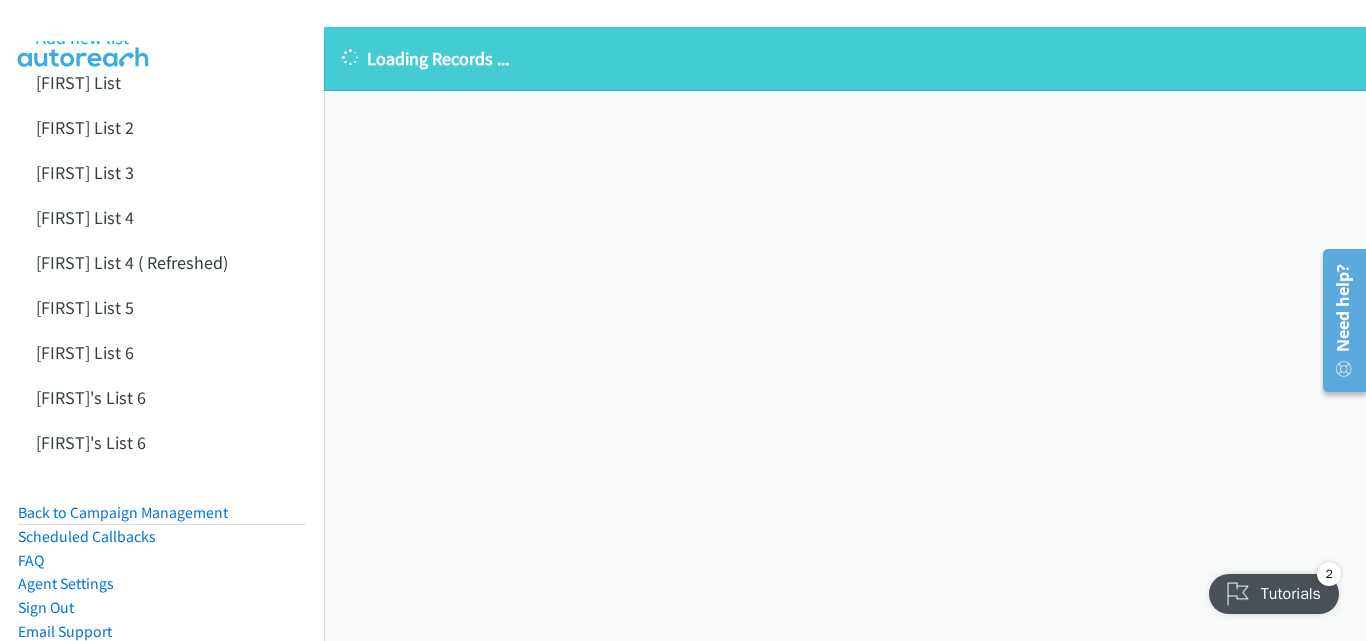 scroll, scrollTop: 0, scrollLeft: 0, axis: both 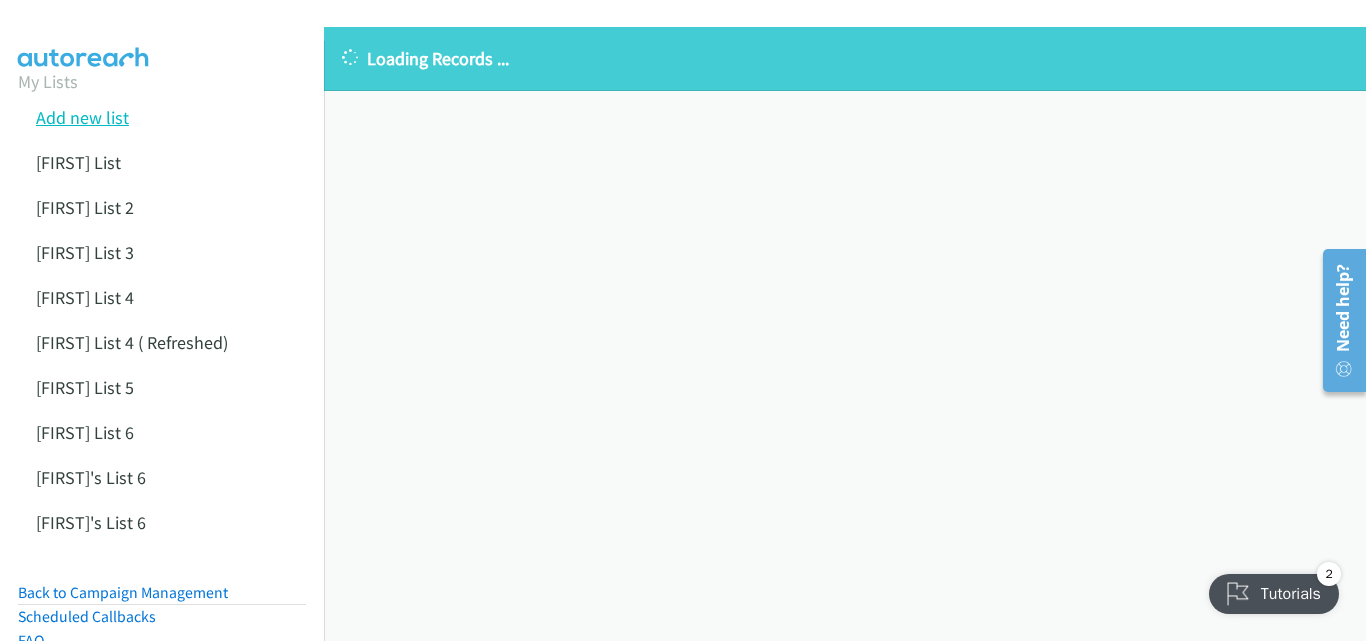 click on "Add new list" at bounding box center (82, 117) 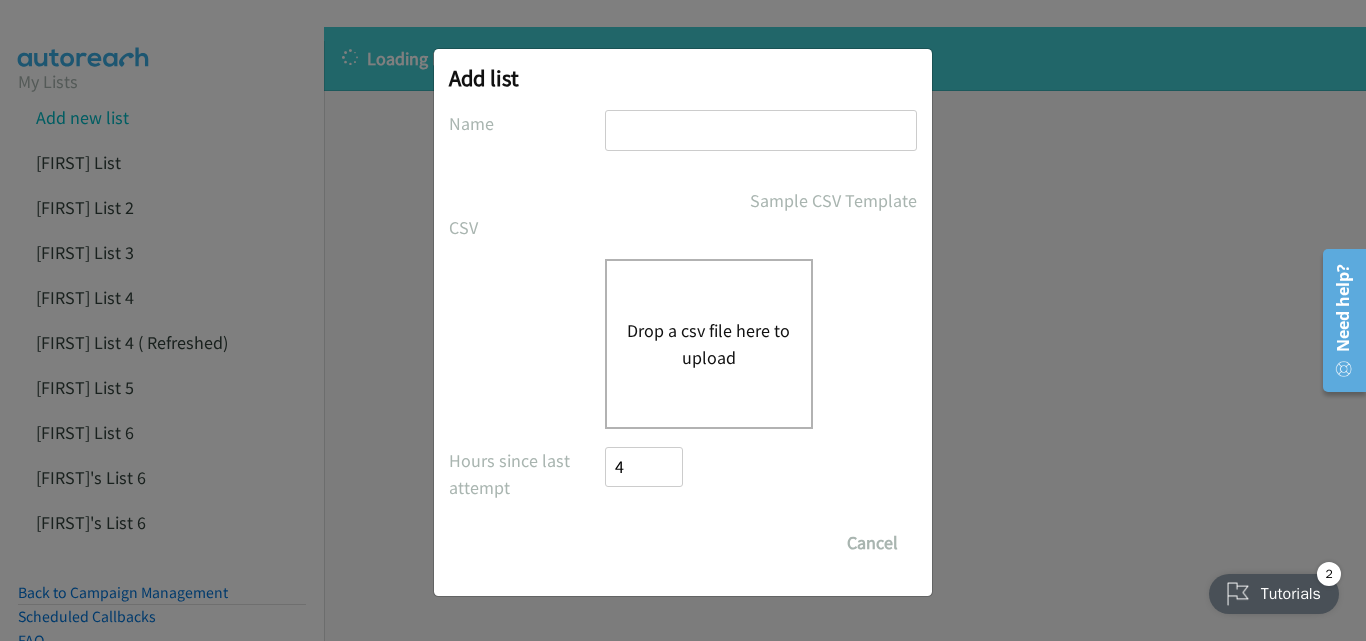 click at bounding box center [761, 130] 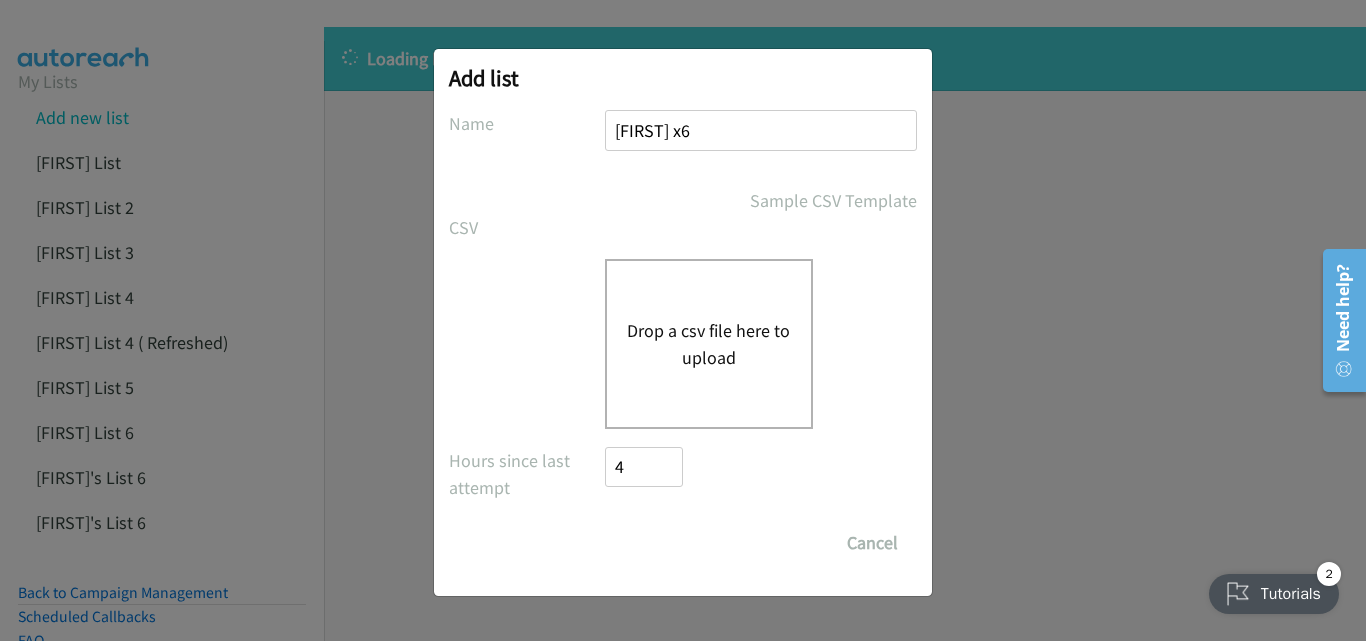 type on "Jaime x6" 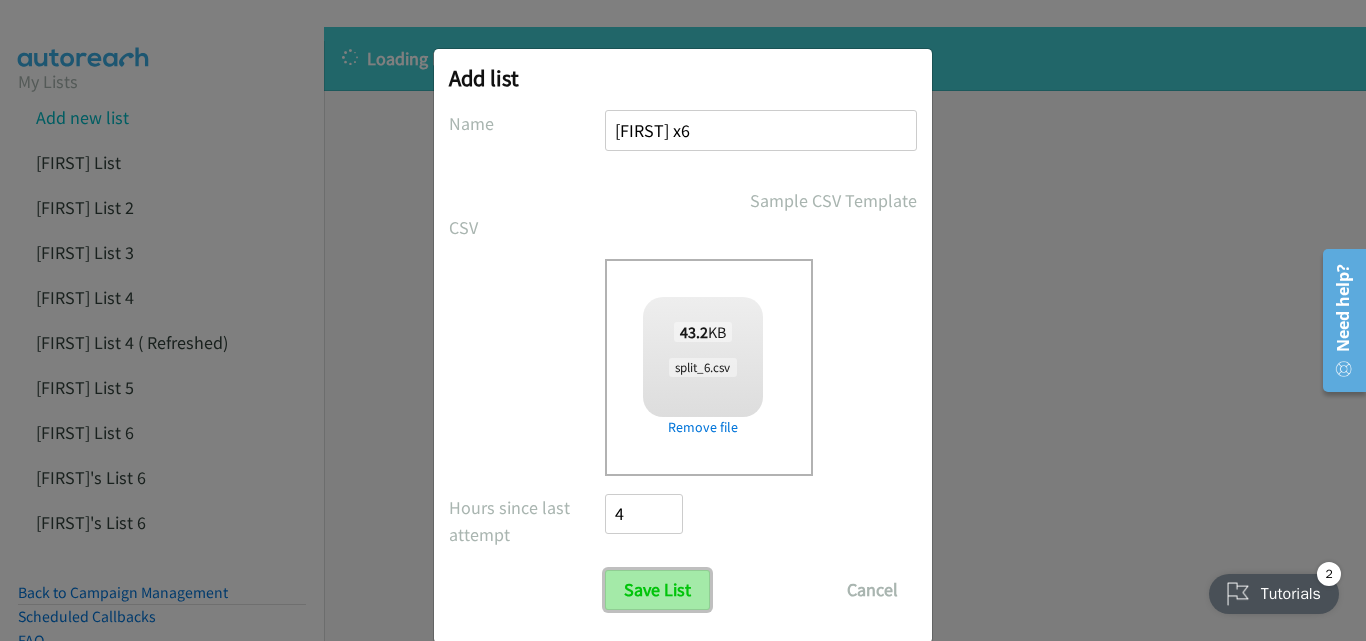 click on "Save List" at bounding box center [657, 590] 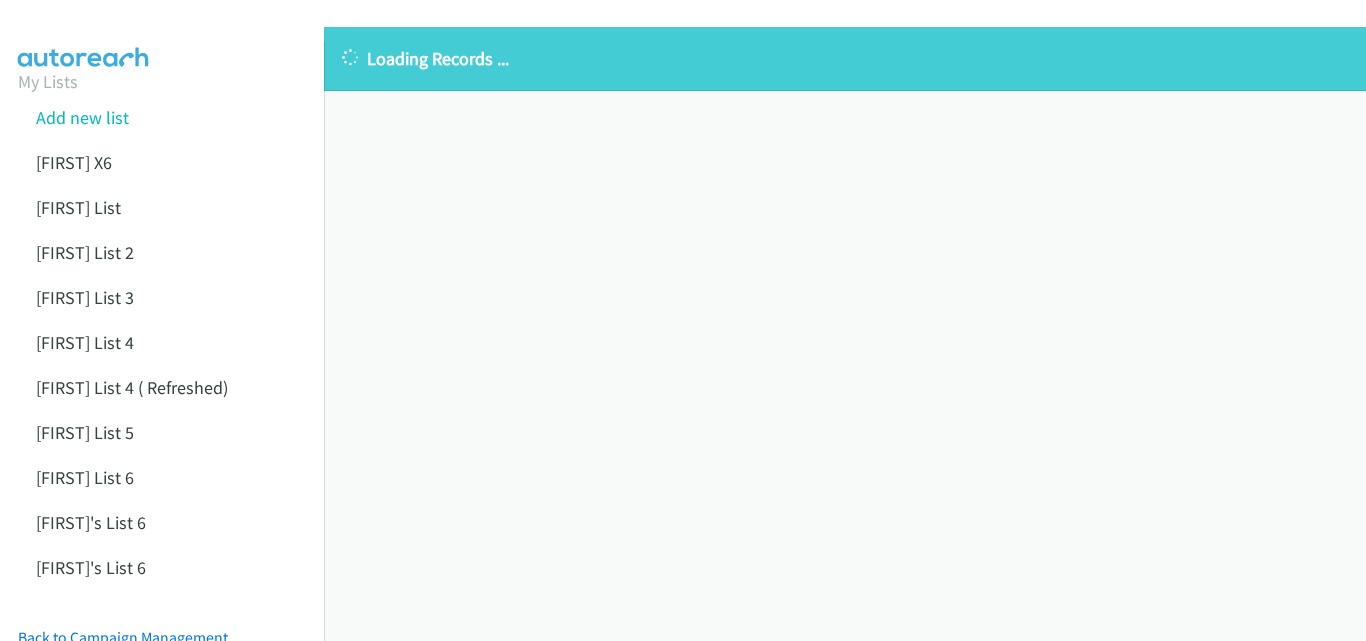 scroll, scrollTop: 0, scrollLeft: 0, axis: both 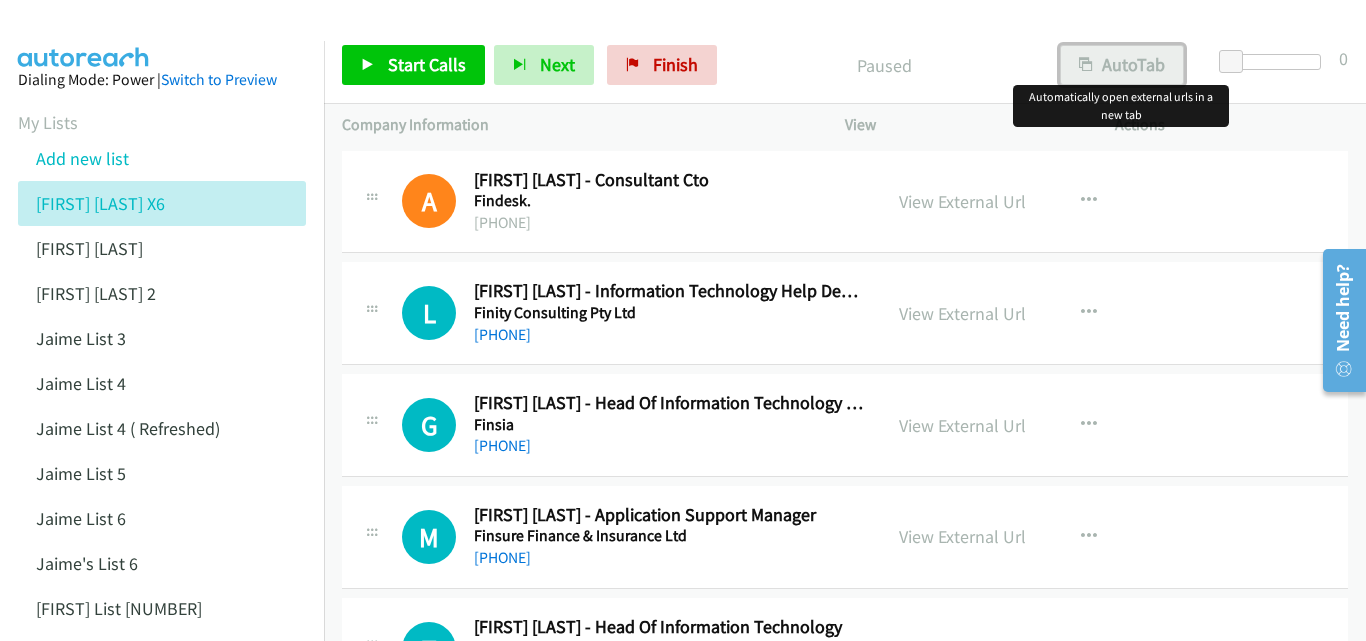 click on "AutoTab" at bounding box center [1122, 65] 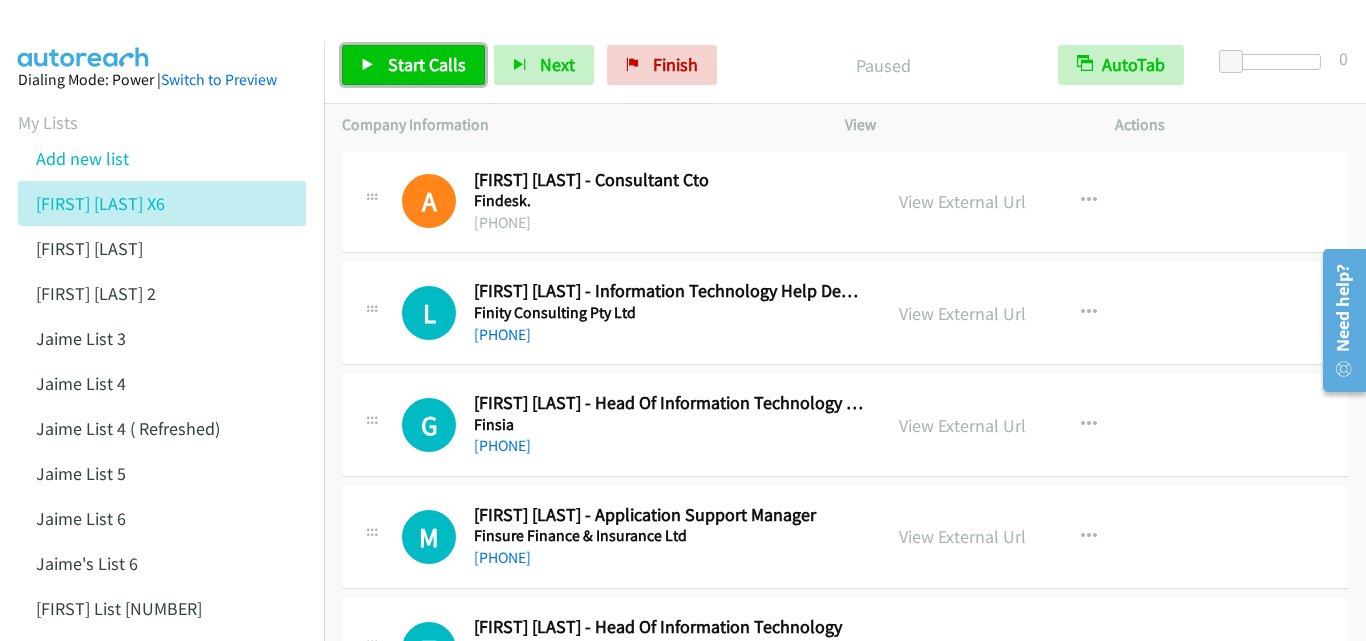 click on "Start Calls" at bounding box center [427, 64] 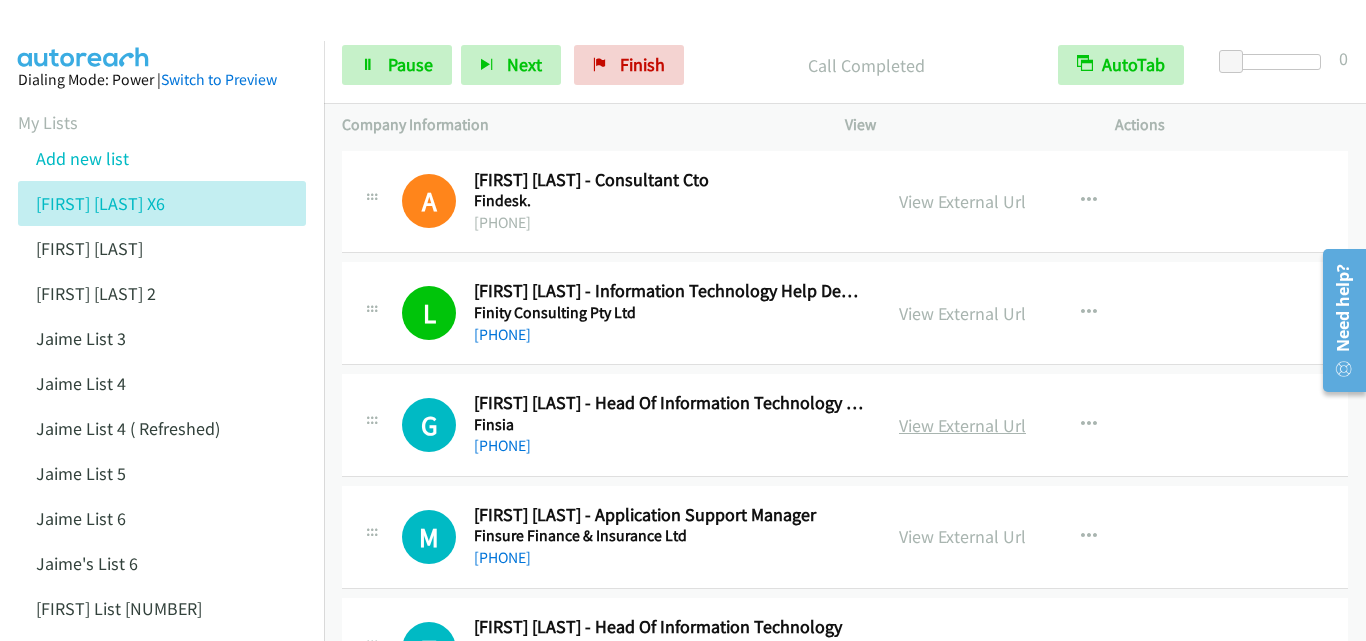 click on "View External Url" at bounding box center [962, 425] 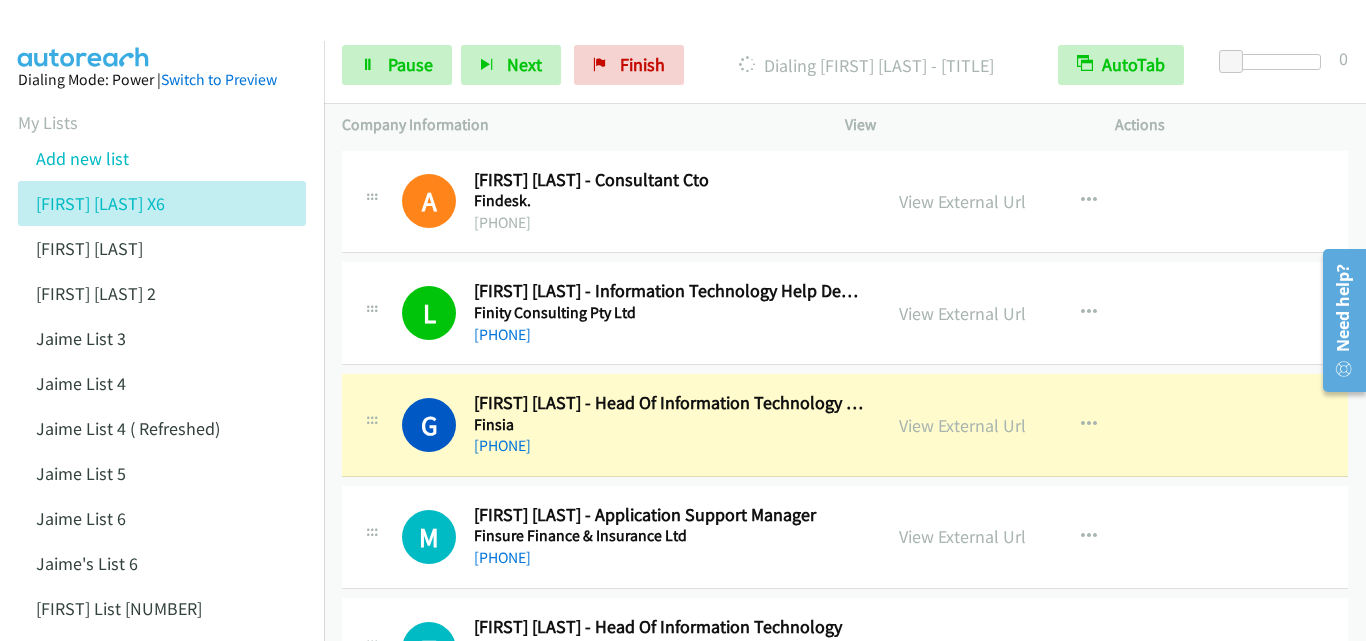 scroll, scrollTop: 100, scrollLeft: 0, axis: vertical 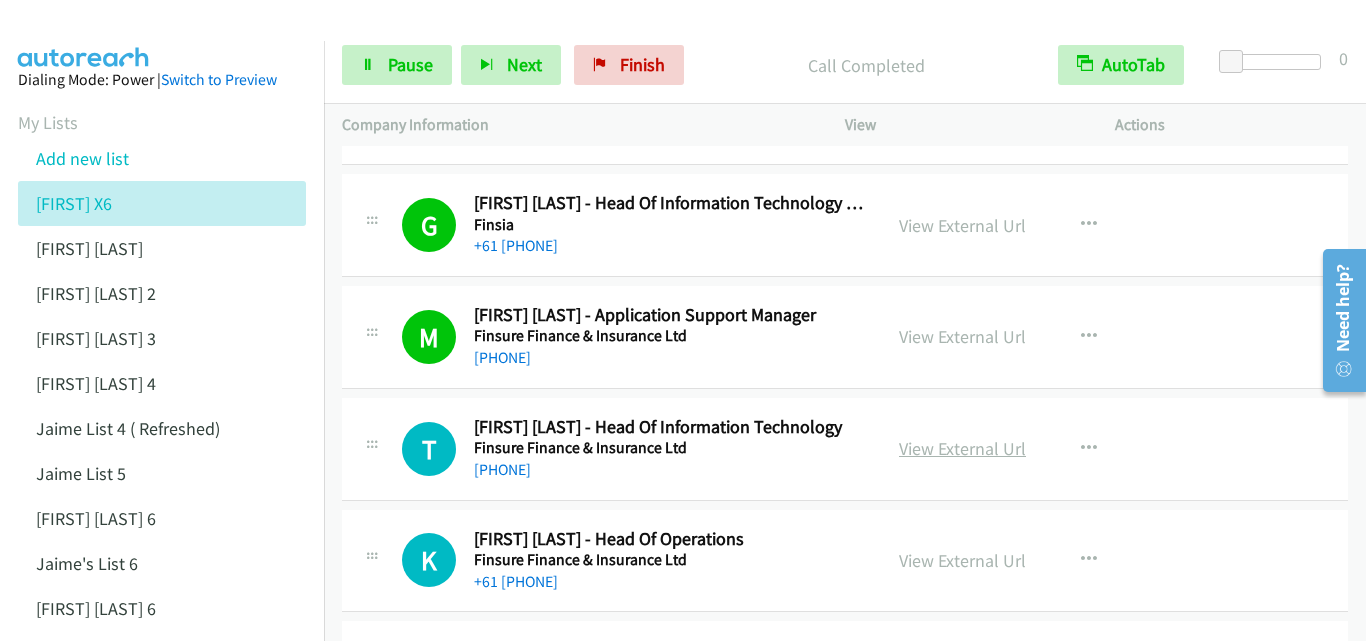 click on "View External Url" at bounding box center [962, 448] 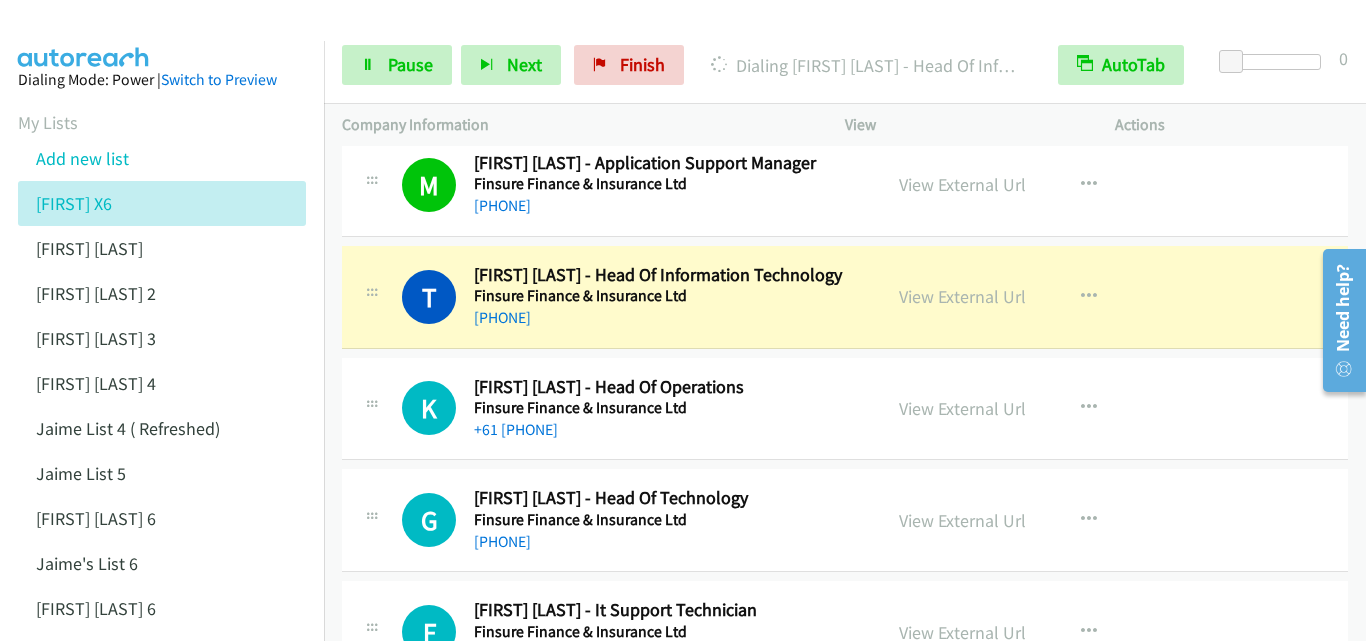 scroll, scrollTop: 400, scrollLeft: 0, axis: vertical 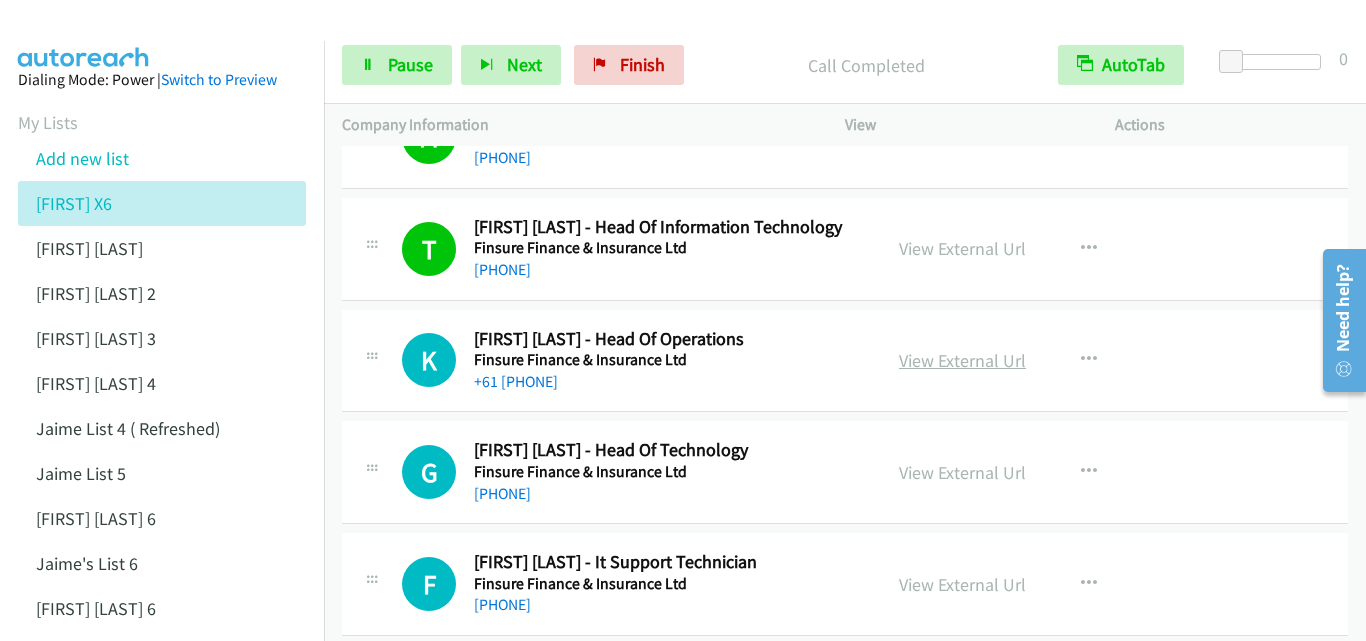 click on "View External Url" at bounding box center [962, 360] 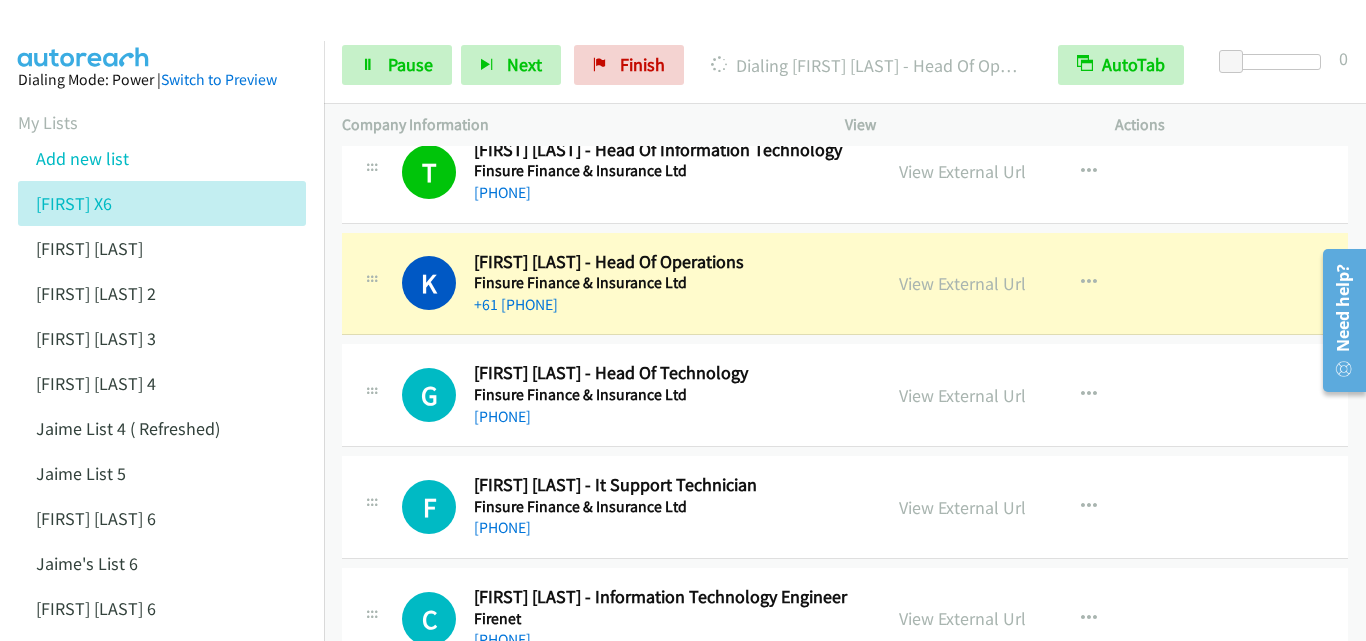 scroll, scrollTop: 500, scrollLeft: 0, axis: vertical 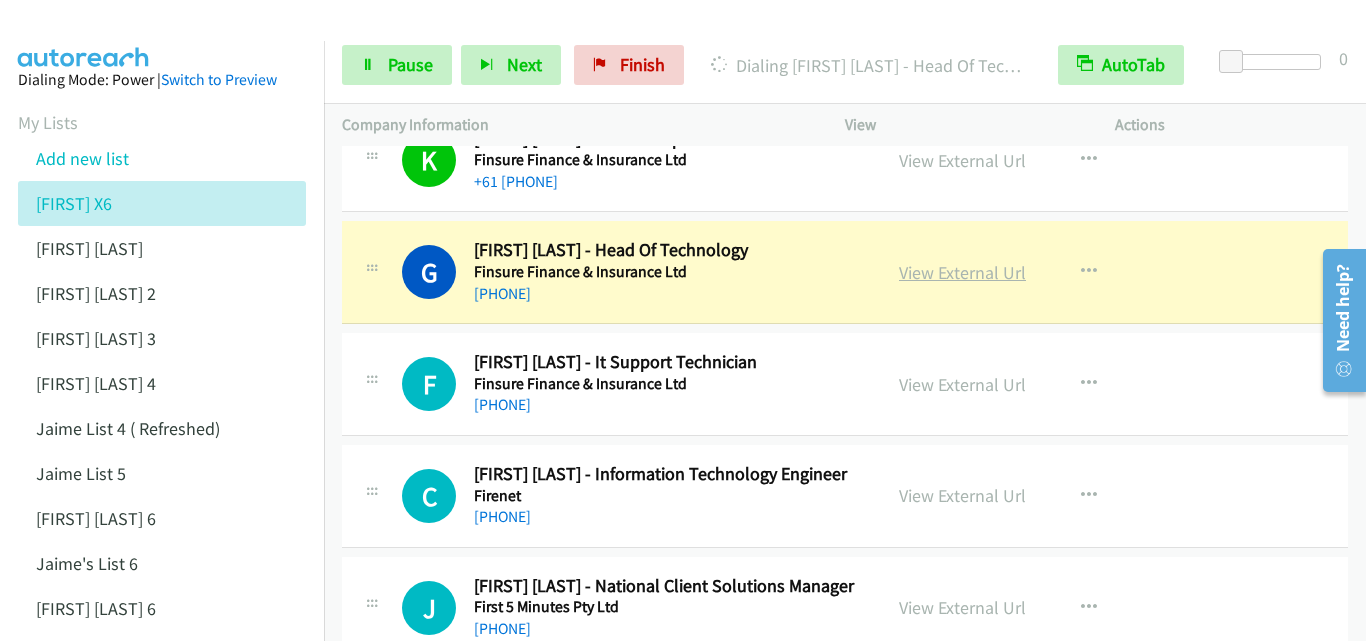 click on "View External Url" at bounding box center [962, 272] 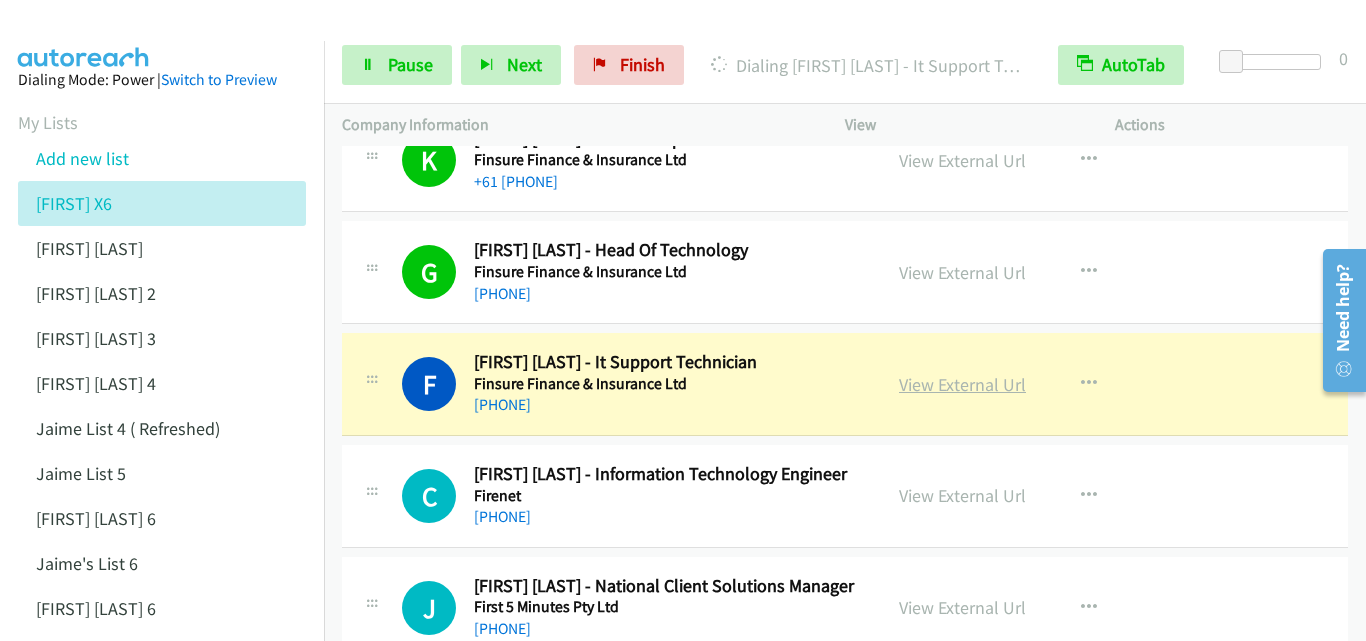 click on "View External Url" at bounding box center [962, 384] 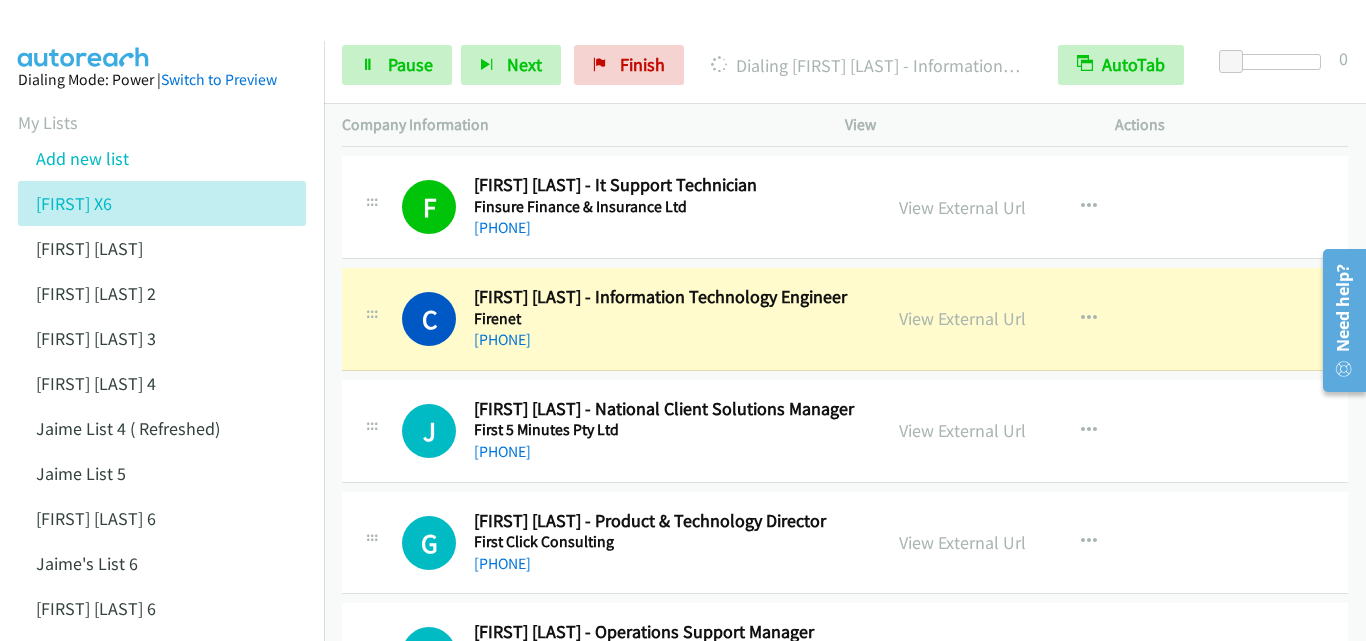 scroll, scrollTop: 800, scrollLeft: 0, axis: vertical 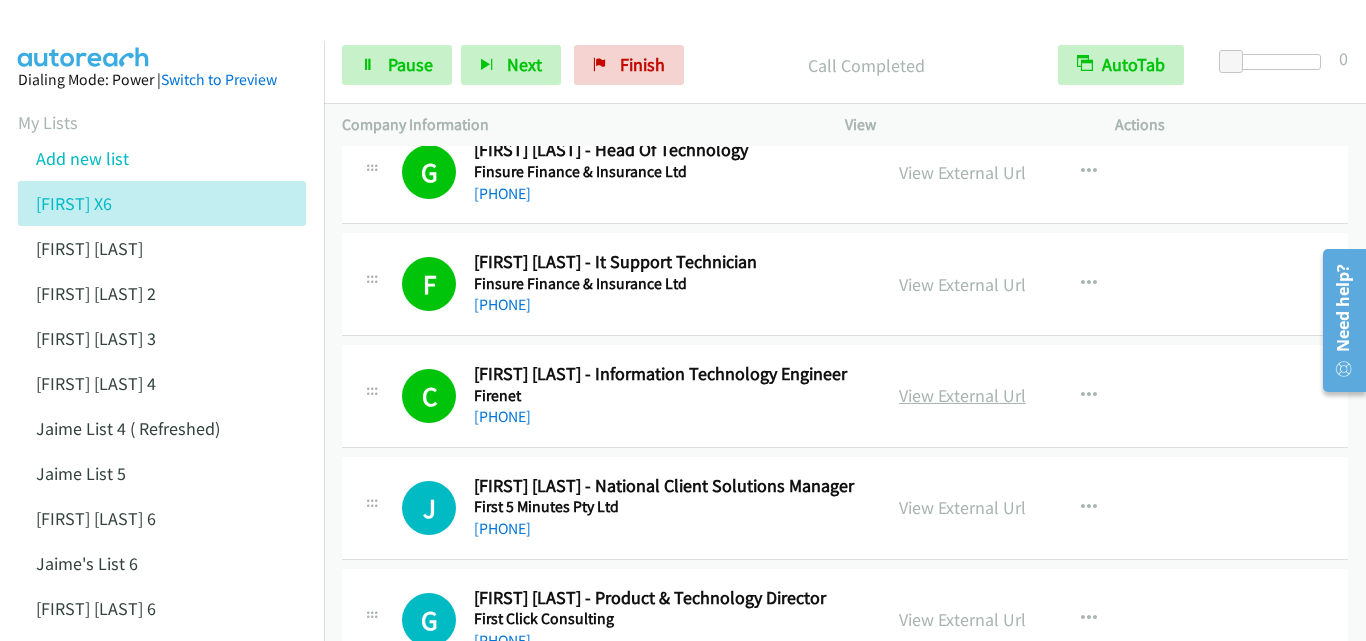 click on "View External Url" at bounding box center [962, 395] 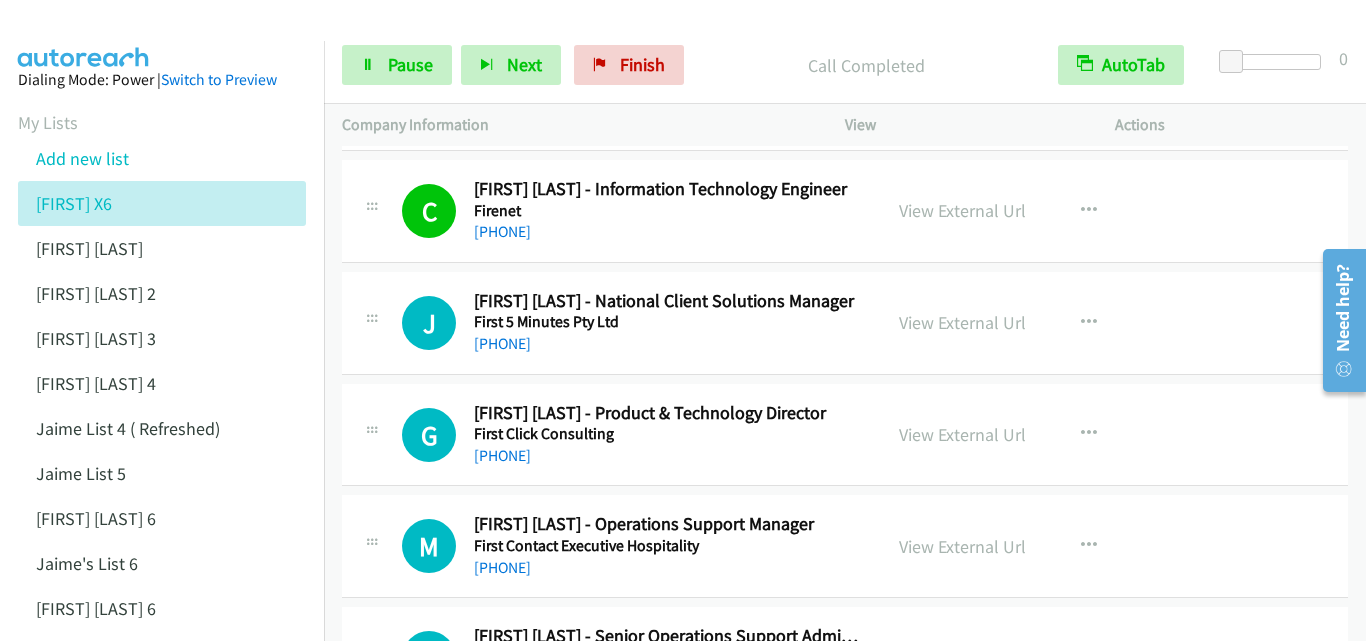 scroll, scrollTop: 900, scrollLeft: 0, axis: vertical 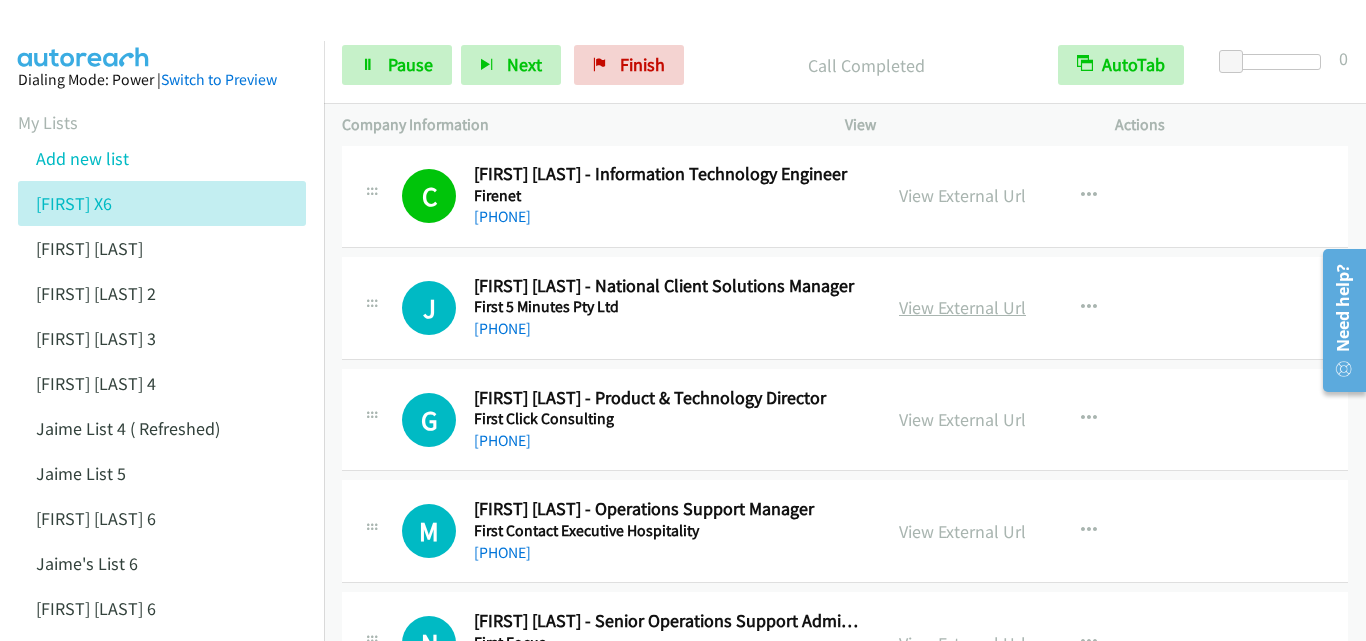 click on "View External Url" at bounding box center (962, 307) 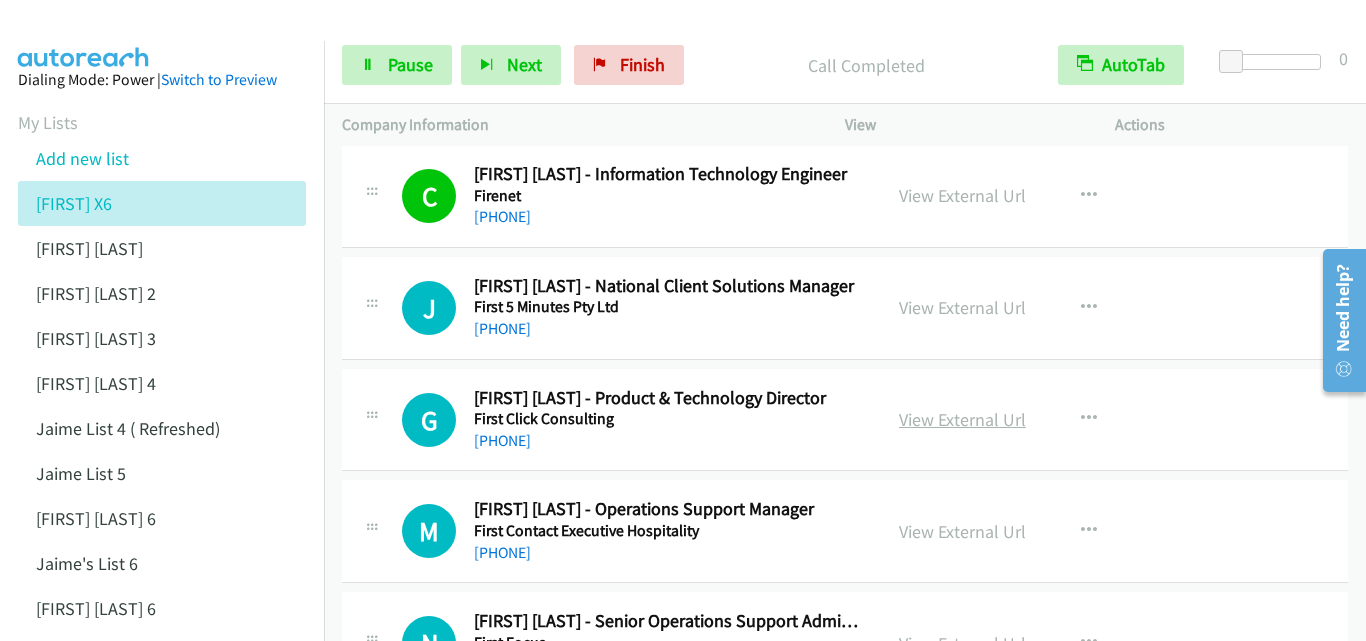 click on "View External Url" at bounding box center [962, 419] 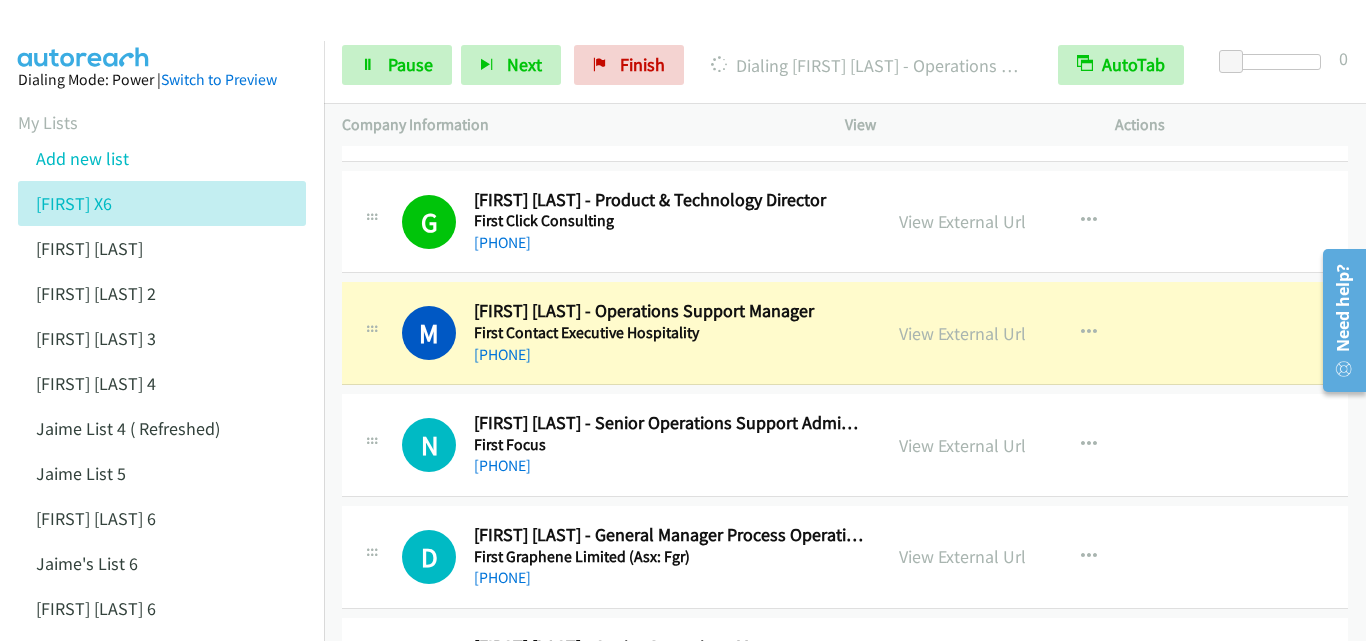 scroll, scrollTop: 1100, scrollLeft: 0, axis: vertical 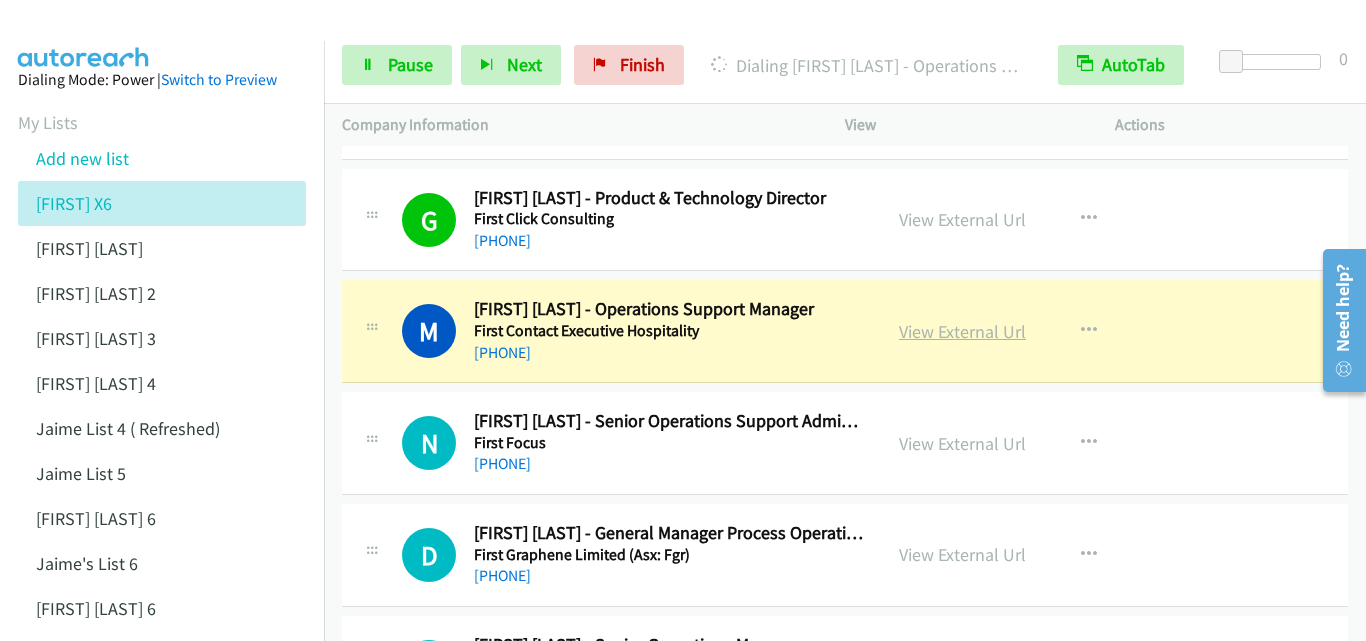 click on "View External Url" at bounding box center [962, 331] 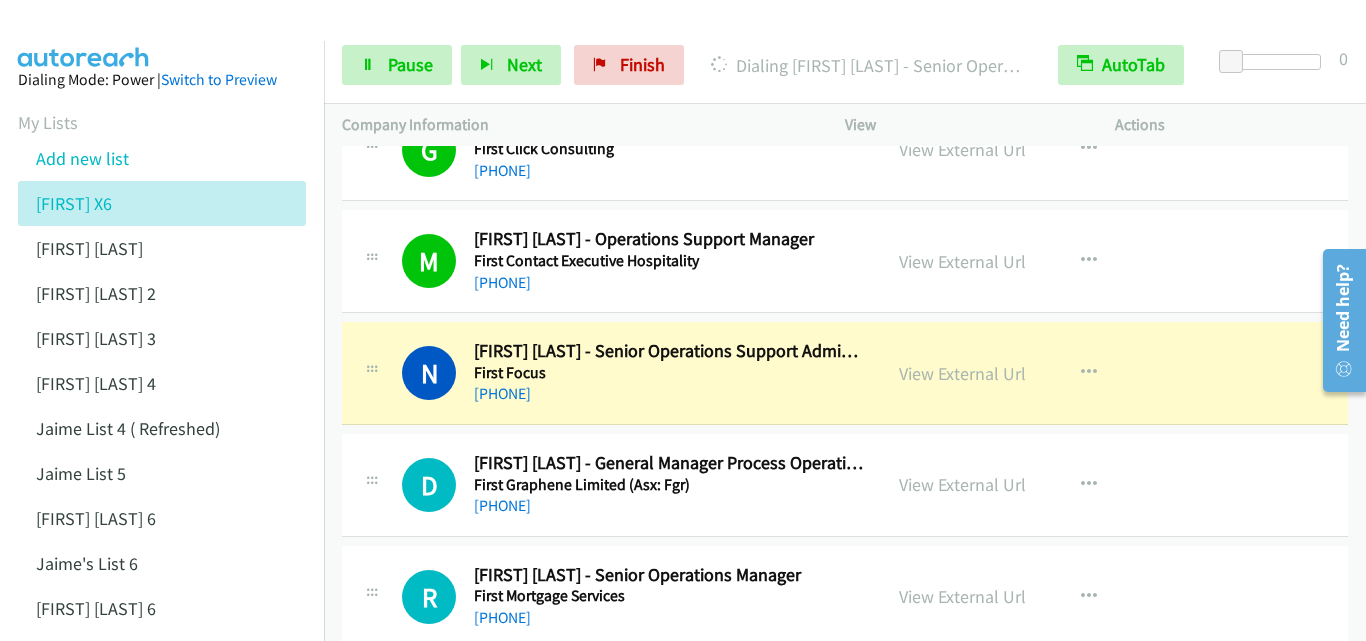 scroll, scrollTop: 1200, scrollLeft: 0, axis: vertical 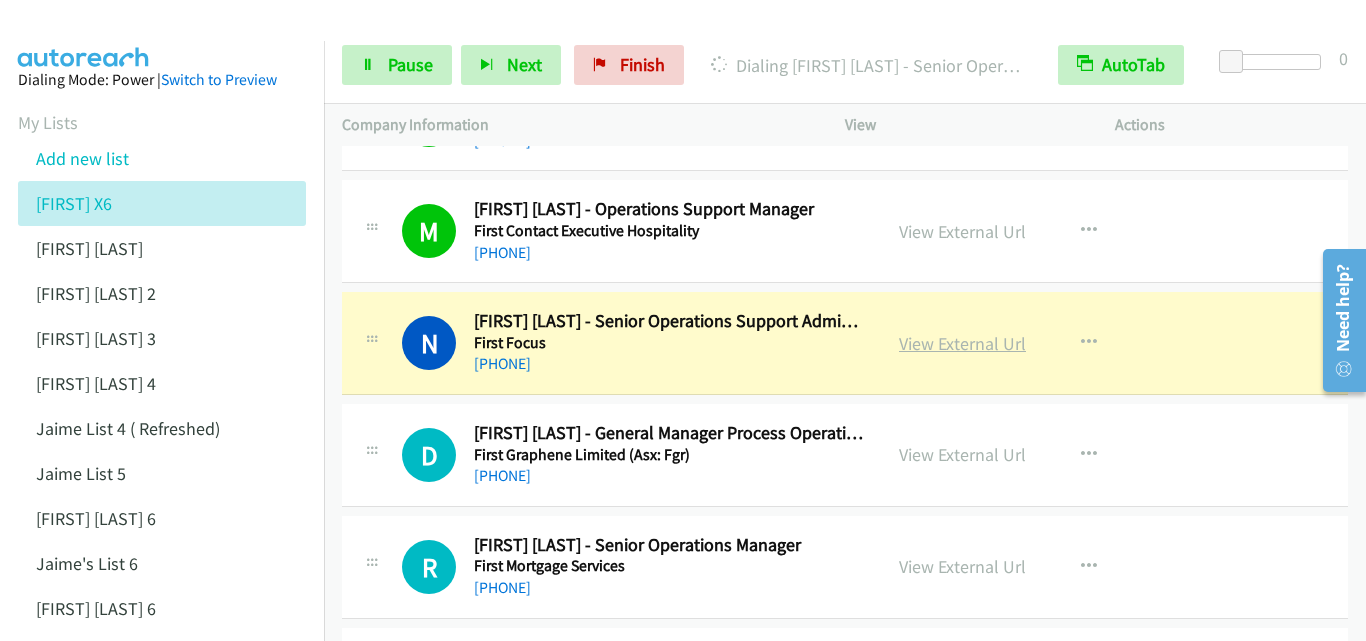 click on "View External Url" at bounding box center [962, 343] 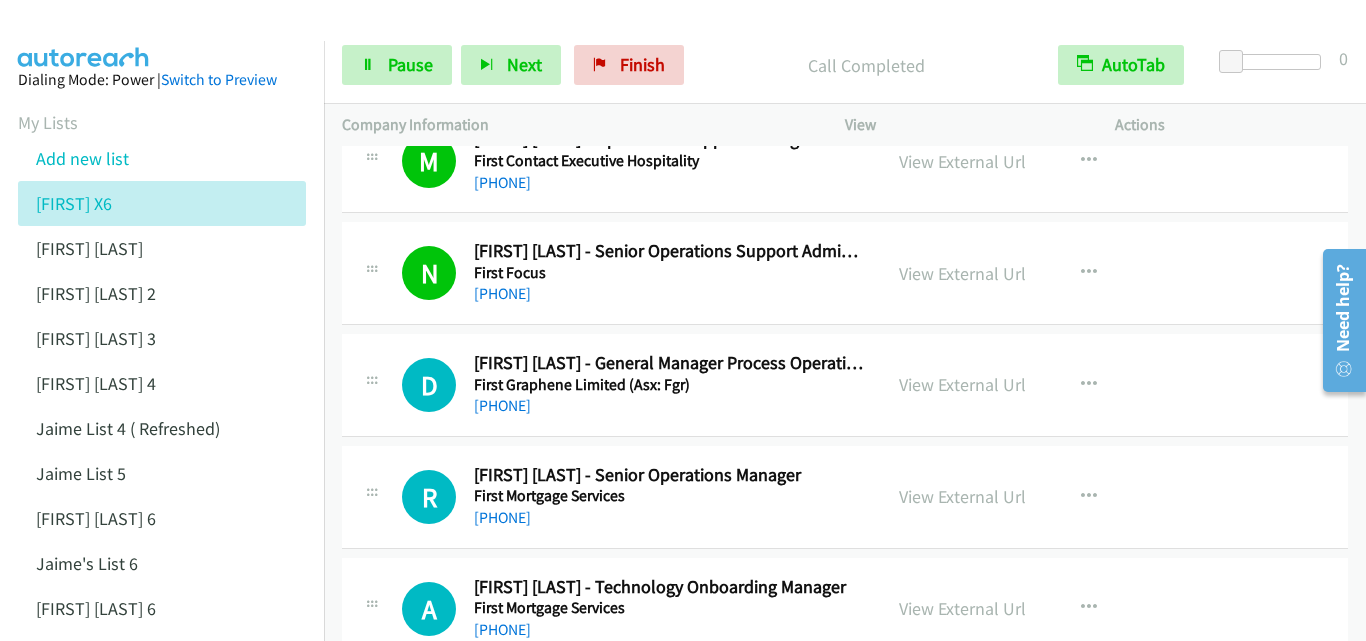 scroll, scrollTop: 1400, scrollLeft: 0, axis: vertical 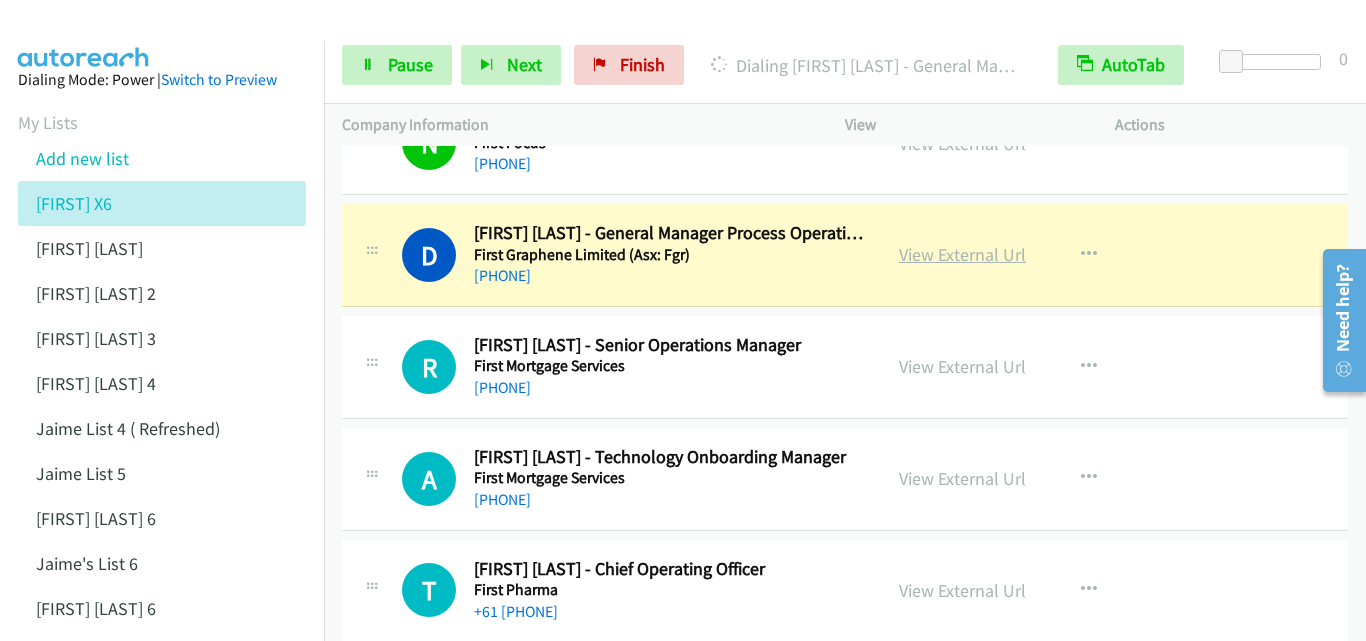 click on "View External Url" at bounding box center (962, 254) 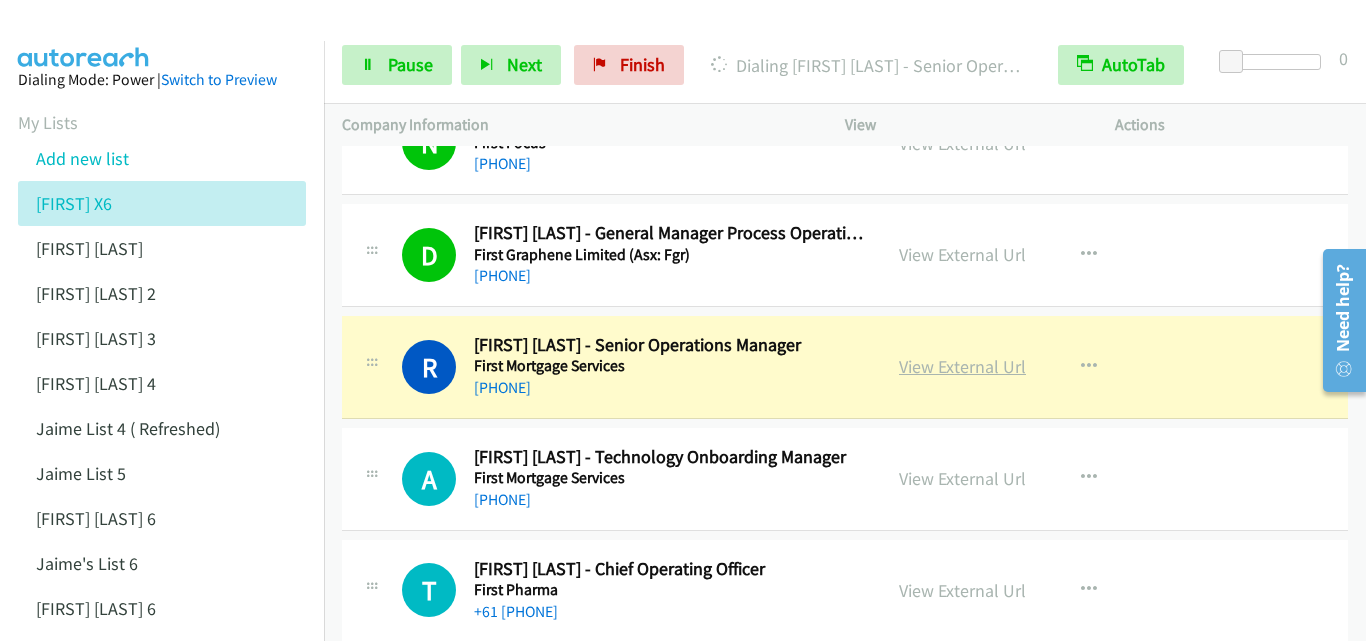 click on "View External Url" at bounding box center (962, 366) 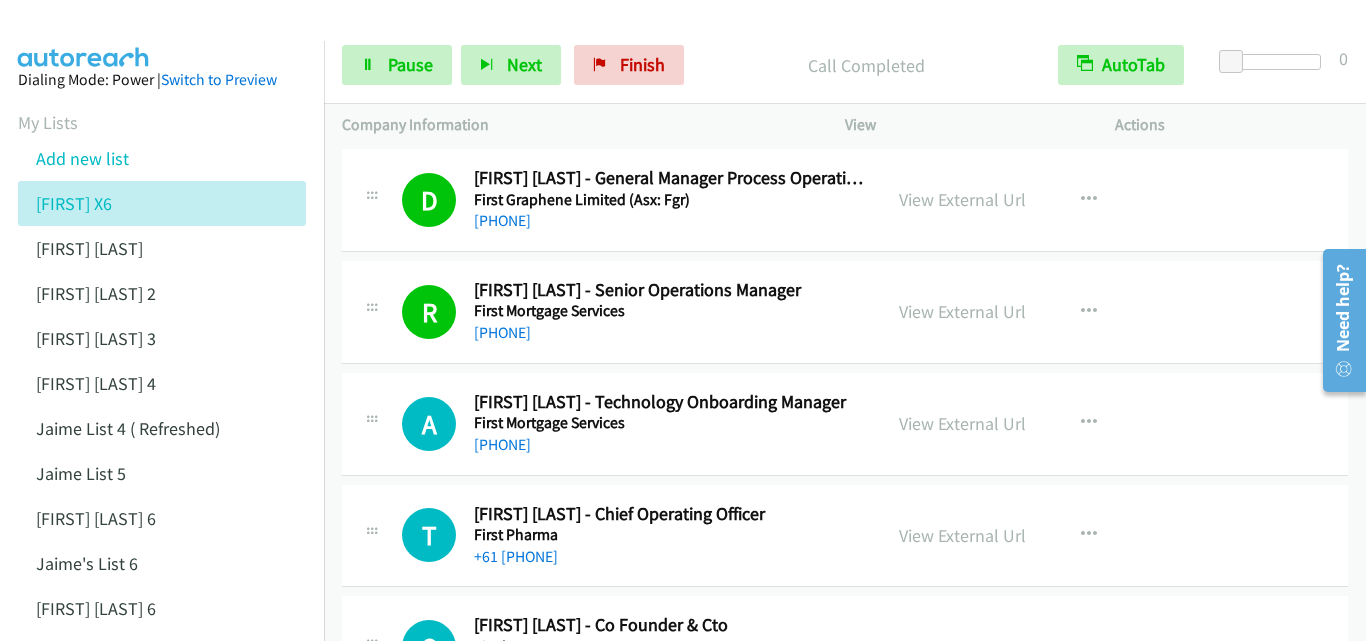scroll, scrollTop: 1500, scrollLeft: 0, axis: vertical 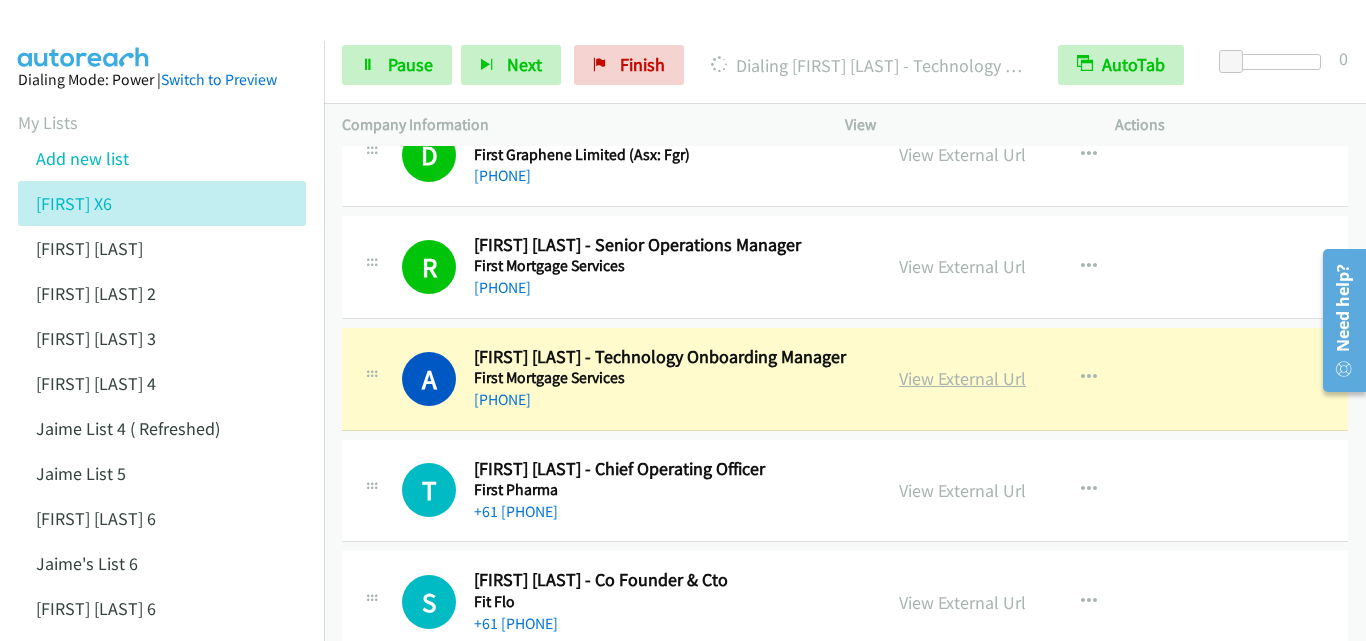 click on "View External Url" at bounding box center [962, 378] 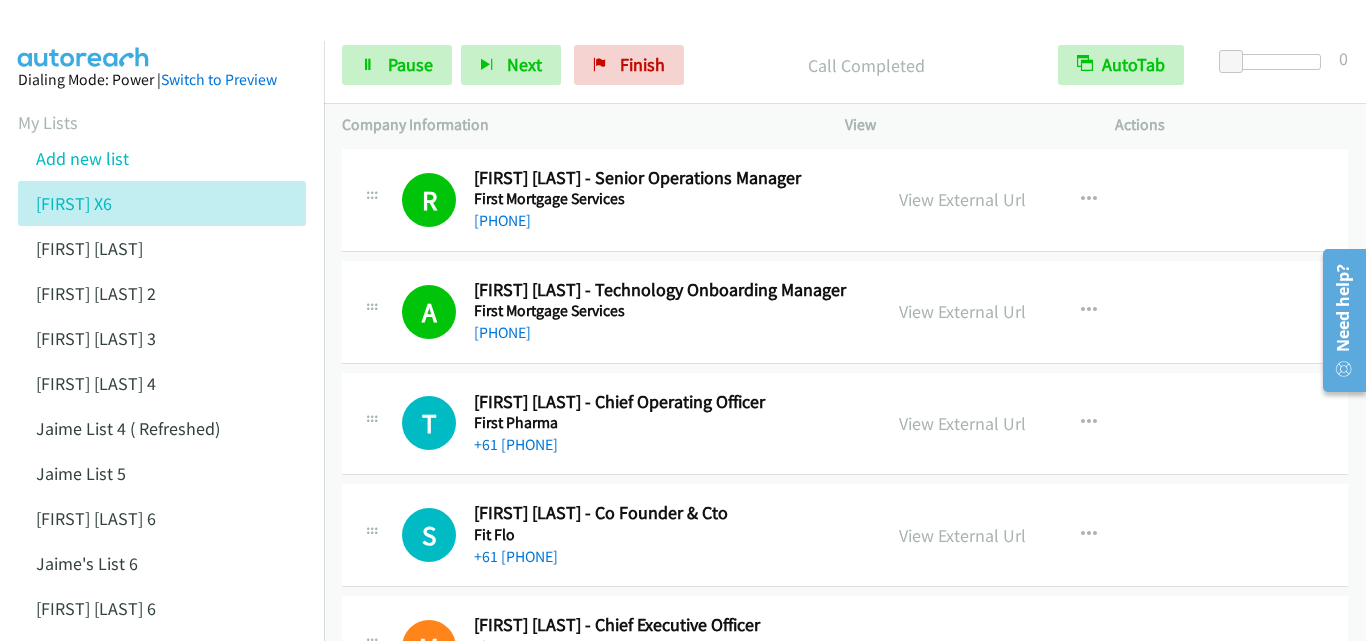 scroll, scrollTop: 1600, scrollLeft: 0, axis: vertical 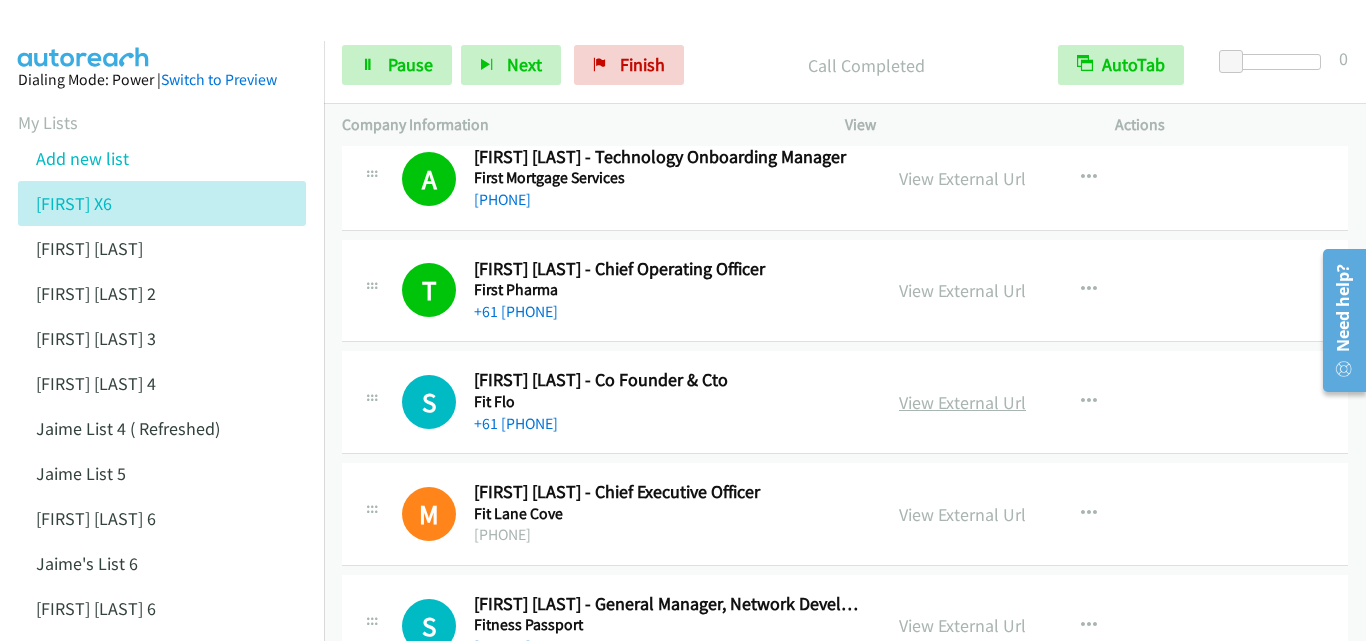 click on "View External Url" at bounding box center (962, 402) 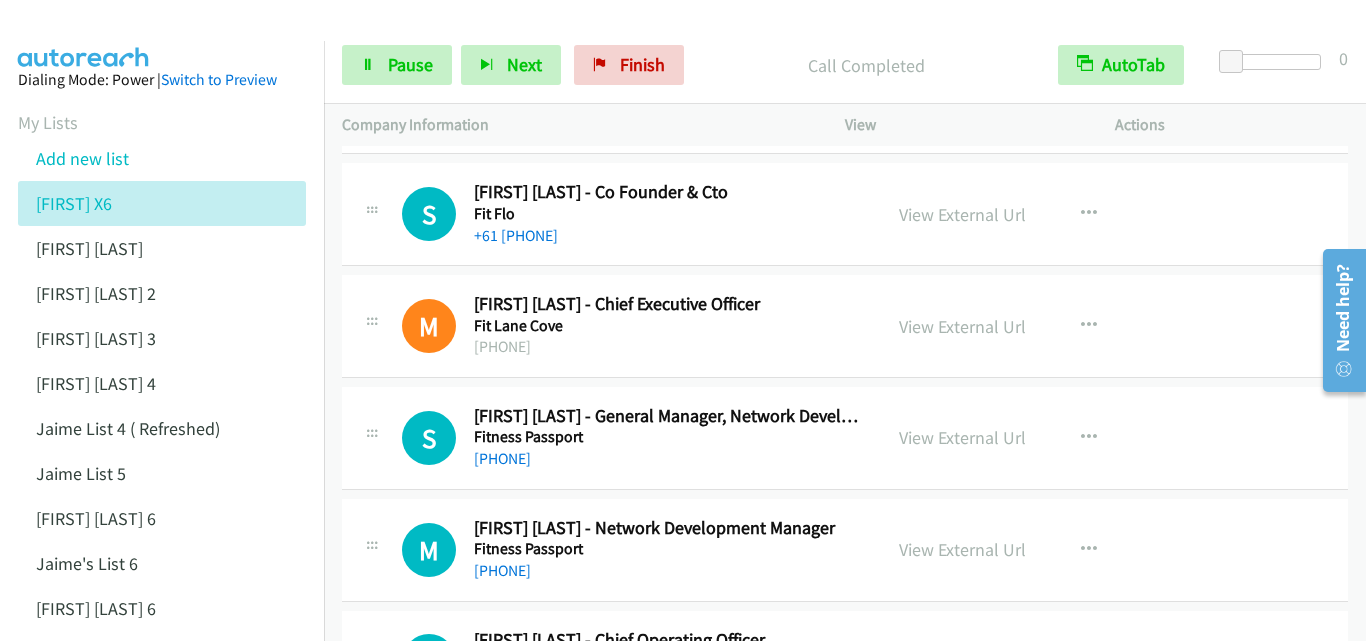 scroll, scrollTop: 1900, scrollLeft: 0, axis: vertical 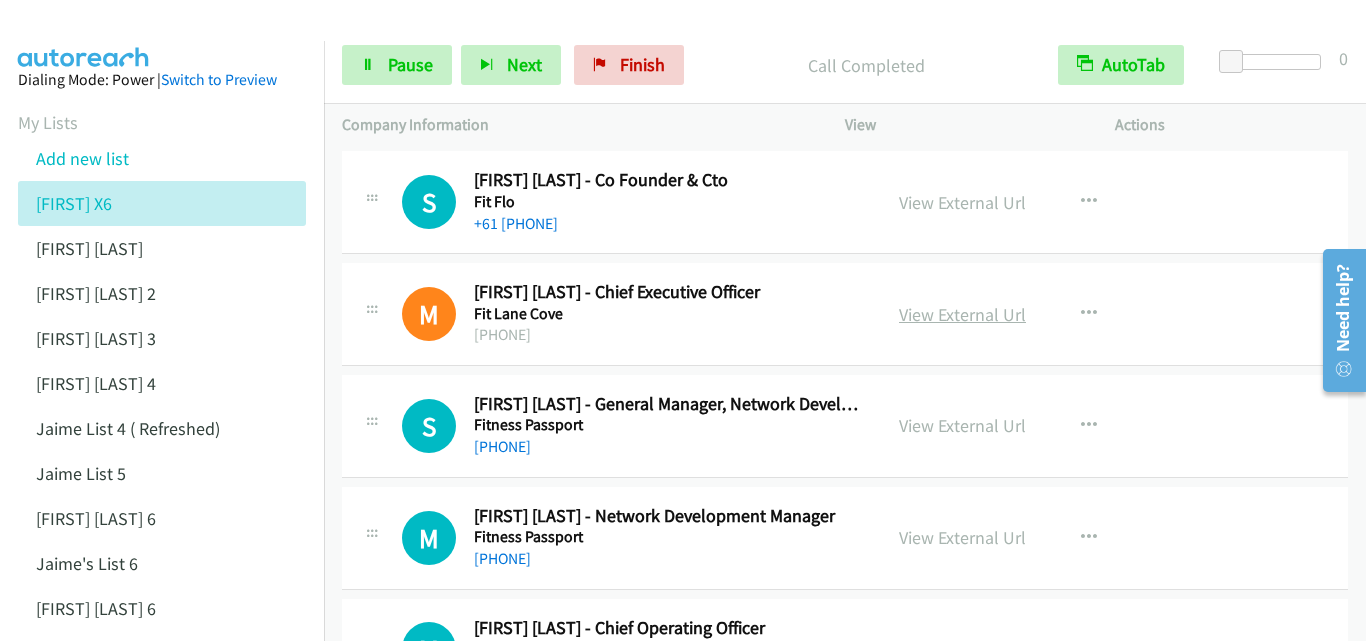 click on "View External Url" at bounding box center (962, 314) 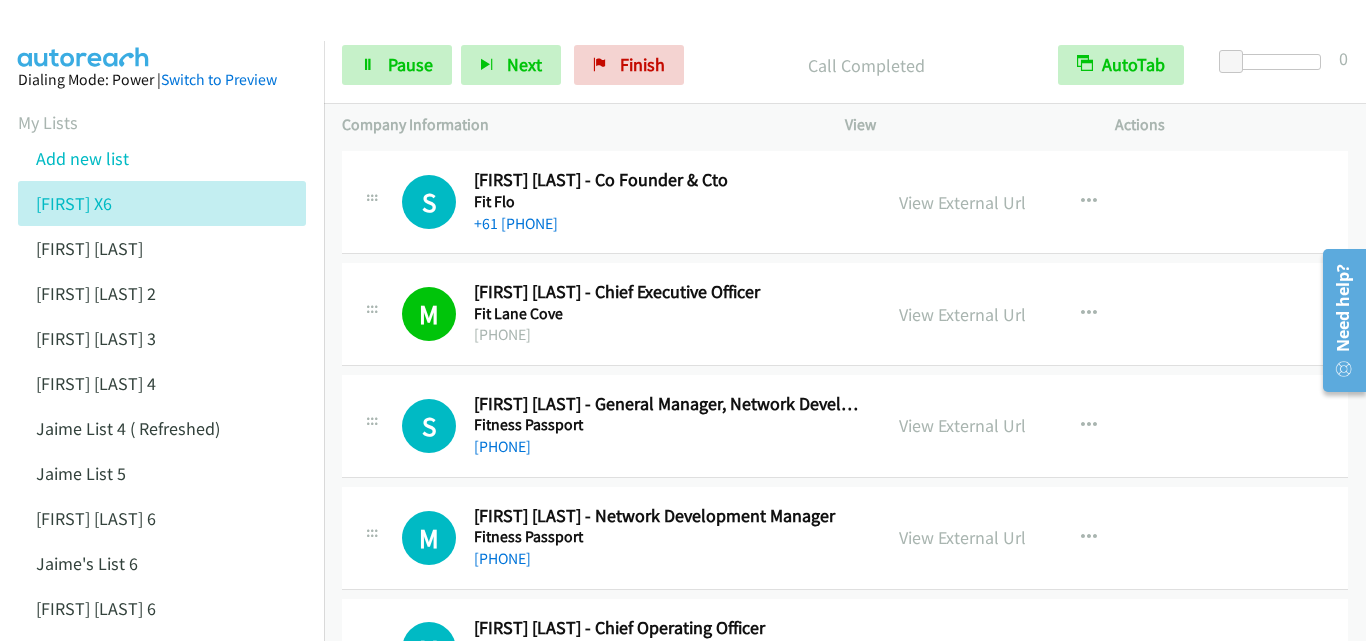 scroll, scrollTop: 2000, scrollLeft: 0, axis: vertical 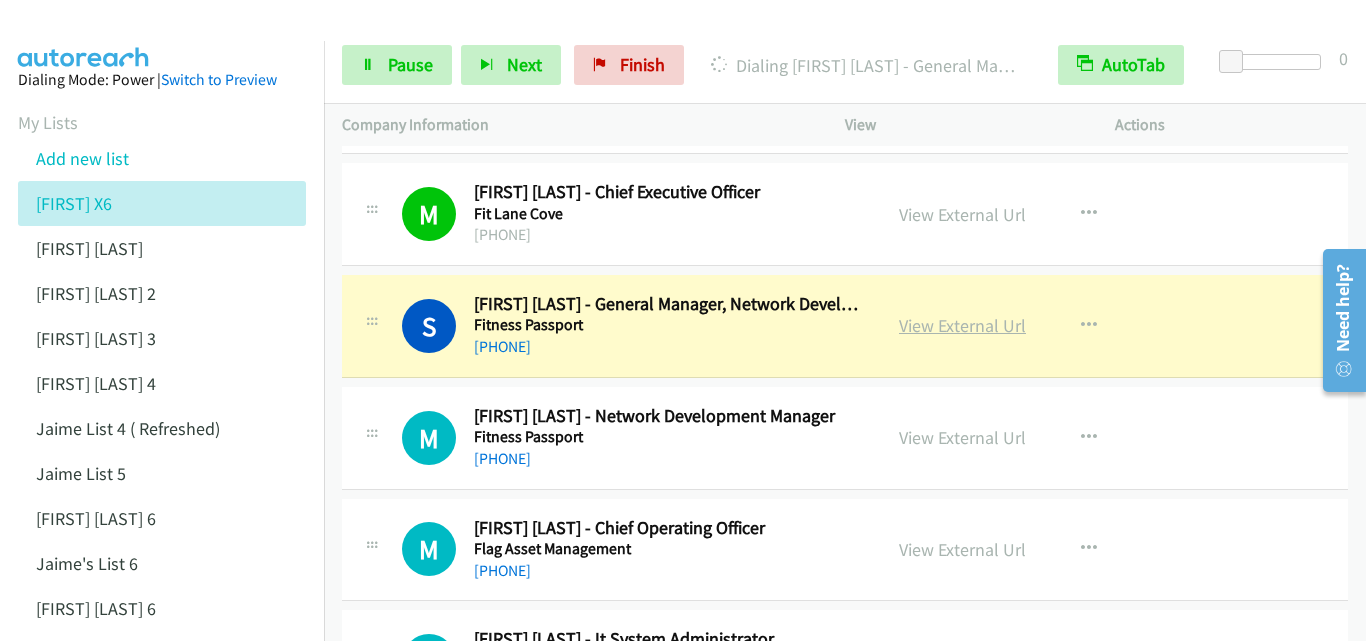 click on "View External Url" at bounding box center [962, 325] 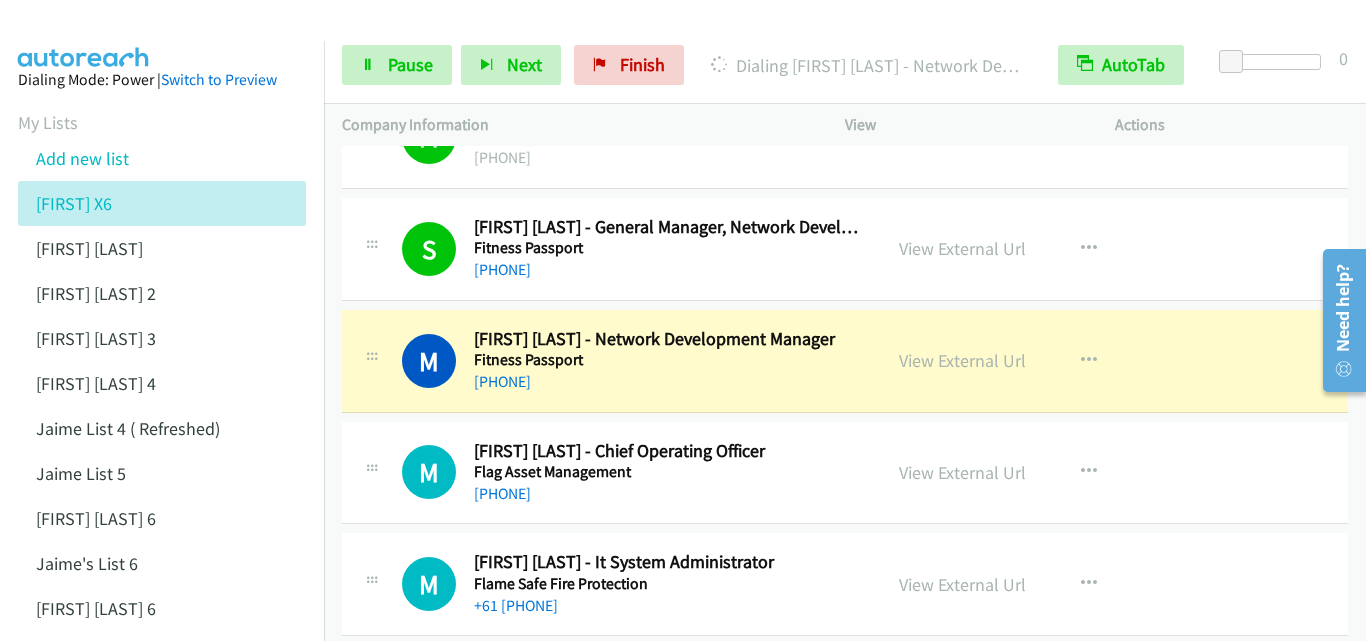 scroll, scrollTop: 2100, scrollLeft: 0, axis: vertical 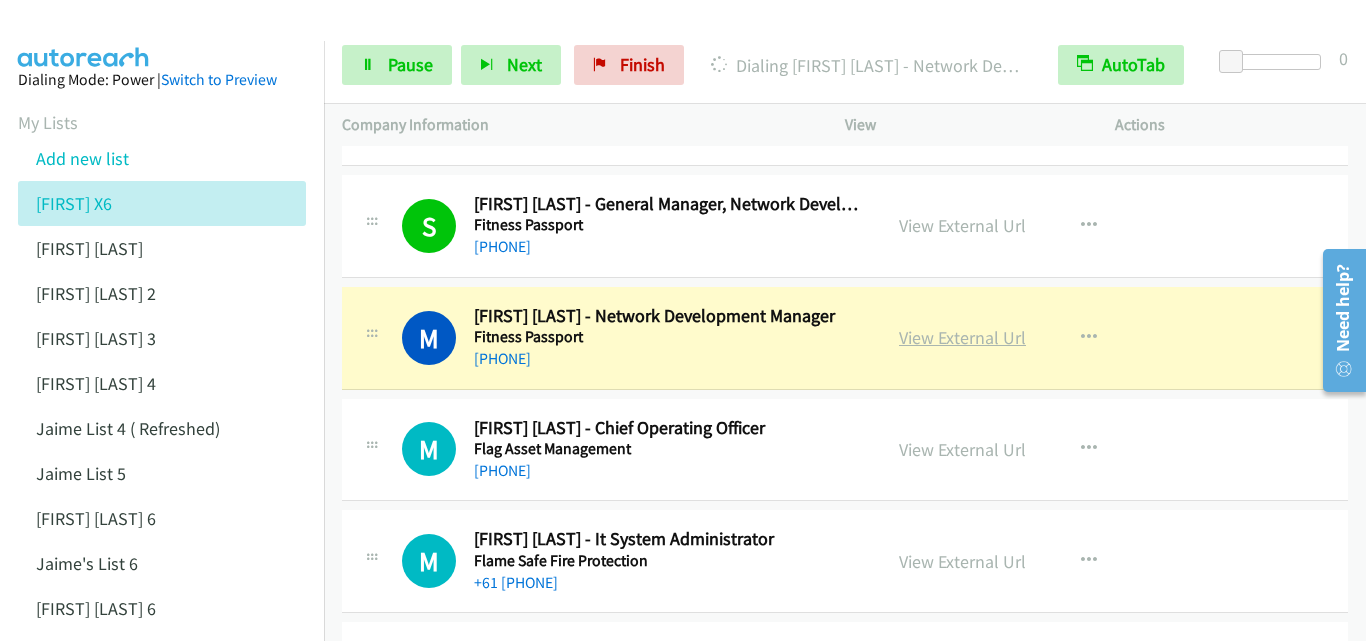 click on "View External Url" at bounding box center (962, 337) 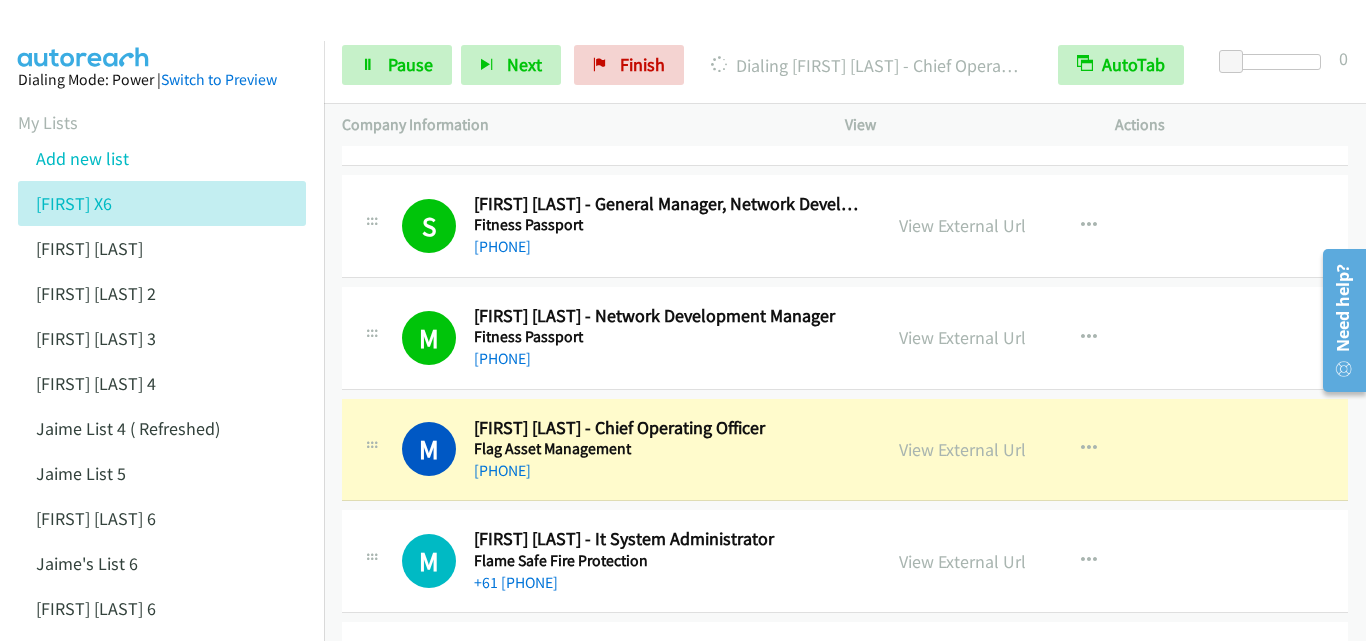 scroll, scrollTop: 2200, scrollLeft: 0, axis: vertical 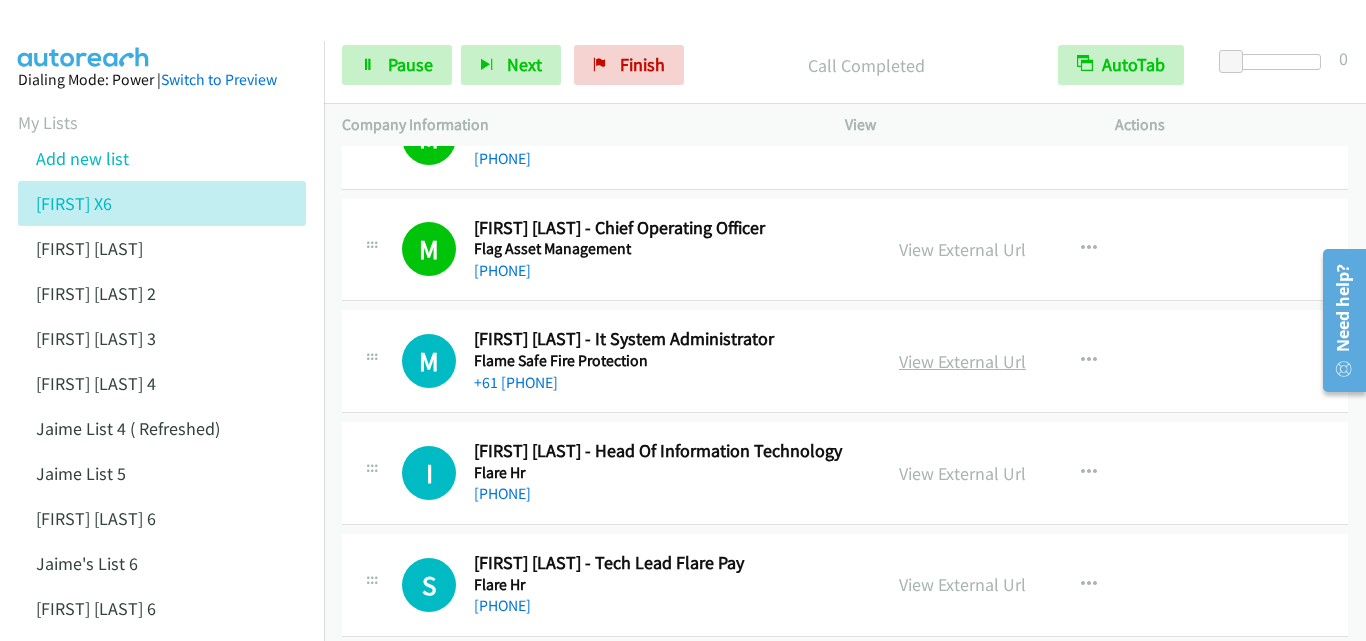 click on "View External Url" at bounding box center [962, 361] 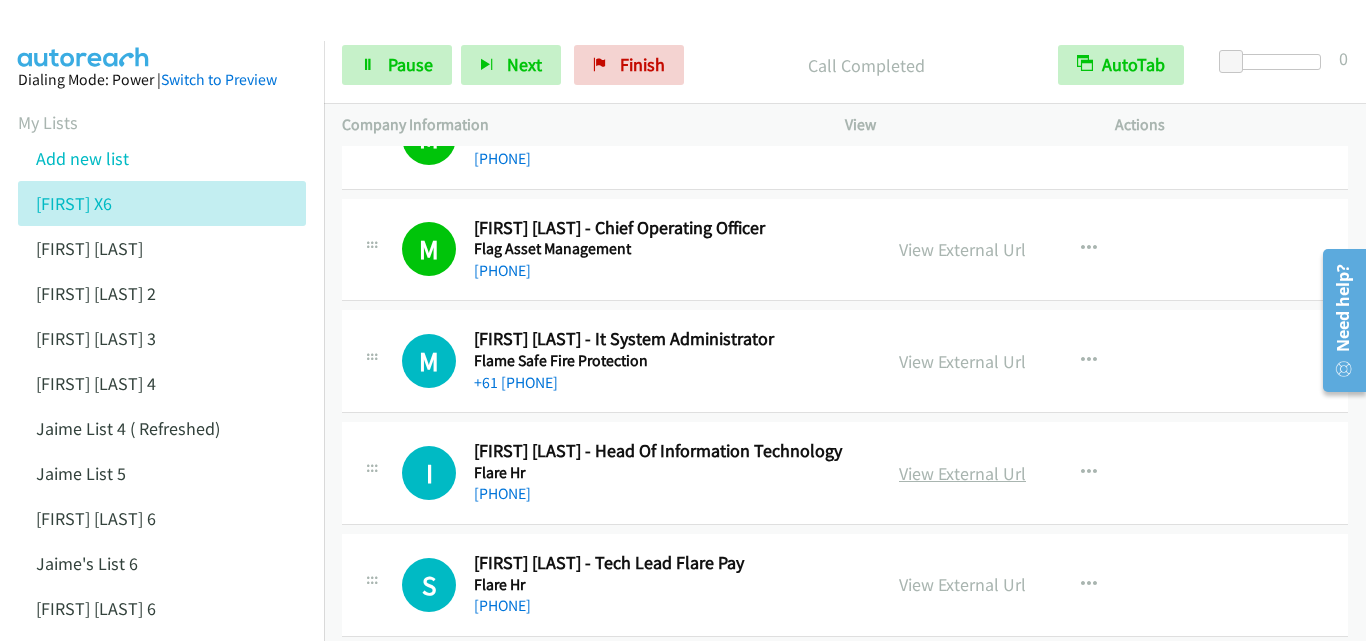 click on "View External Url" at bounding box center [962, 473] 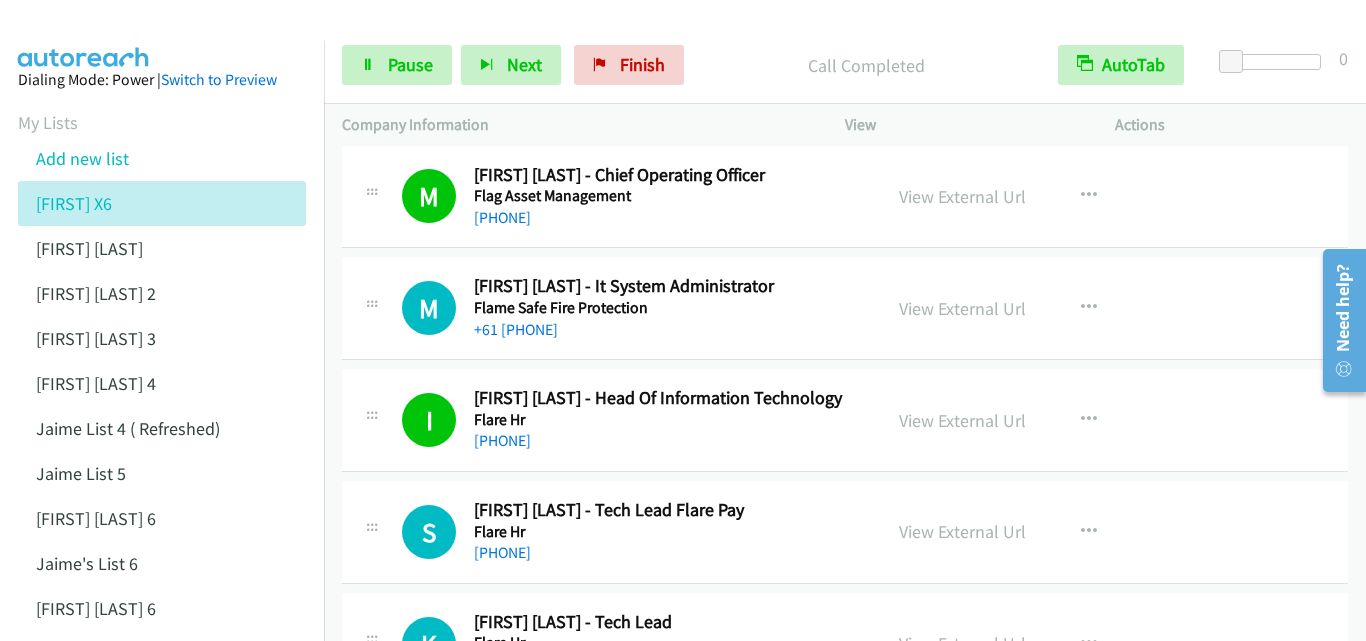 scroll, scrollTop: 2400, scrollLeft: 0, axis: vertical 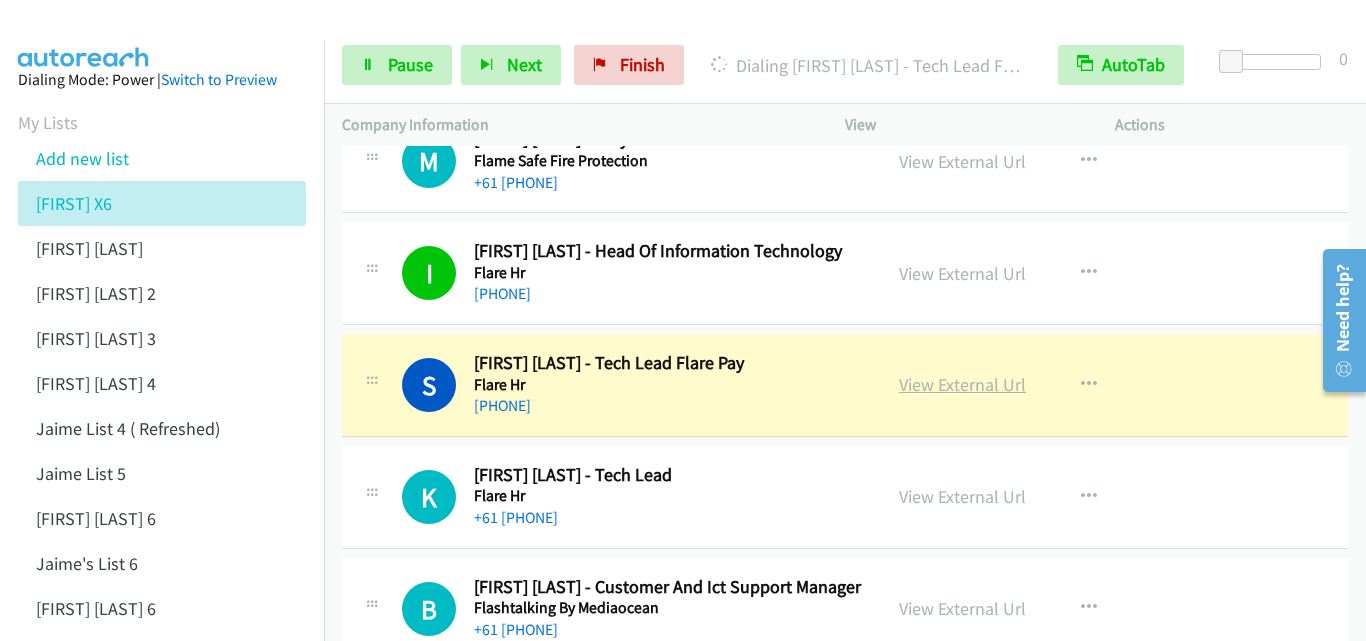click on "View External Url" at bounding box center [962, 384] 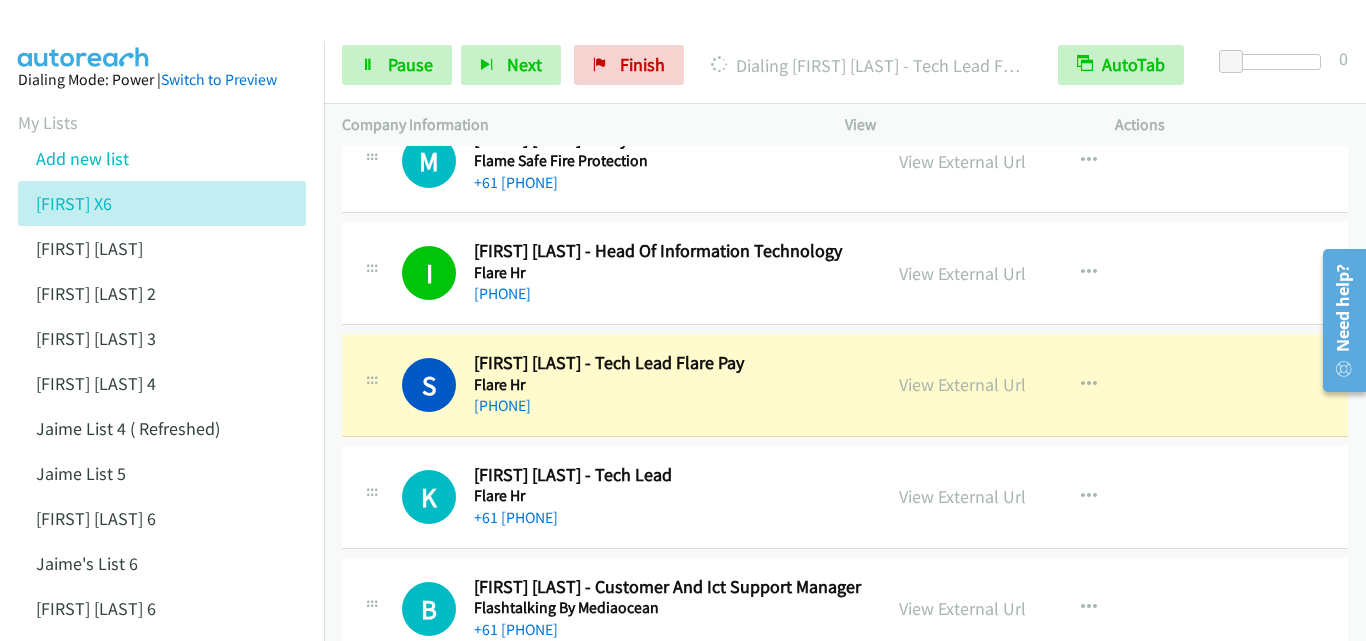 scroll, scrollTop: 2600, scrollLeft: 0, axis: vertical 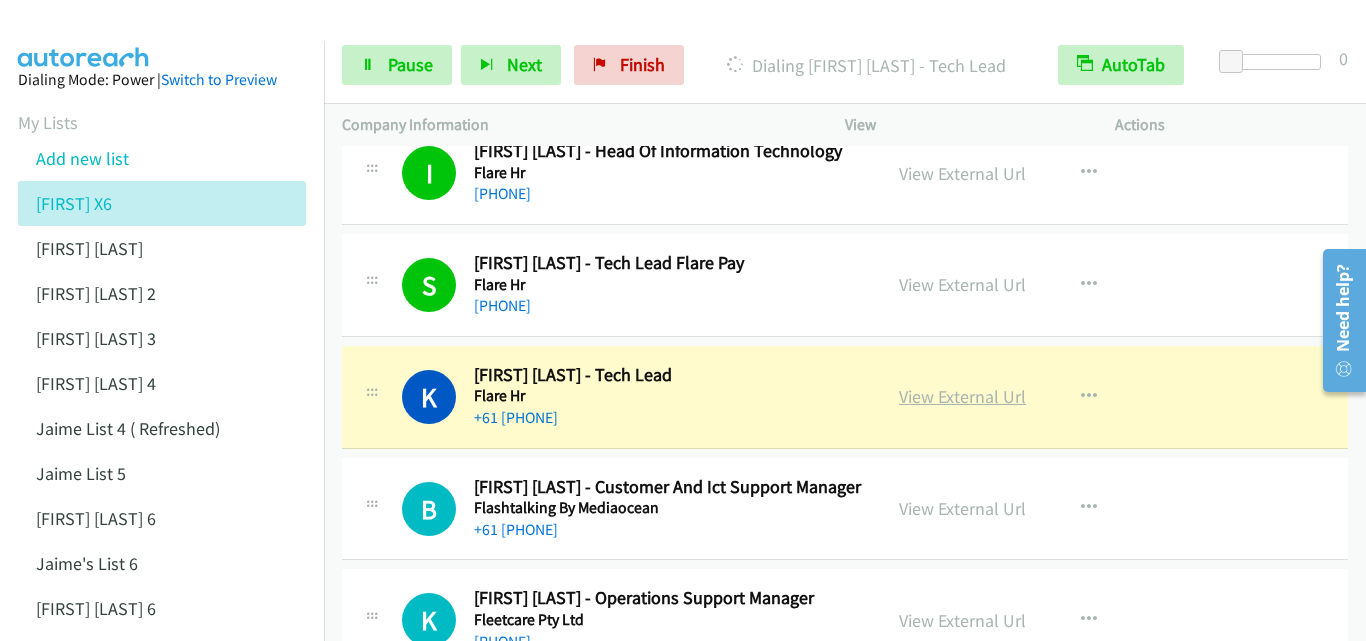 click on "View External Url" at bounding box center [962, 396] 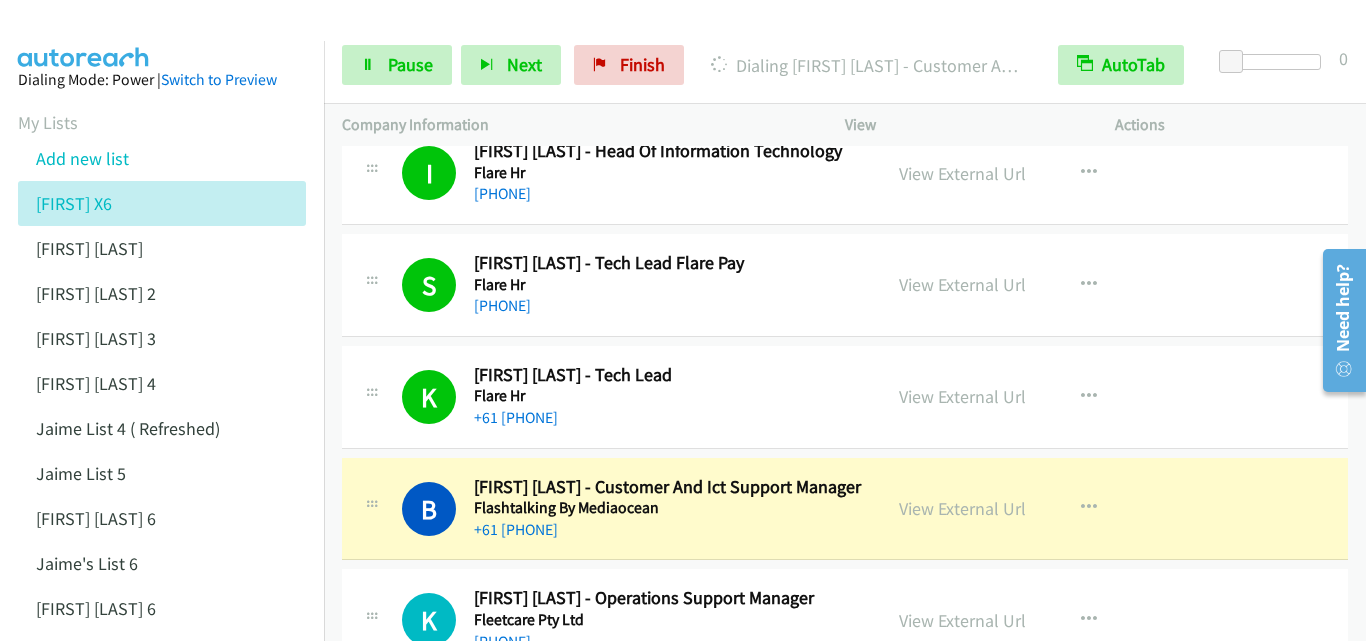 scroll, scrollTop: 2800, scrollLeft: 0, axis: vertical 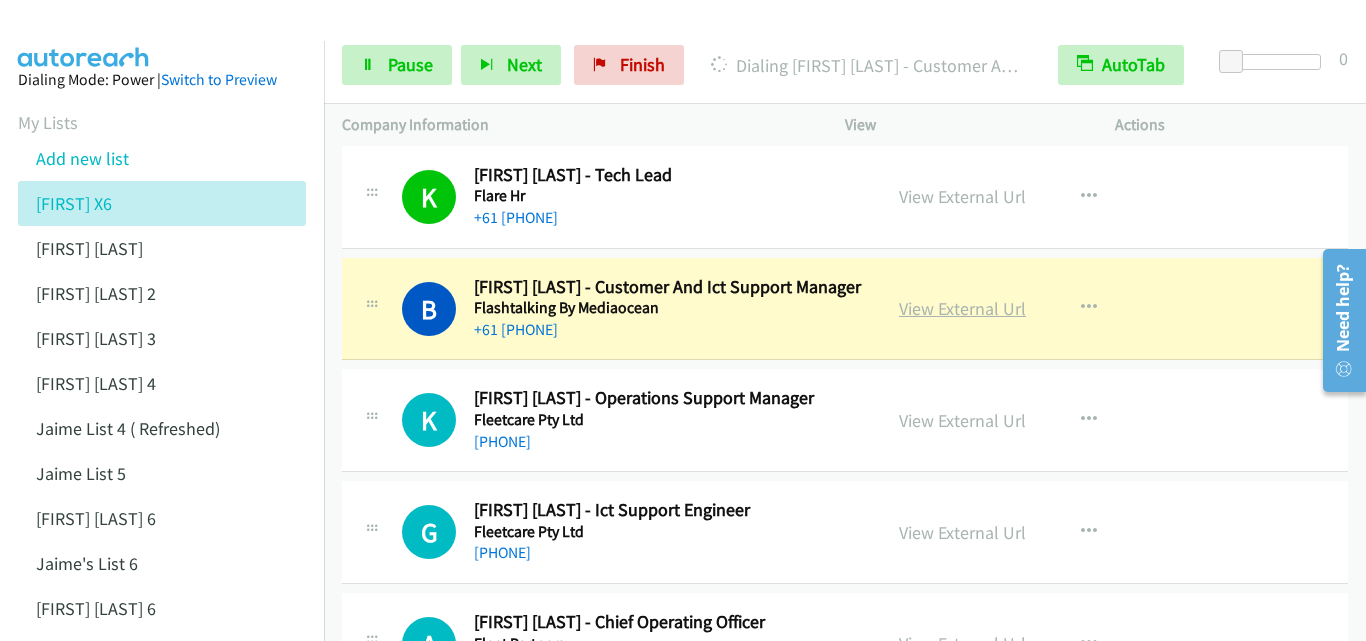 click on "View External Url" at bounding box center [962, 308] 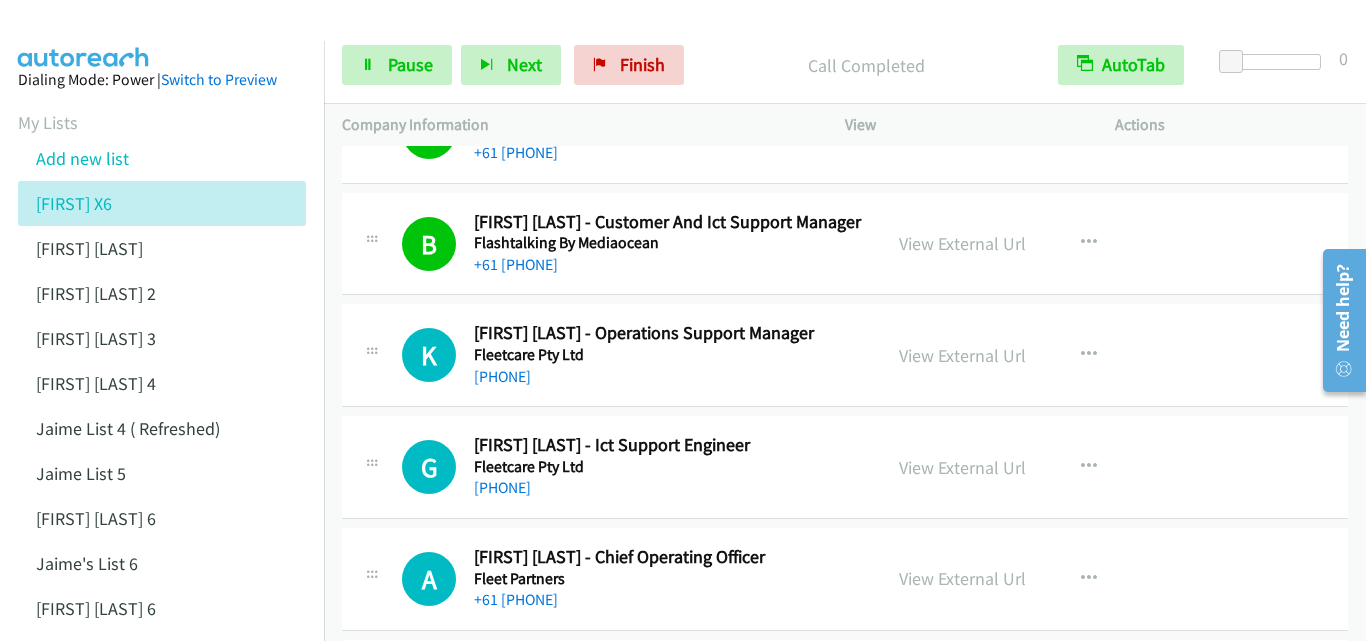 scroll, scrollTop: 2900, scrollLeft: 0, axis: vertical 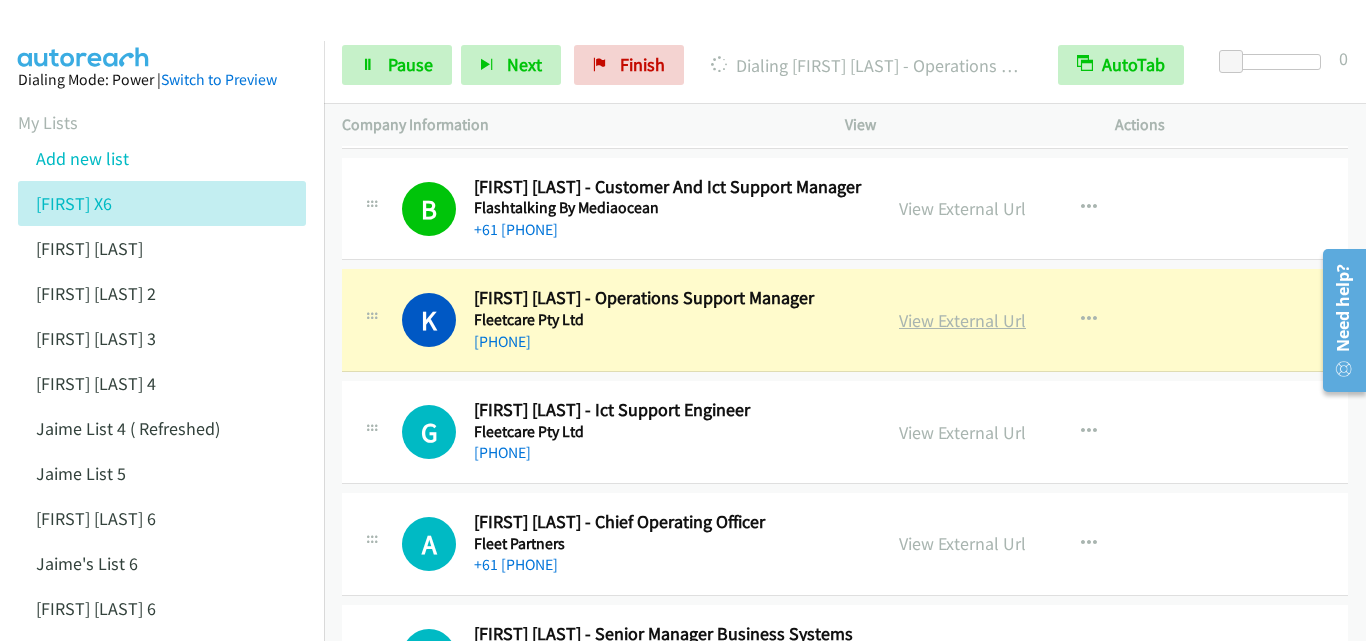 click on "View External Url" at bounding box center [962, 320] 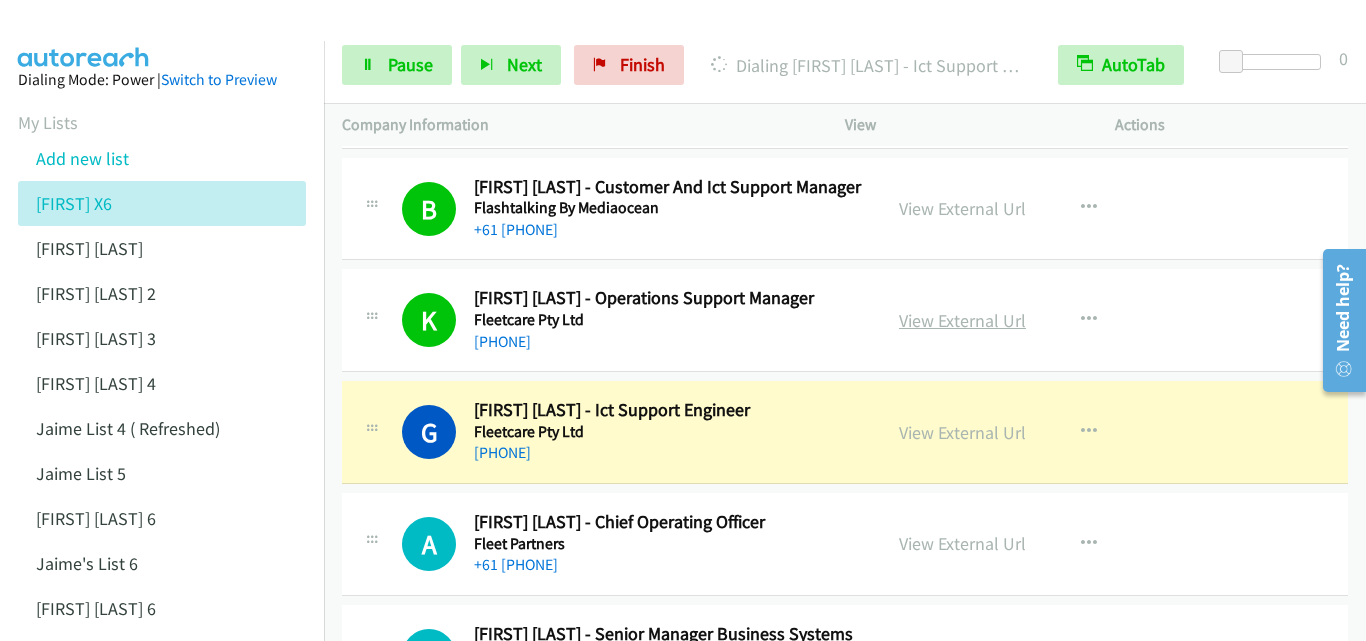 scroll, scrollTop: 3000, scrollLeft: 0, axis: vertical 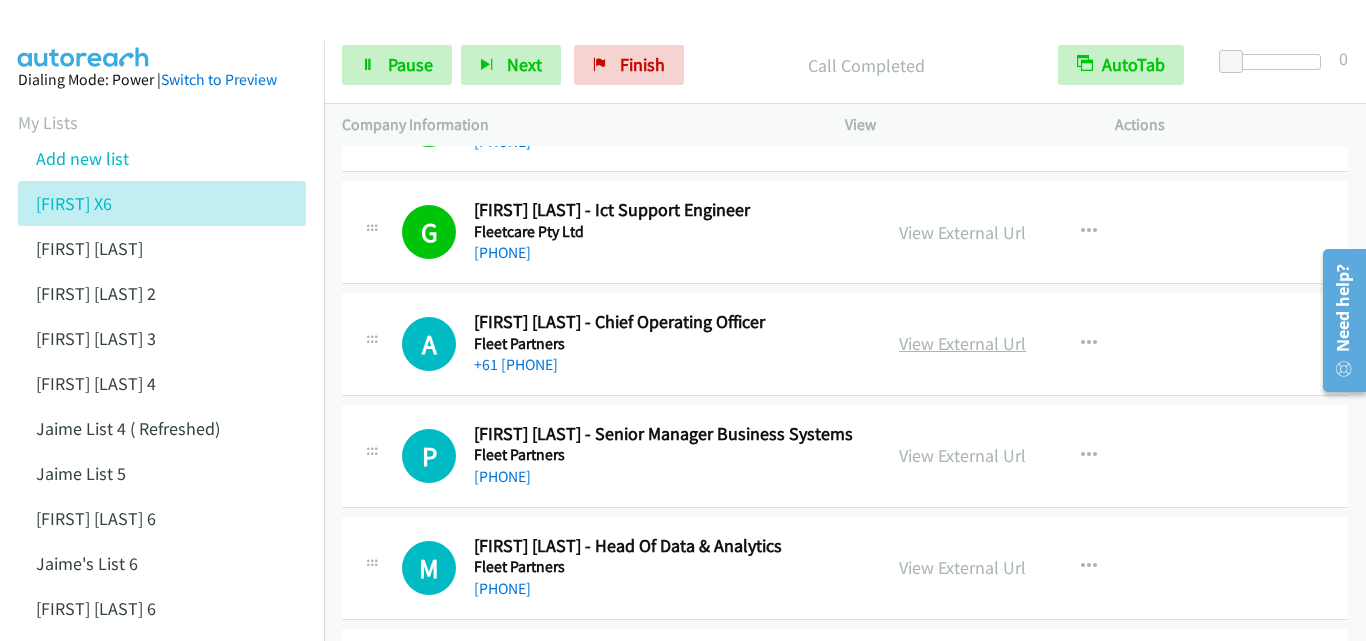 click on "View External Url" at bounding box center [962, 343] 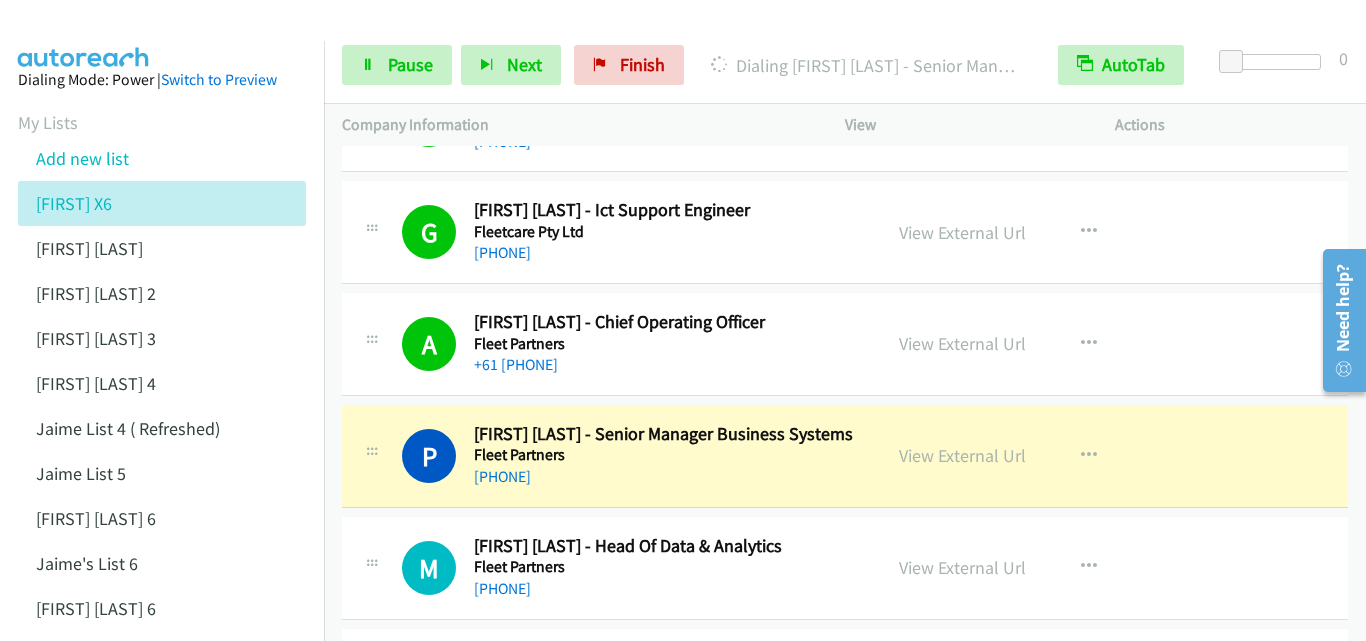 scroll, scrollTop: 3200, scrollLeft: 0, axis: vertical 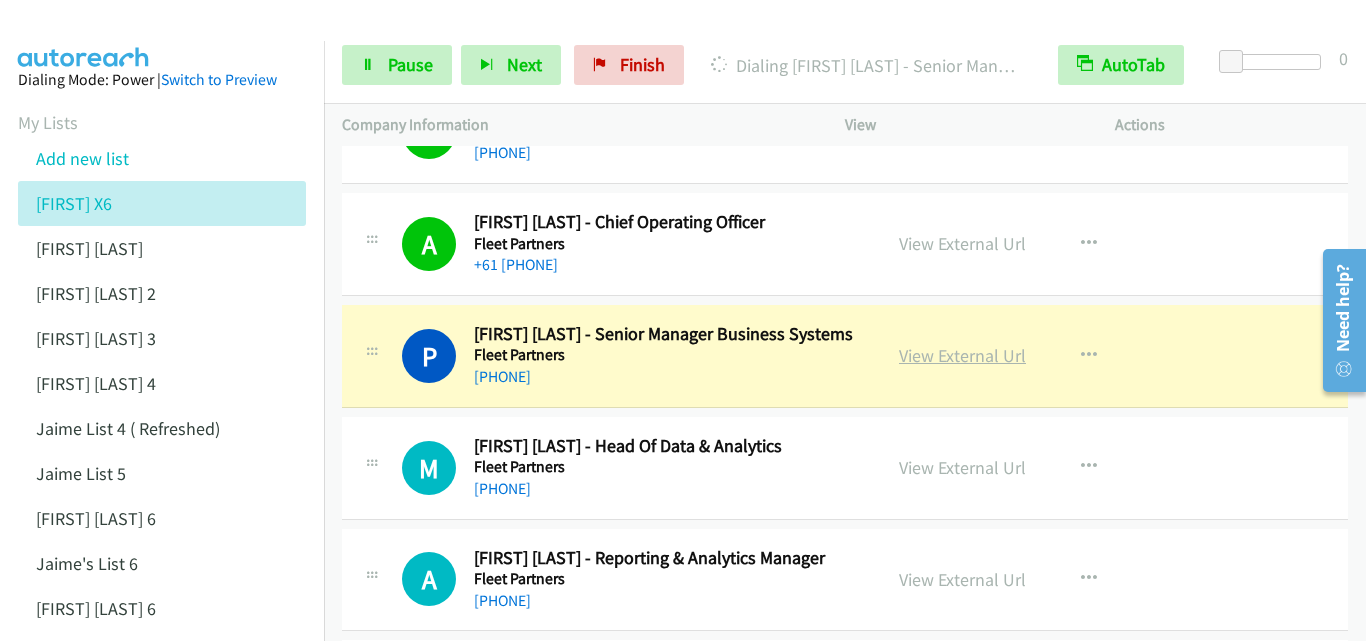 click on "View External Url" at bounding box center (962, 355) 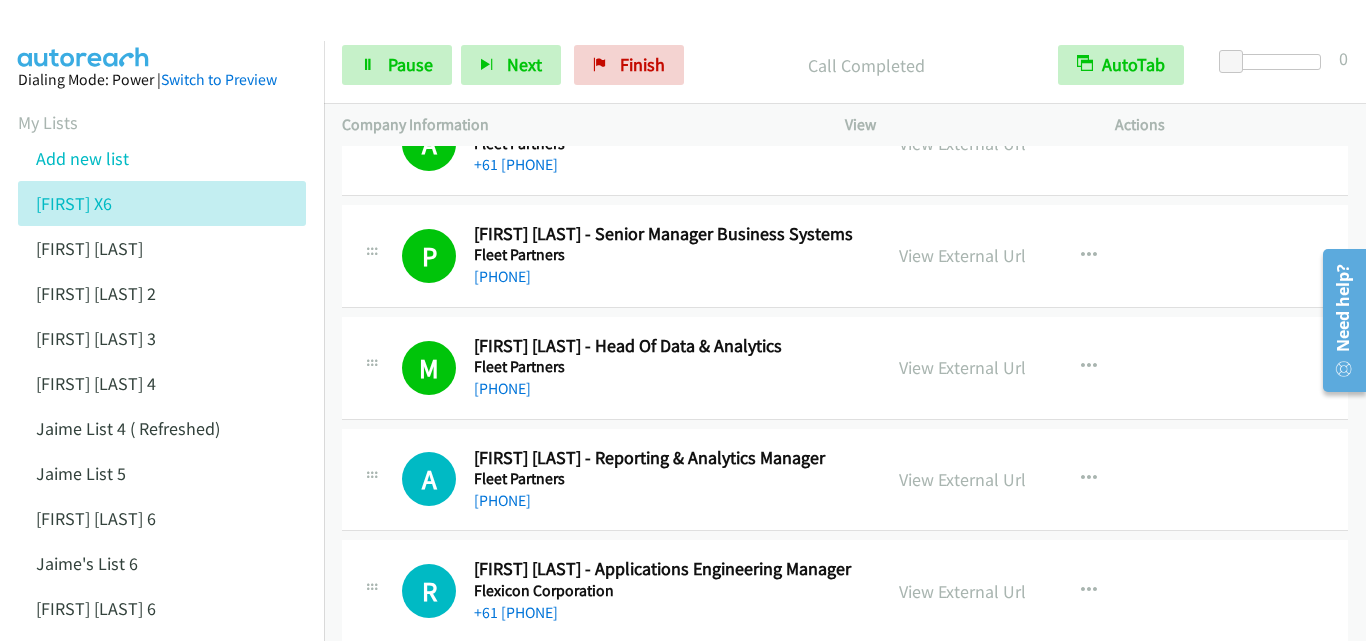 scroll, scrollTop: 3400, scrollLeft: 0, axis: vertical 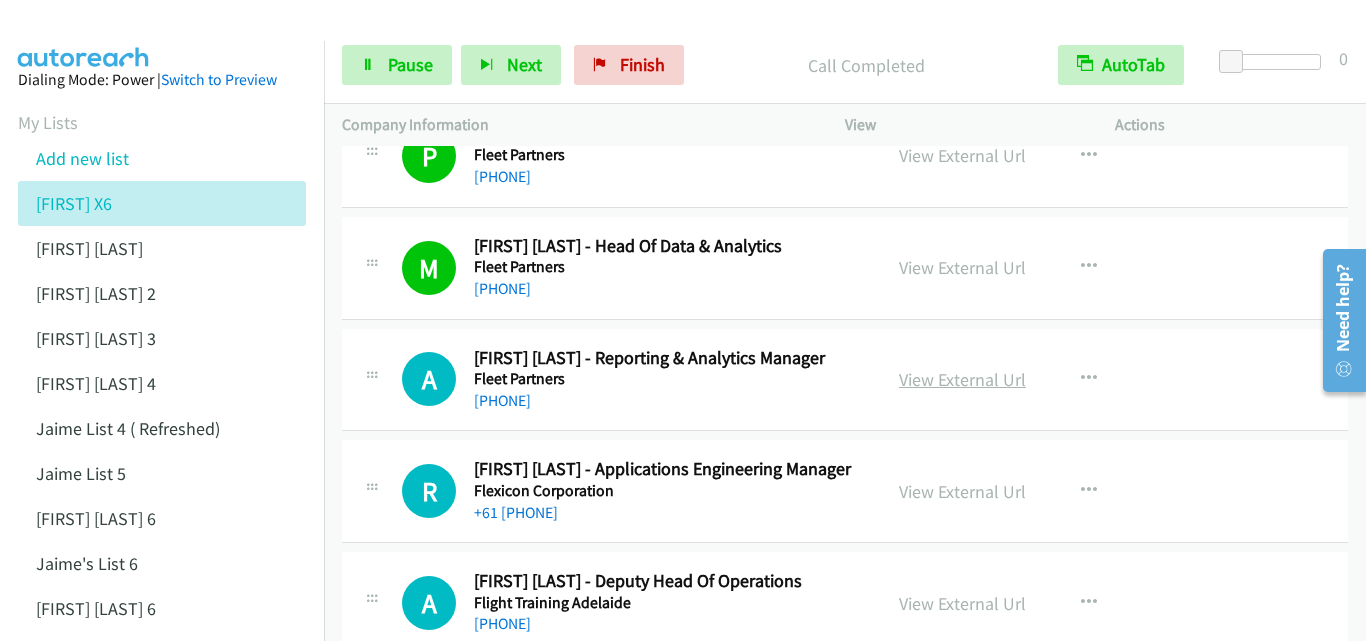 click on "View External Url" at bounding box center [962, 379] 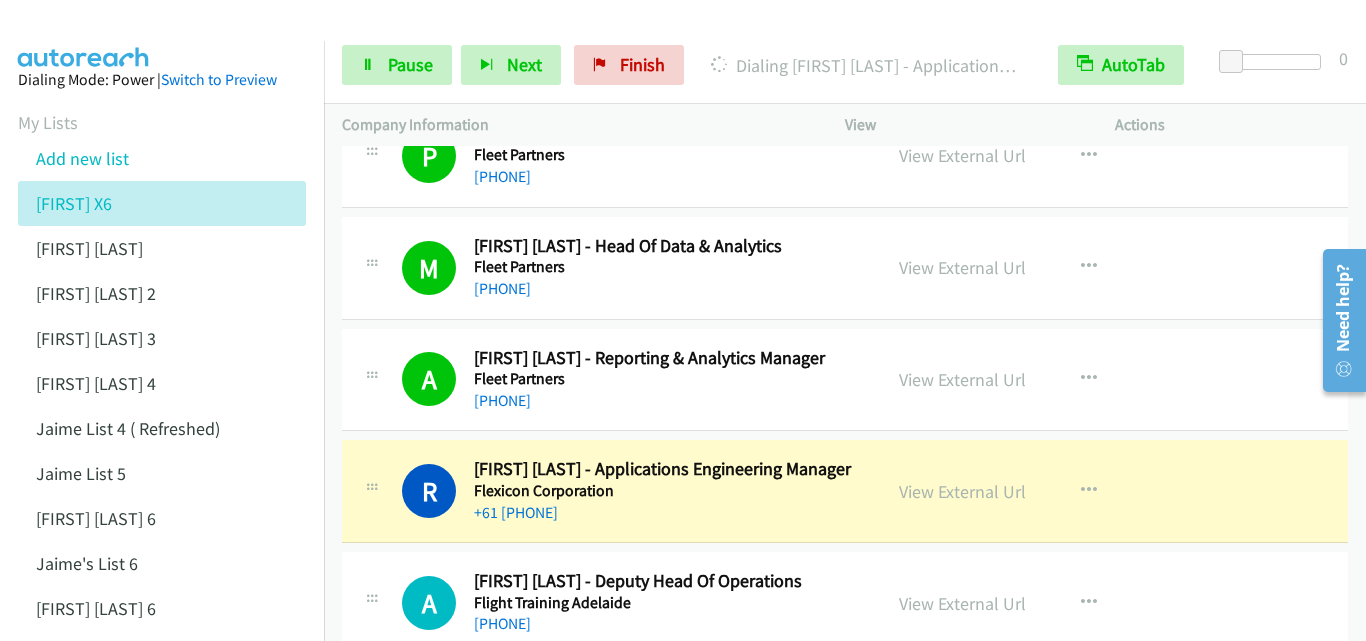 scroll, scrollTop: 3500, scrollLeft: 0, axis: vertical 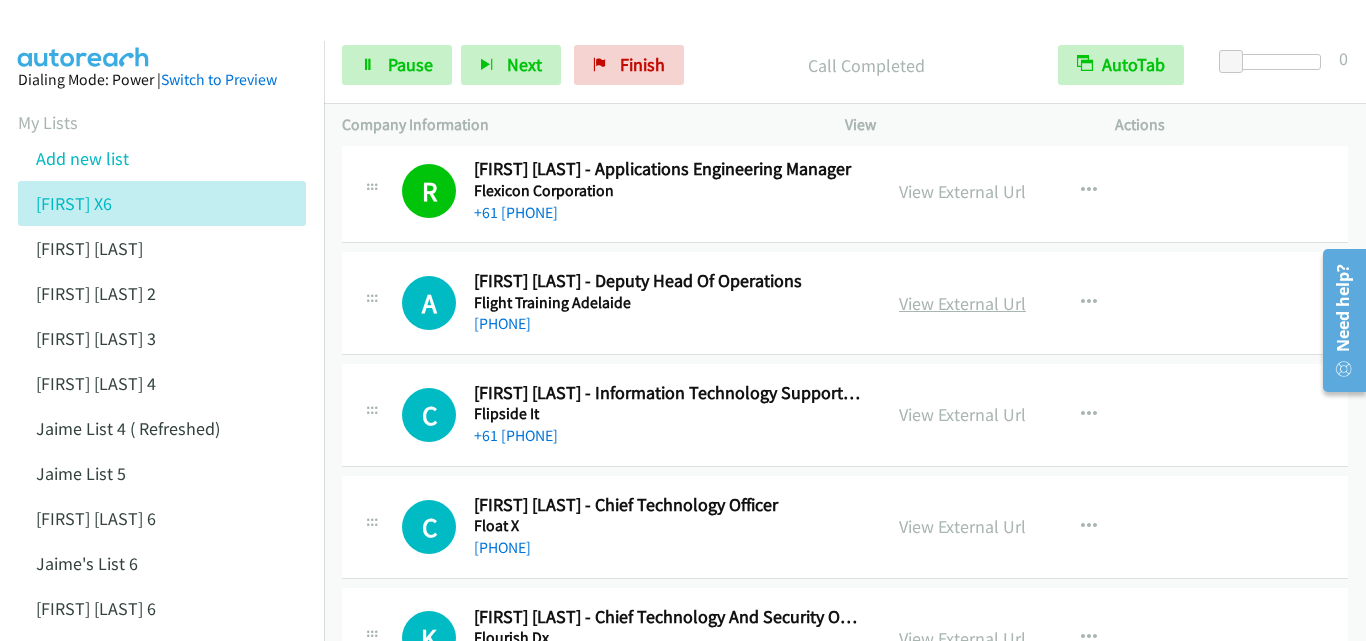 click on "View External Url" at bounding box center (962, 303) 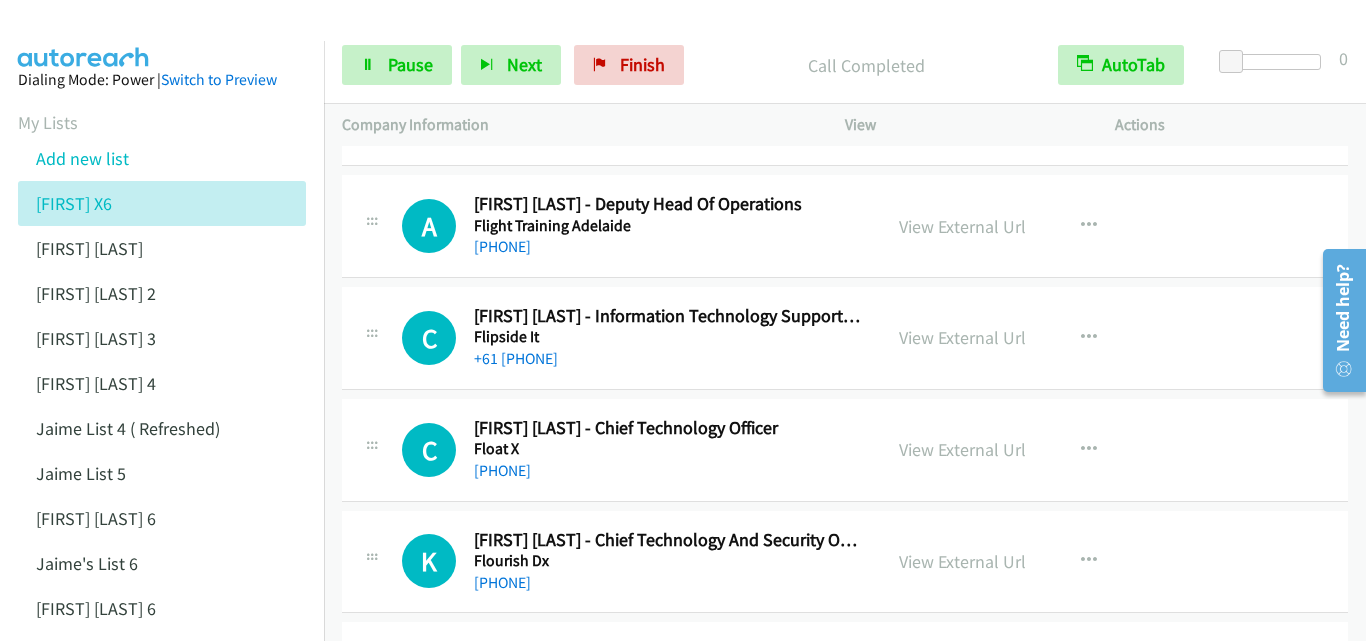 scroll, scrollTop: 3800, scrollLeft: 0, axis: vertical 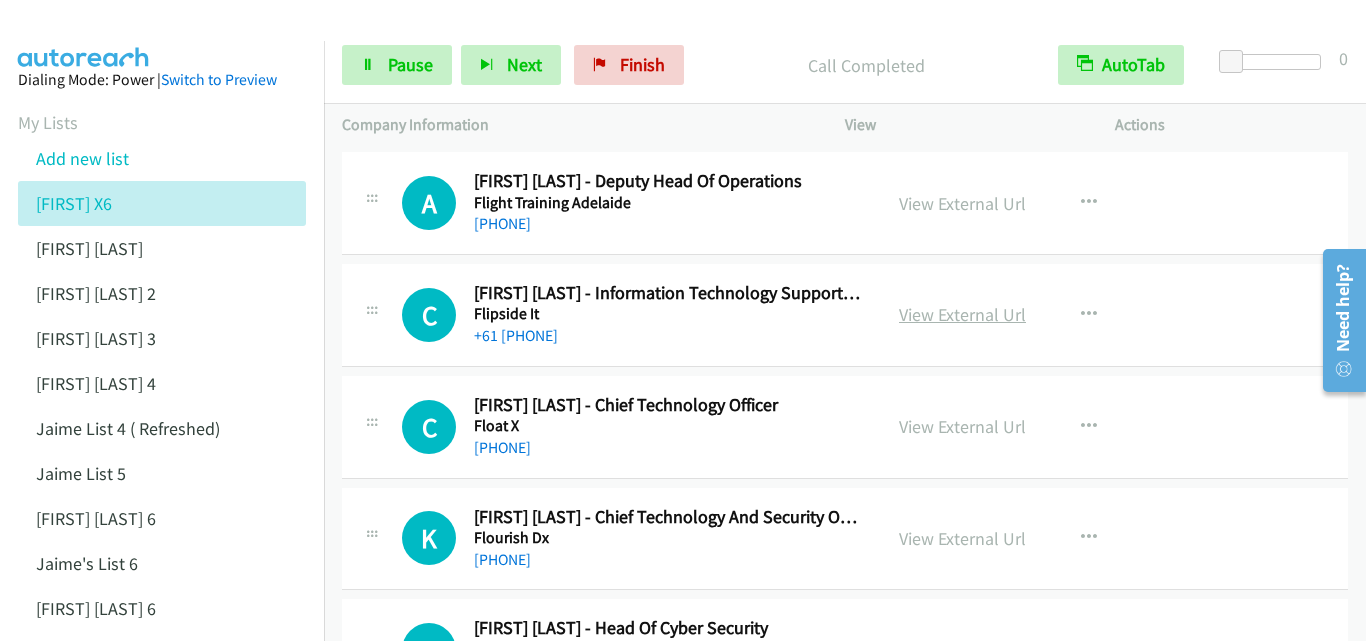 click on "View External Url" at bounding box center [962, 314] 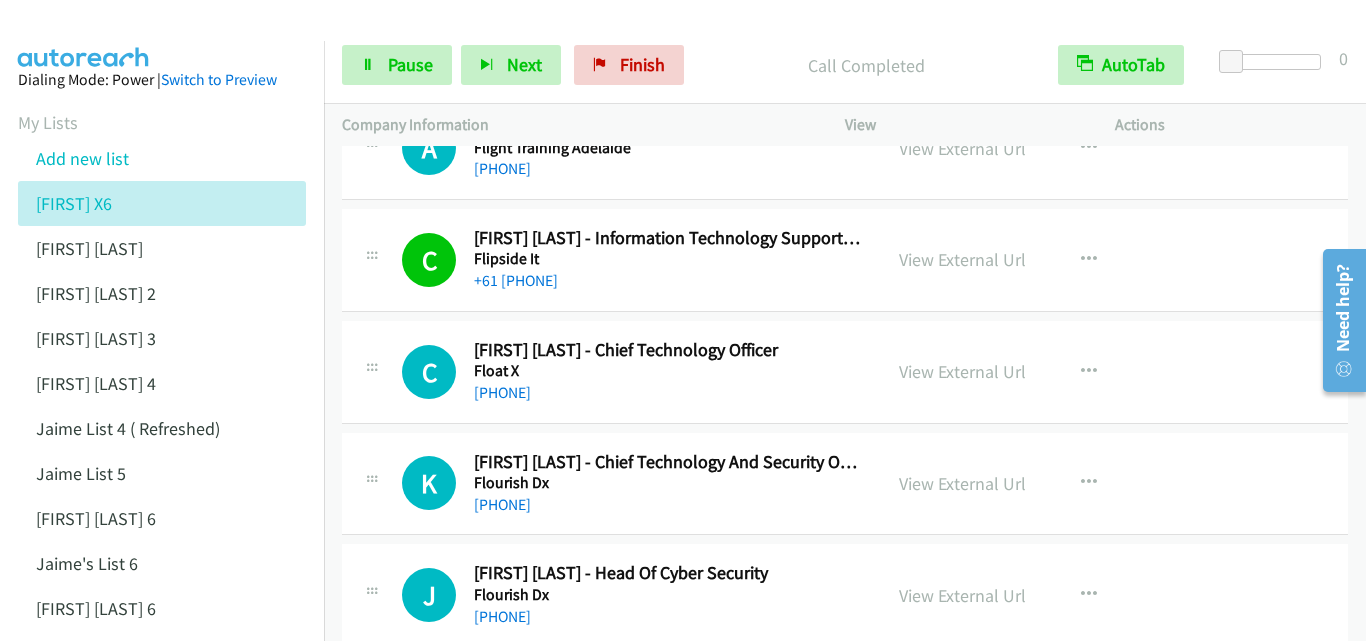 scroll, scrollTop: 3900, scrollLeft: 0, axis: vertical 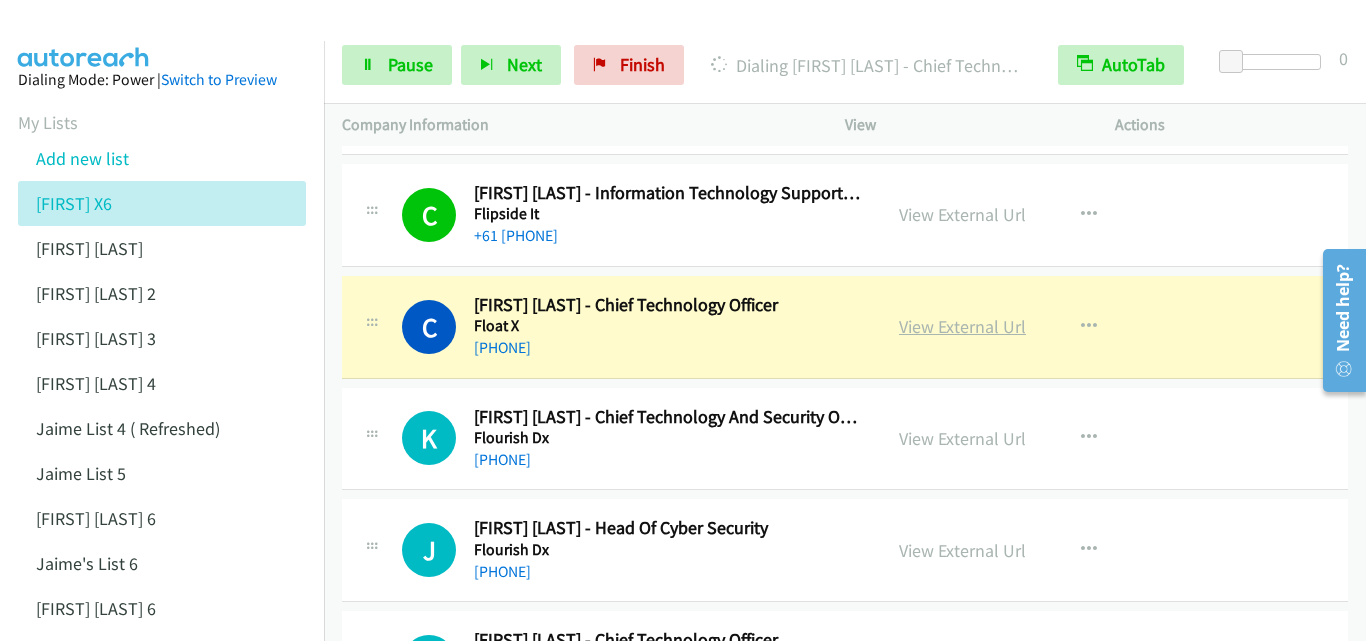 click on "View External Url" at bounding box center (962, 326) 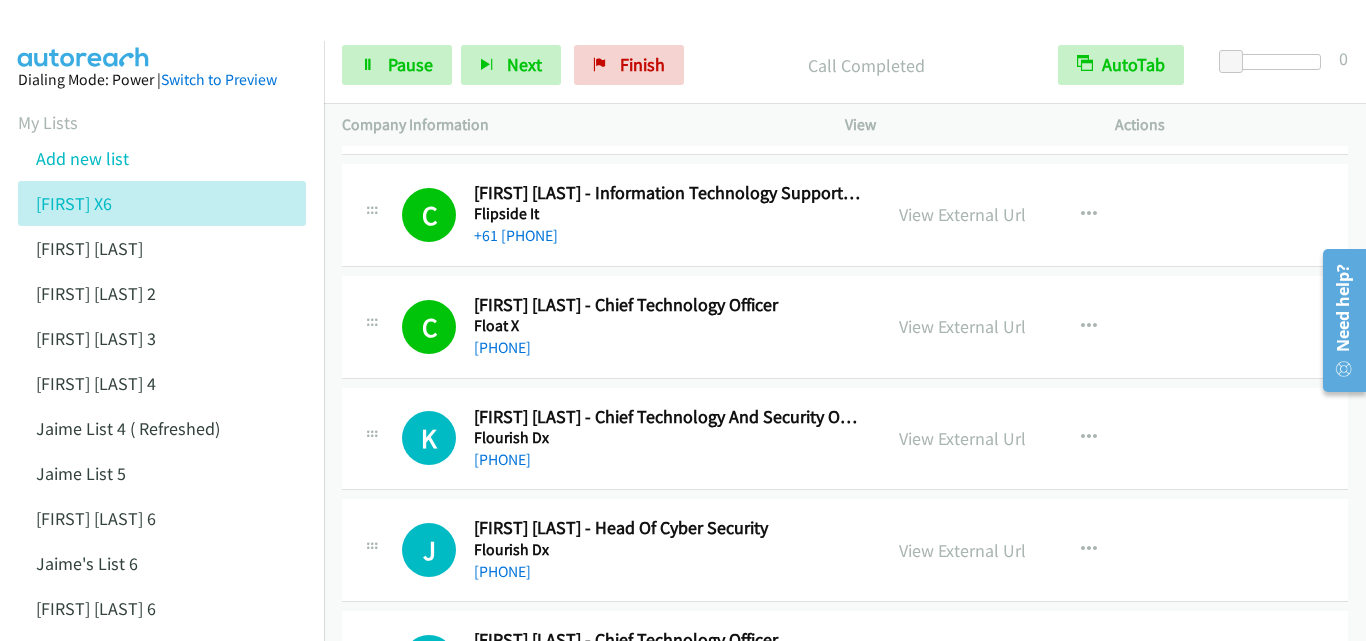 scroll, scrollTop: 4000, scrollLeft: 0, axis: vertical 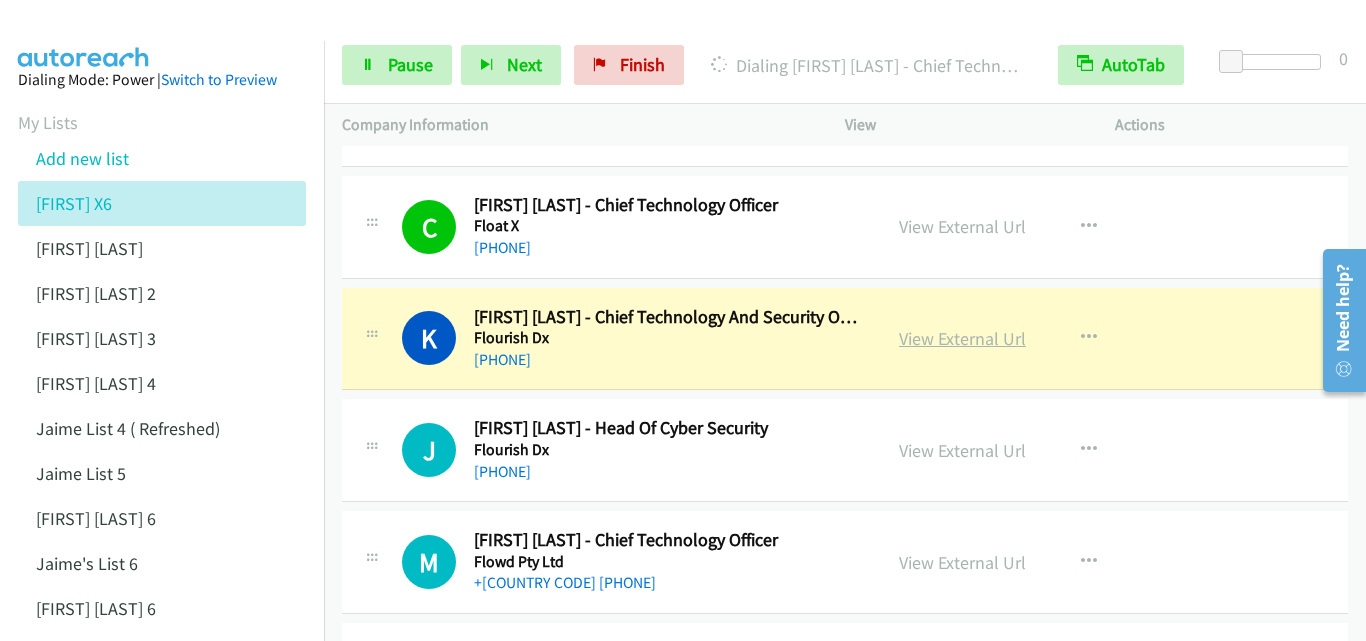 click on "View External Url" at bounding box center [962, 338] 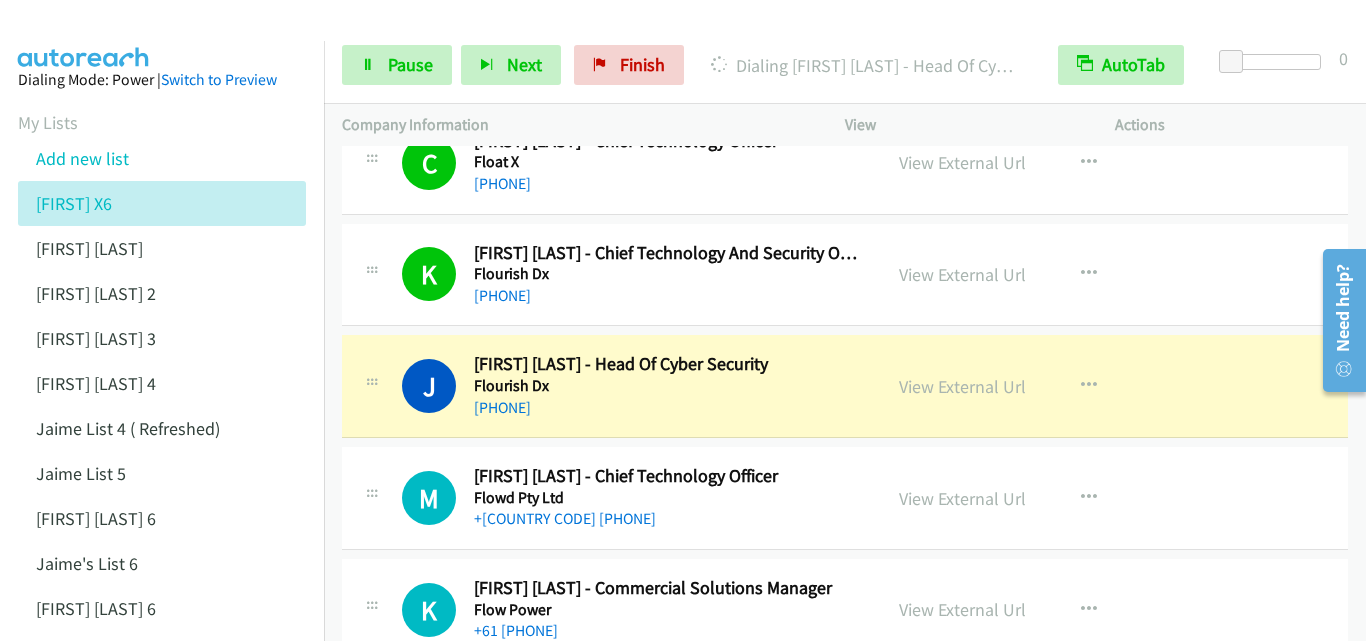 scroll, scrollTop: 4100, scrollLeft: 0, axis: vertical 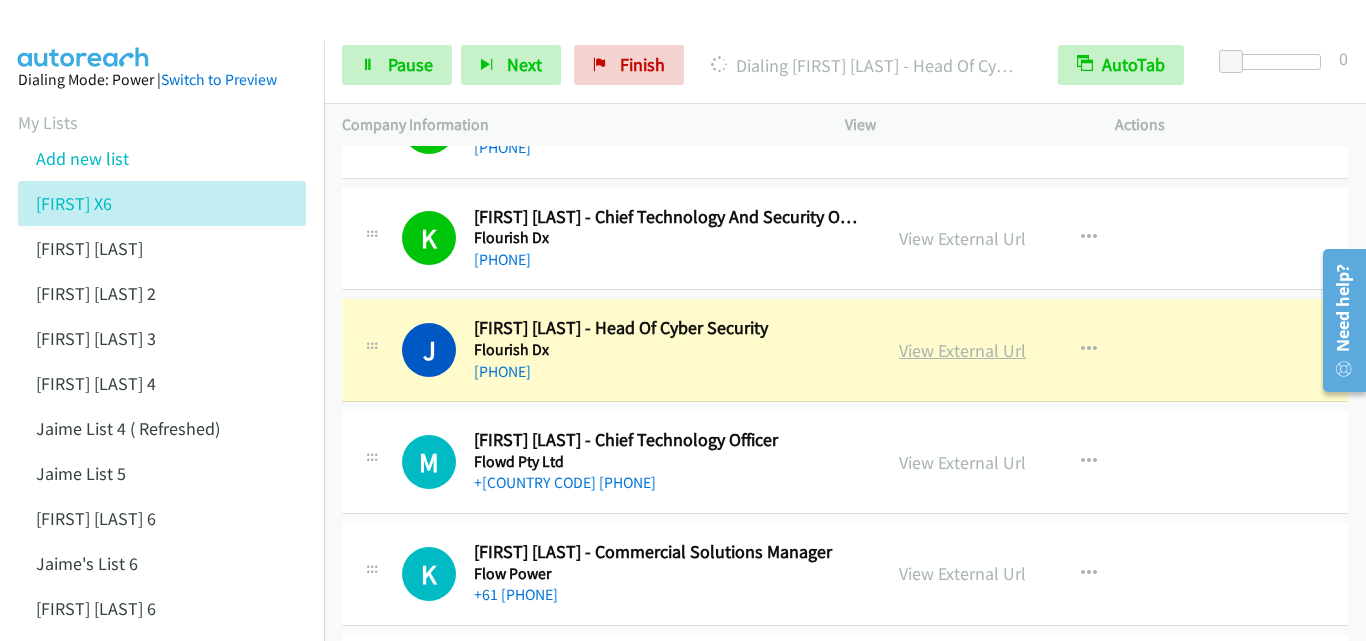 click on "View External Url" at bounding box center (962, 350) 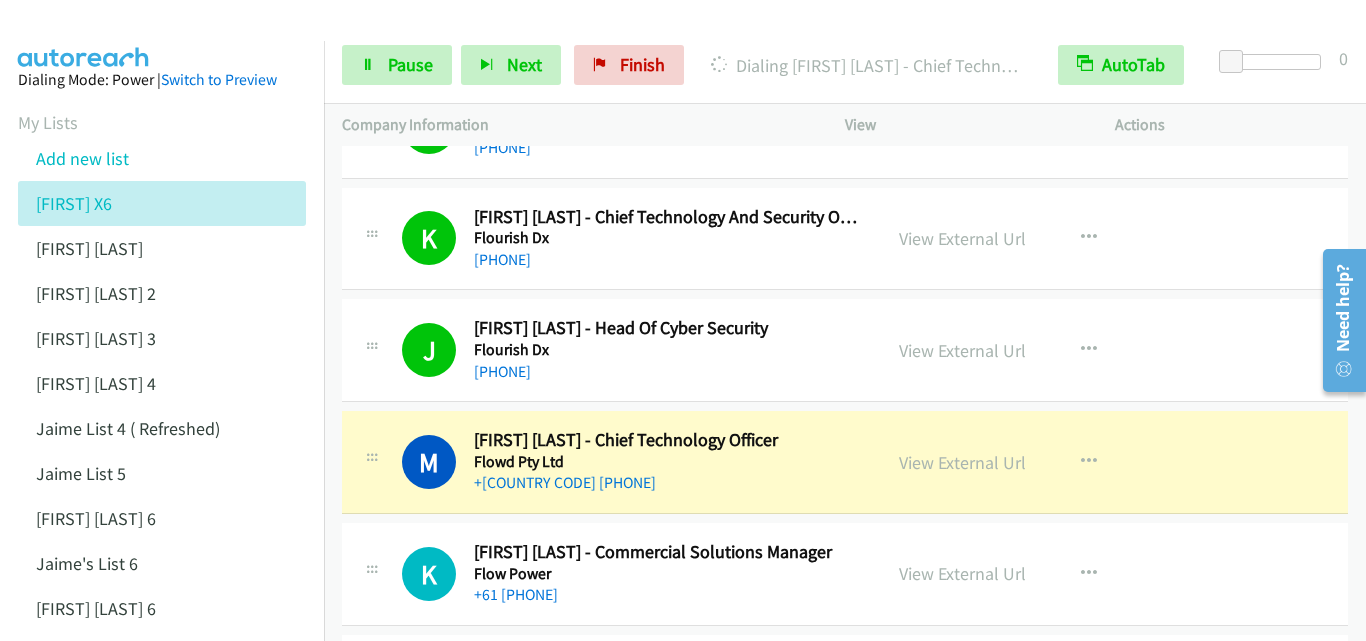 scroll, scrollTop: 4200, scrollLeft: 0, axis: vertical 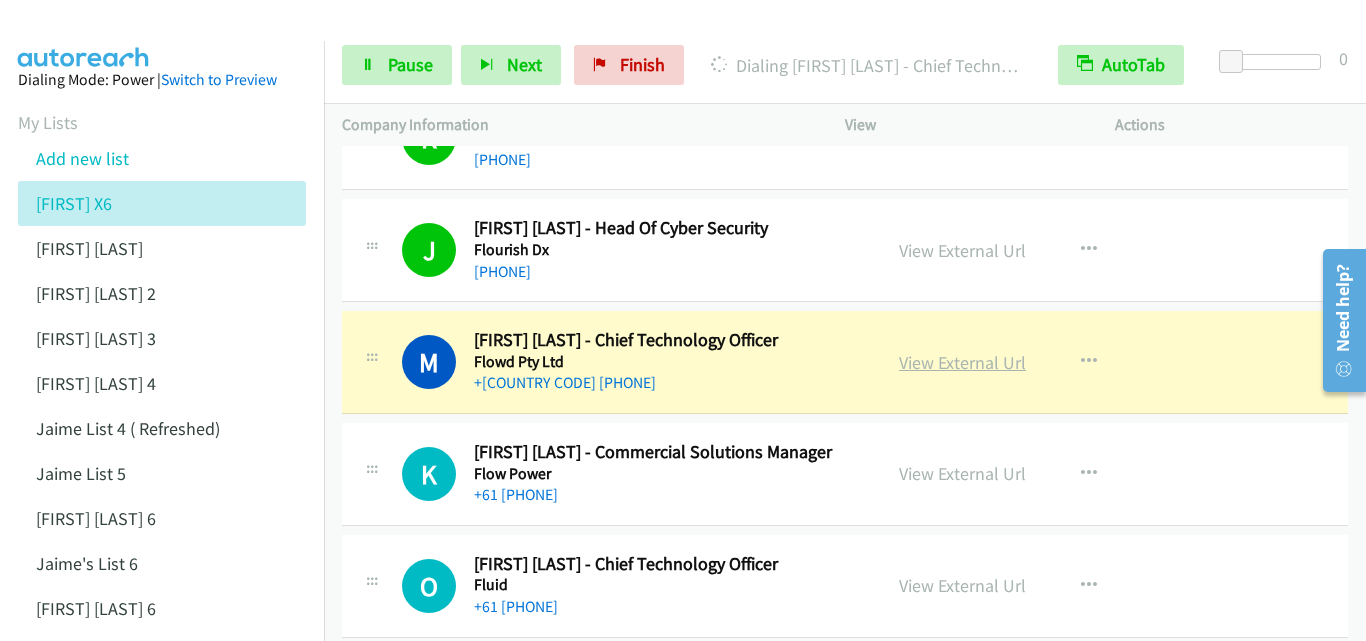 click on "View External Url" at bounding box center (962, 362) 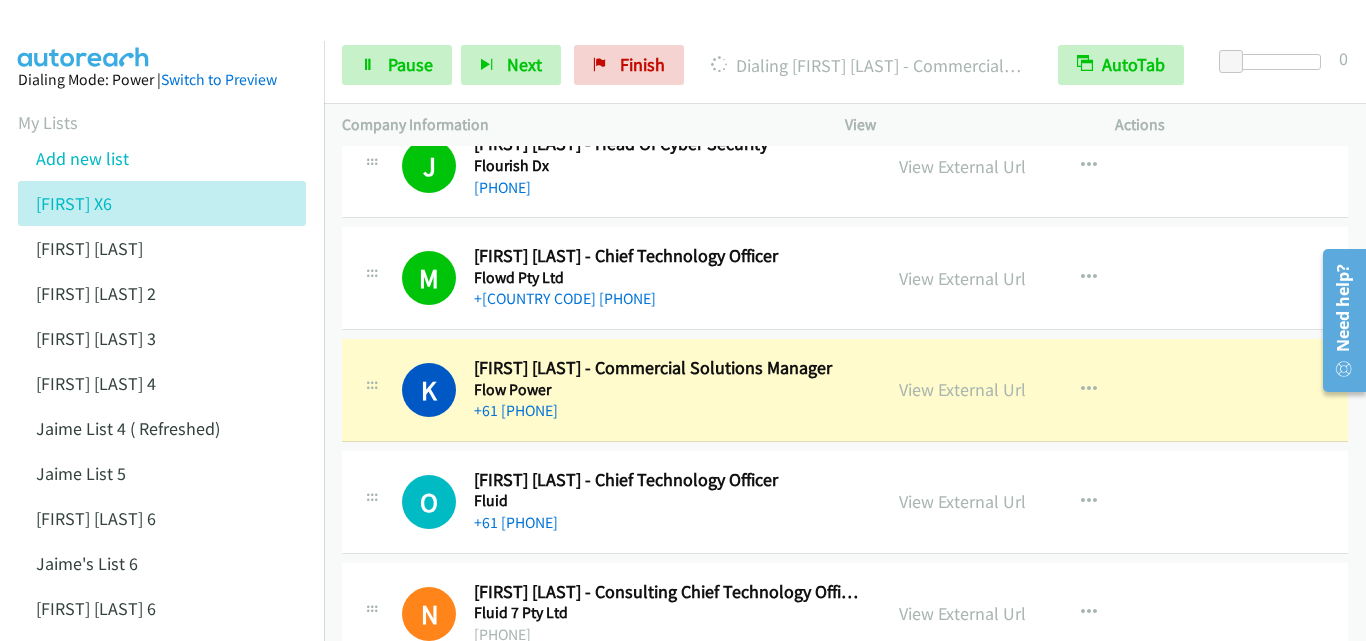 scroll, scrollTop: 4400, scrollLeft: 0, axis: vertical 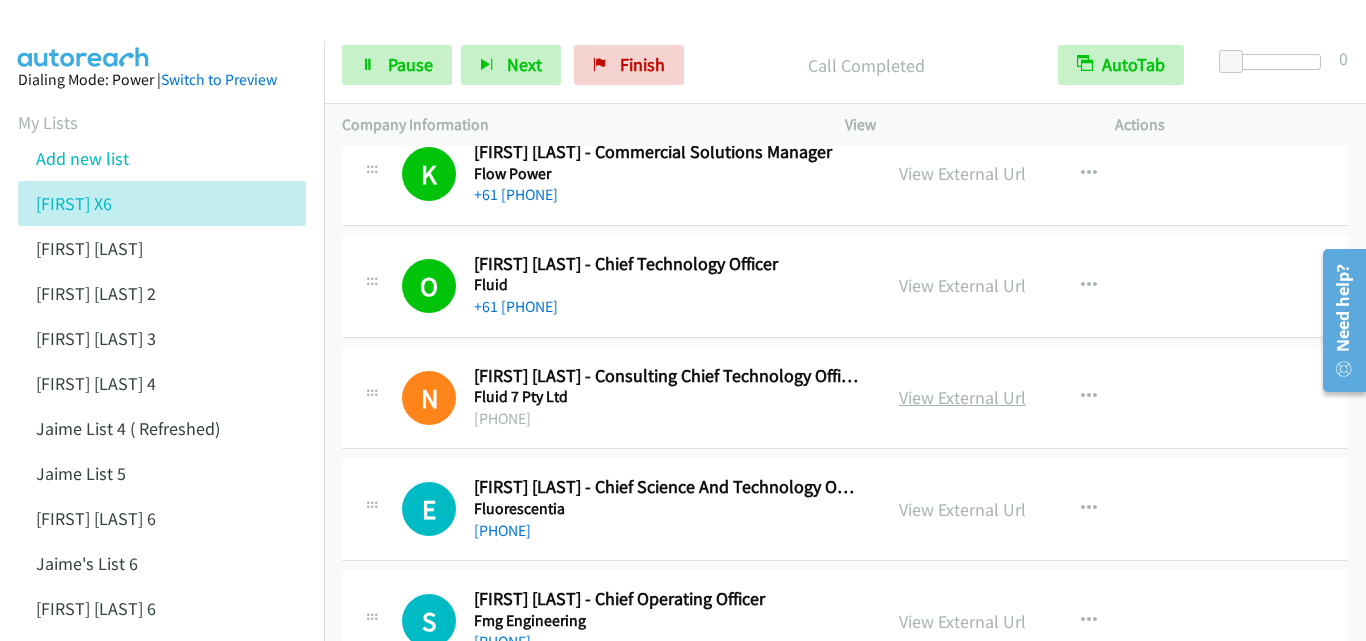 click on "View External Url" at bounding box center [962, 397] 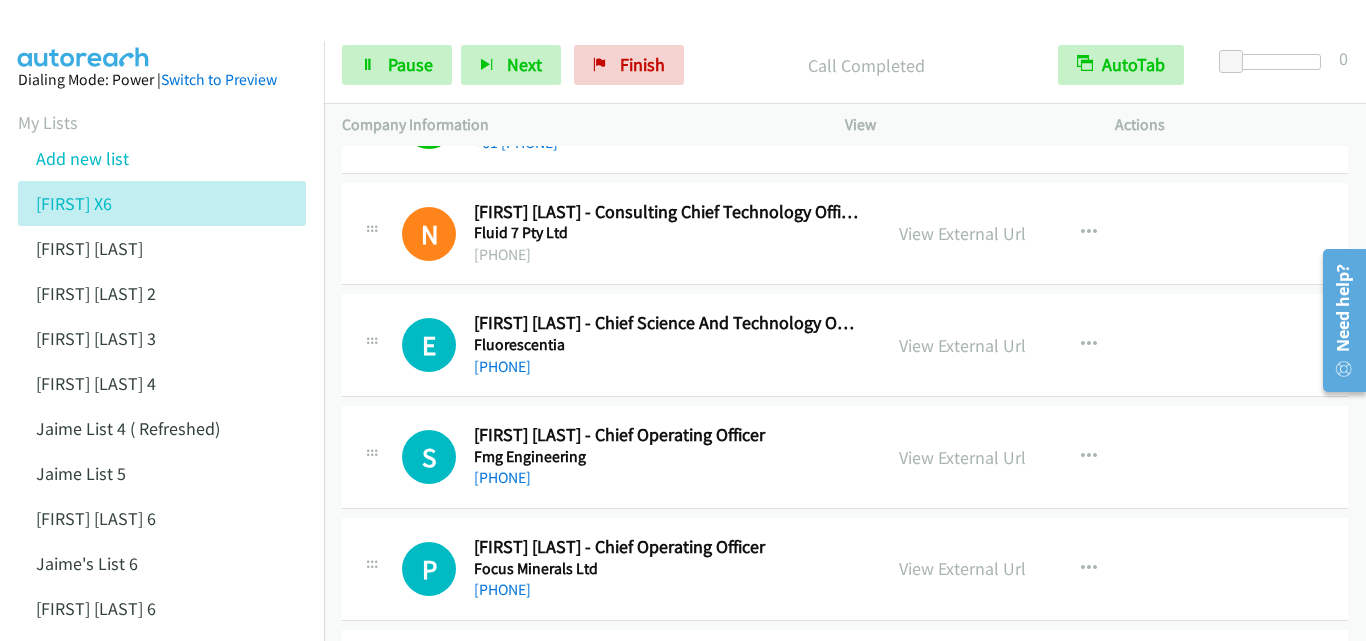 scroll, scrollTop: 4700, scrollLeft: 0, axis: vertical 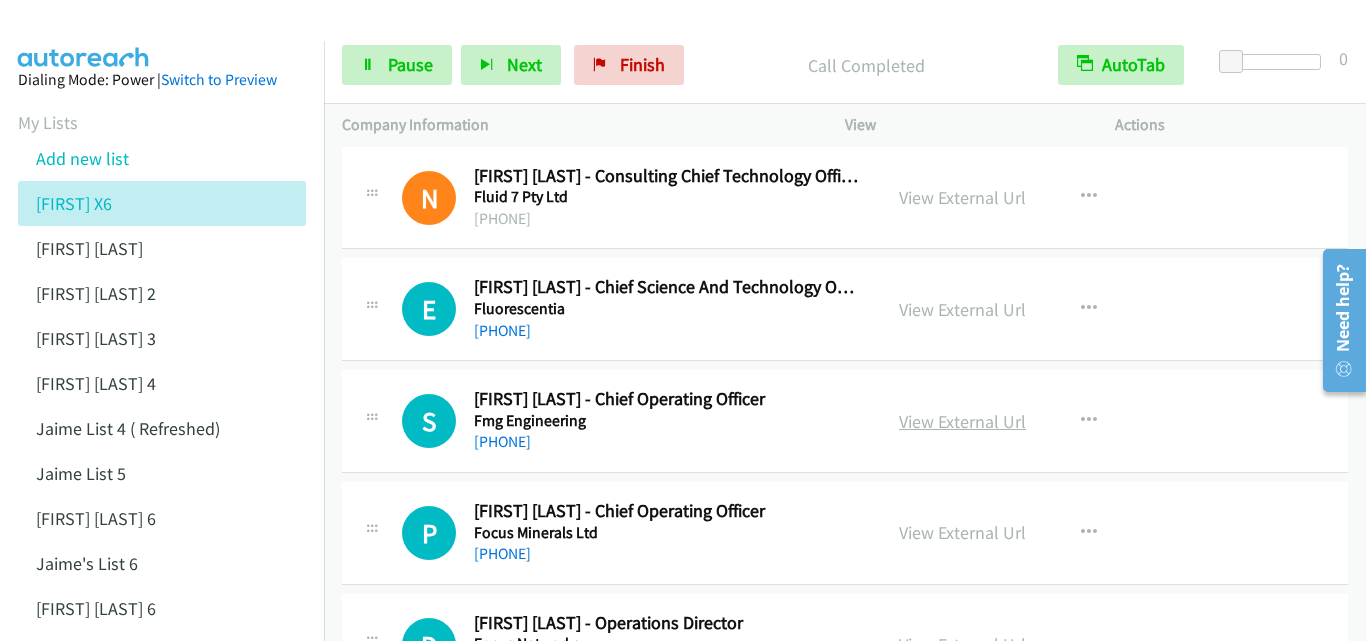 click on "View External Url" at bounding box center (962, 421) 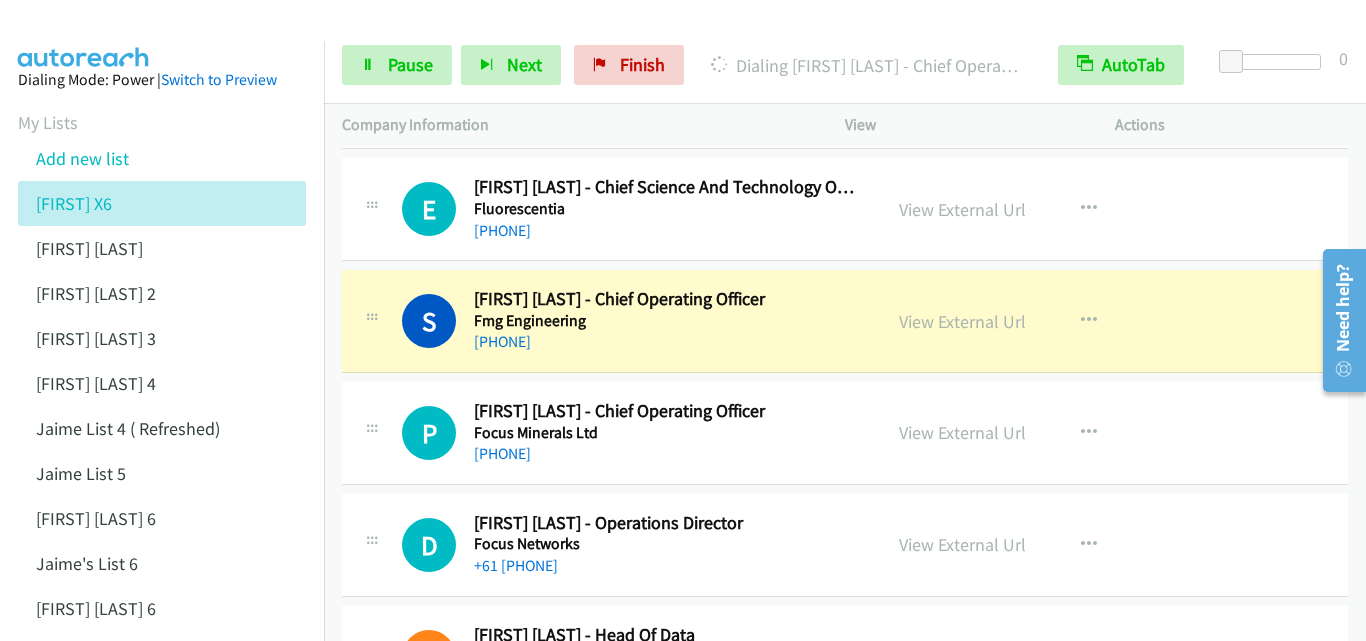 scroll, scrollTop: 4900, scrollLeft: 0, axis: vertical 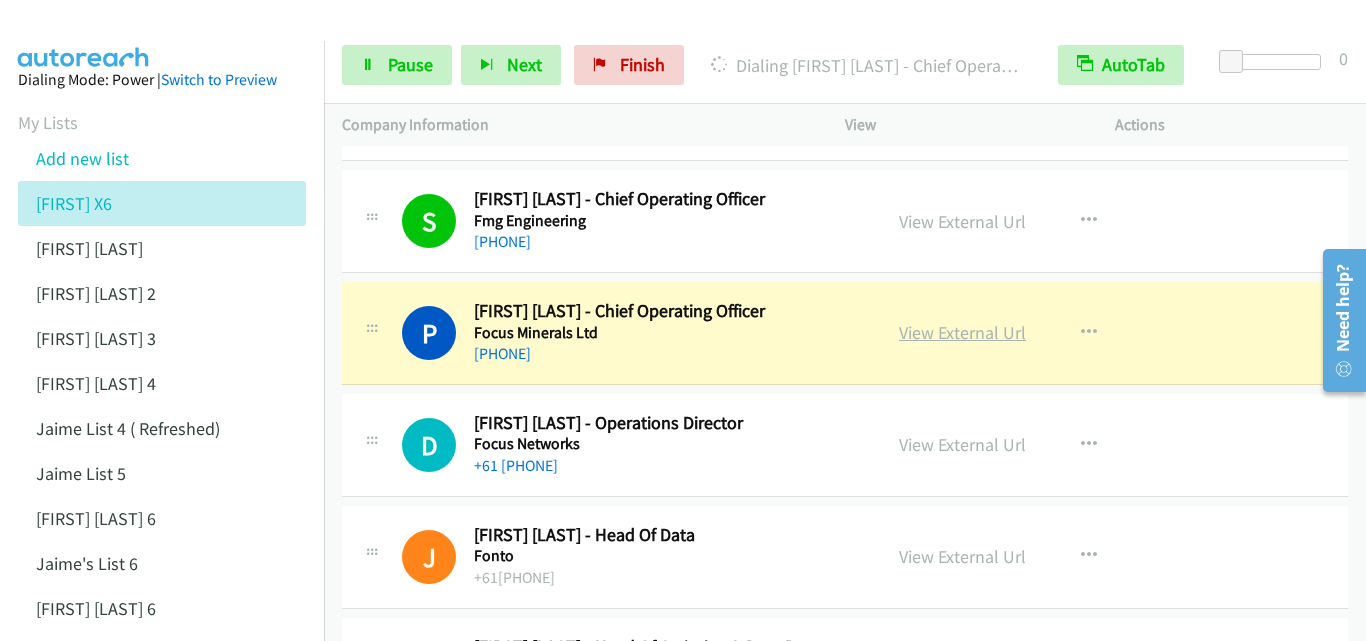 click on "View External Url" at bounding box center (962, 332) 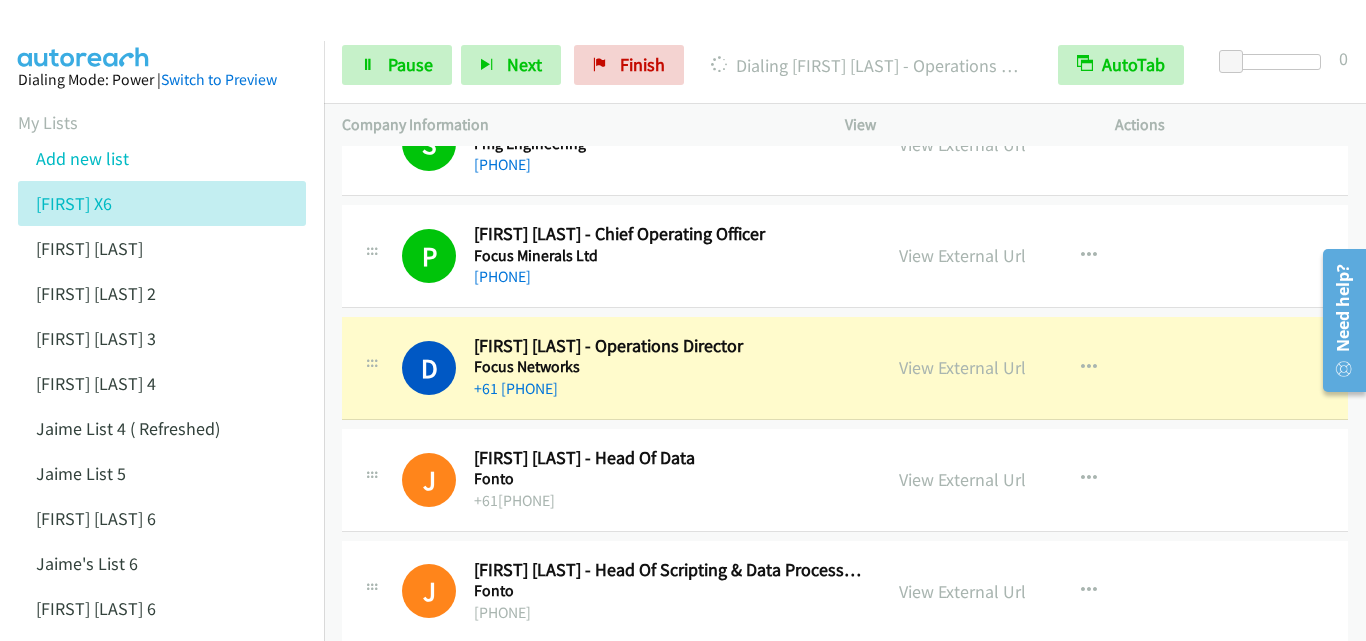 scroll, scrollTop: 5000, scrollLeft: 0, axis: vertical 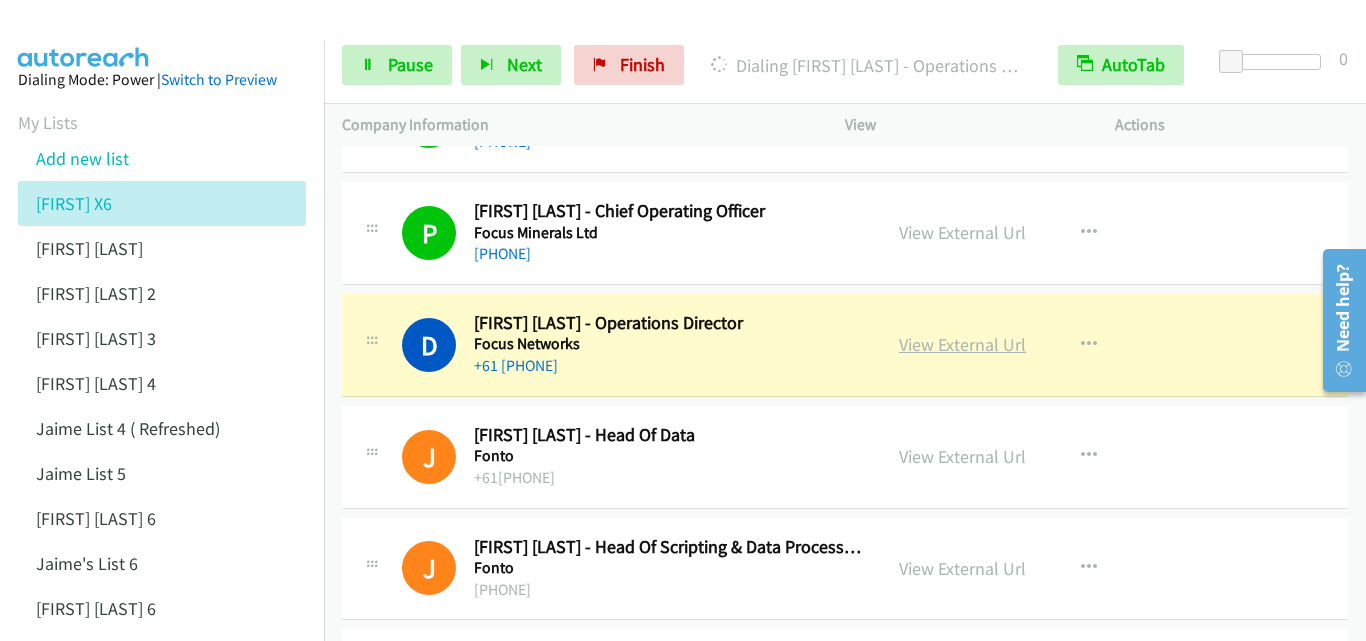 click on "View External Url" at bounding box center (962, 344) 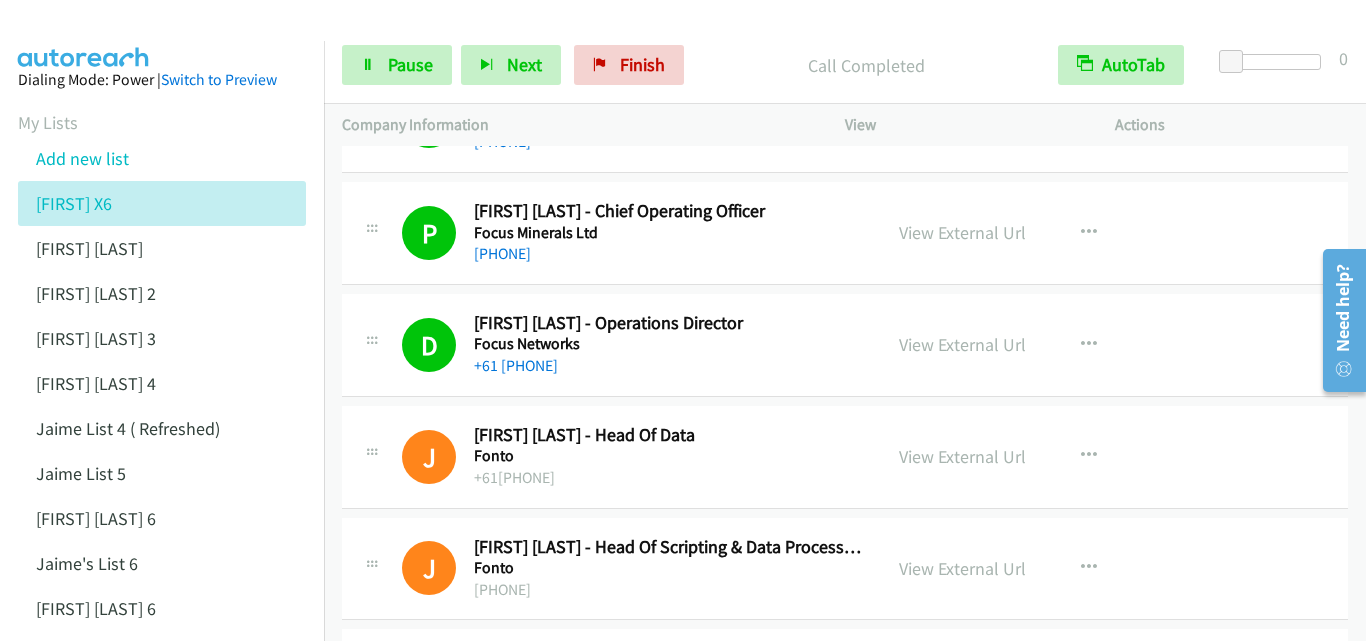 scroll, scrollTop: 5100, scrollLeft: 0, axis: vertical 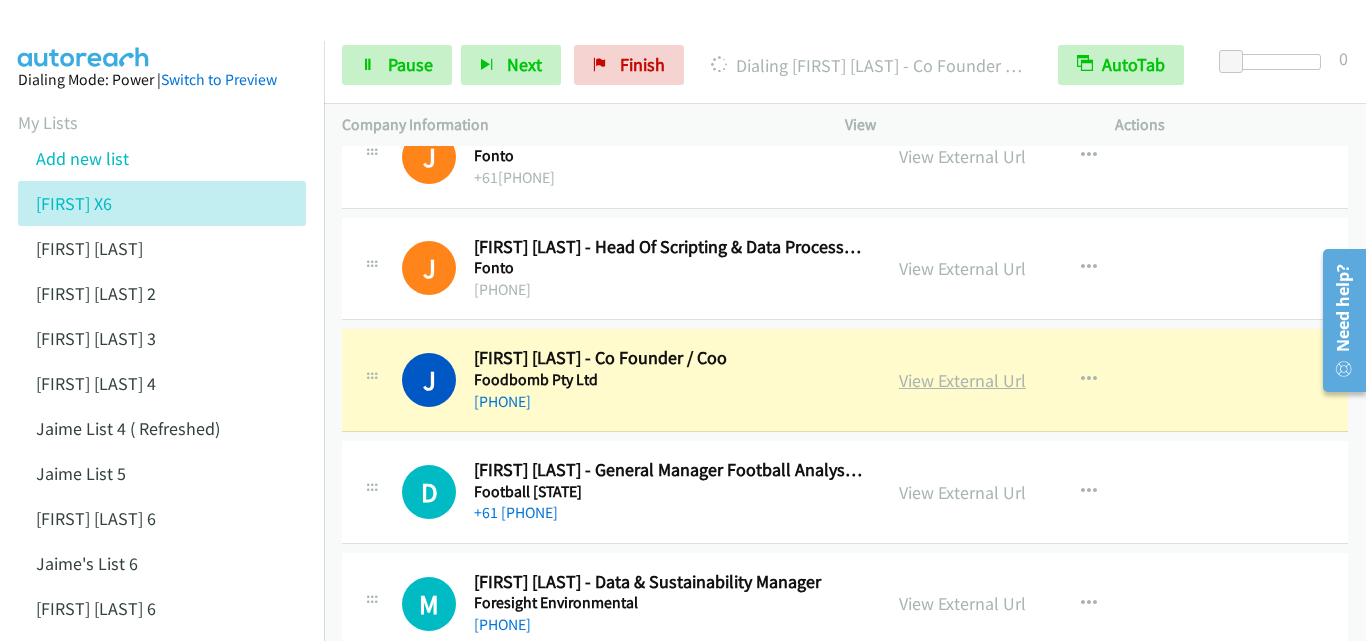 click on "View External Url" at bounding box center (962, 380) 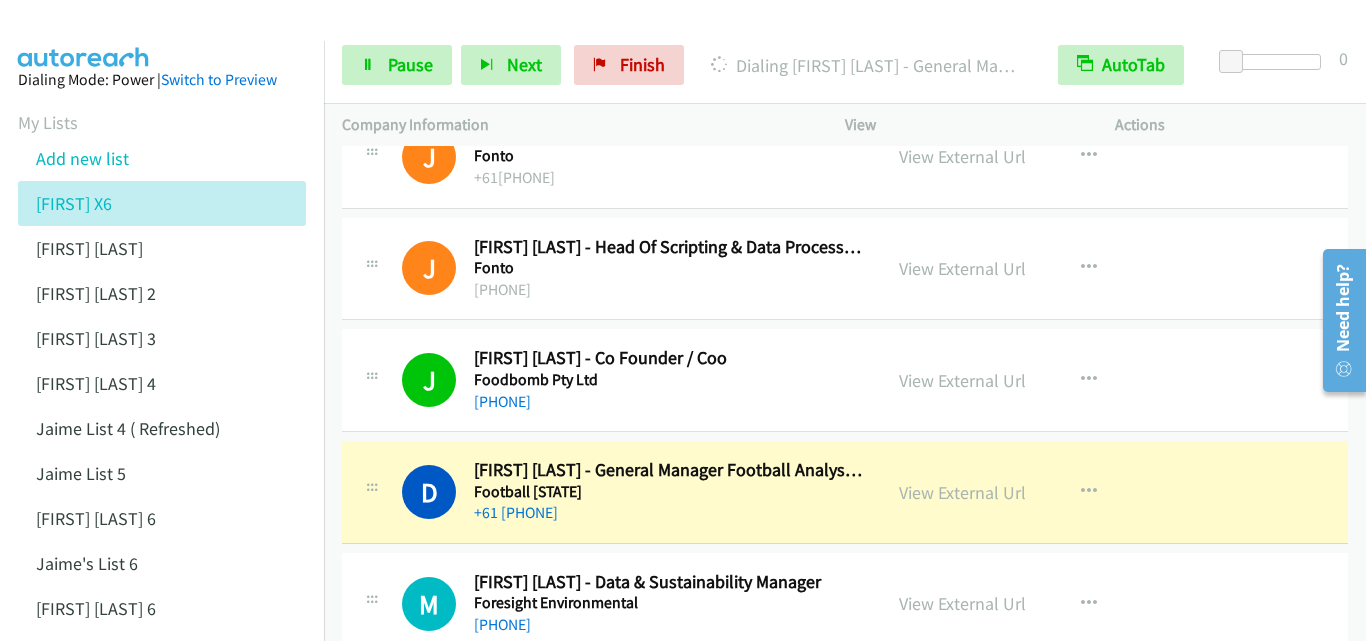 scroll, scrollTop: 5400, scrollLeft: 0, axis: vertical 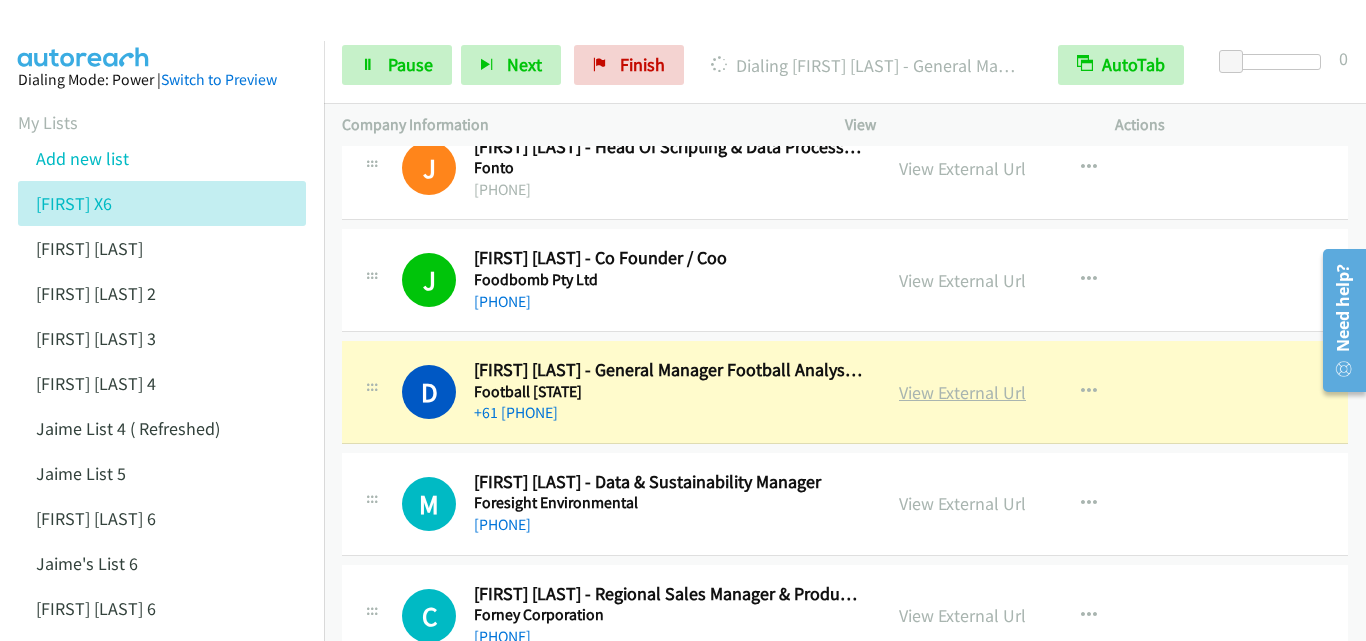 click on "View External Url" at bounding box center [962, 392] 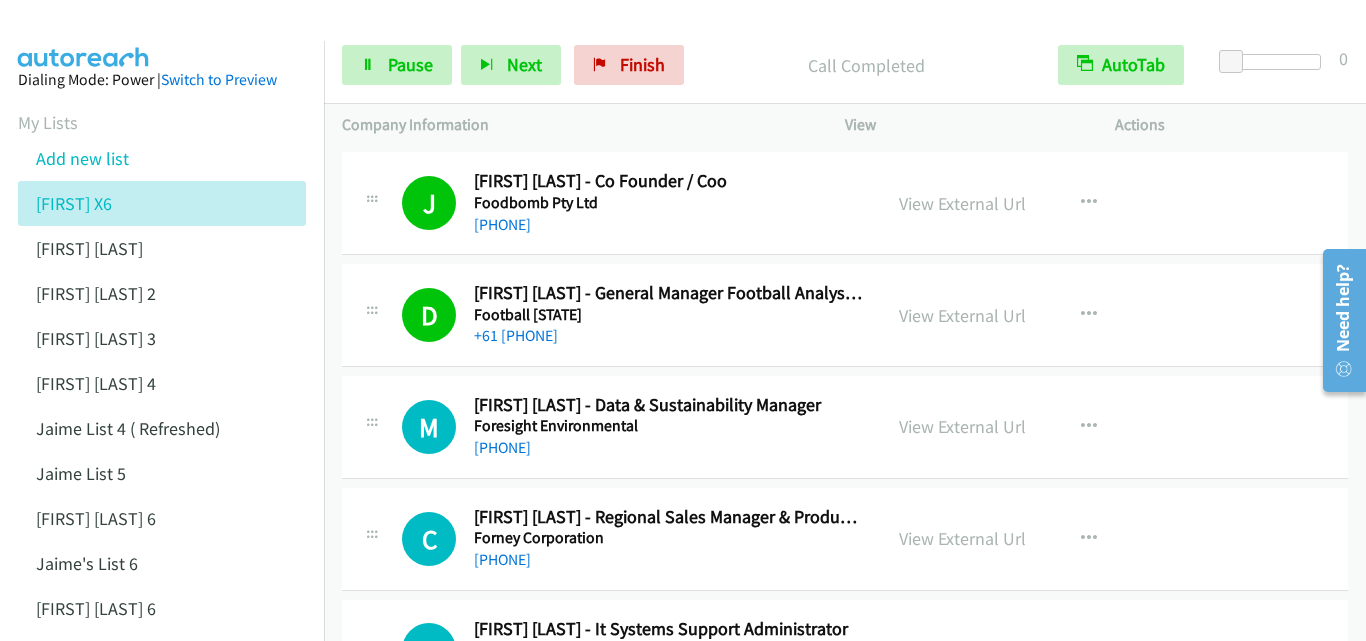 scroll, scrollTop: 5500, scrollLeft: 0, axis: vertical 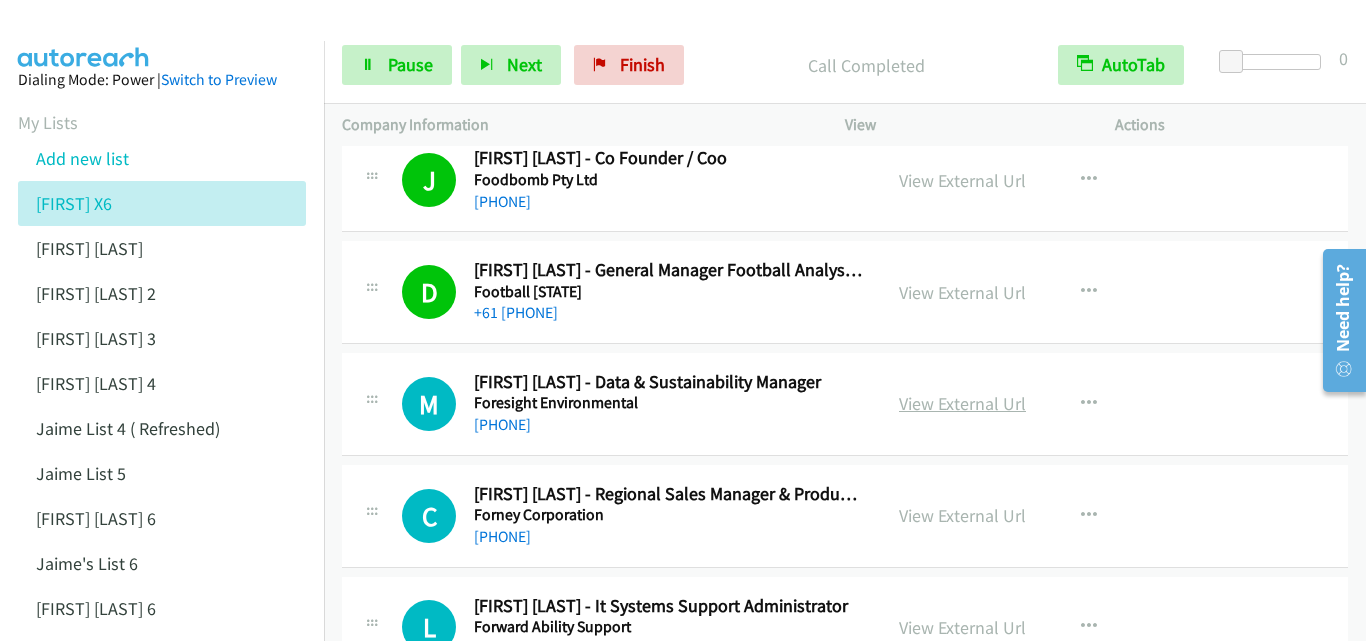 click on "View External Url" at bounding box center [962, 403] 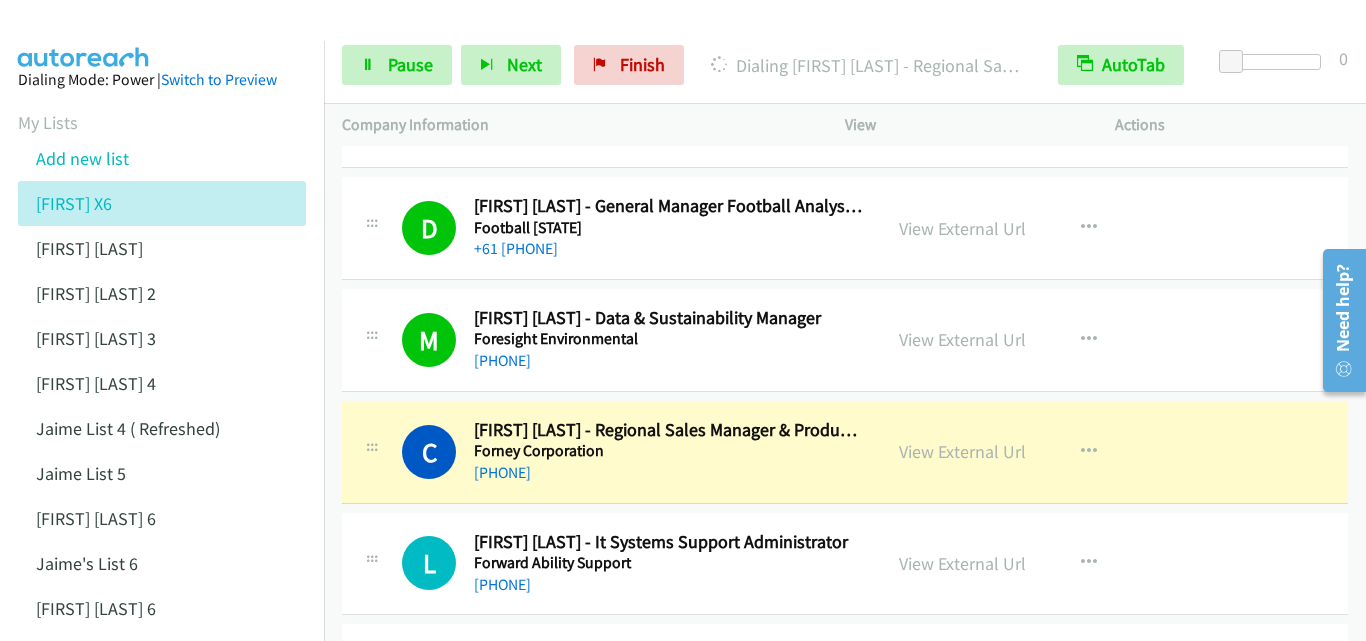 scroll, scrollTop: 5600, scrollLeft: 0, axis: vertical 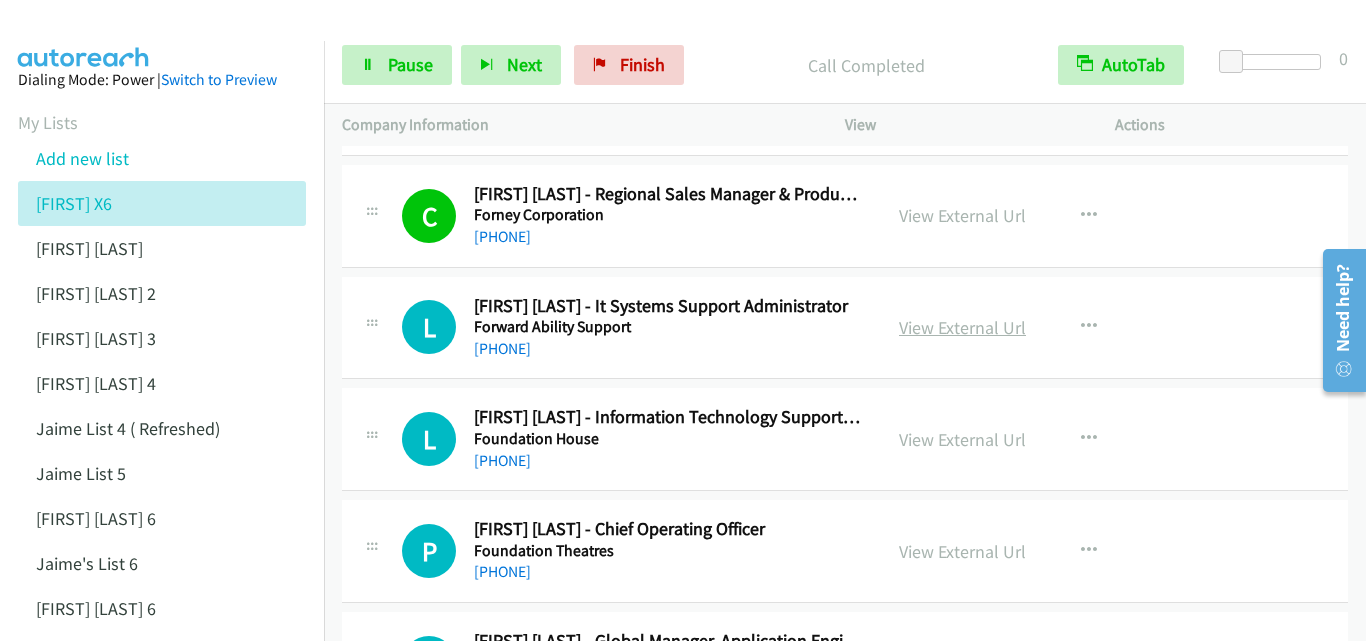 click on "View External Url" at bounding box center (962, 327) 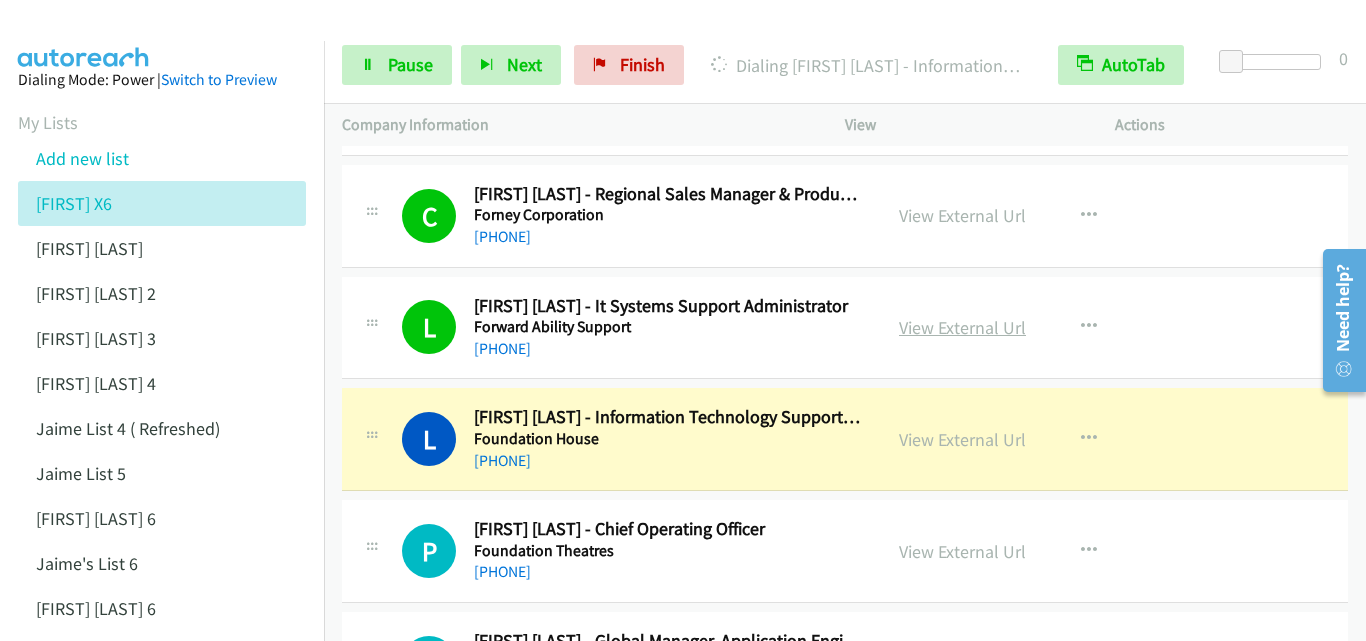 scroll, scrollTop: 5900, scrollLeft: 0, axis: vertical 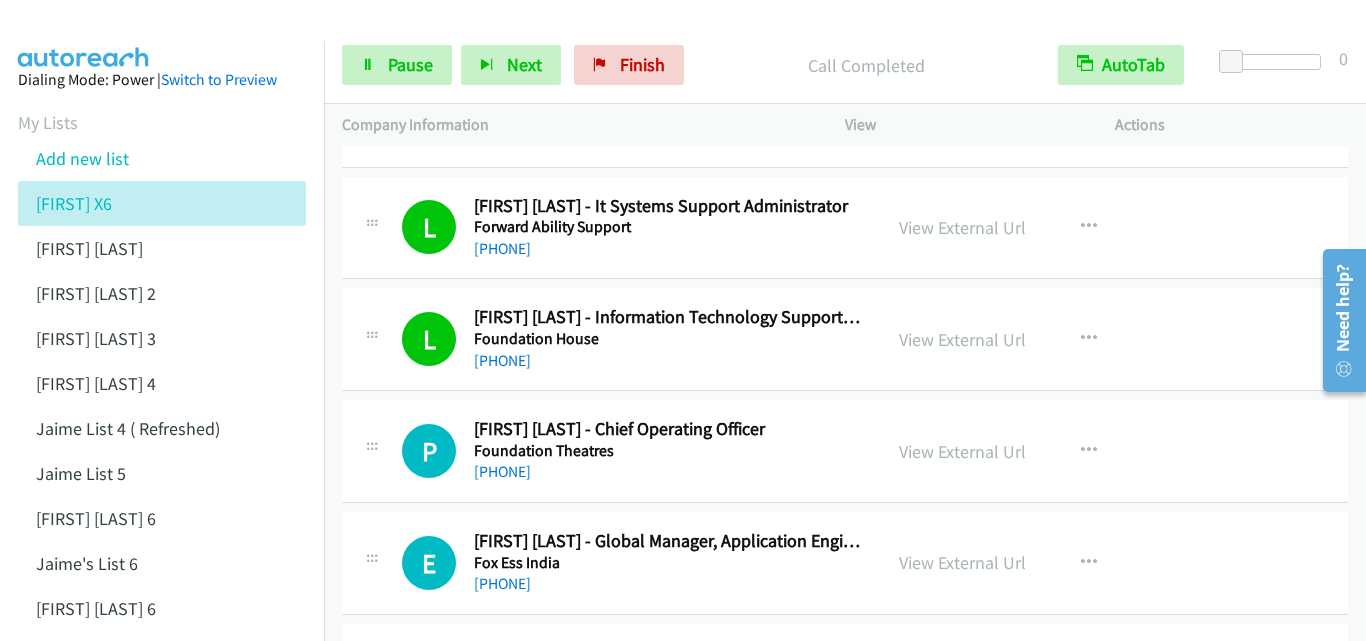 click on "Start Calls
Pause
Next
Finish
Call Completed
AutoTab
AutoTab
0" at bounding box center (845, 65) 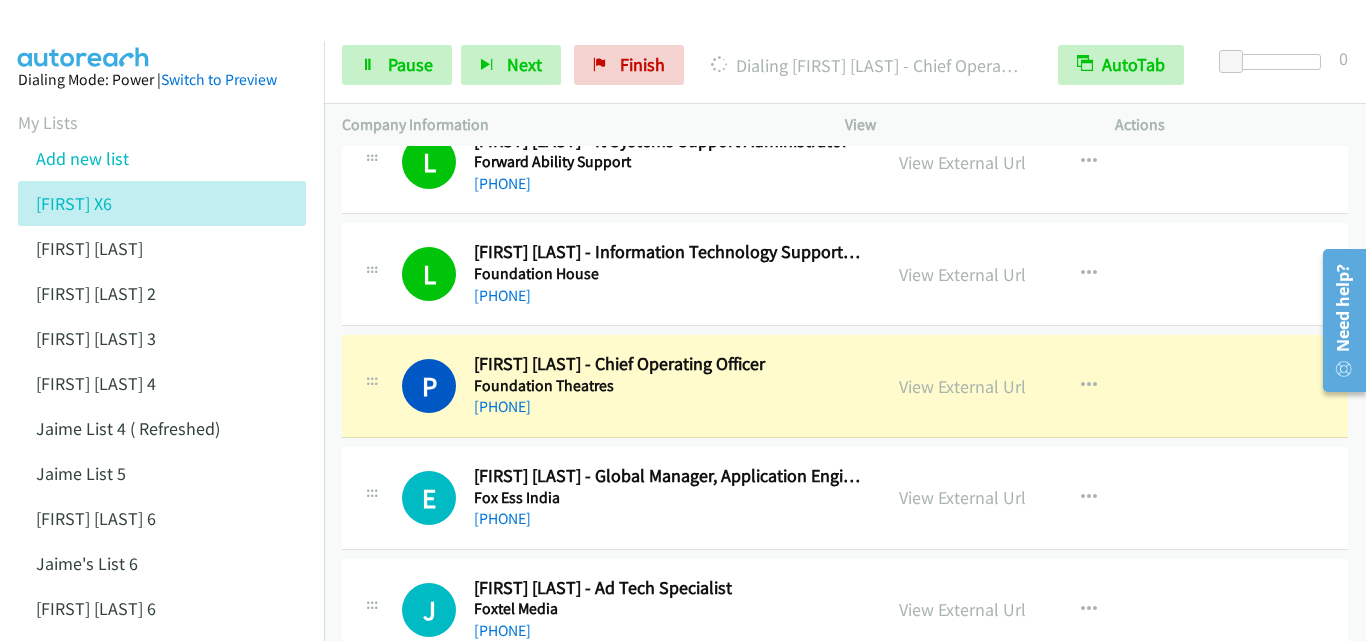 scroll, scrollTop: 6000, scrollLeft: 0, axis: vertical 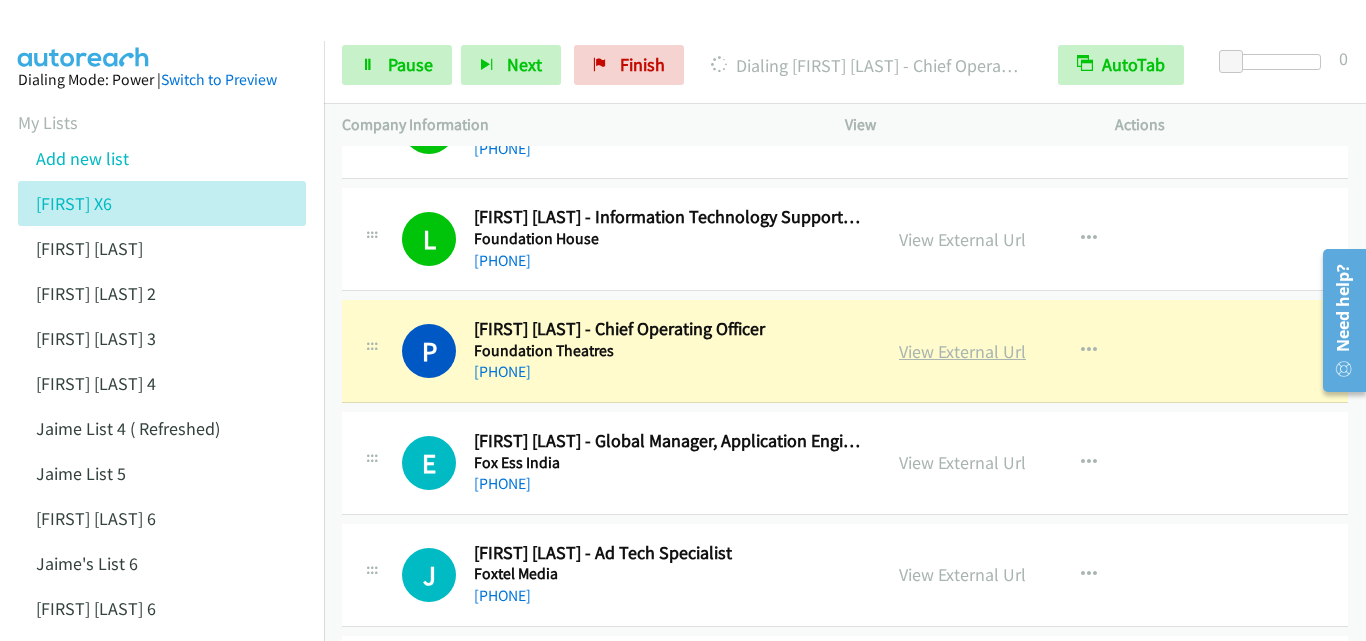 click on "View External Url" at bounding box center [962, 351] 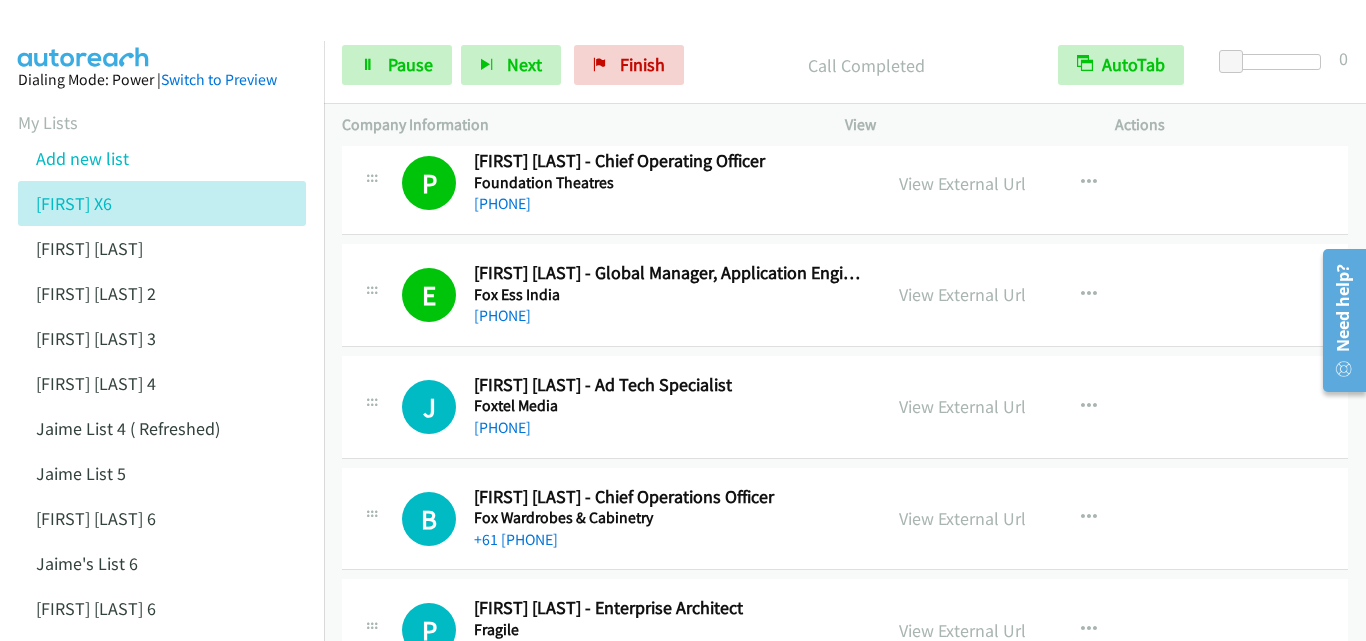 scroll, scrollTop: 6200, scrollLeft: 0, axis: vertical 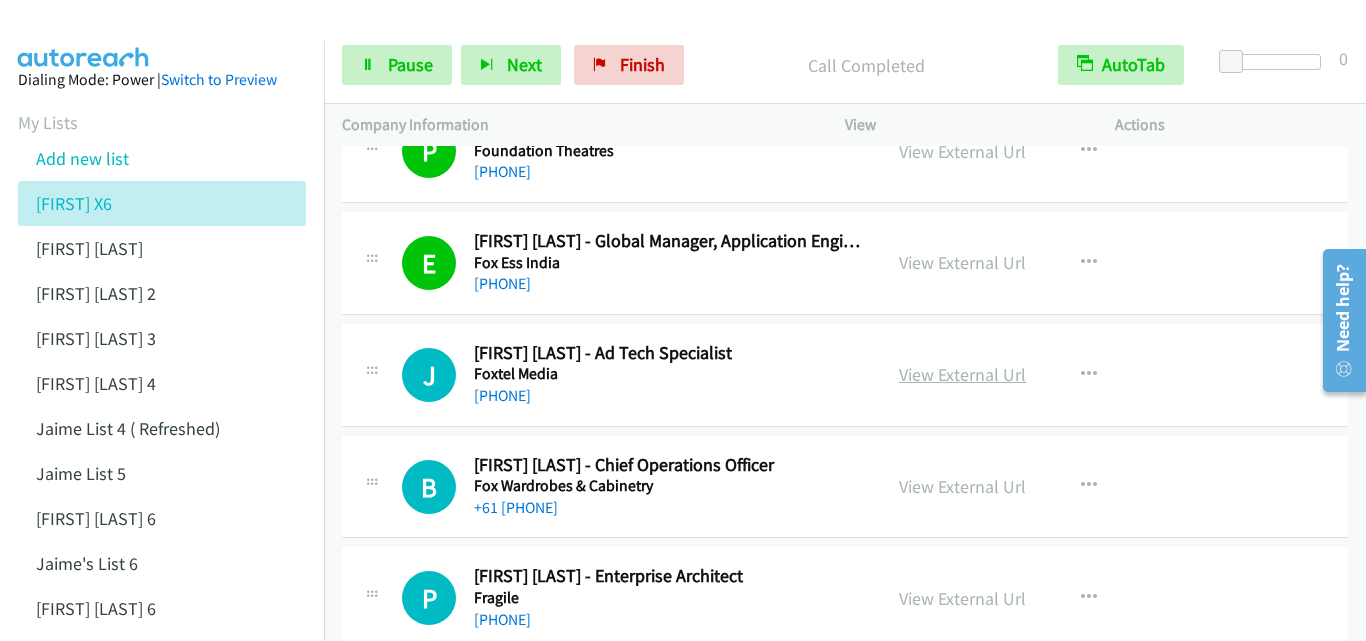 click on "View External Url" at bounding box center (962, 374) 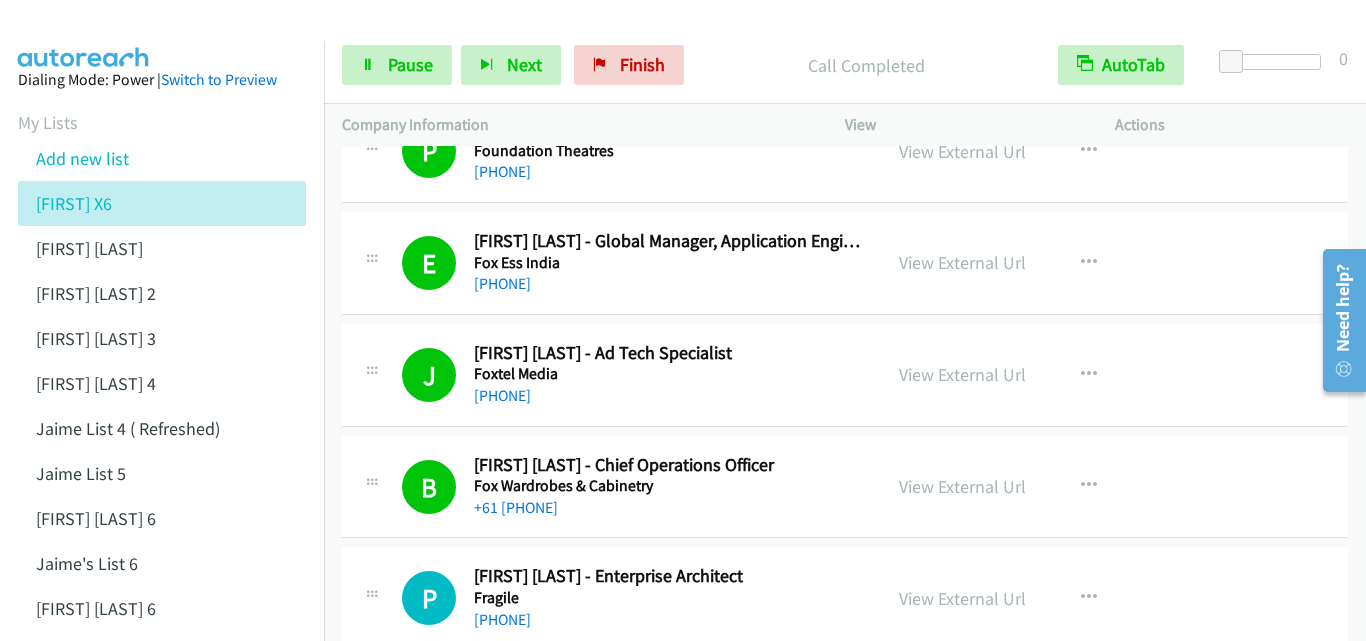 scroll, scrollTop: 6300, scrollLeft: 0, axis: vertical 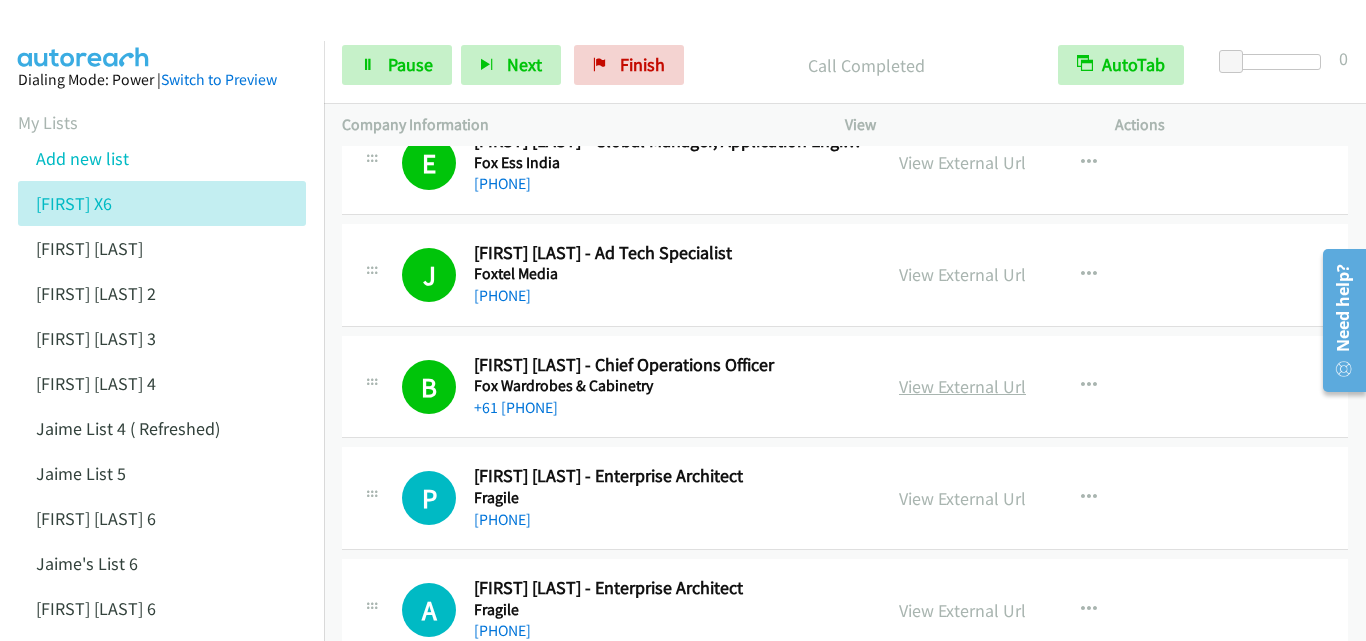 click on "View External Url" at bounding box center [962, 386] 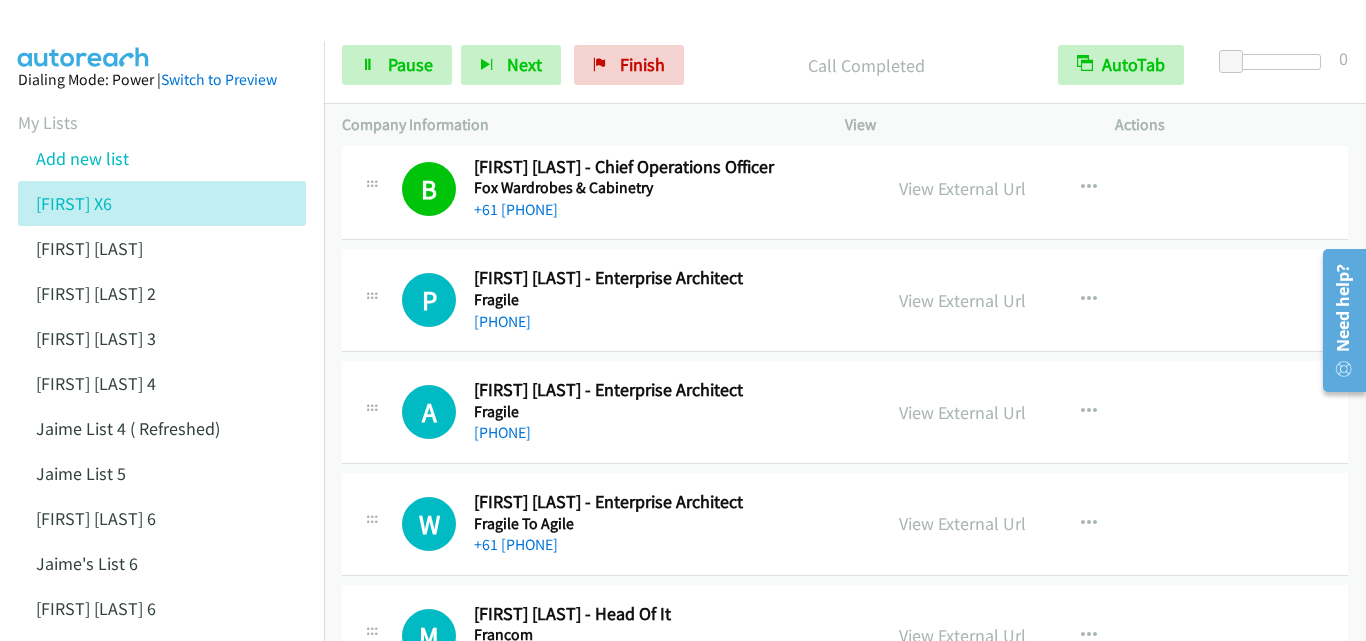 scroll, scrollTop: 6500, scrollLeft: 0, axis: vertical 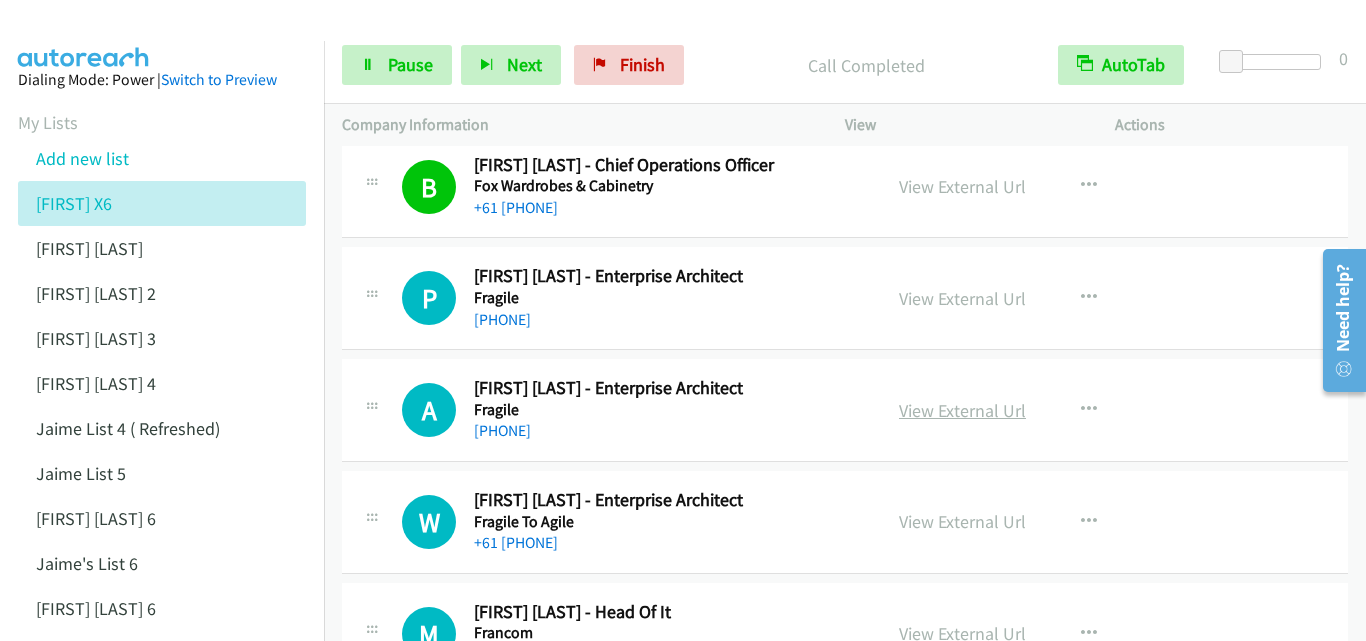 click on "View External Url" at bounding box center [962, 410] 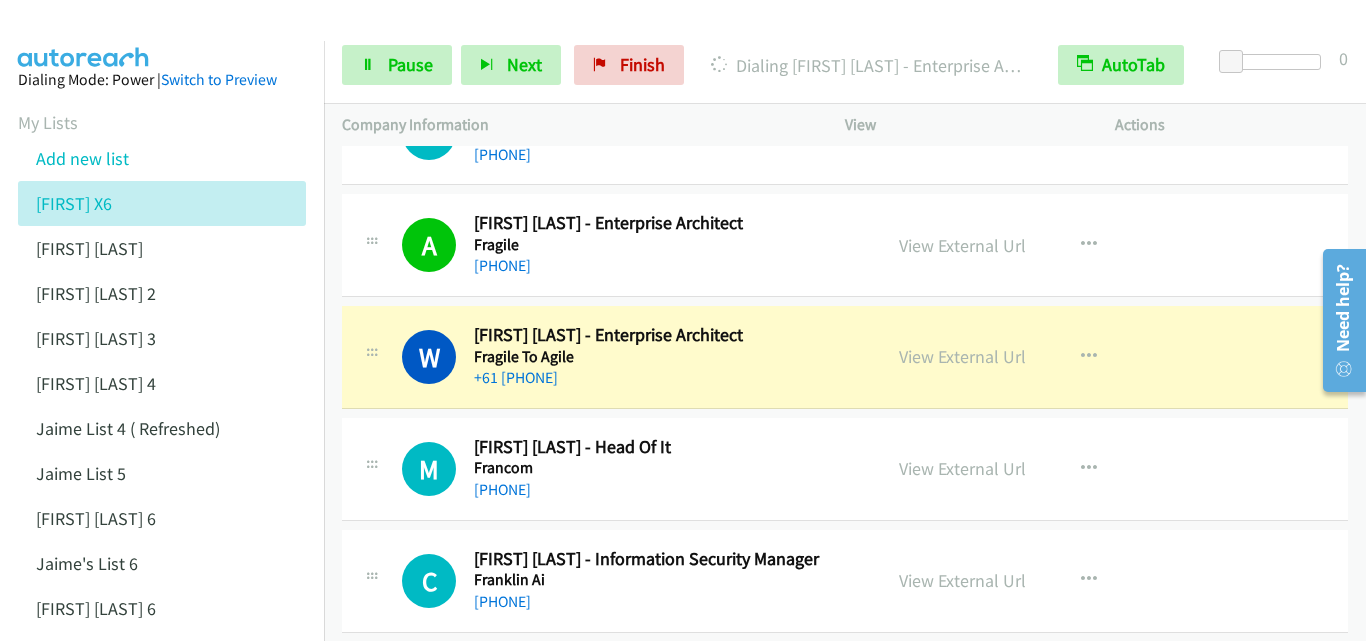 scroll, scrollTop: 6700, scrollLeft: 0, axis: vertical 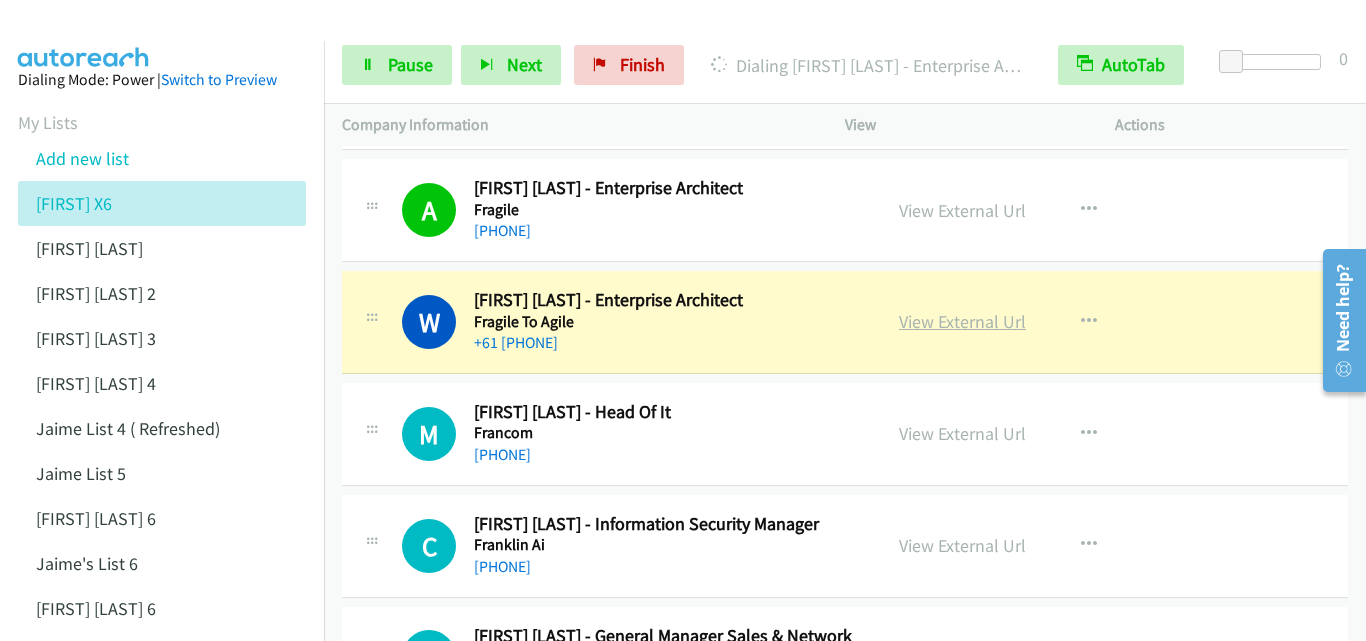 click on "View External Url" at bounding box center (962, 321) 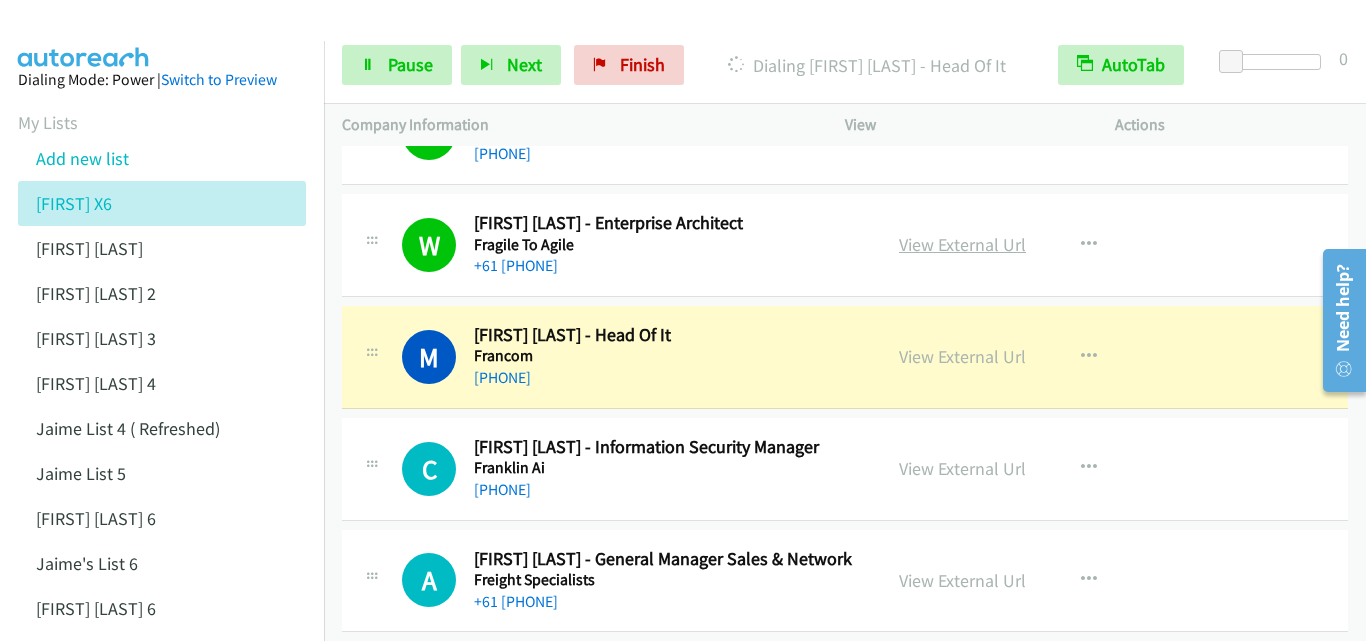 scroll, scrollTop: 6800, scrollLeft: 0, axis: vertical 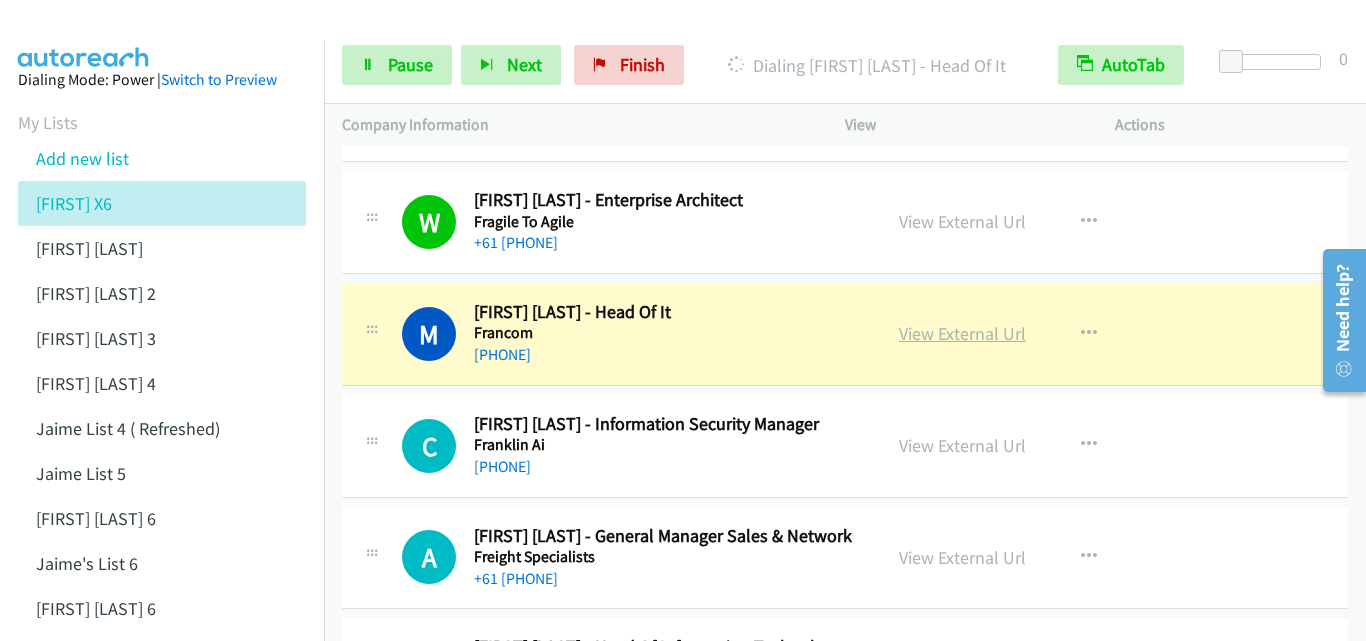 click on "View External Url" at bounding box center [962, 333] 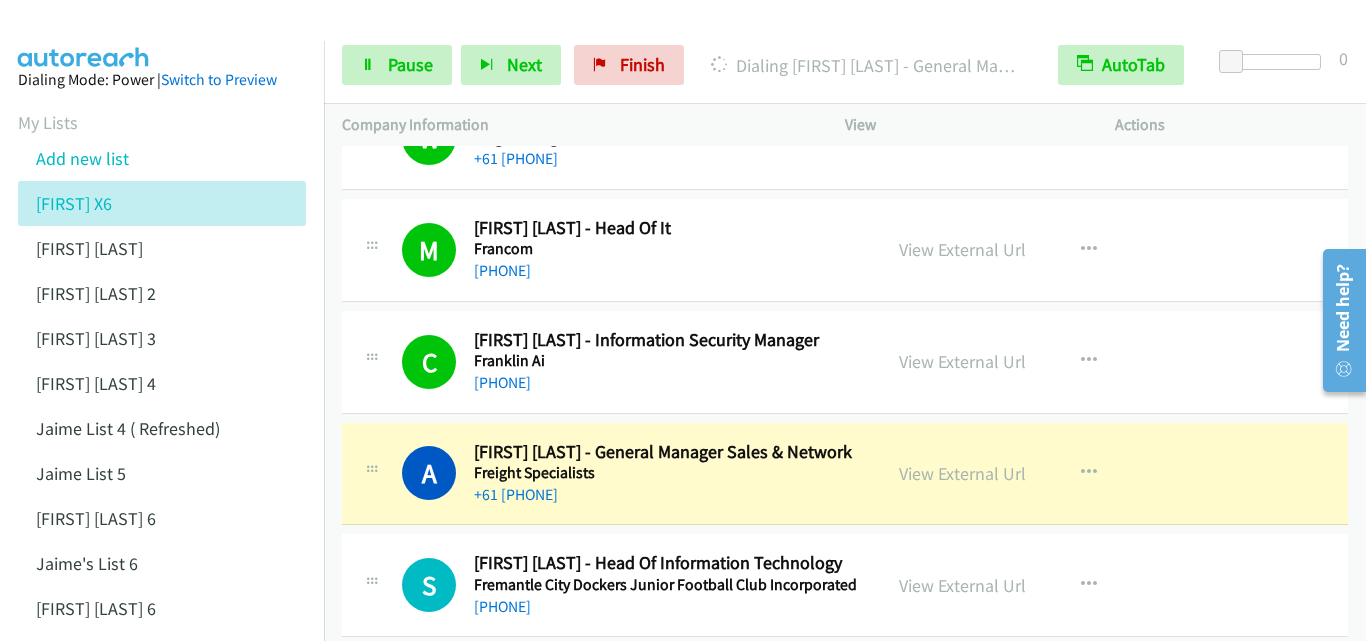 scroll, scrollTop: 7000, scrollLeft: 0, axis: vertical 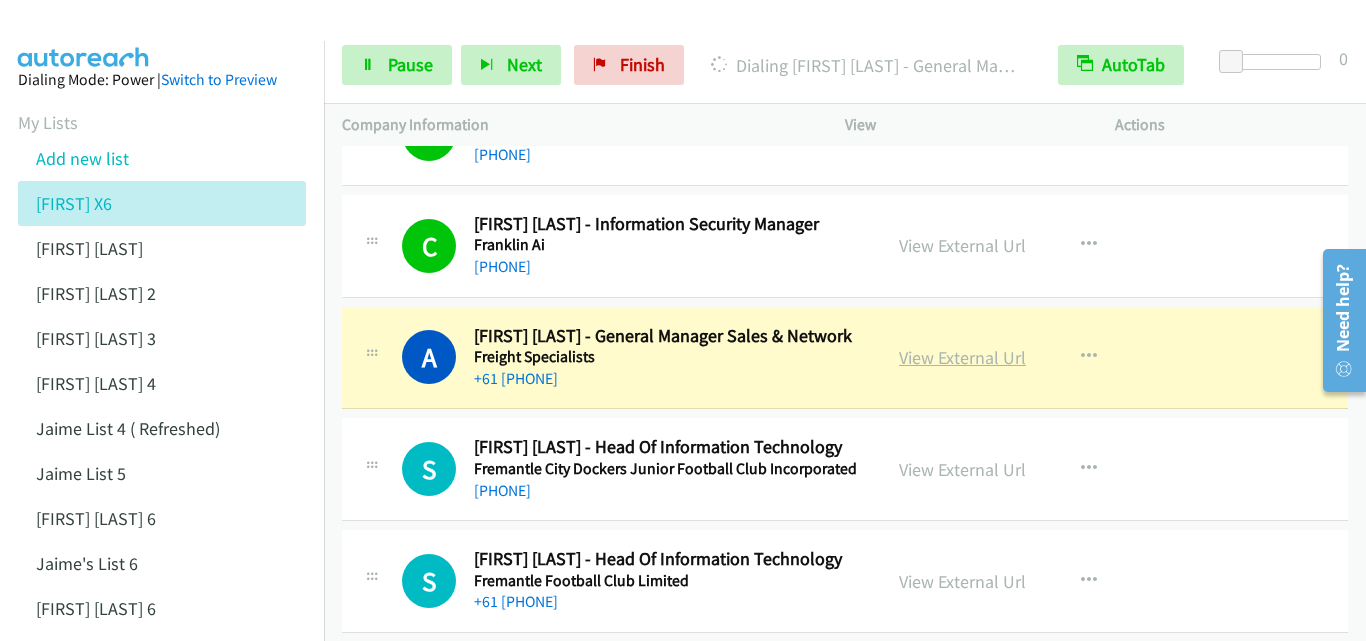 click on "View External Url" at bounding box center (962, 357) 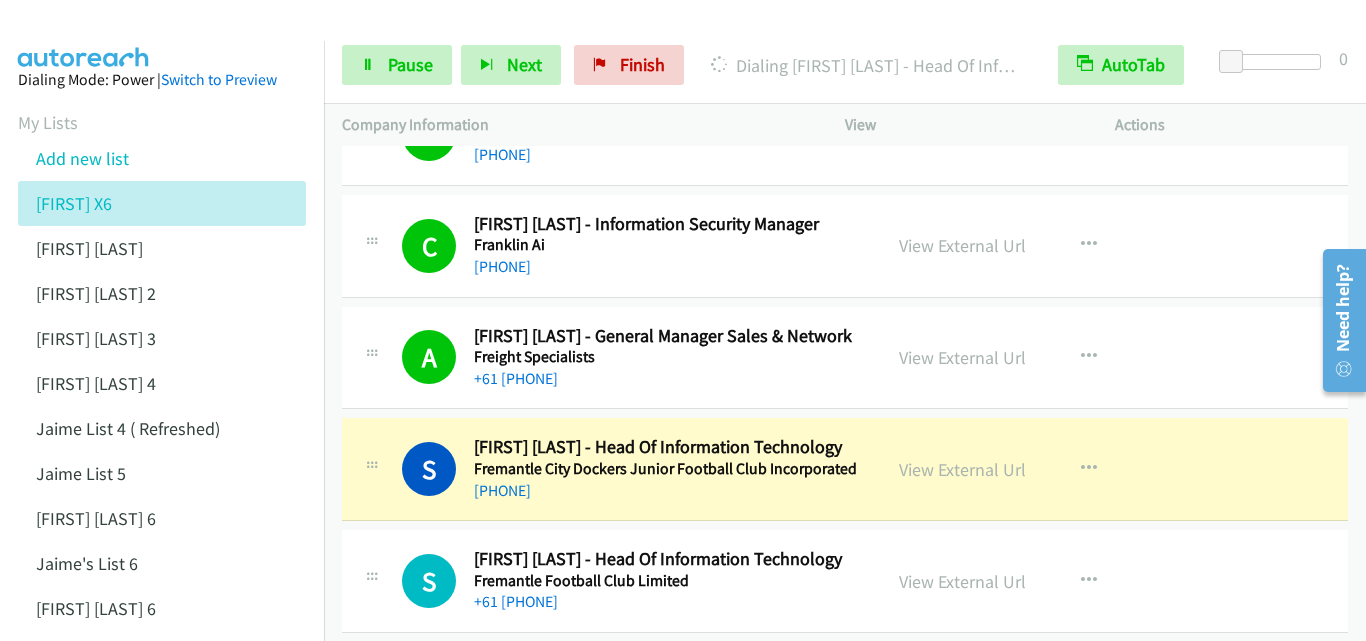 scroll, scrollTop: 7100, scrollLeft: 0, axis: vertical 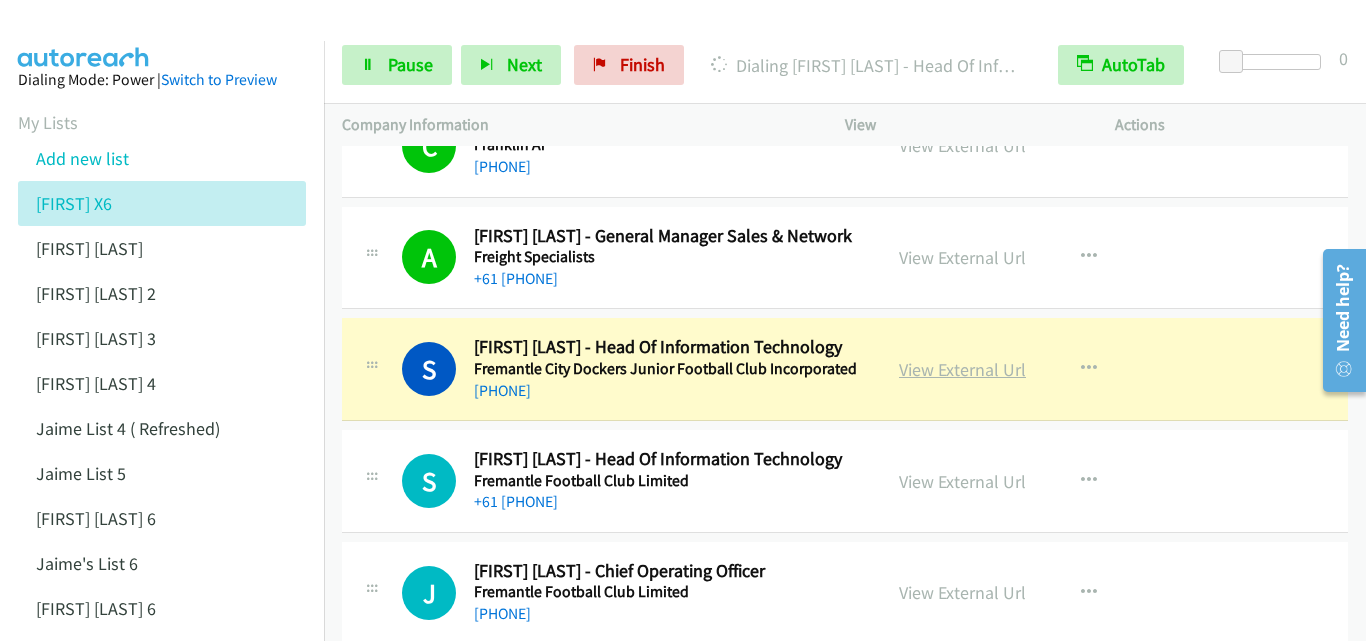click on "View External Url" at bounding box center (962, 369) 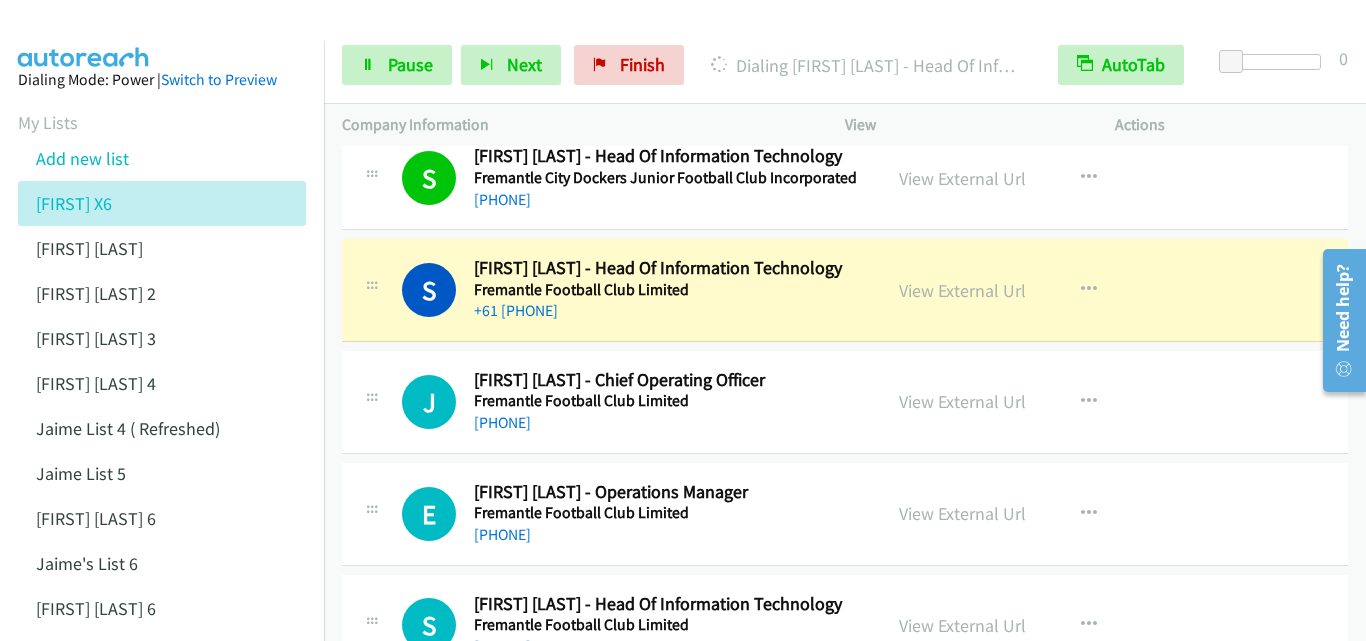scroll, scrollTop: 7300, scrollLeft: 0, axis: vertical 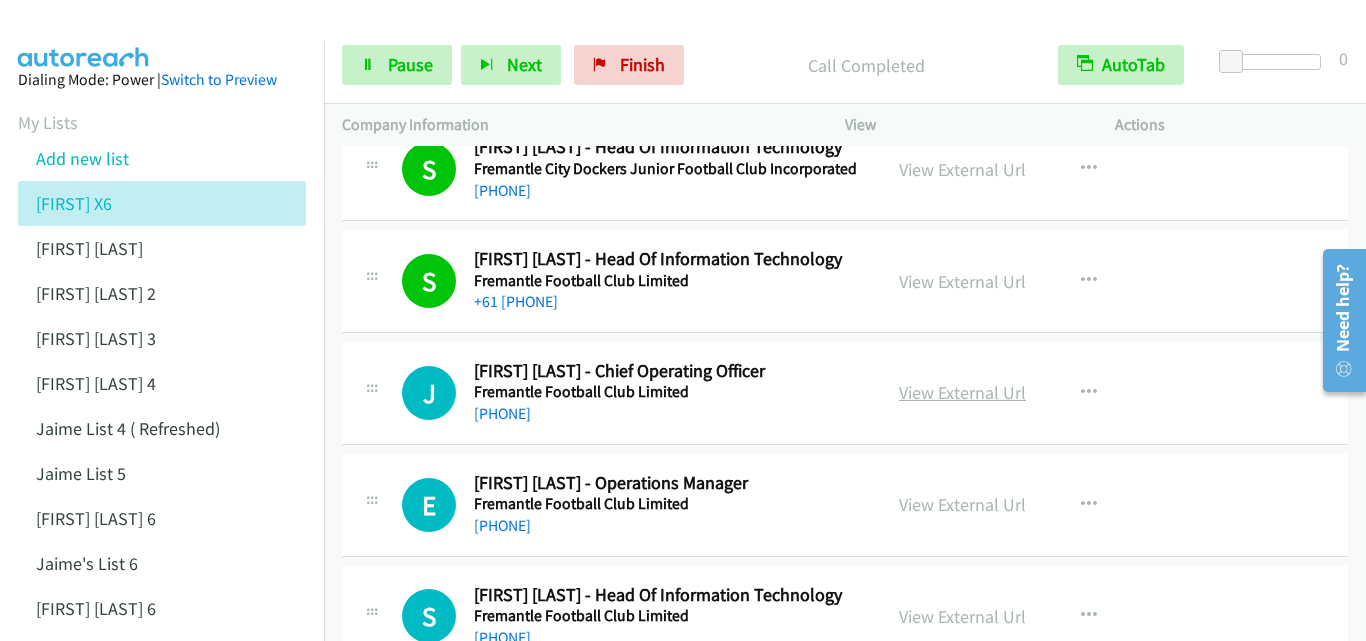 click on "View External Url" at bounding box center [962, 392] 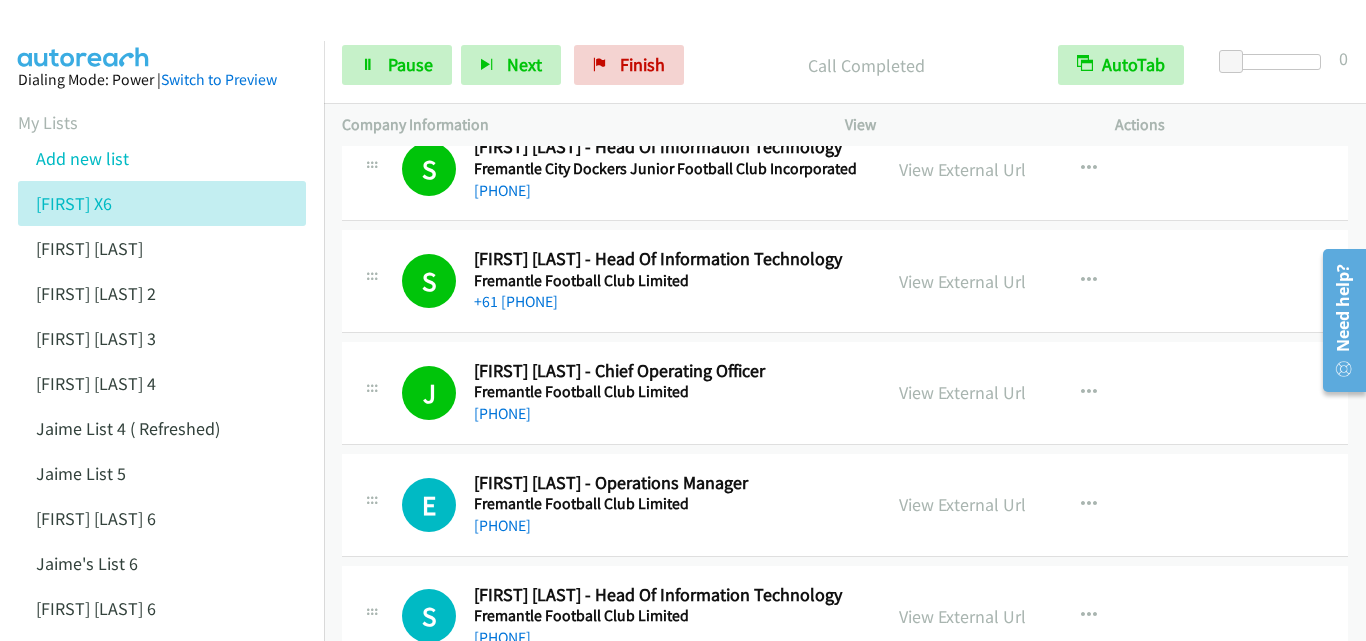 scroll, scrollTop: 7400, scrollLeft: 0, axis: vertical 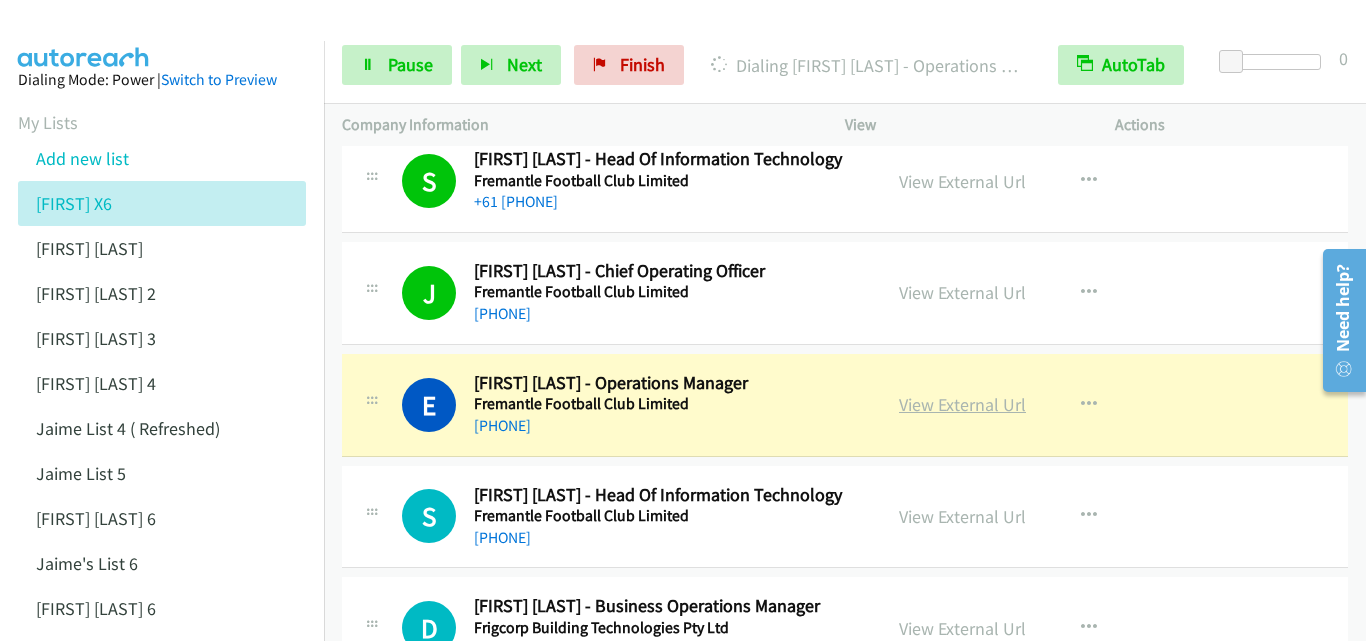 click on "View External Url" at bounding box center [962, 404] 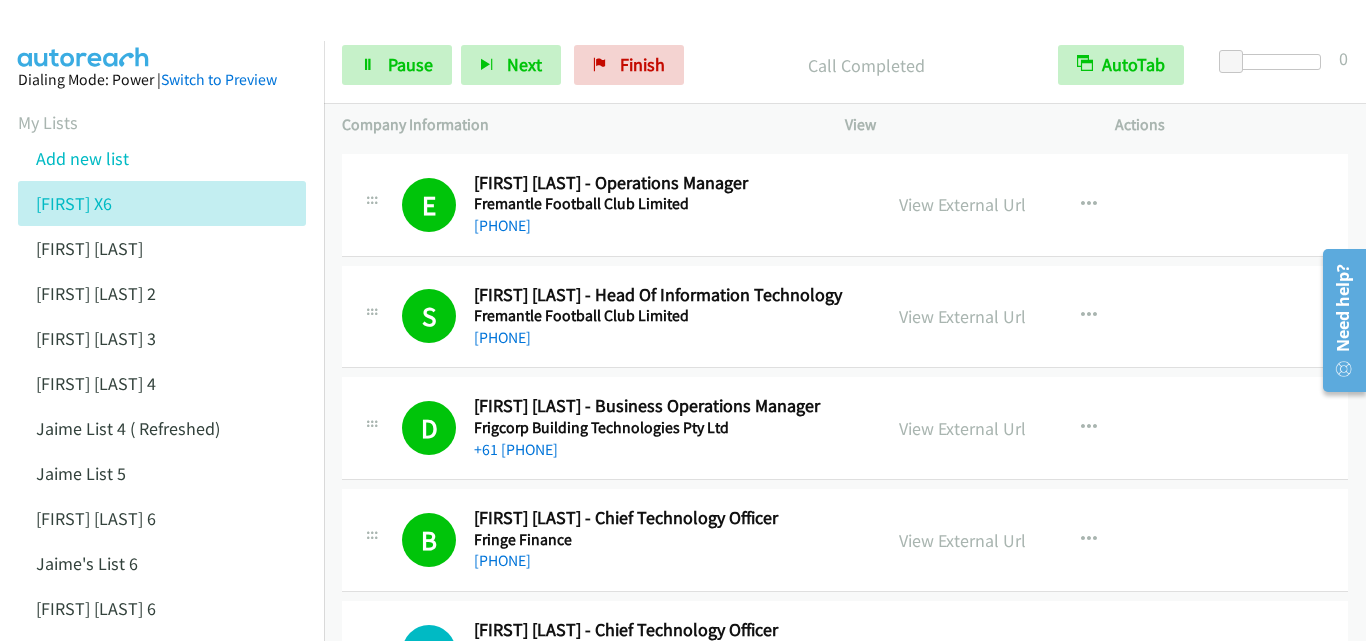 scroll, scrollTop: 7700, scrollLeft: 0, axis: vertical 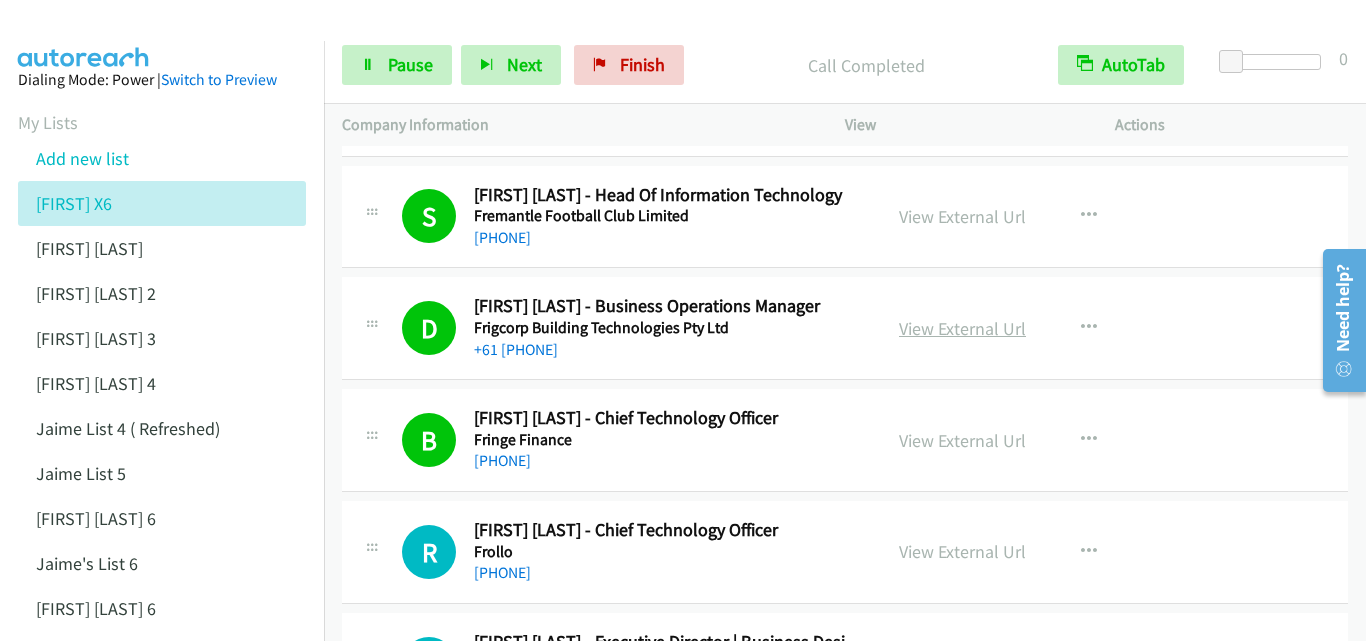 click on "View External Url" at bounding box center (962, 328) 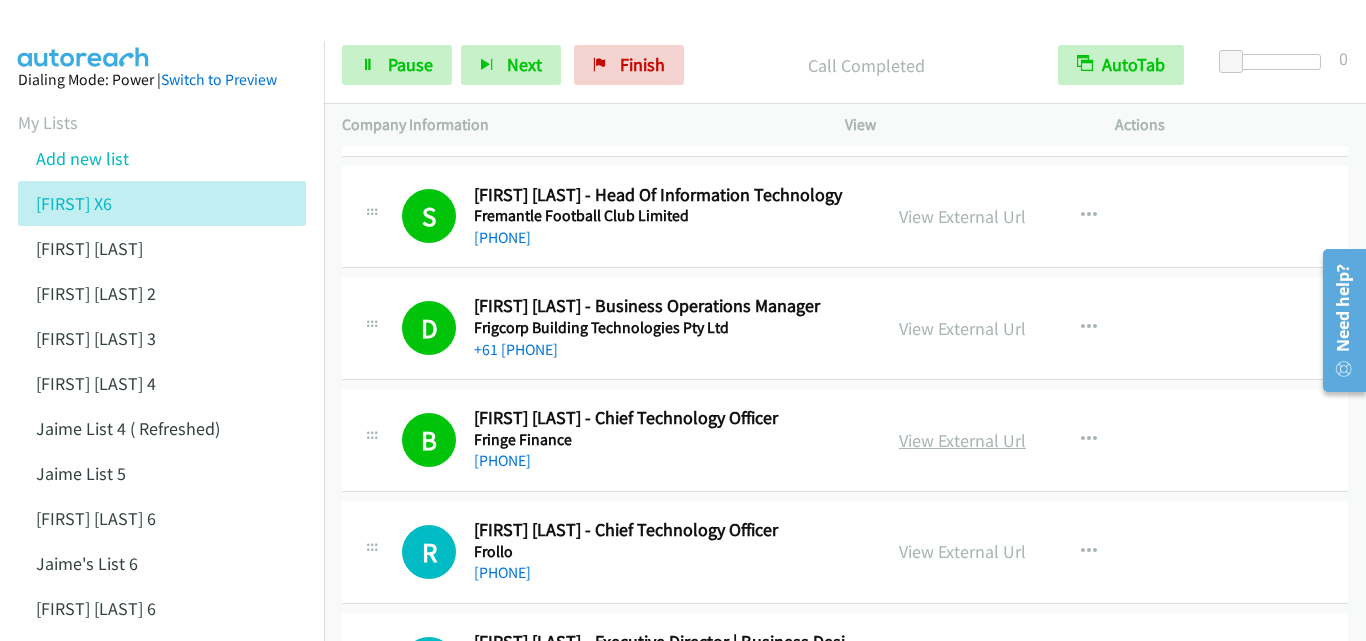 click on "View External Url" at bounding box center (962, 440) 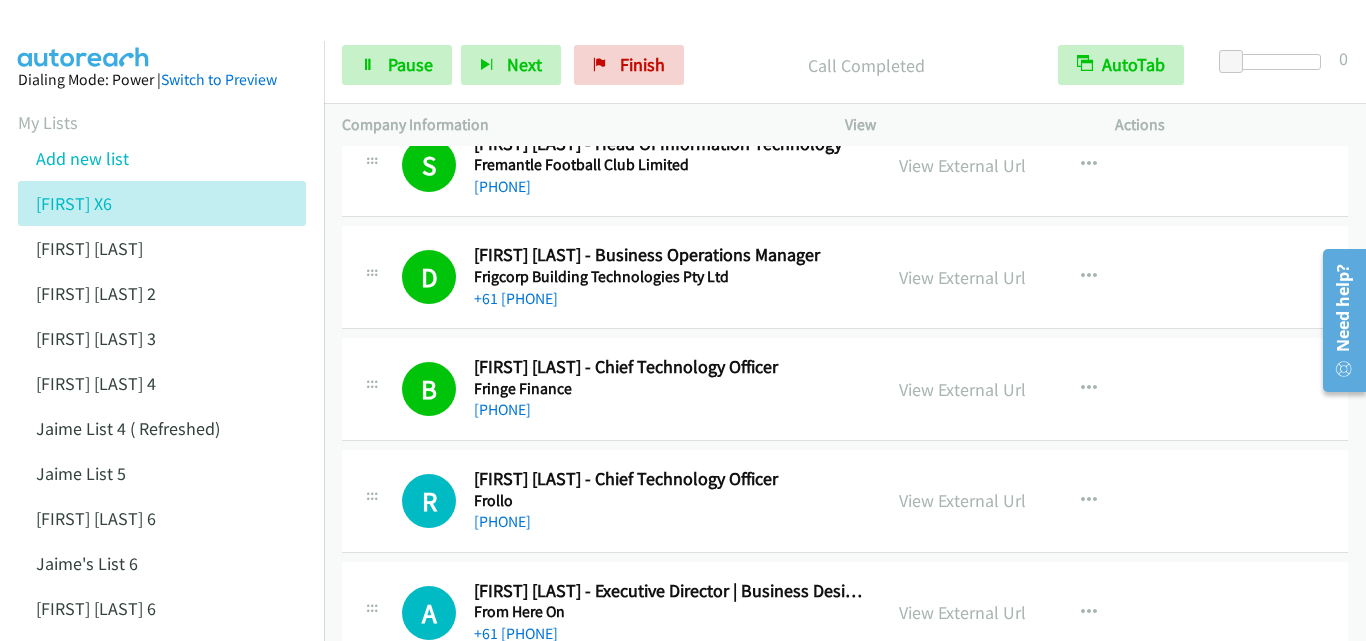 scroll, scrollTop: 7800, scrollLeft: 0, axis: vertical 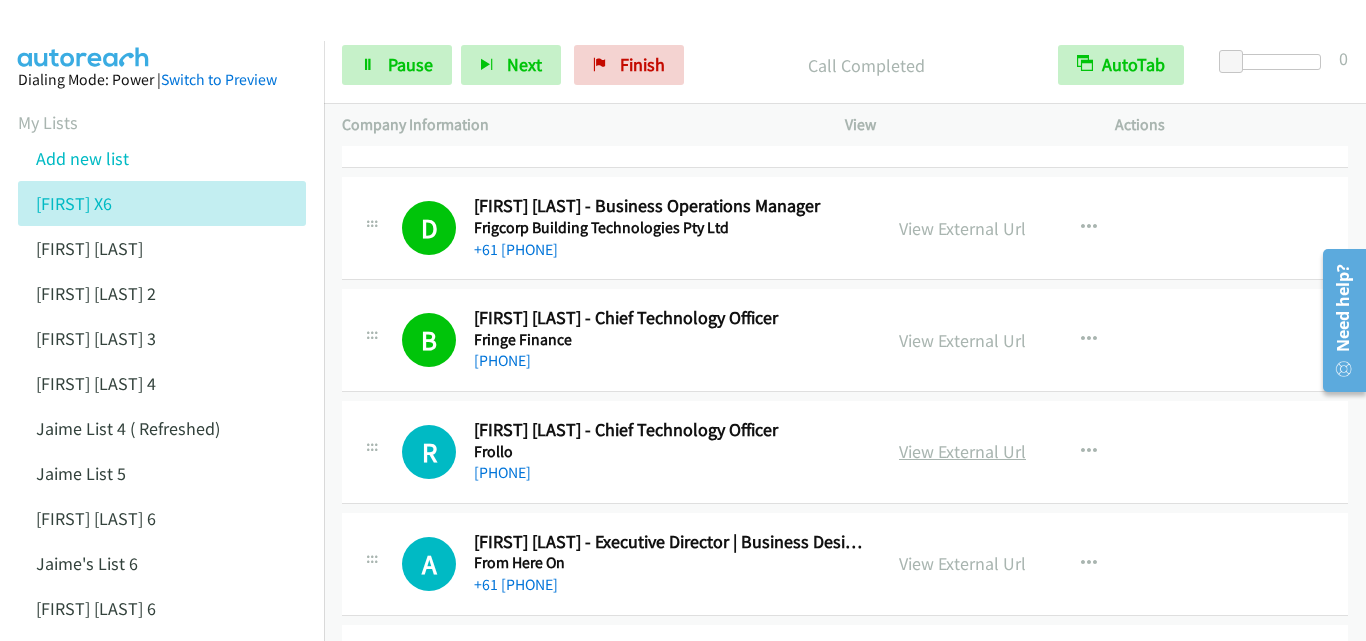 click on "View External Url" at bounding box center (962, 451) 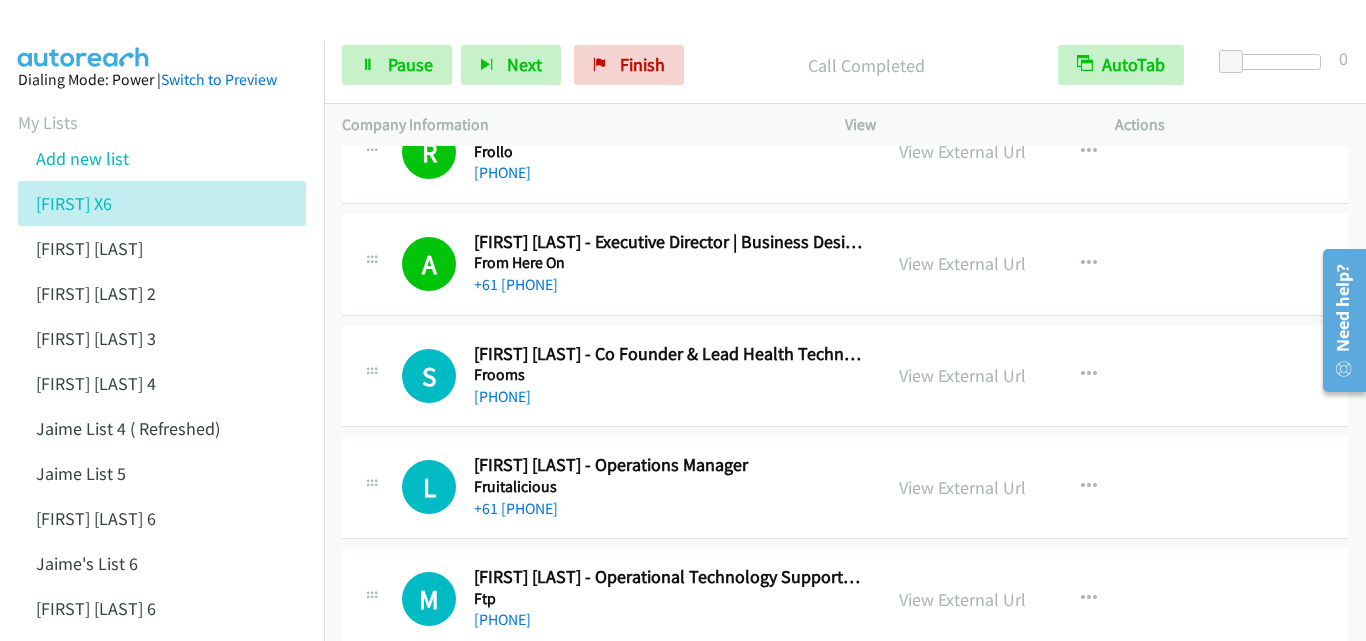 scroll, scrollTop: 8200, scrollLeft: 0, axis: vertical 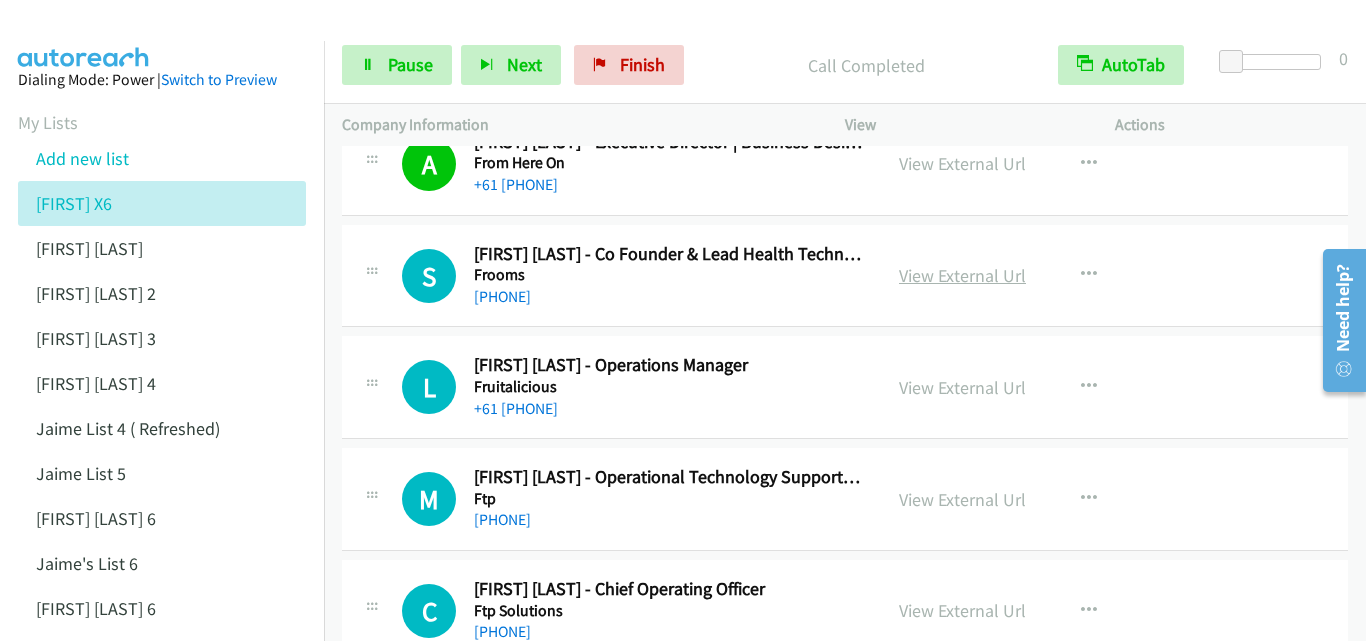 click on "View External Url" at bounding box center [962, 275] 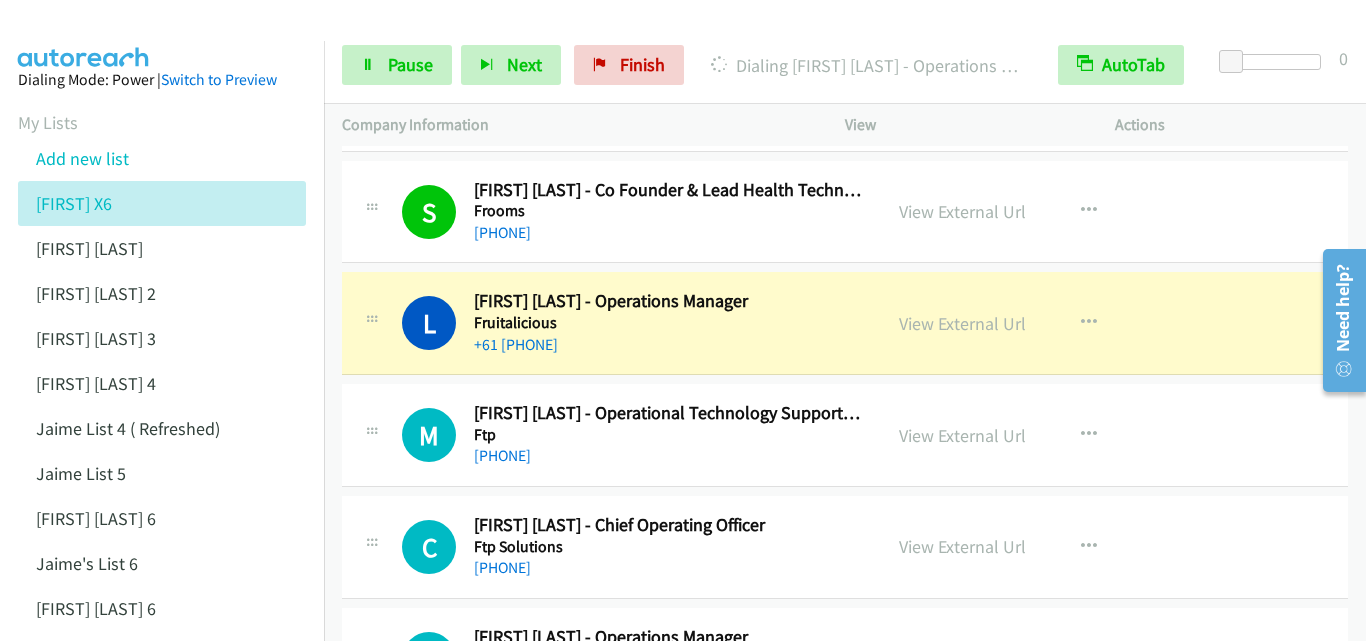 scroll, scrollTop: 8300, scrollLeft: 0, axis: vertical 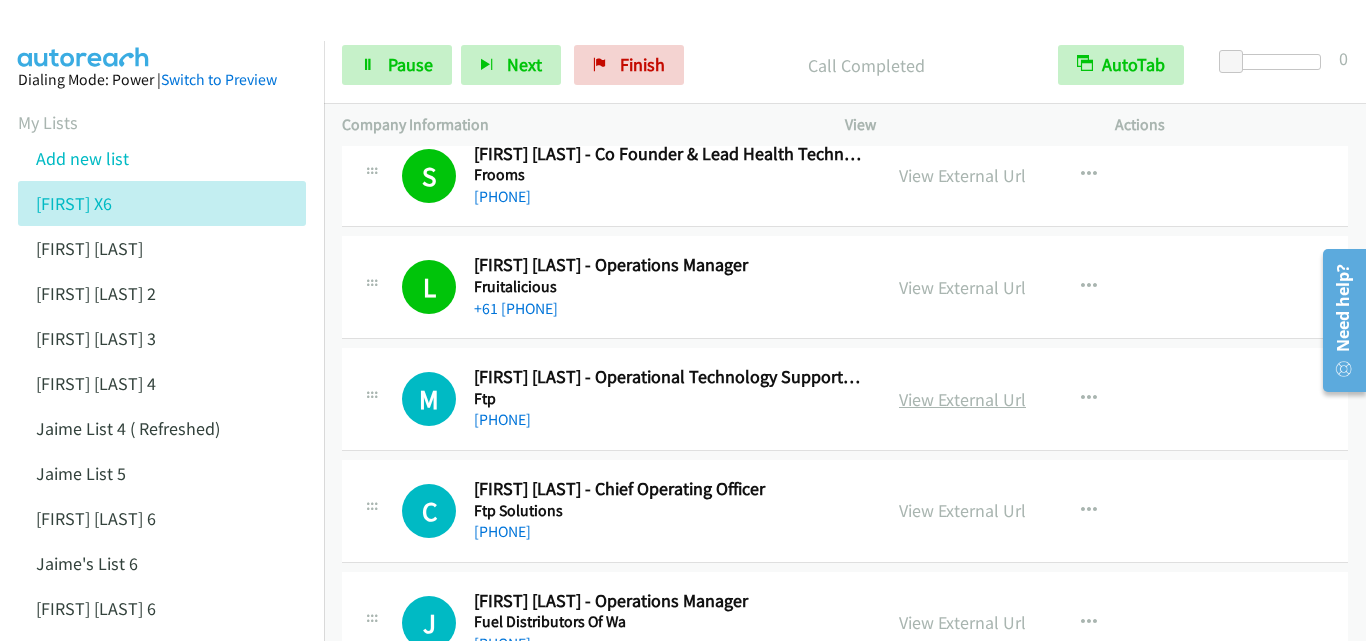 click on "View External Url" at bounding box center (962, 399) 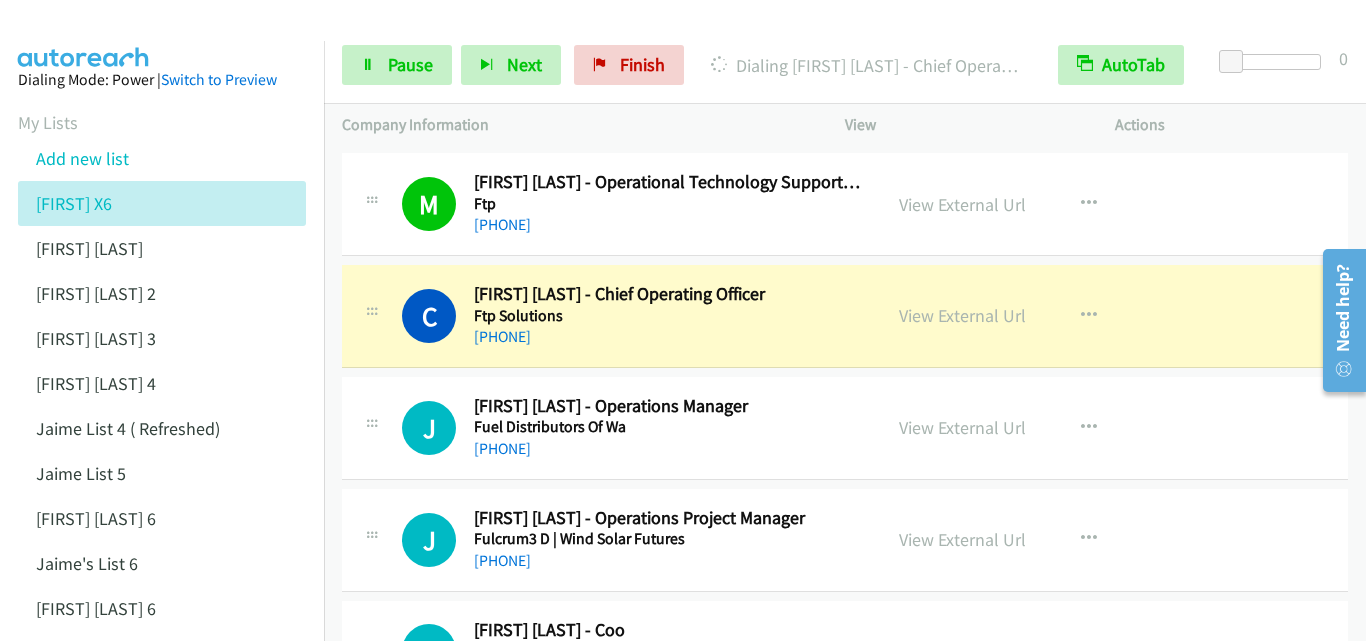 scroll, scrollTop: 8500, scrollLeft: 0, axis: vertical 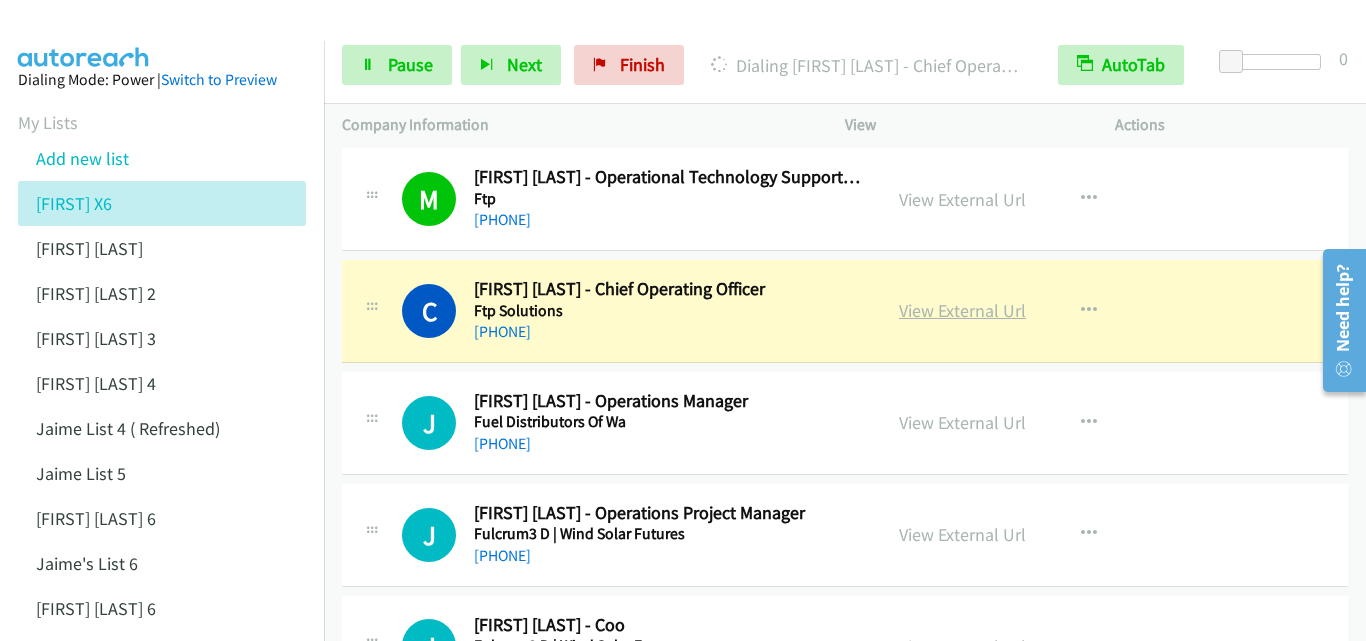 click on "View External Url" at bounding box center [962, 310] 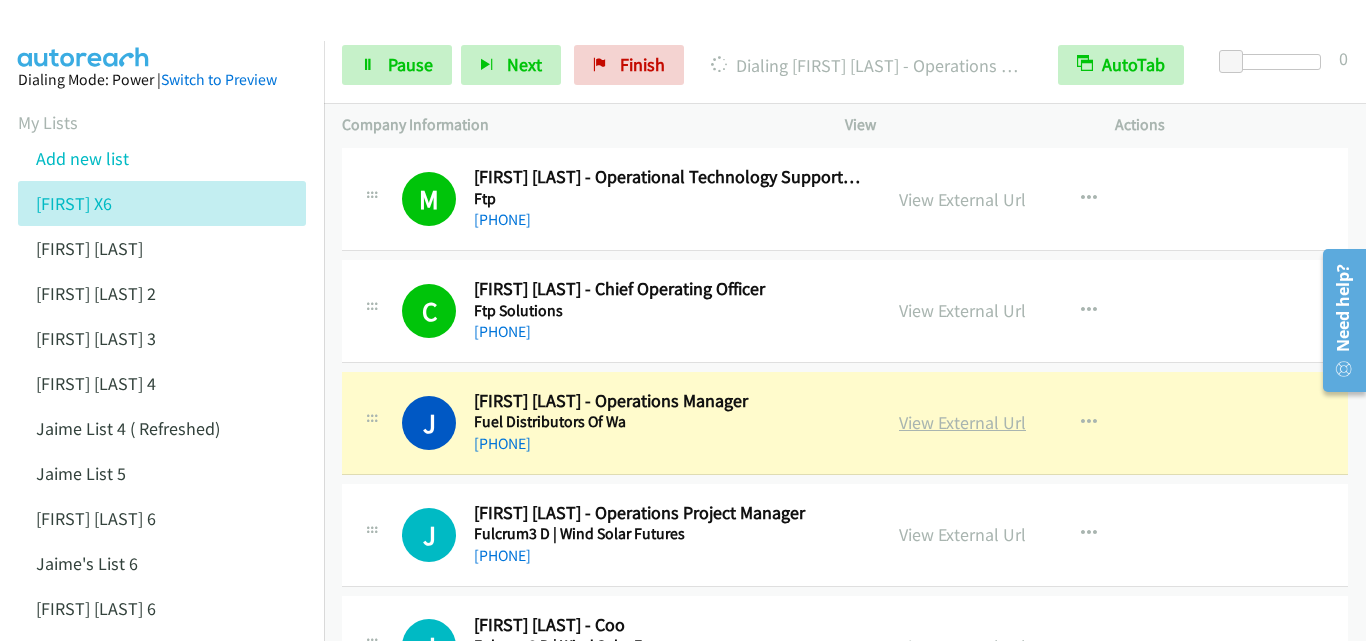 click on "View External Url" at bounding box center (962, 422) 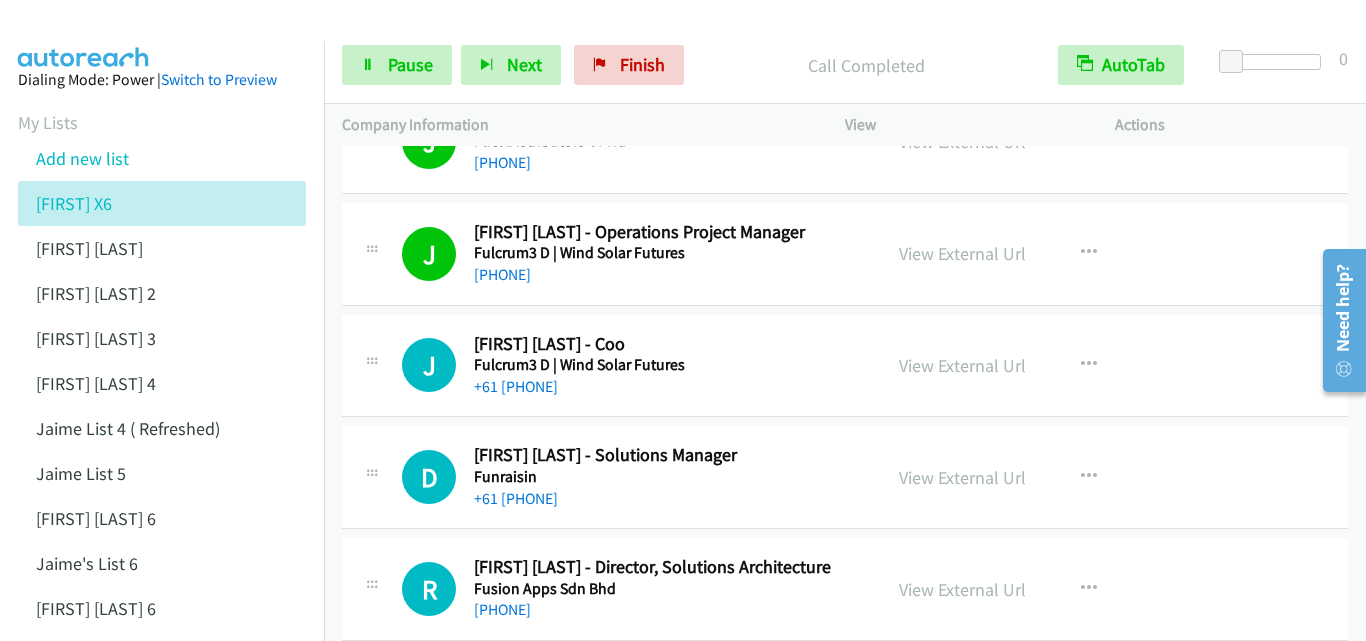 scroll, scrollTop: 8800, scrollLeft: 0, axis: vertical 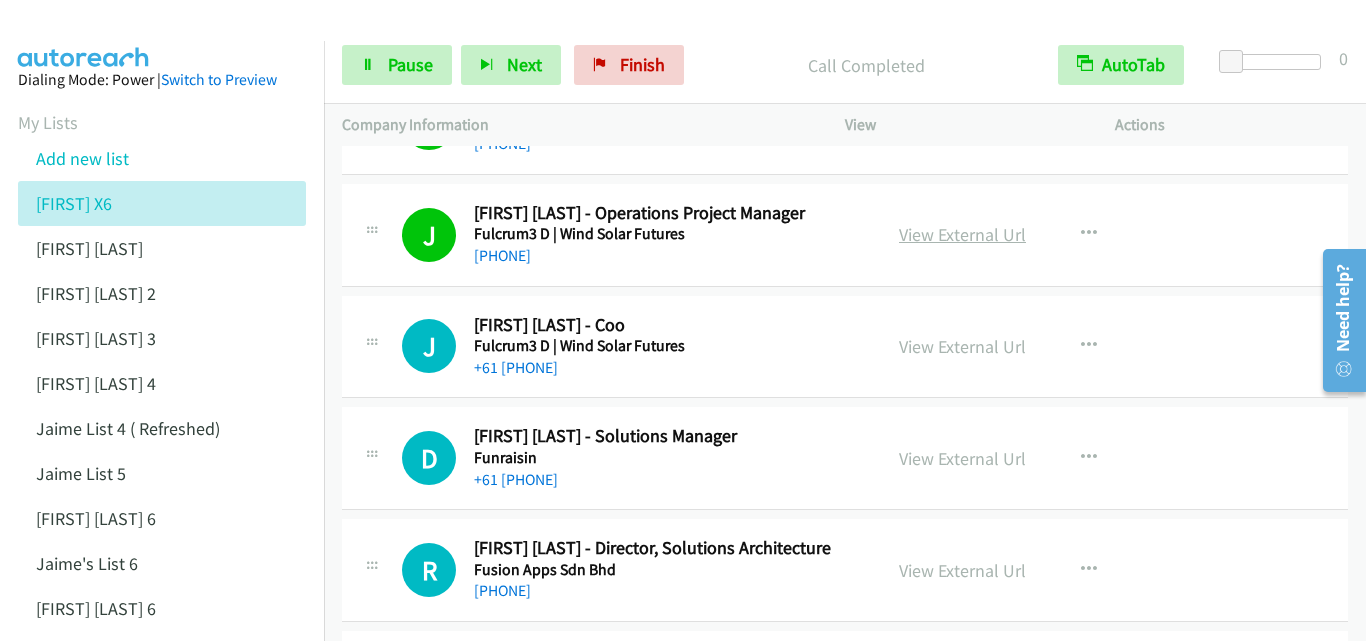 click on "View External Url" at bounding box center [962, 234] 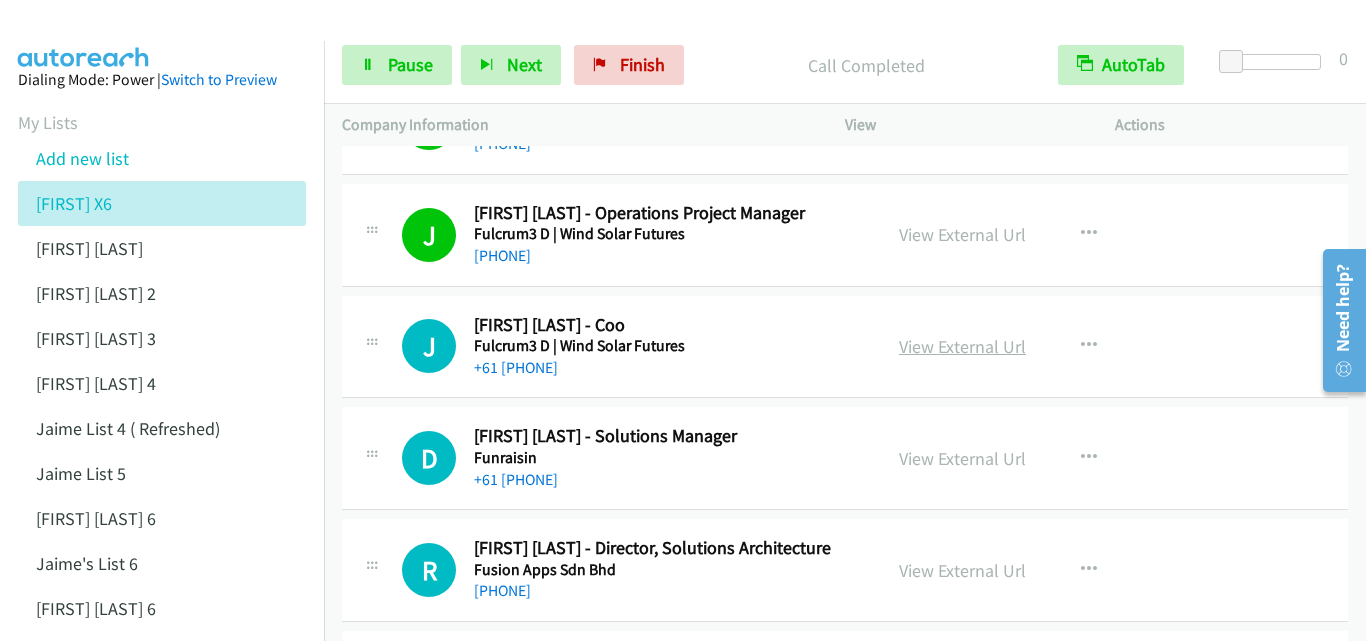 click on "View External Url" at bounding box center [962, 346] 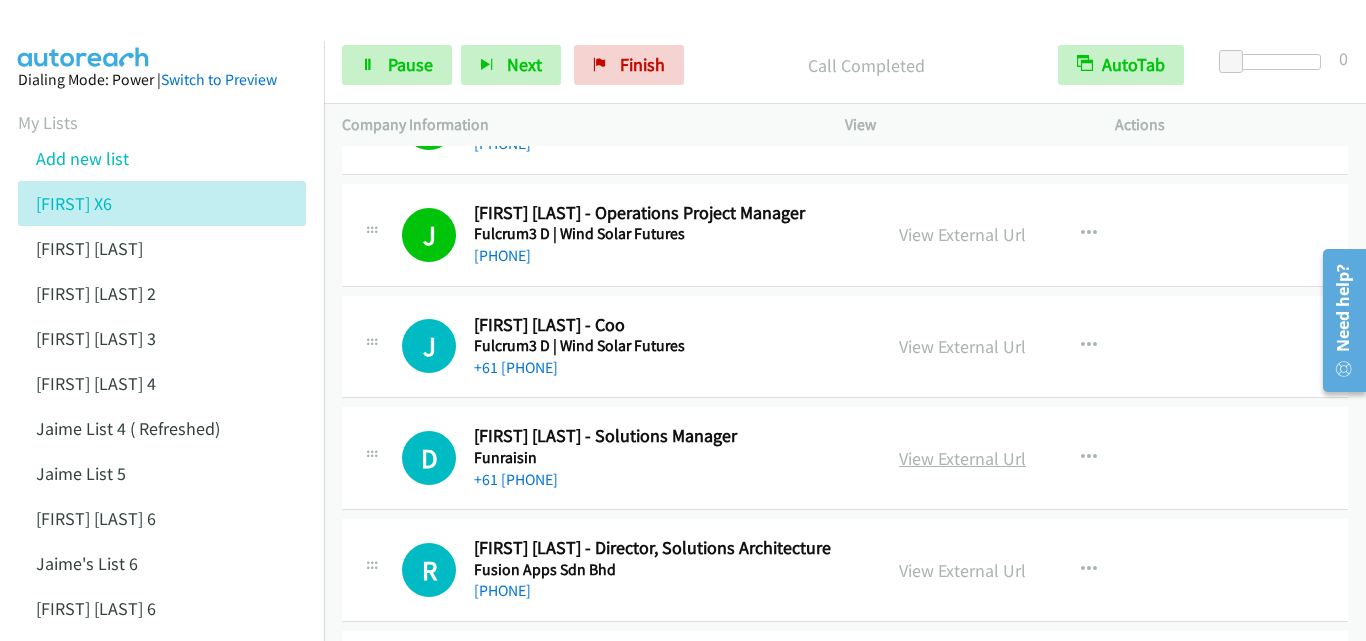 click on "View External Url" at bounding box center (962, 458) 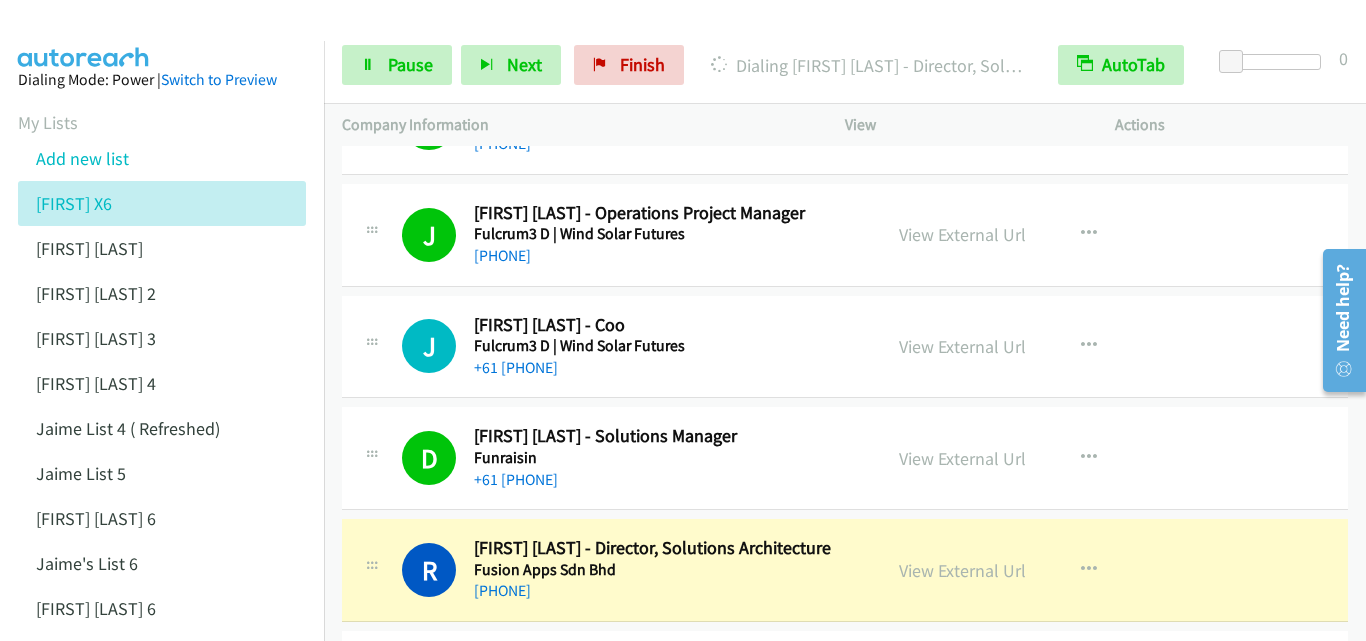scroll, scrollTop: 9000, scrollLeft: 0, axis: vertical 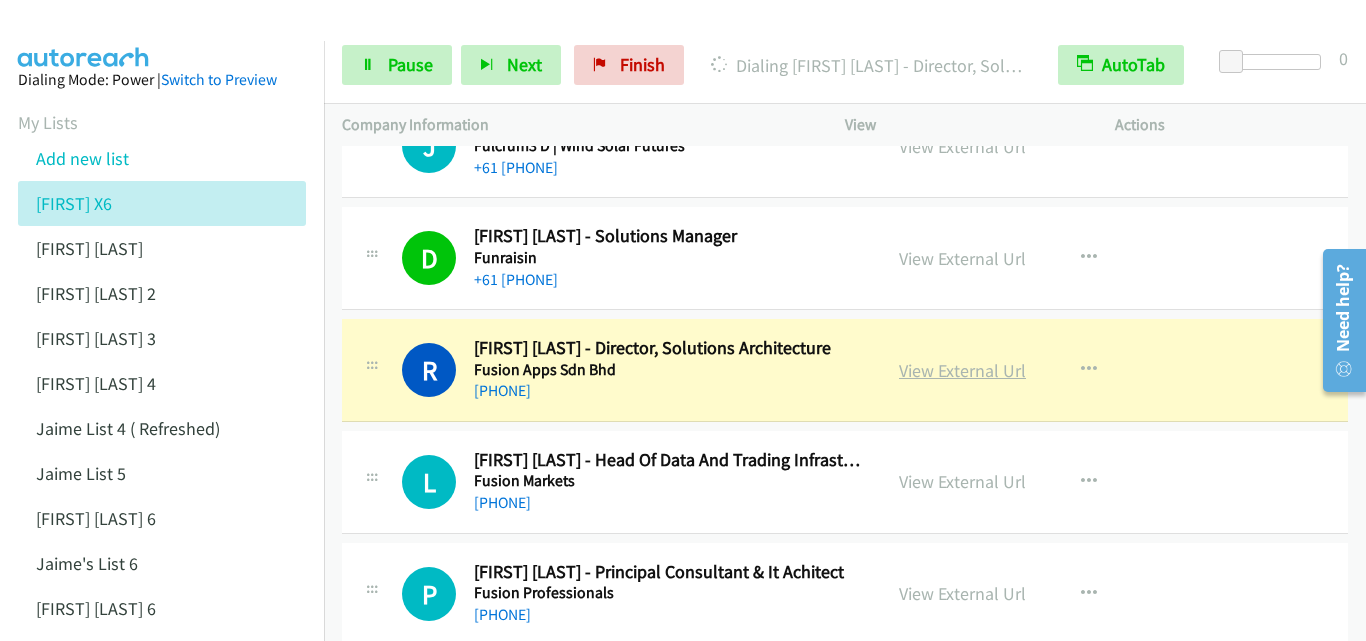 click on "View External Url" at bounding box center [962, 370] 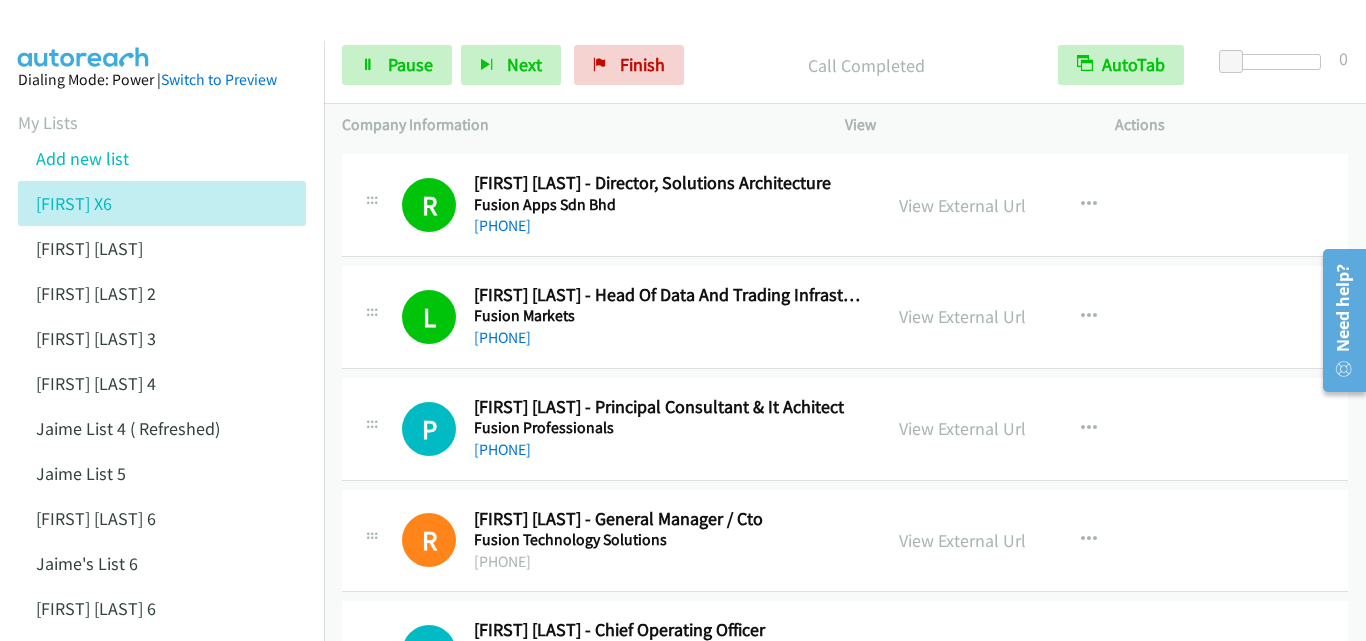 scroll, scrollTop: 9200, scrollLeft: 0, axis: vertical 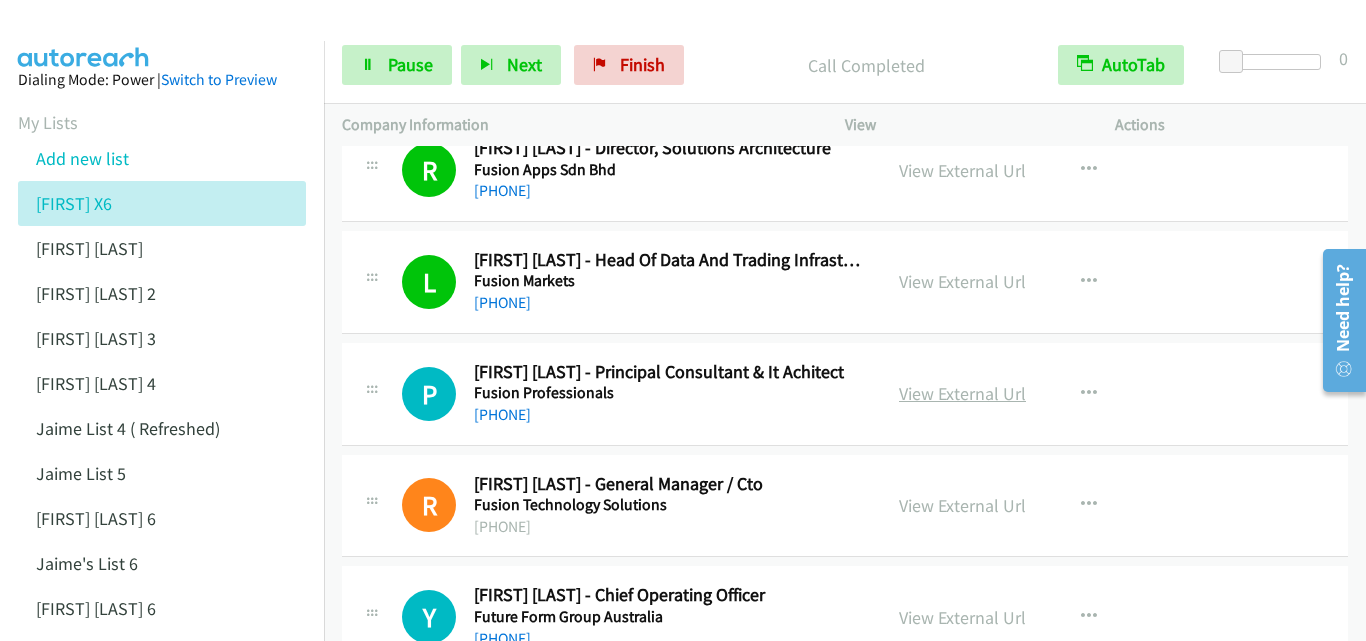 click on "View External Url" at bounding box center [962, 393] 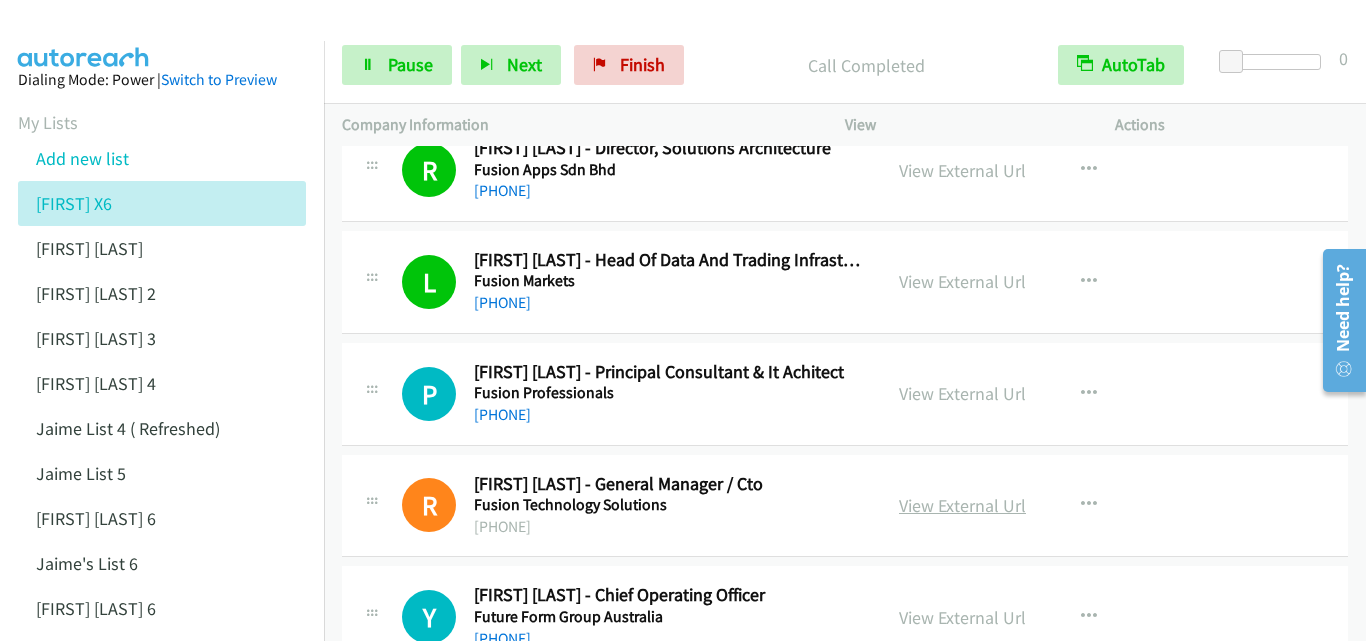 click on "View External Url" at bounding box center (962, 505) 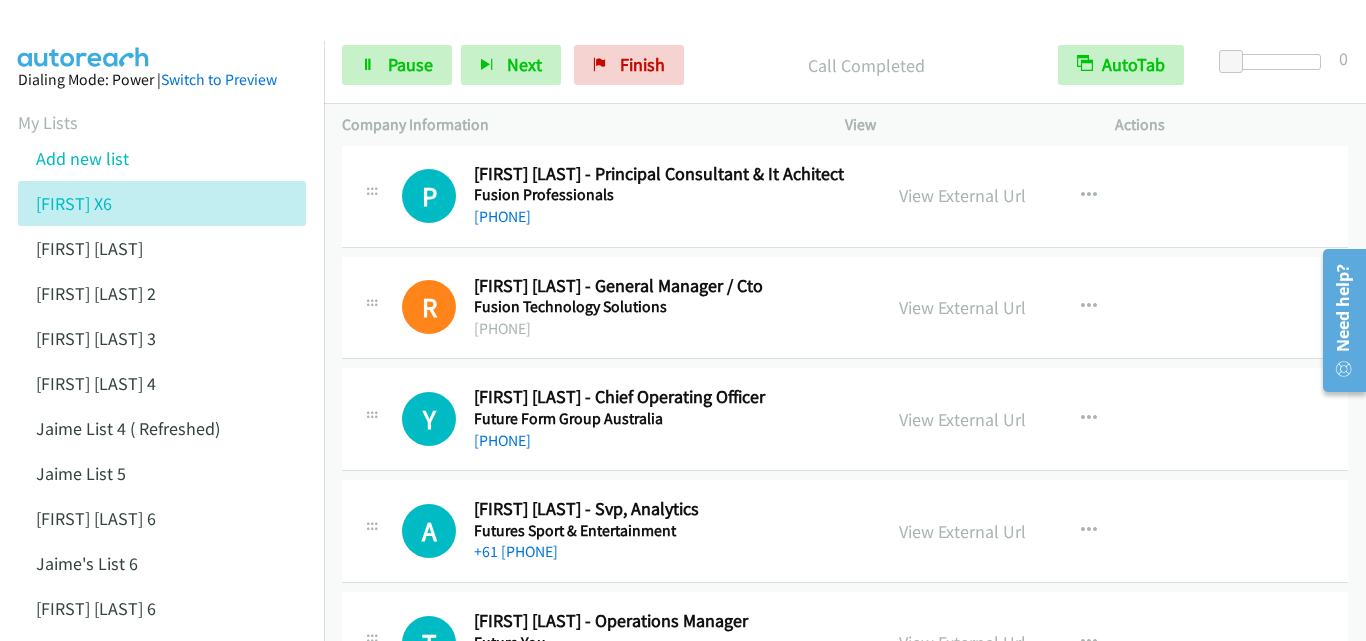 scroll, scrollTop: 9400, scrollLeft: 0, axis: vertical 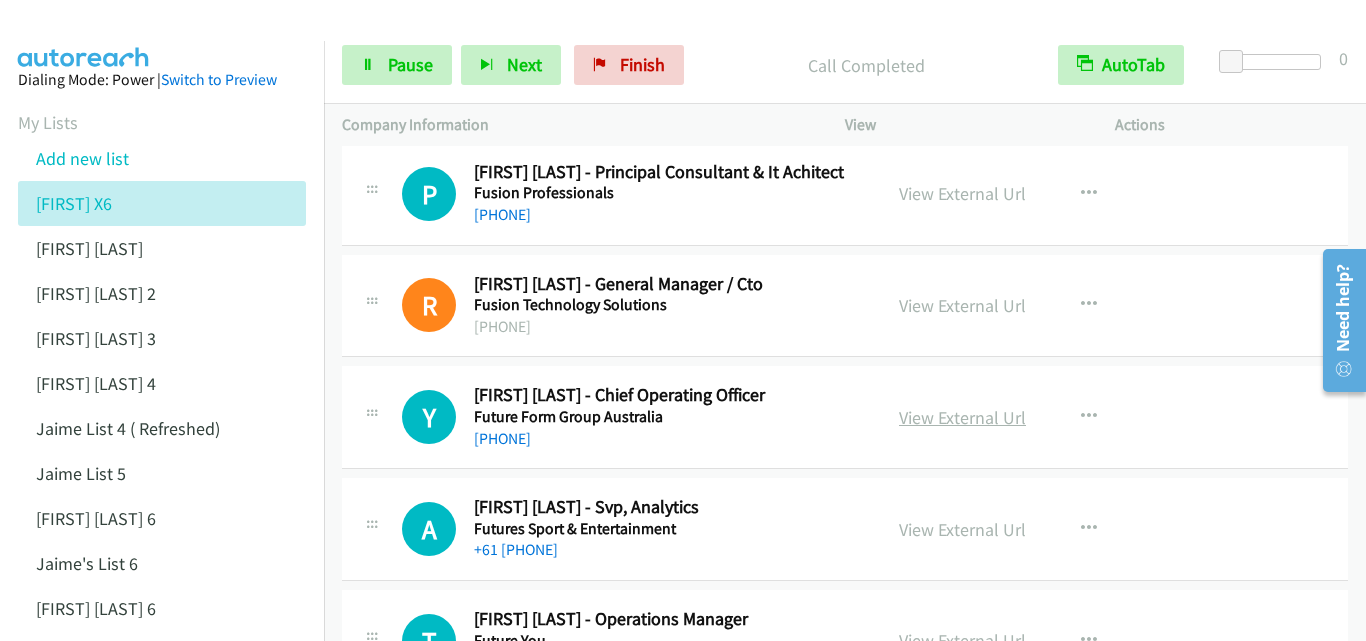 click on "View External Url" at bounding box center [962, 417] 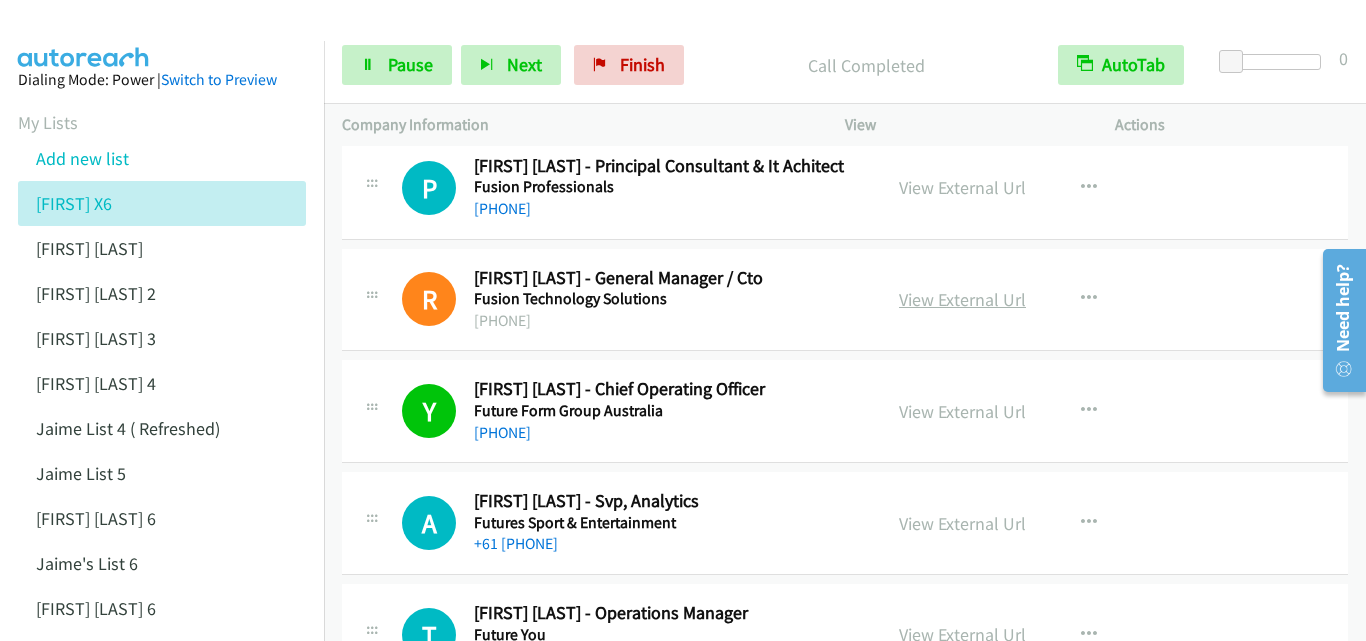 scroll, scrollTop: 9600, scrollLeft: 0, axis: vertical 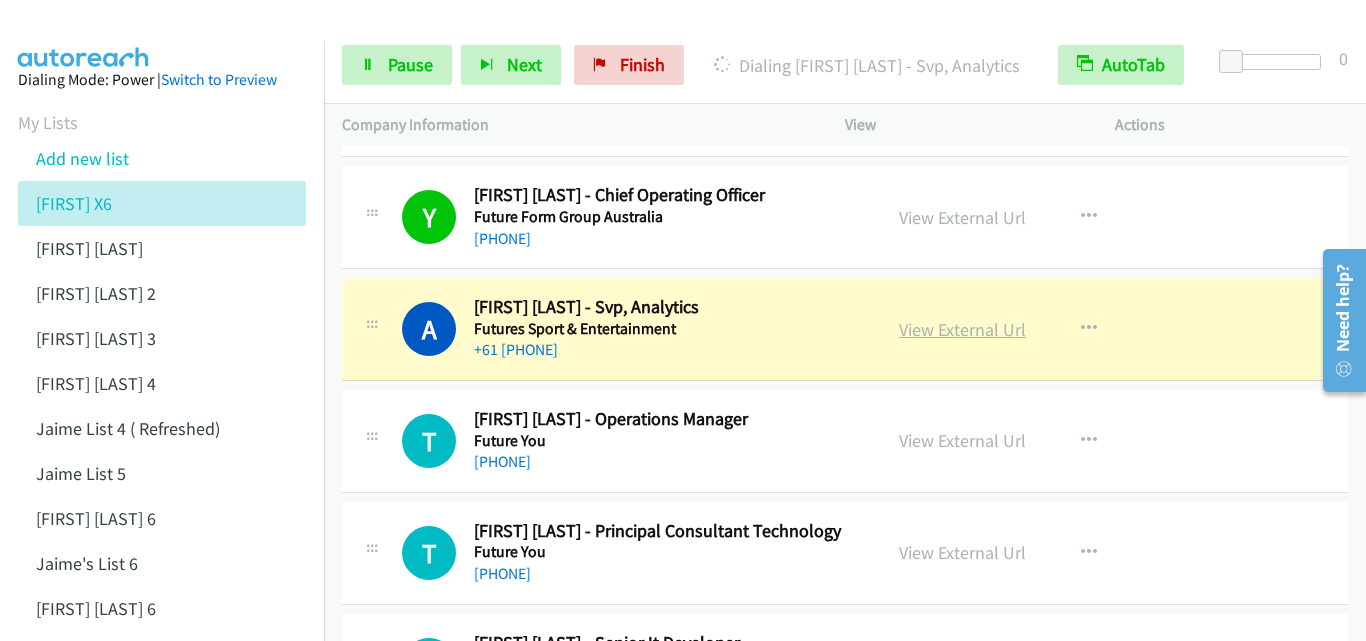 click on "View External Url" at bounding box center (962, 329) 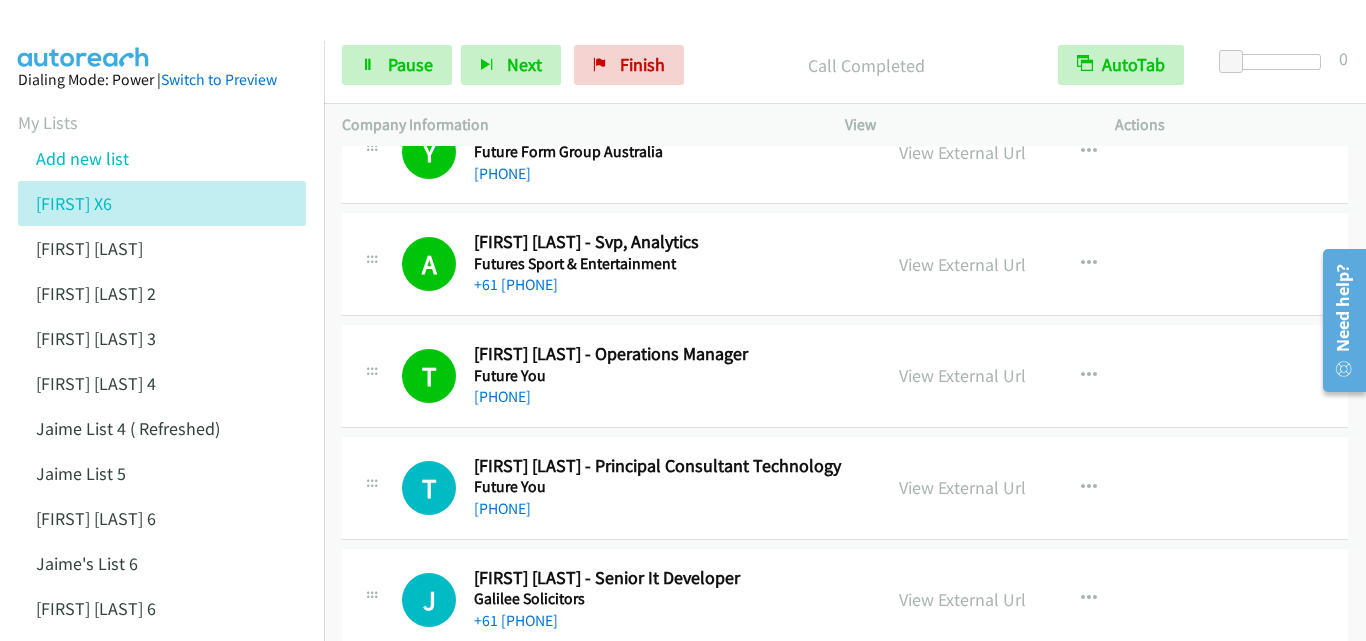 scroll, scrollTop: 9700, scrollLeft: 0, axis: vertical 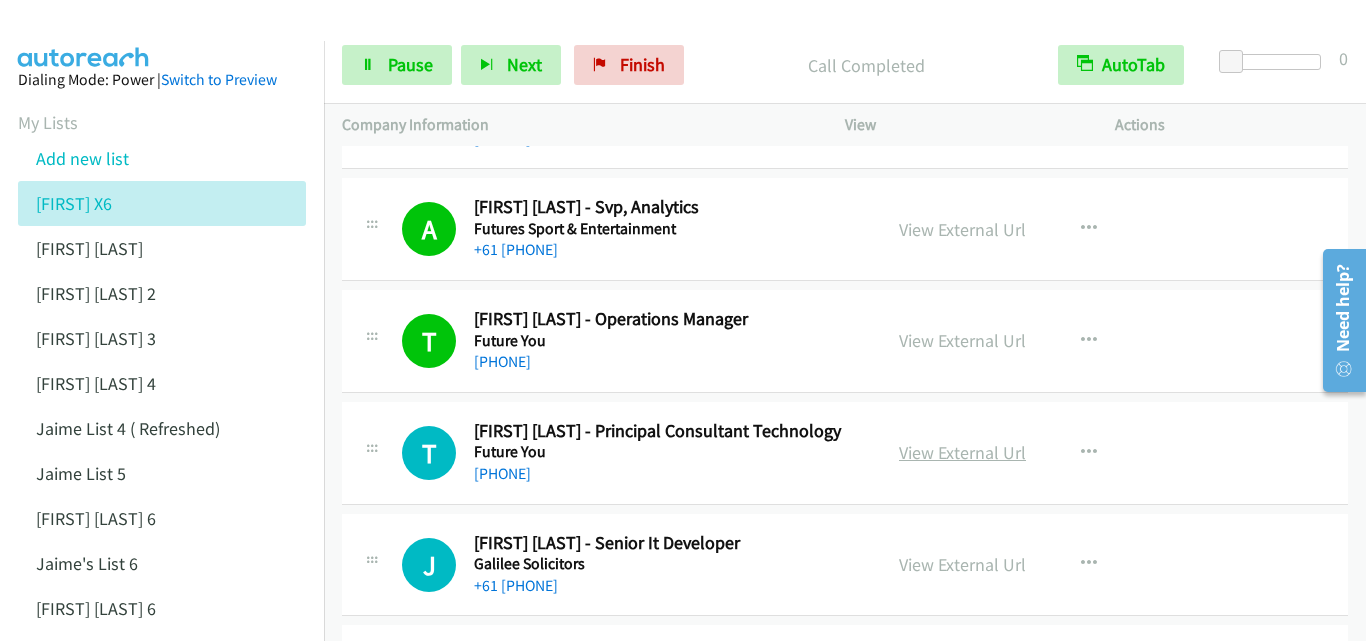 click on "View External Url" at bounding box center (962, 452) 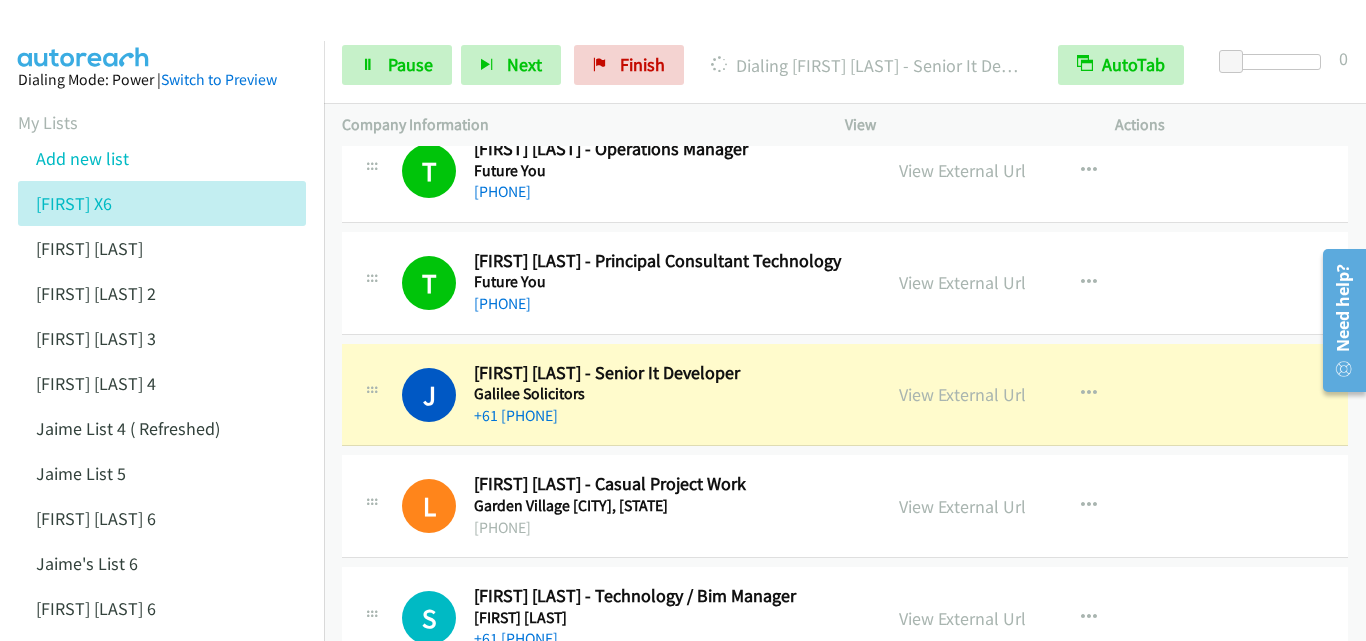 scroll, scrollTop: 9900, scrollLeft: 0, axis: vertical 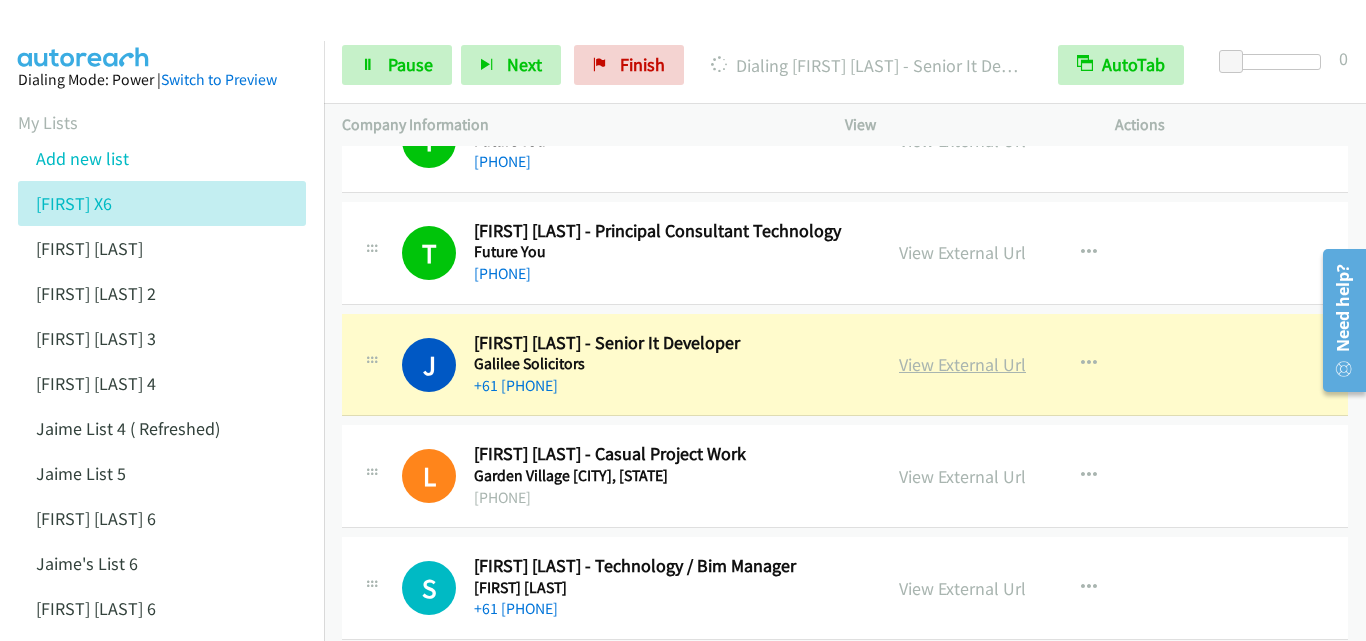 click on "View External Url" at bounding box center [962, 364] 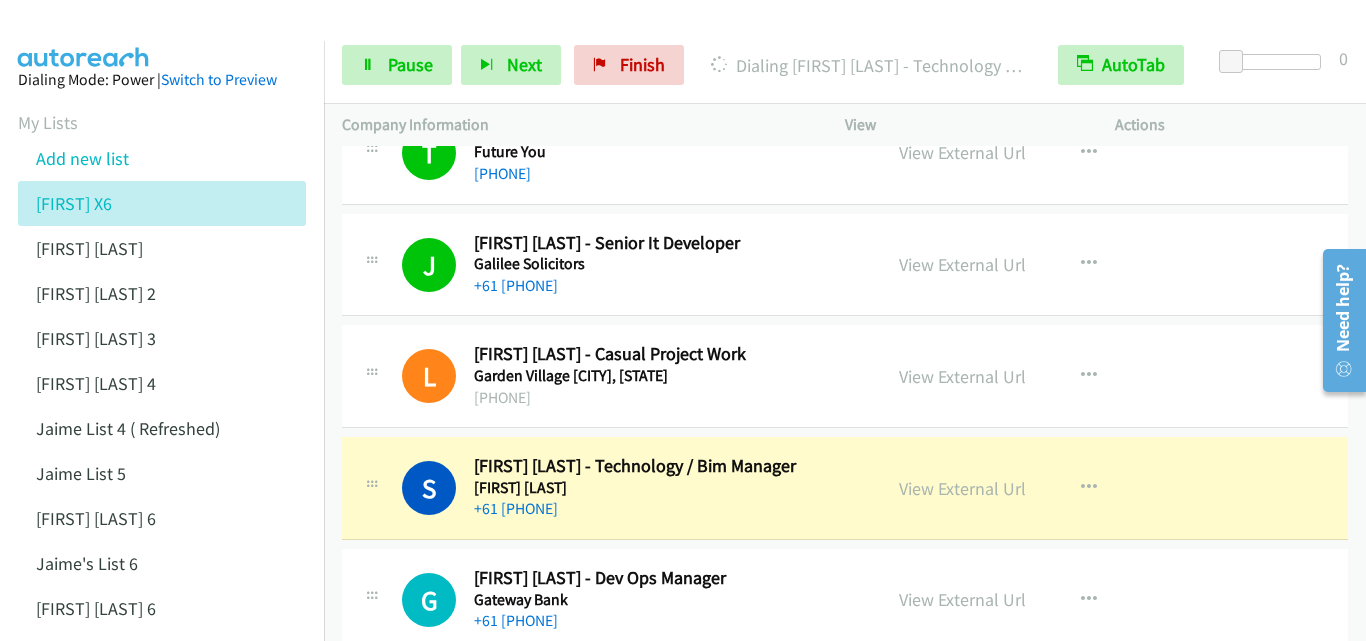 scroll, scrollTop: 10100, scrollLeft: 0, axis: vertical 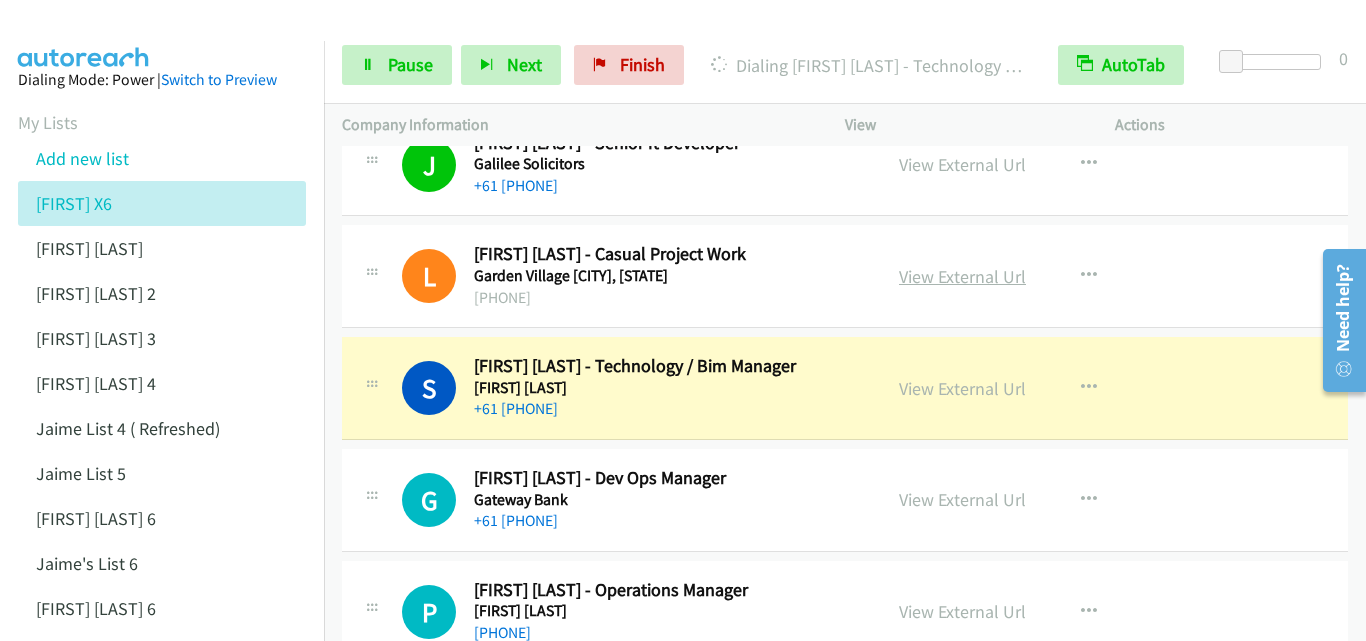 click on "View External Url" at bounding box center [962, 276] 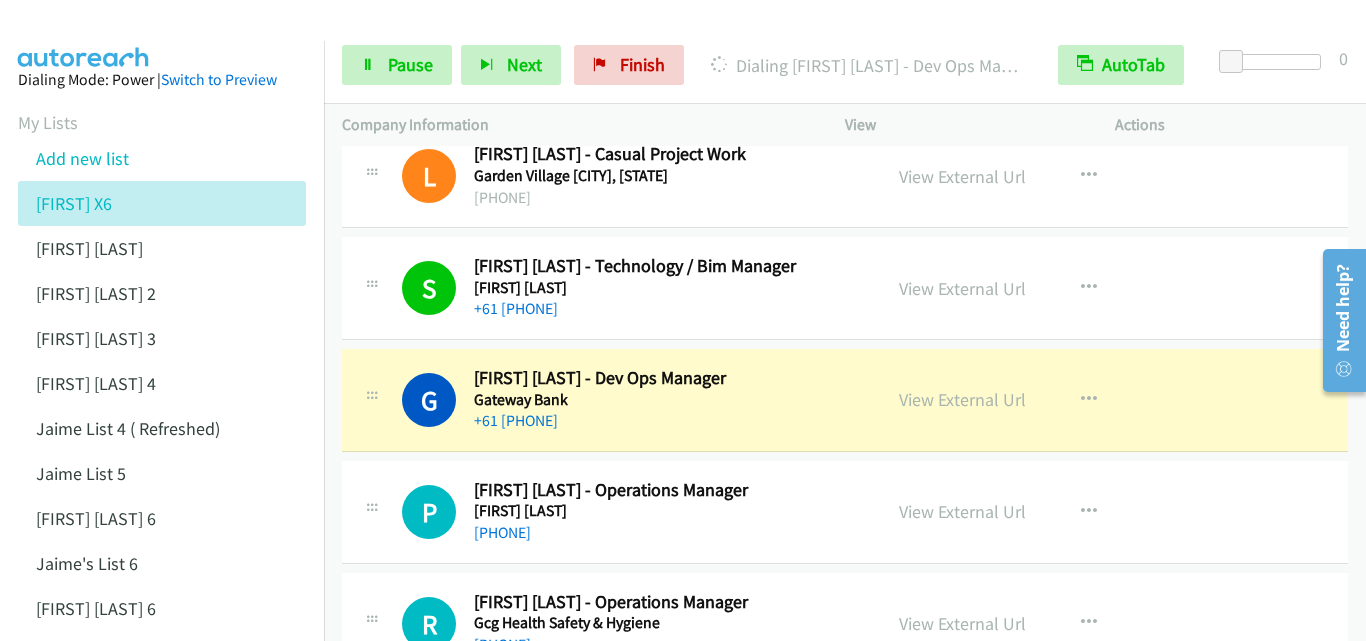 scroll, scrollTop: 10300, scrollLeft: 0, axis: vertical 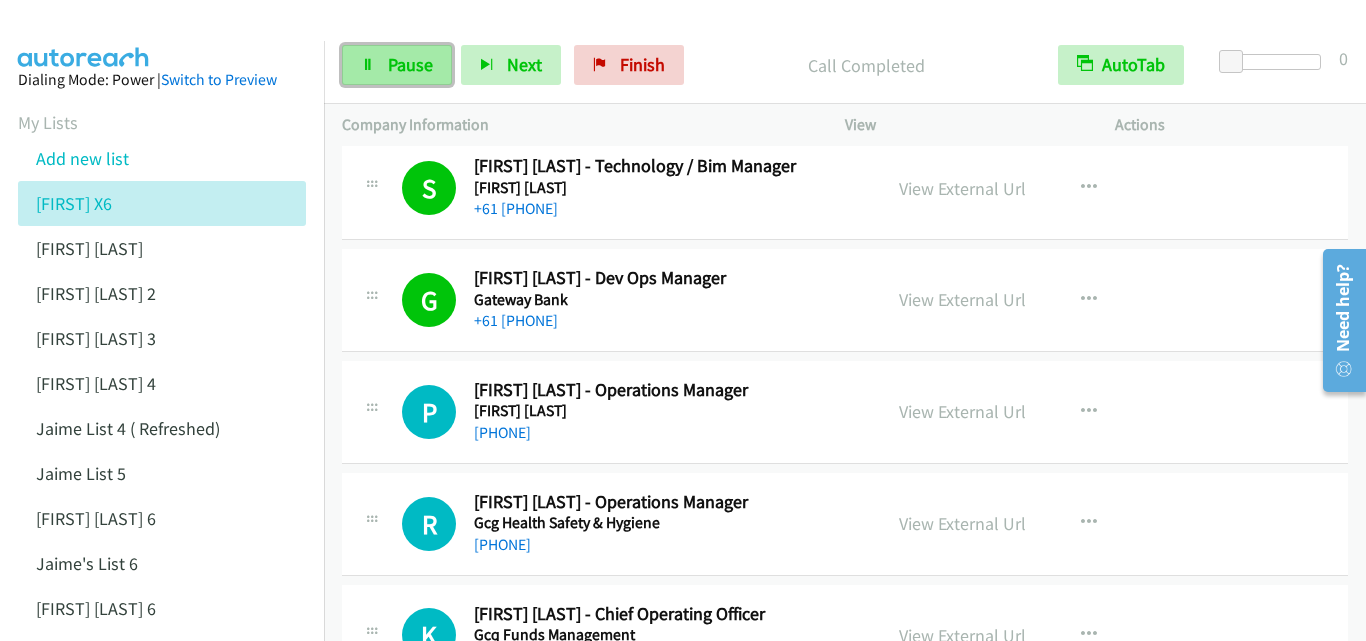 click on "Pause" at bounding box center [397, 65] 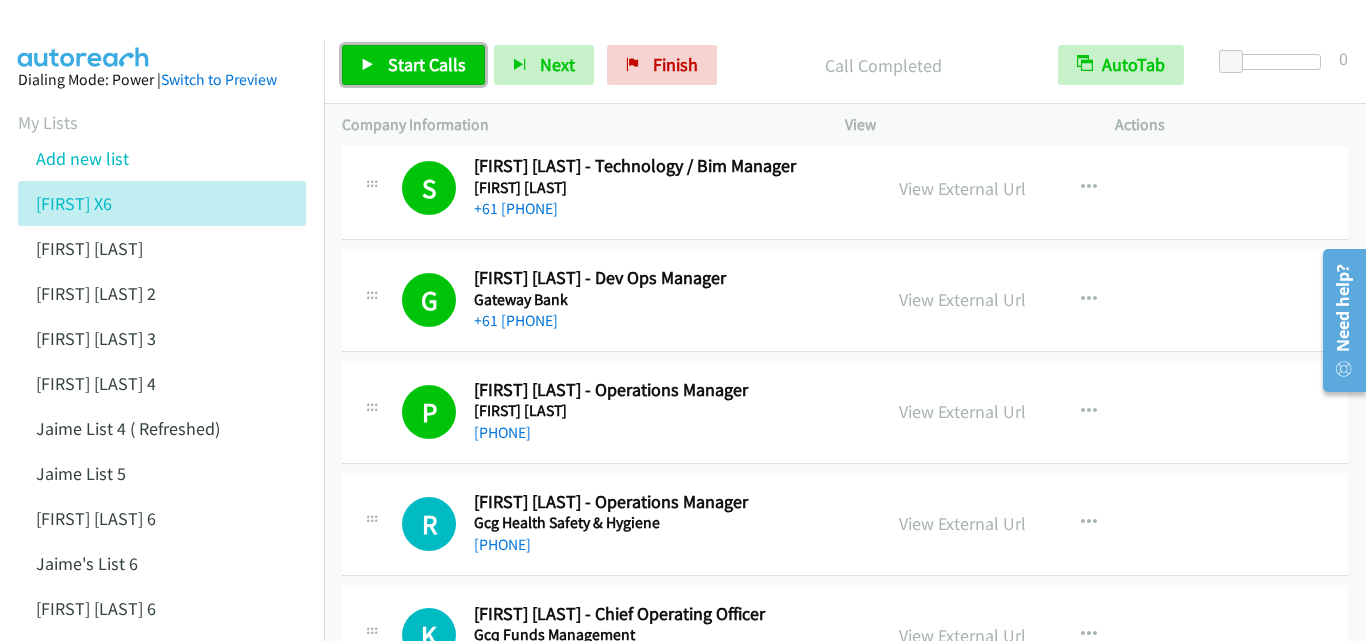 click on "Start Calls" at bounding box center [427, 64] 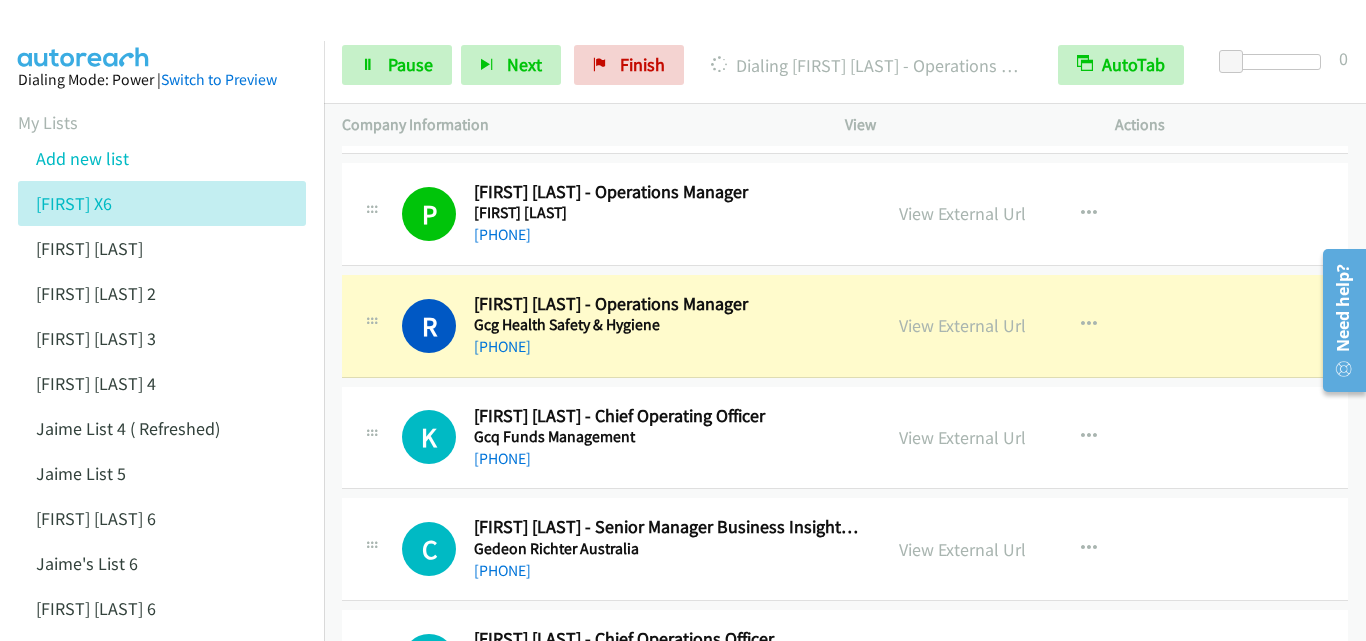 scroll, scrollTop: 10500, scrollLeft: 0, axis: vertical 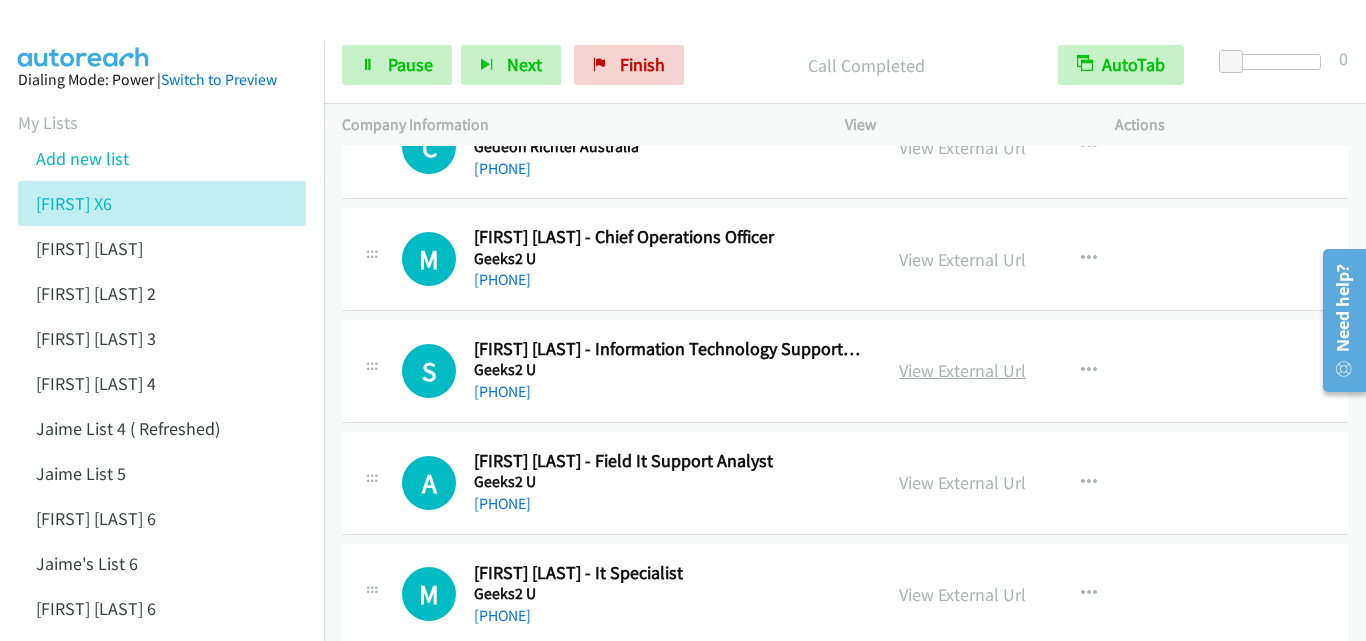 click on "View External Url" at bounding box center [962, 370] 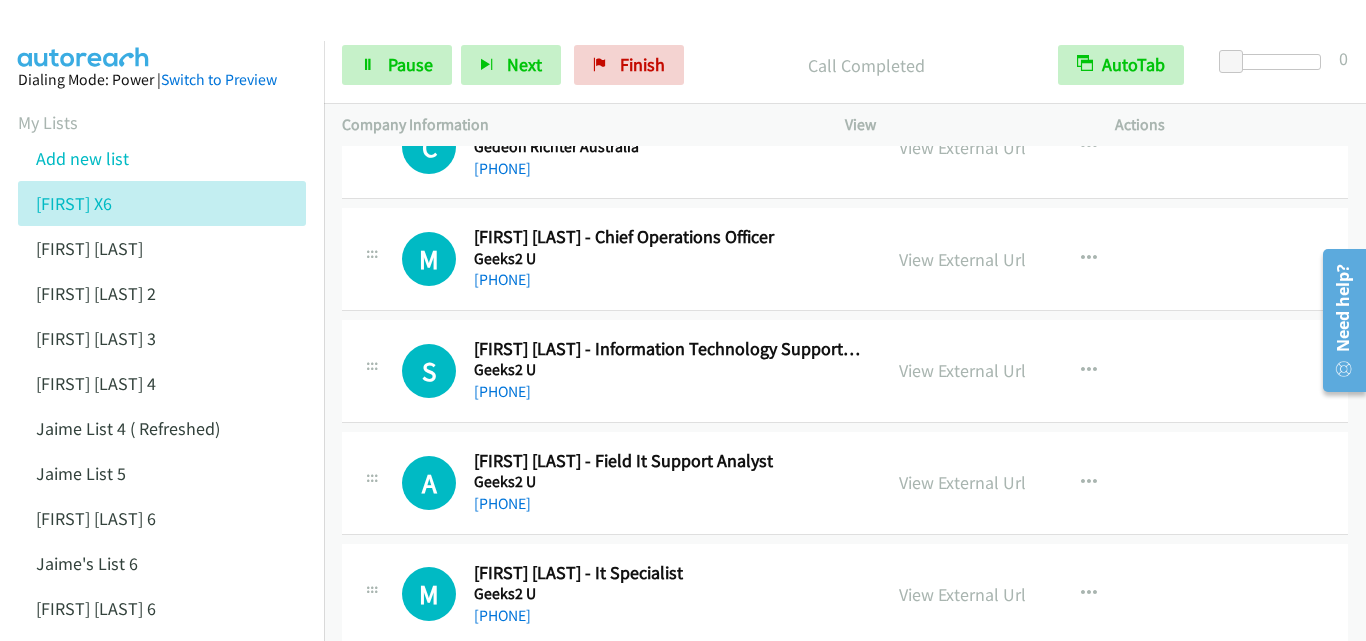 scroll, scrollTop: 11000, scrollLeft: 0, axis: vertical 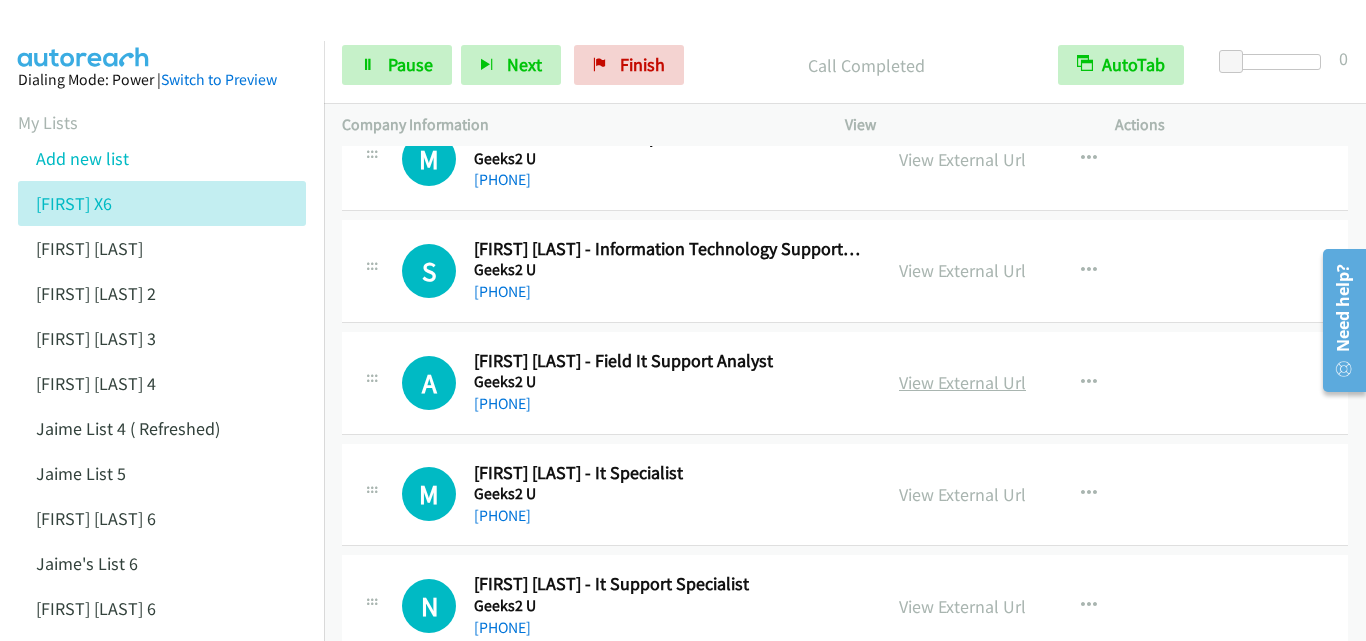 click on "View External Url" at bounding box center (962, 382) 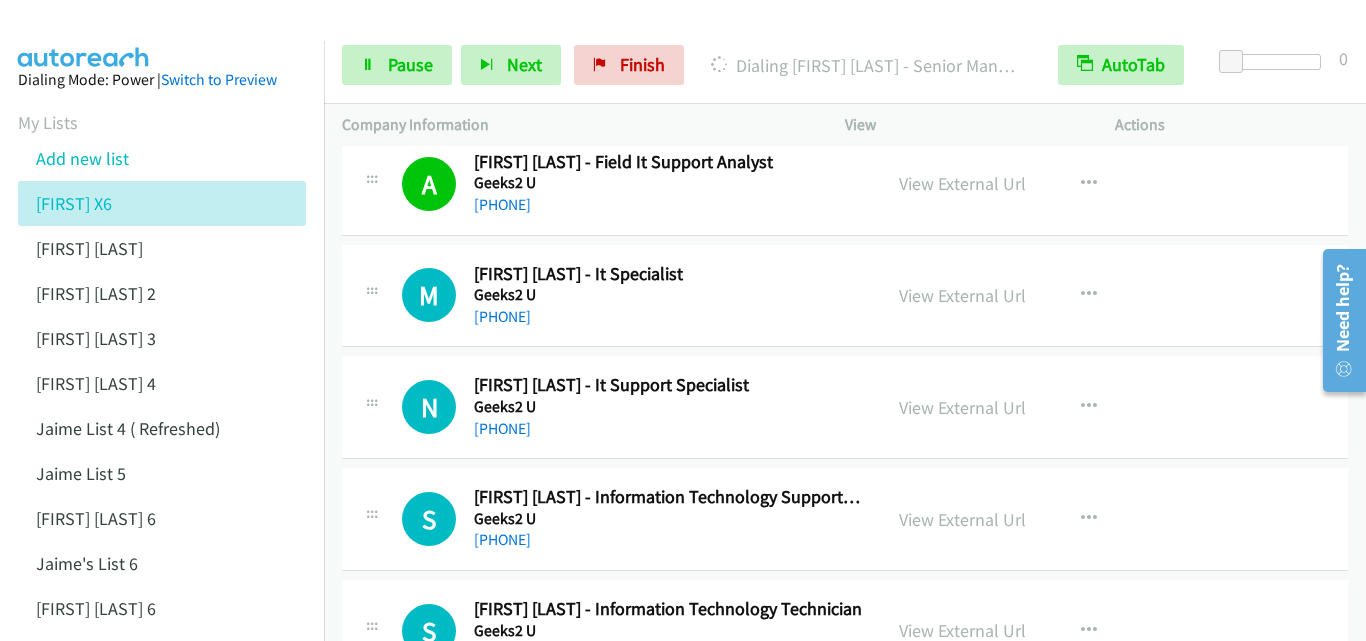 scroll, scrollTop: 11200, scrollLeft: 0, axis: vertical 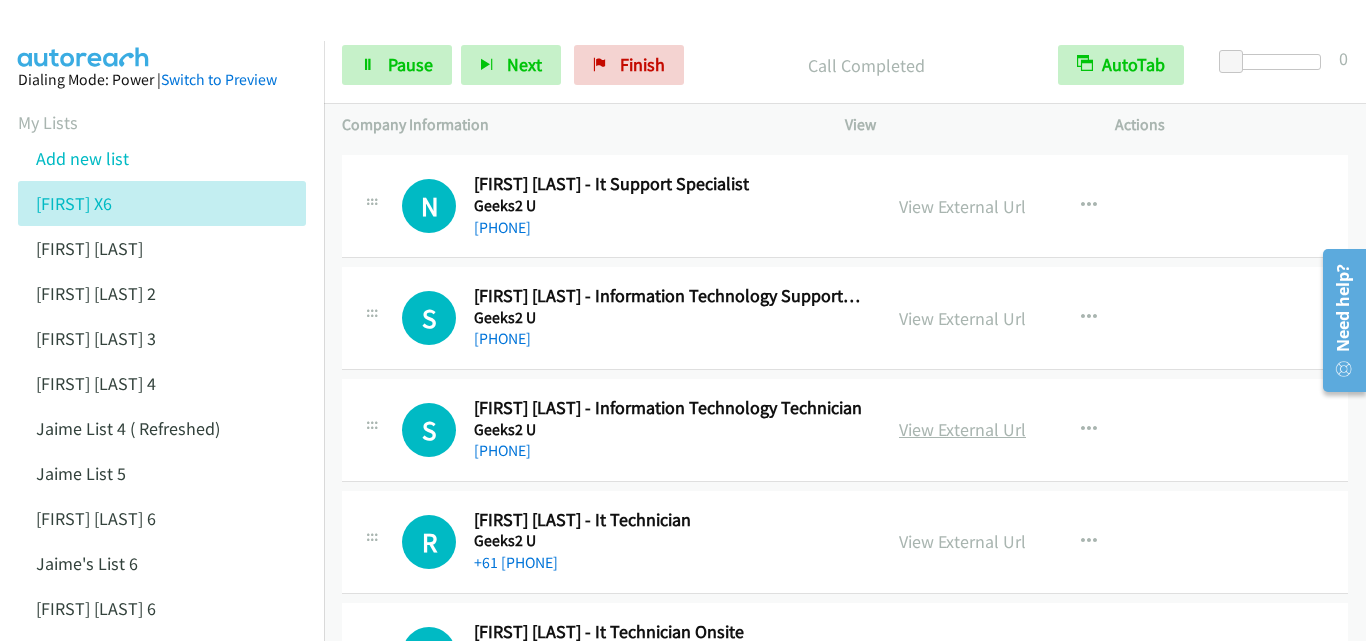 click on "View External Url" at bounding box center (962, 429) 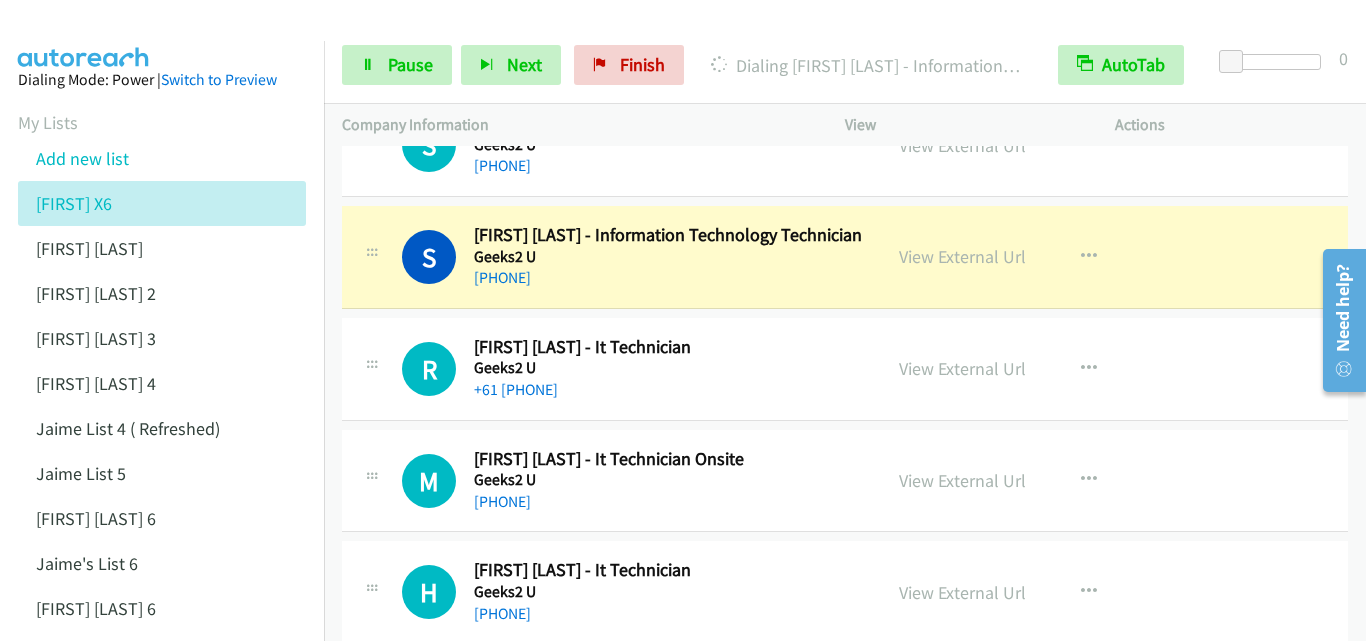 scroll, scrollTop: 11600, scrollLeft: 0, axis: vertical 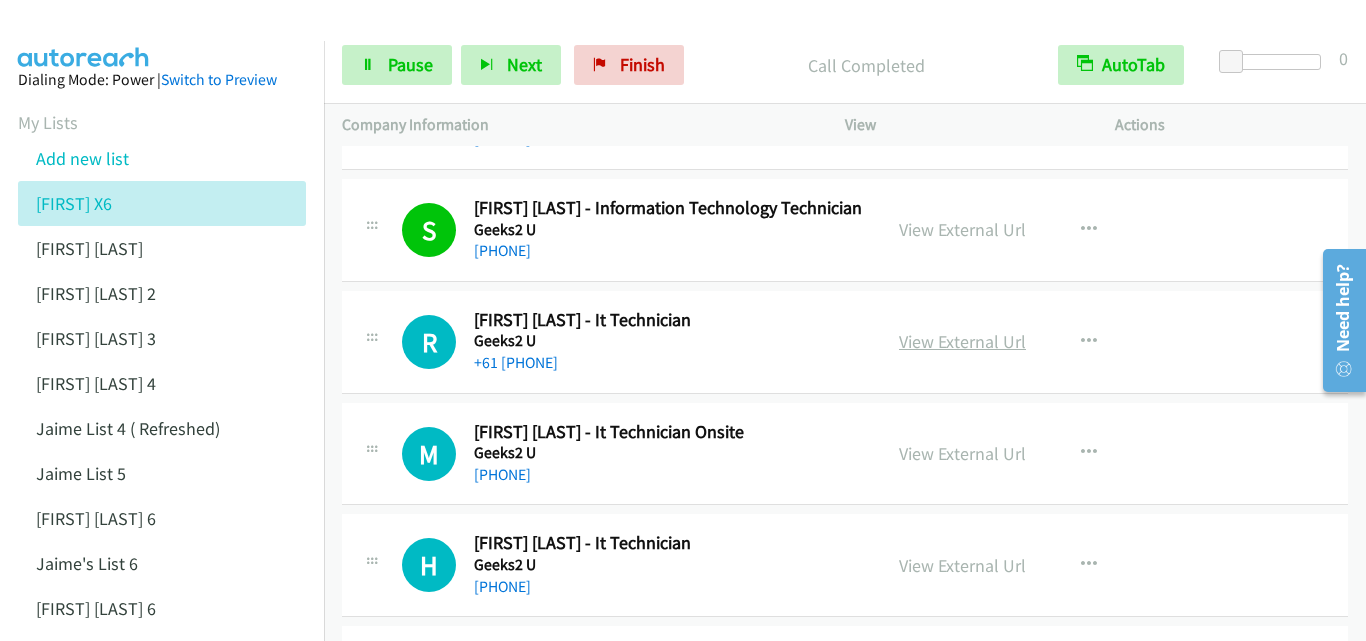 click on "View External Url" at bounding box center (962, 341) 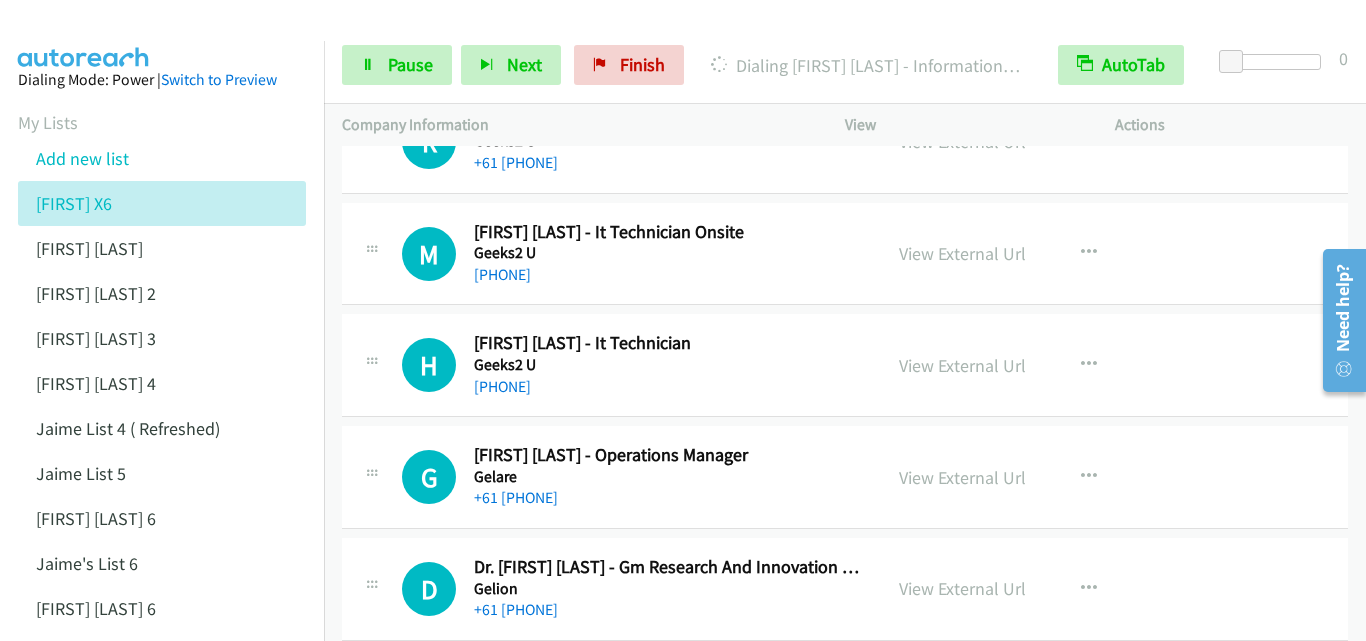 scroll, scrollTop: 11700, scrollLeft: 0, axis: vertical 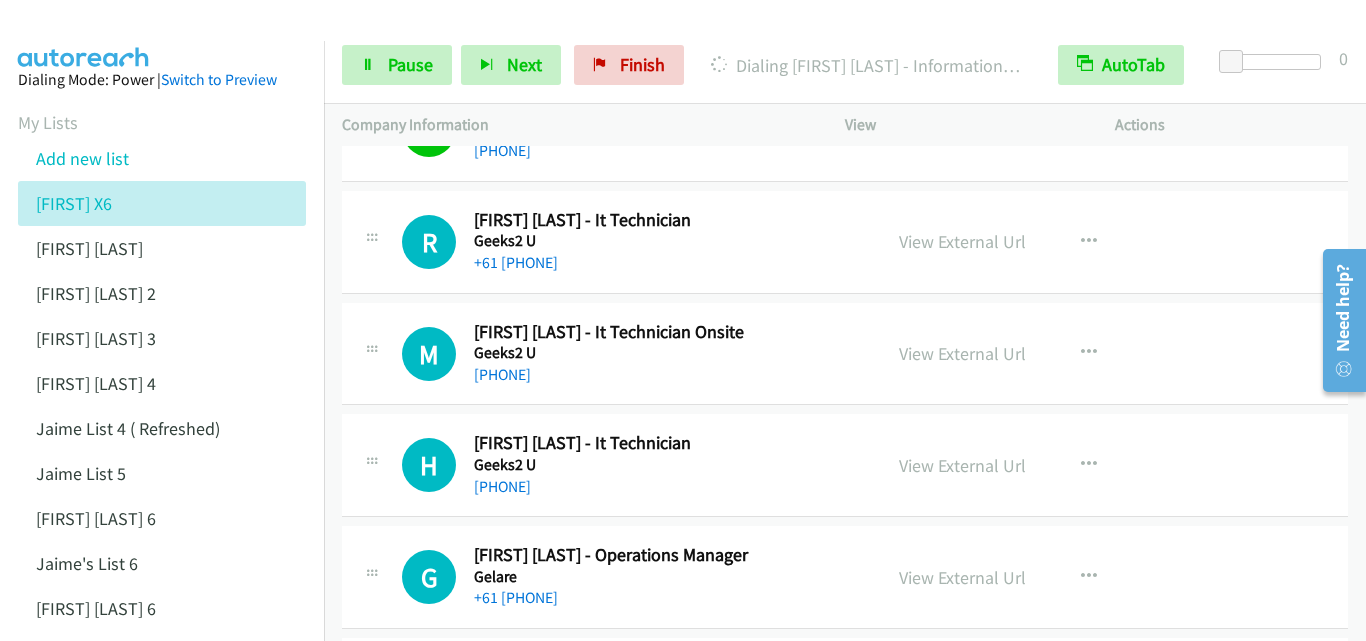 click on "View External Url" at bounding box center (962, 353) 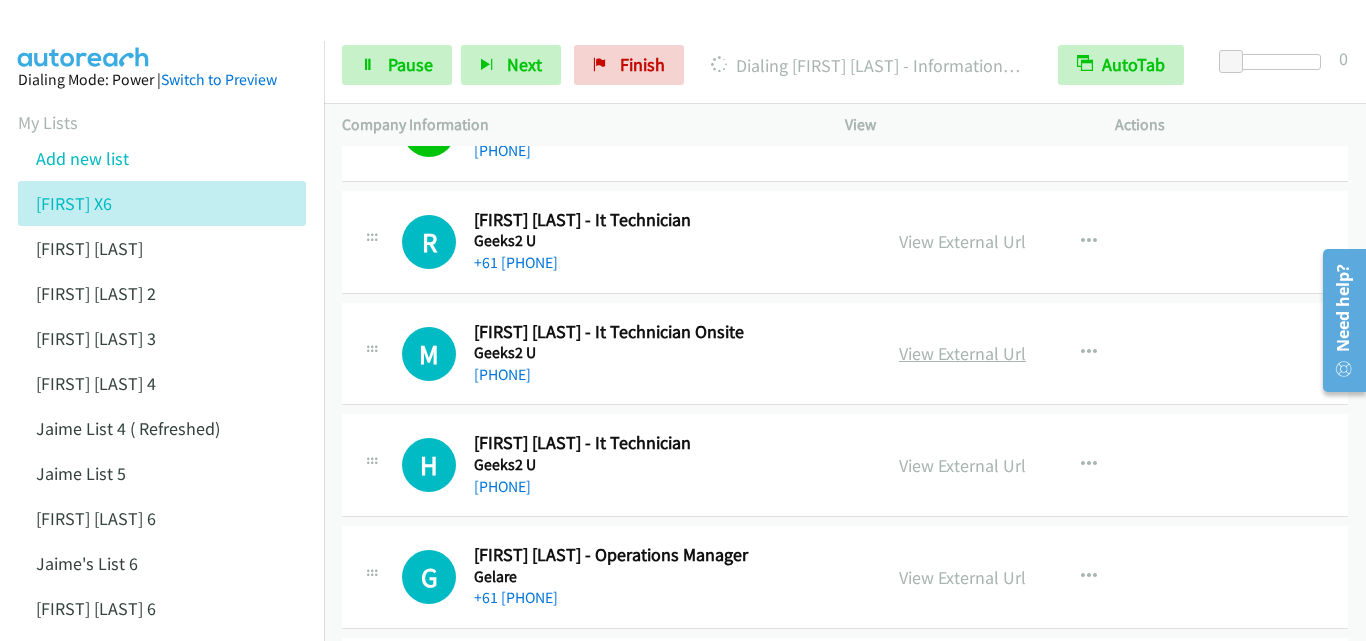 click on "View External Url" at bounding box center [962, 353] 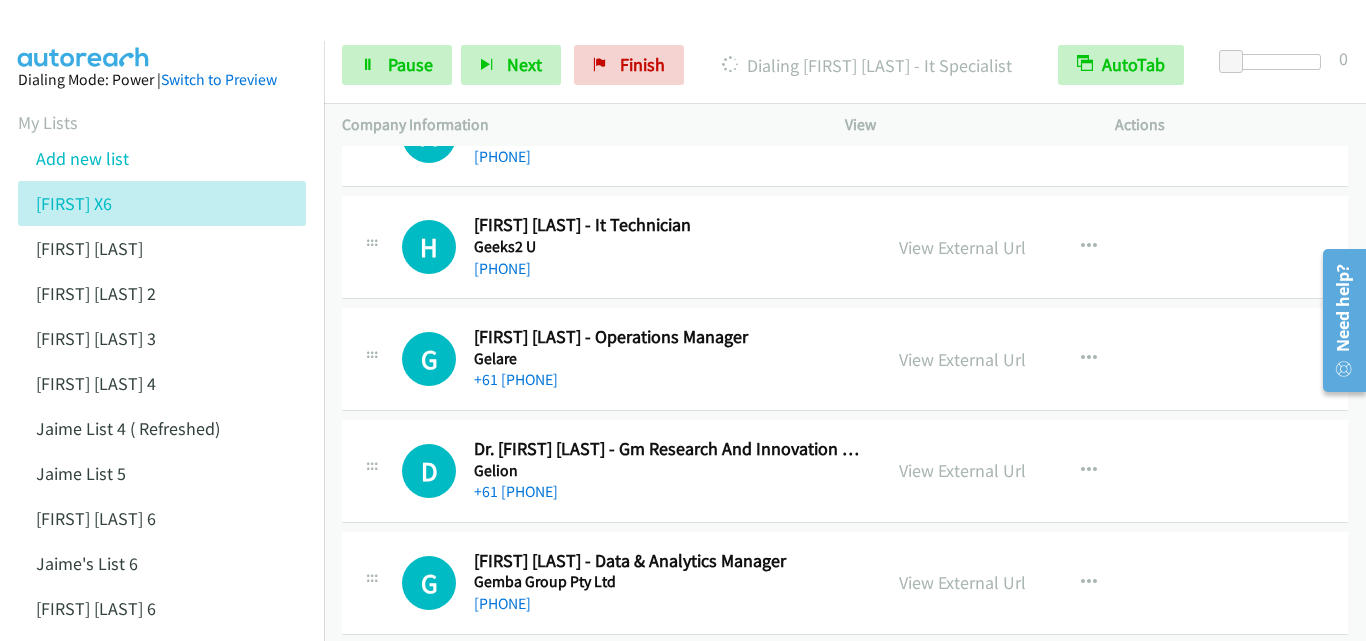 scroll, scrollTop: 11800, scrollLeft: 0, axis: vertical 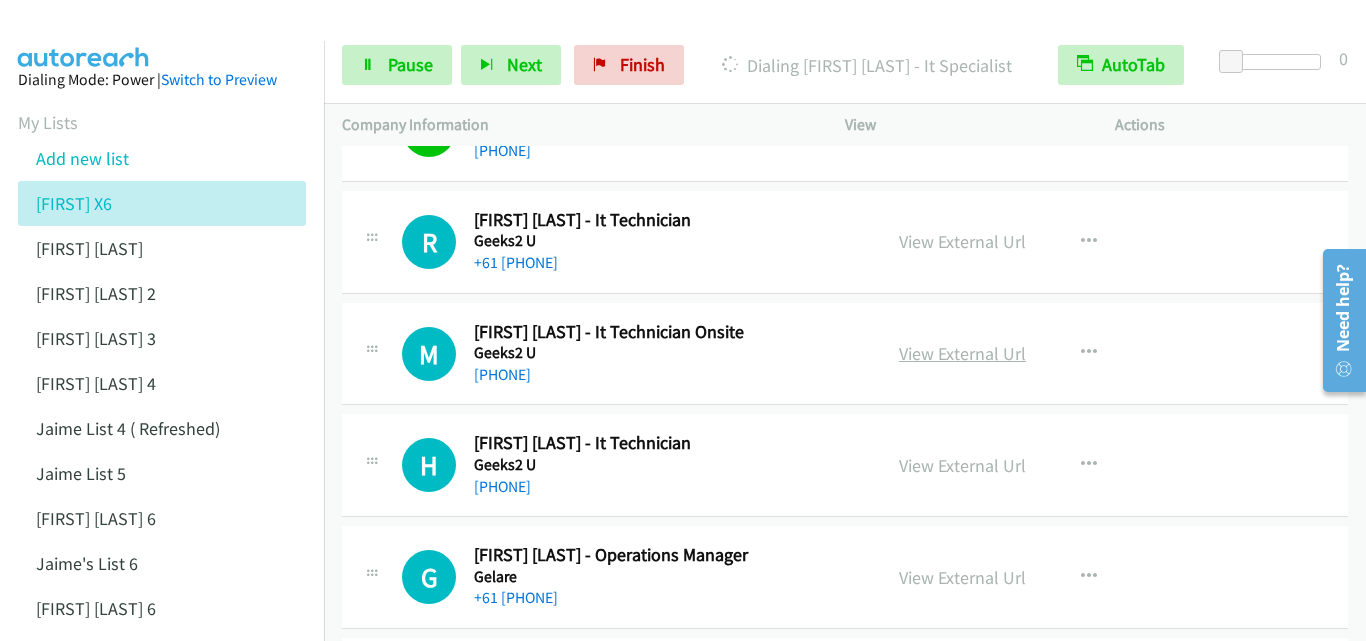 click on "View External Url" at bounding box center (962, 353) 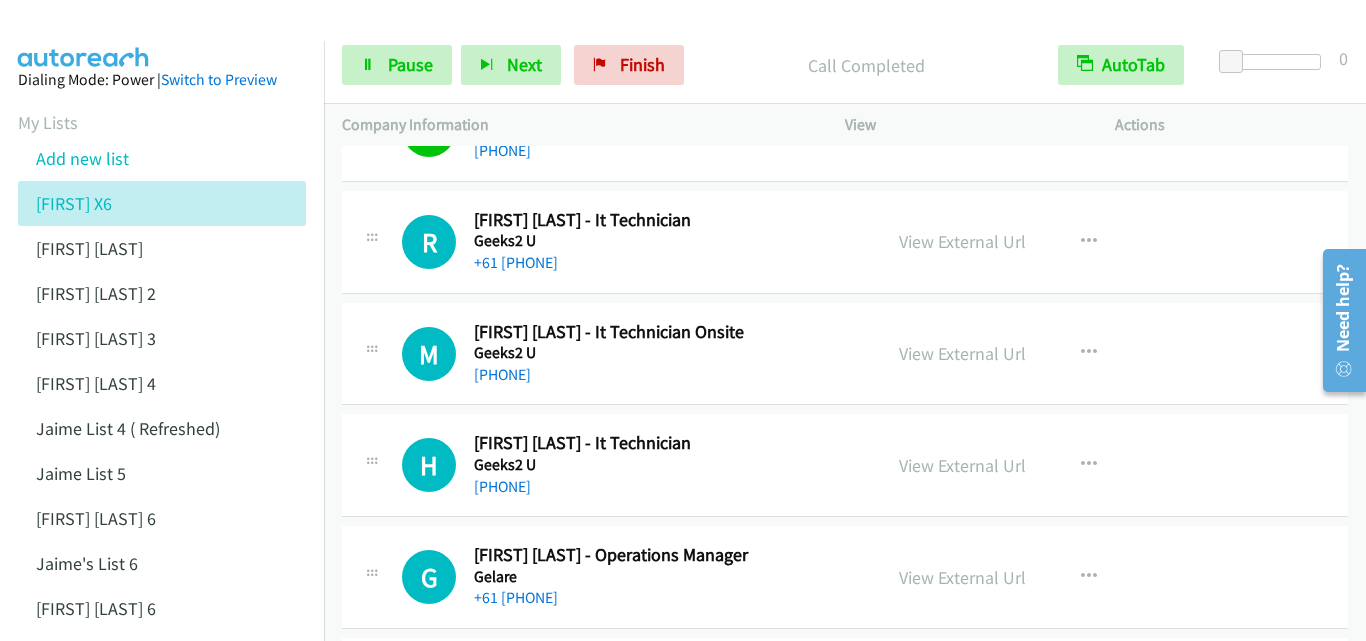 scroll, scrollTop: 11800, scrollLeft: 0, axis: vertical 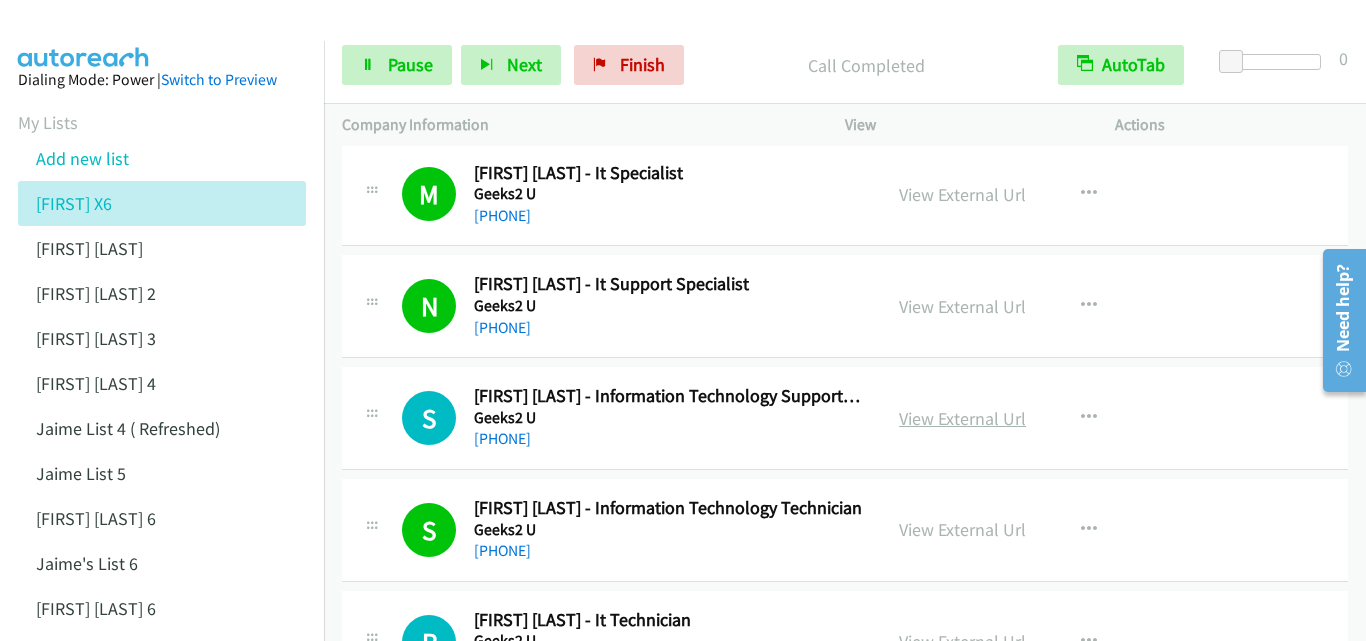 click on "View External Url" at bounding box center (962, 418) 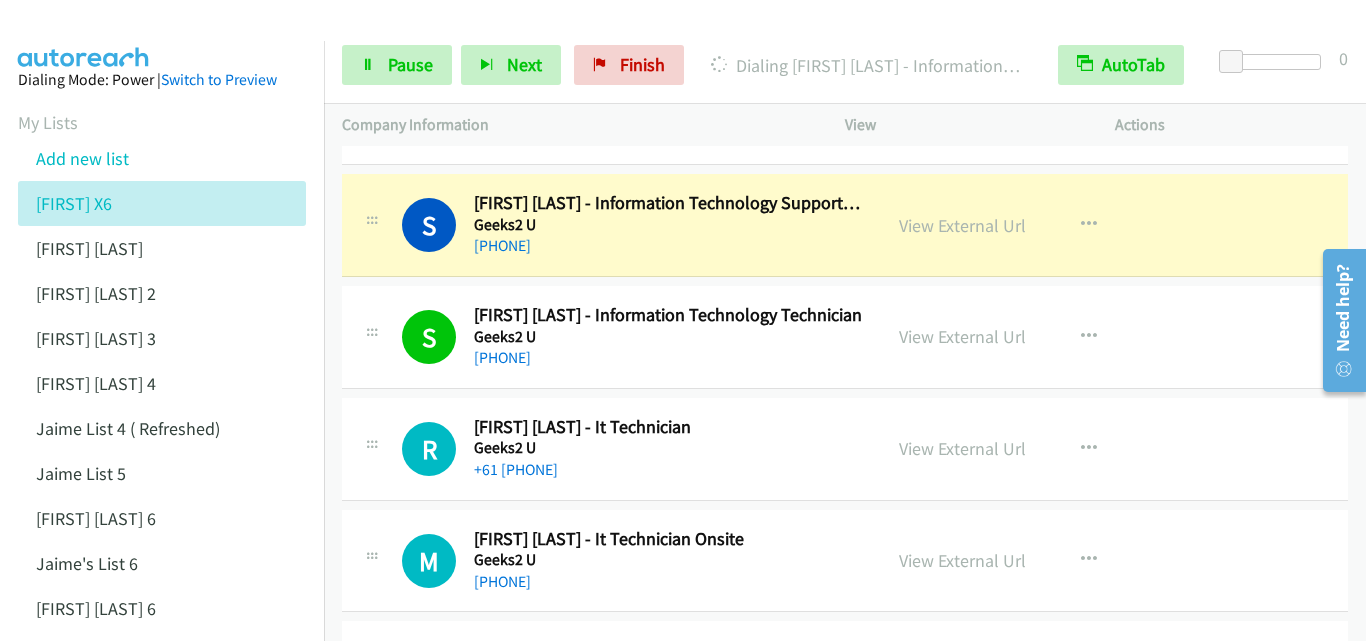 scroll, scrollTop: 11500, scrollLeft: 0, axis: vertical 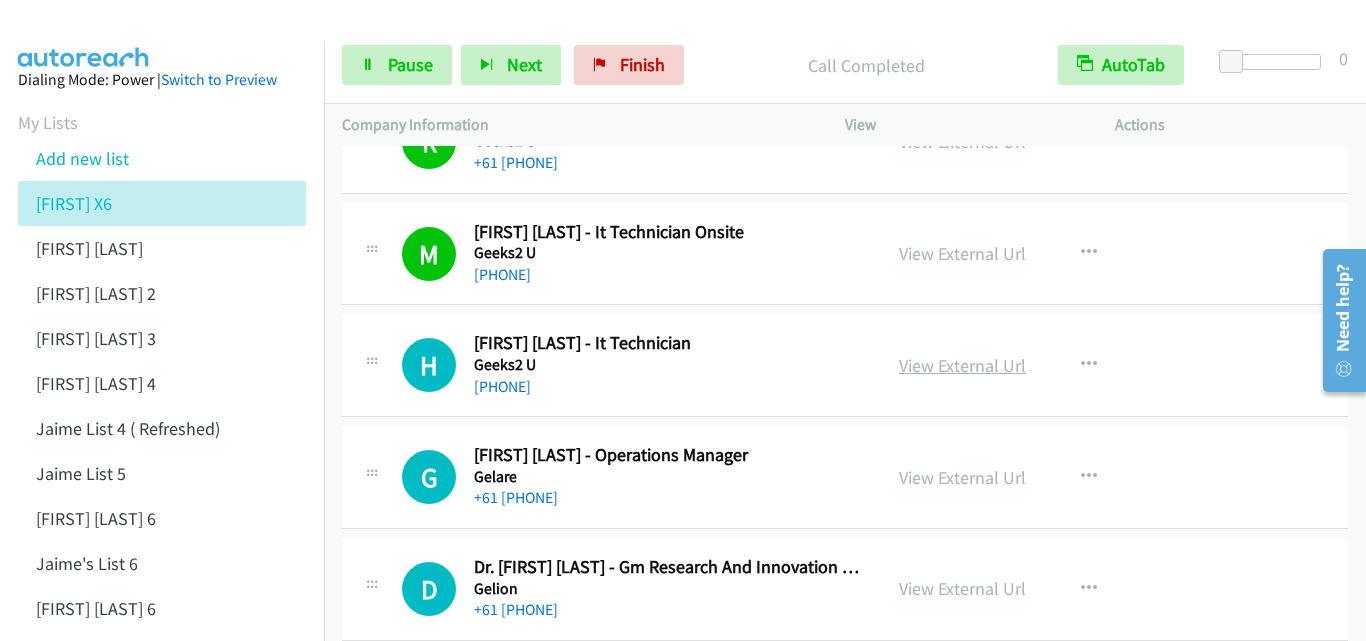 click on "View External Url" at bounding box center [962, 365] 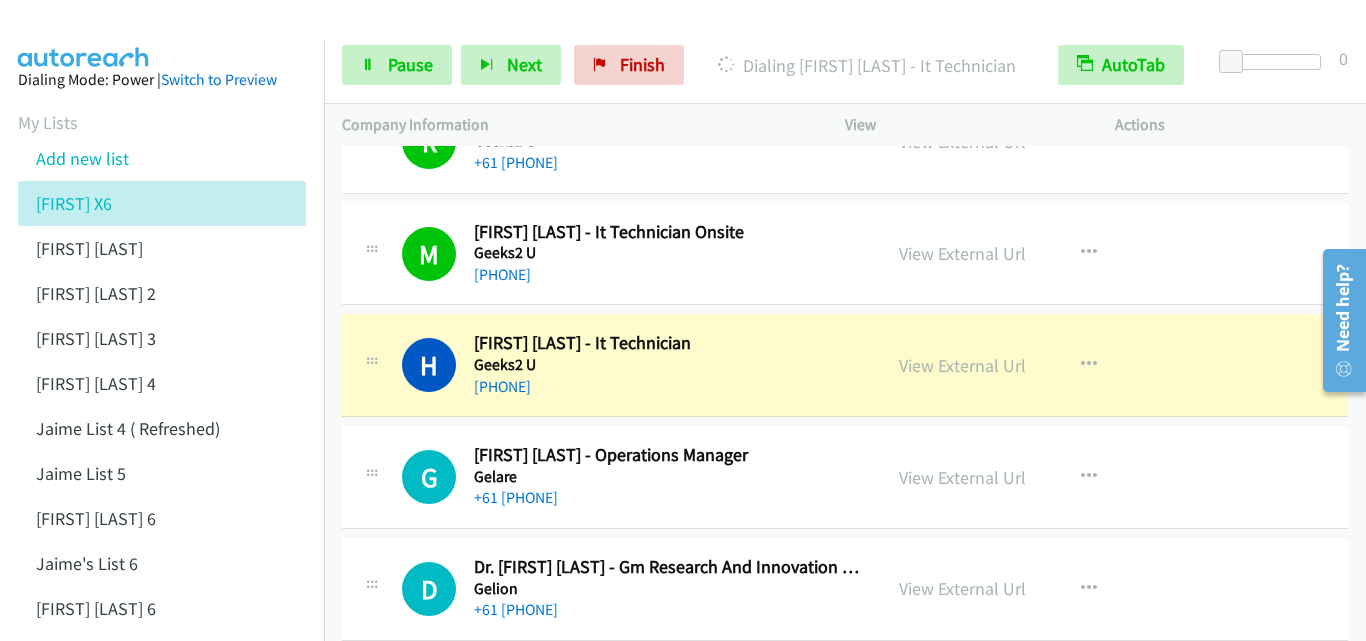 scroll, scrollTop: 11900, scrollLeft: 0, axis: vertical 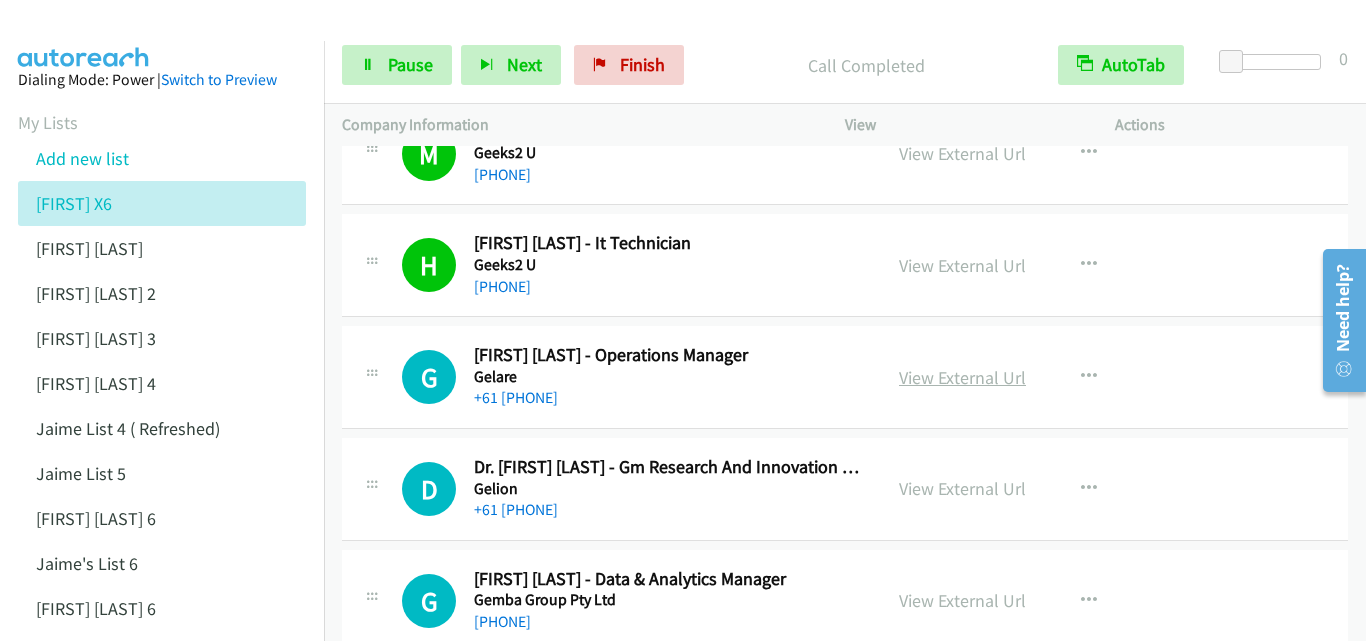 click on "View External Url" at bounding box center (962, 377) 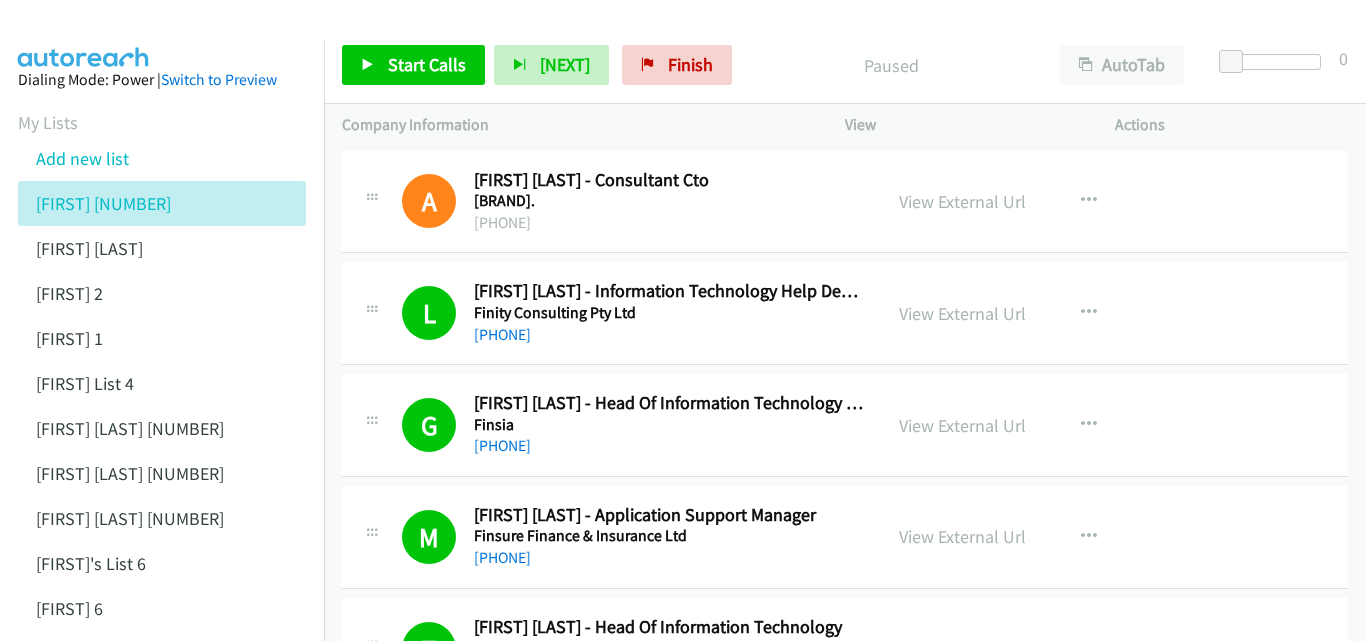 scroll, scrollTop: 0, scrollLeft: 0, axis: both 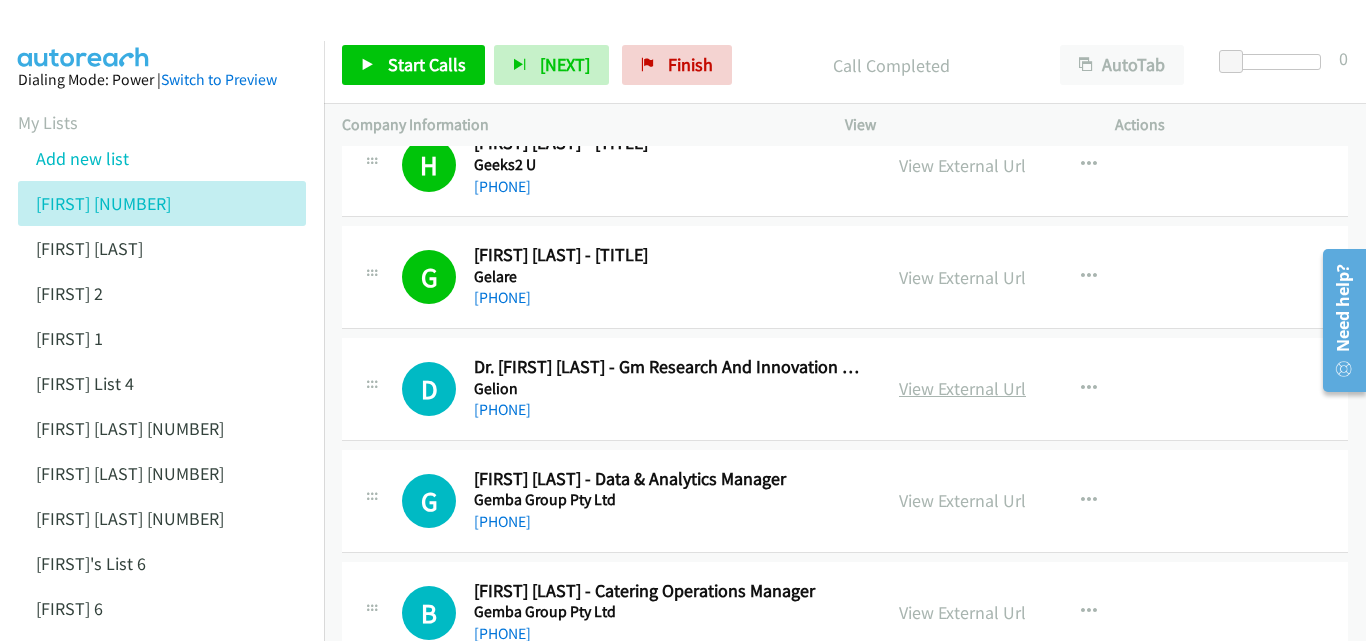 click on "View External Url" at bounding box center (962, 388) 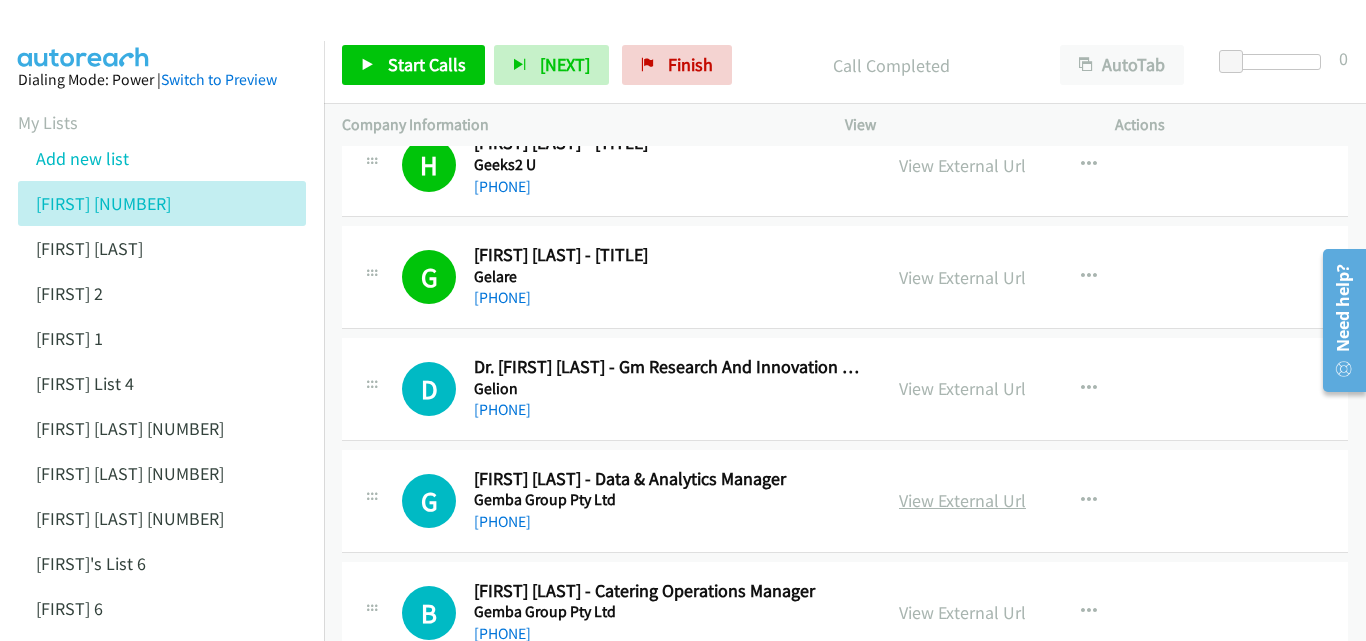 click on "View External Url" at bounding box center [962, 500] 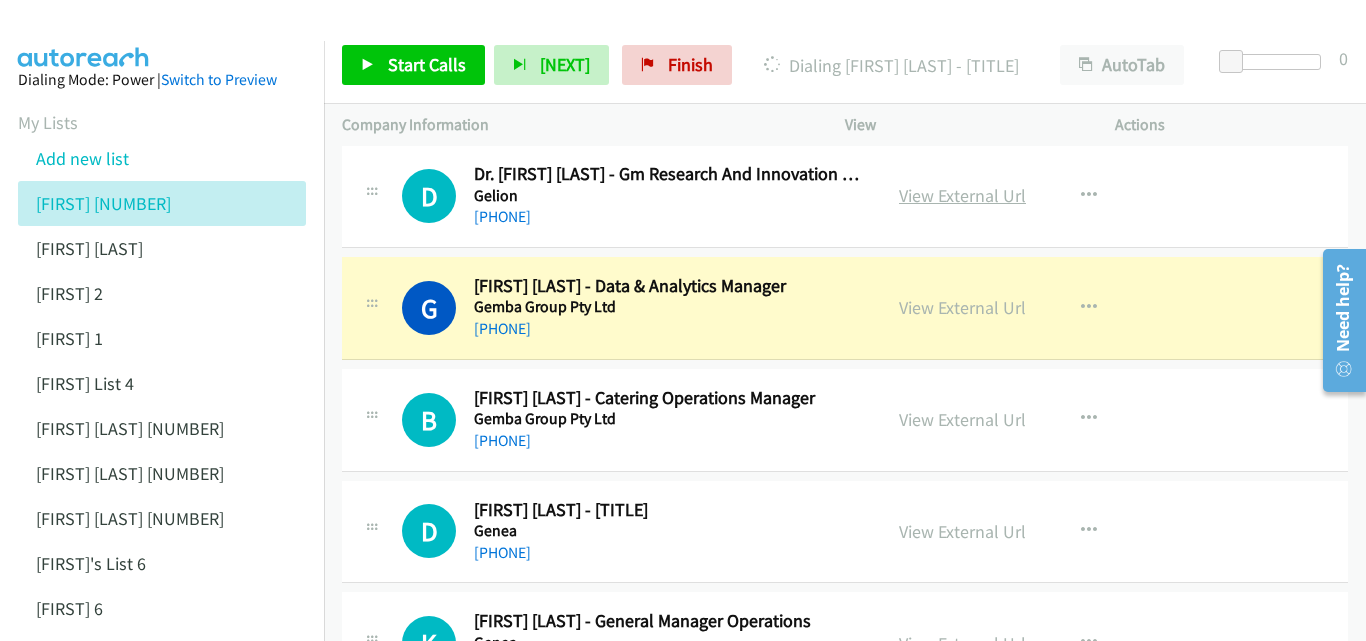 scroll, scrollTop: 12200, scrollLeft: 0, axis: vertical 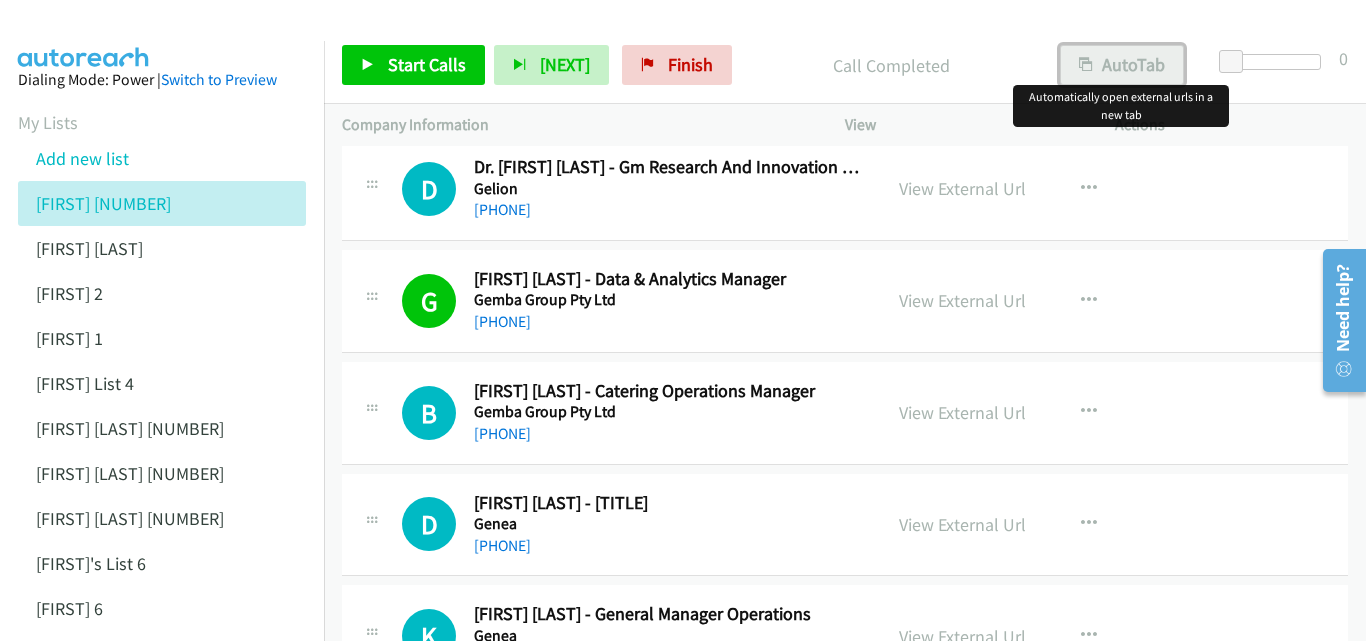 click on "AutoTab" at bounding box center (1122, 65) 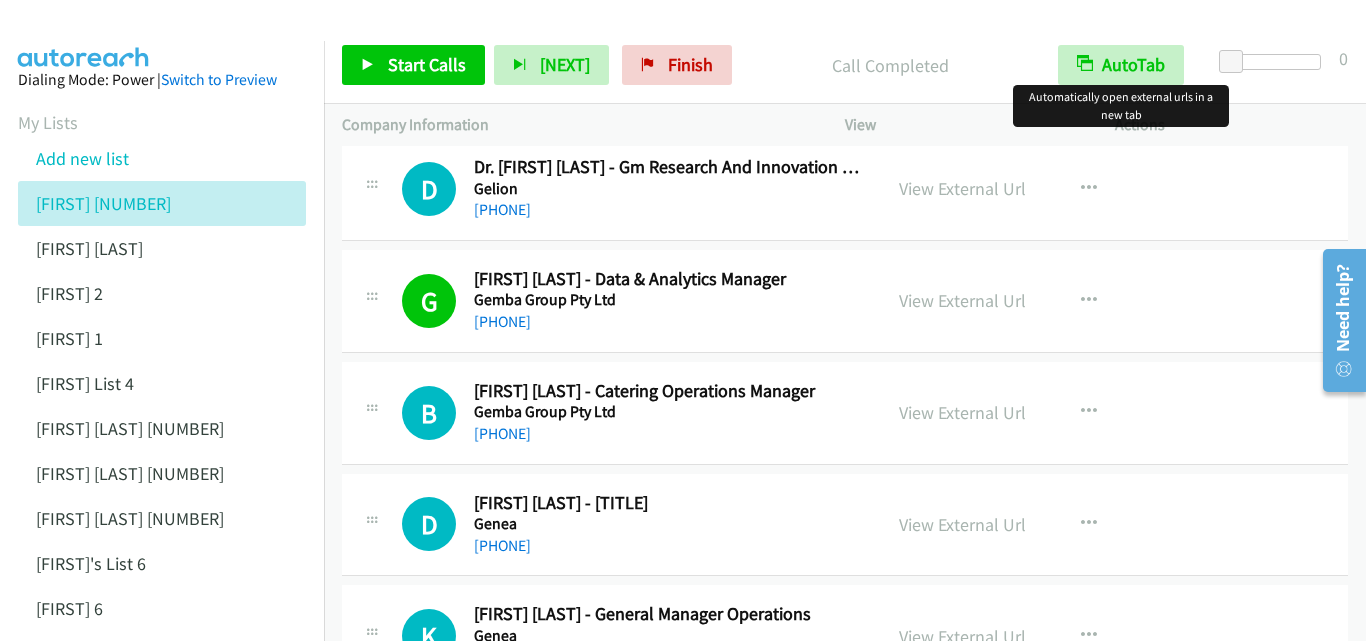 click on "+61 3 9526 5700" at bounding box center (668, 434) 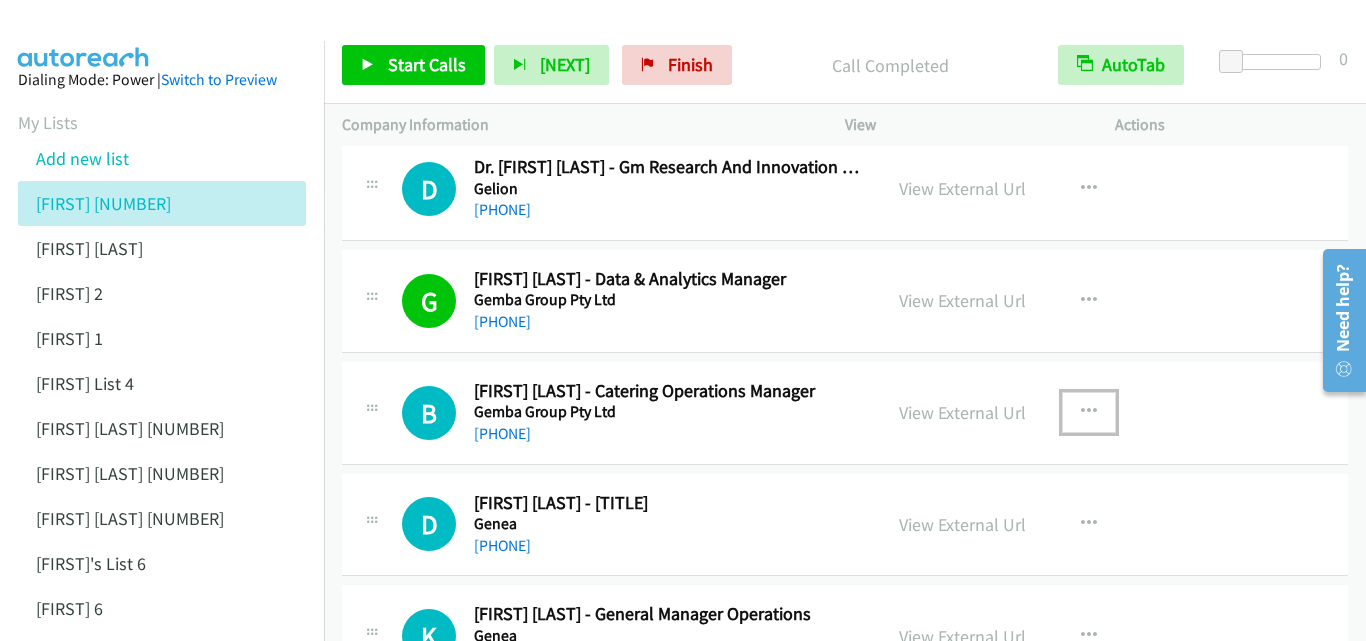 click at bounding box center [1089, 412] 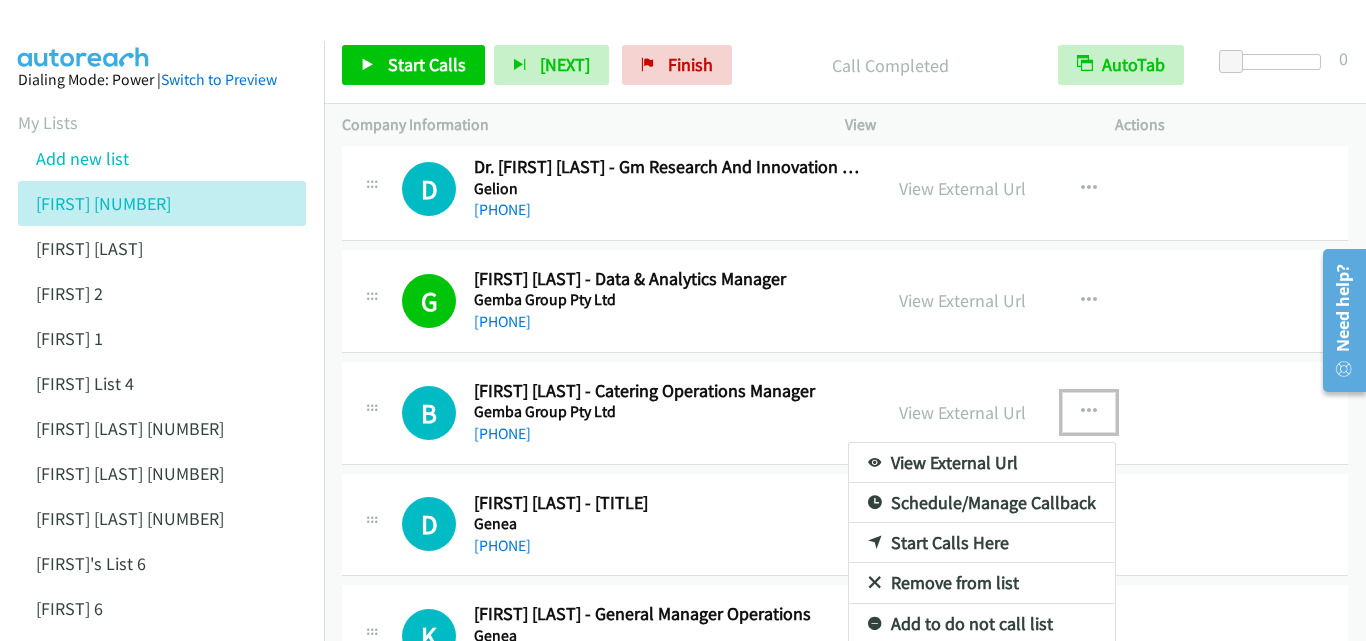 click on "Start Calls Here" at bounding box center (982, 543) 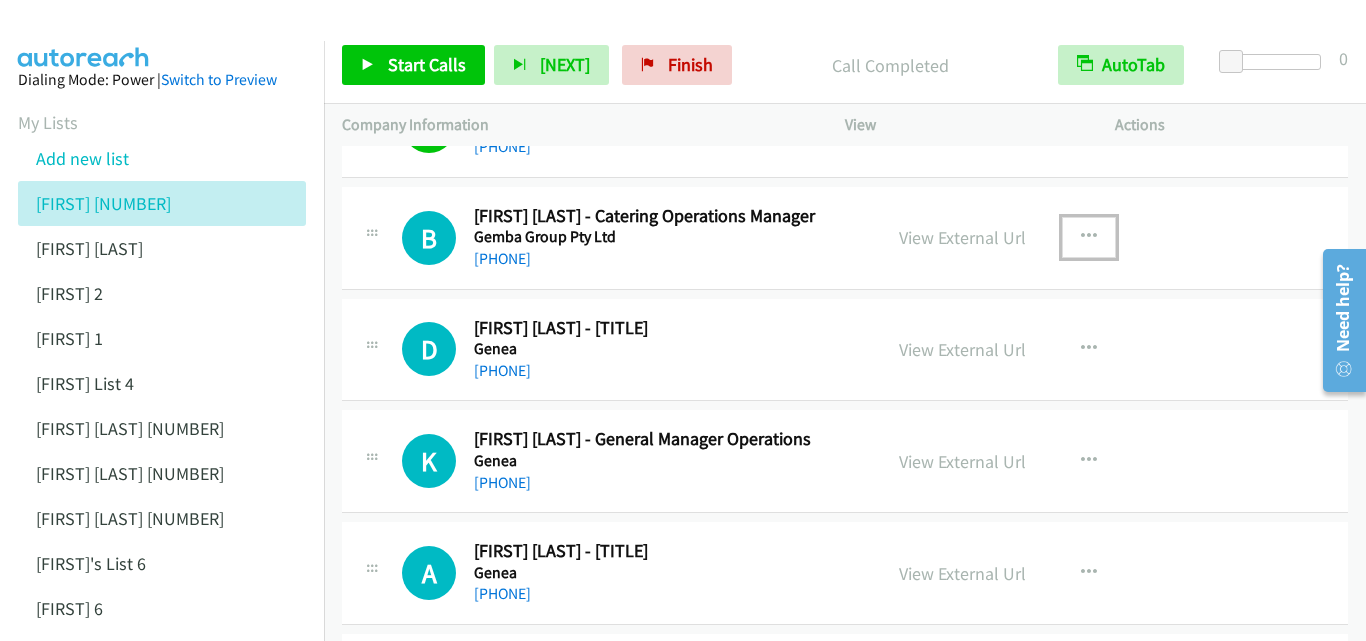 scroll, scrollTop: 12400, scrollLeft: 0, axis: vertical 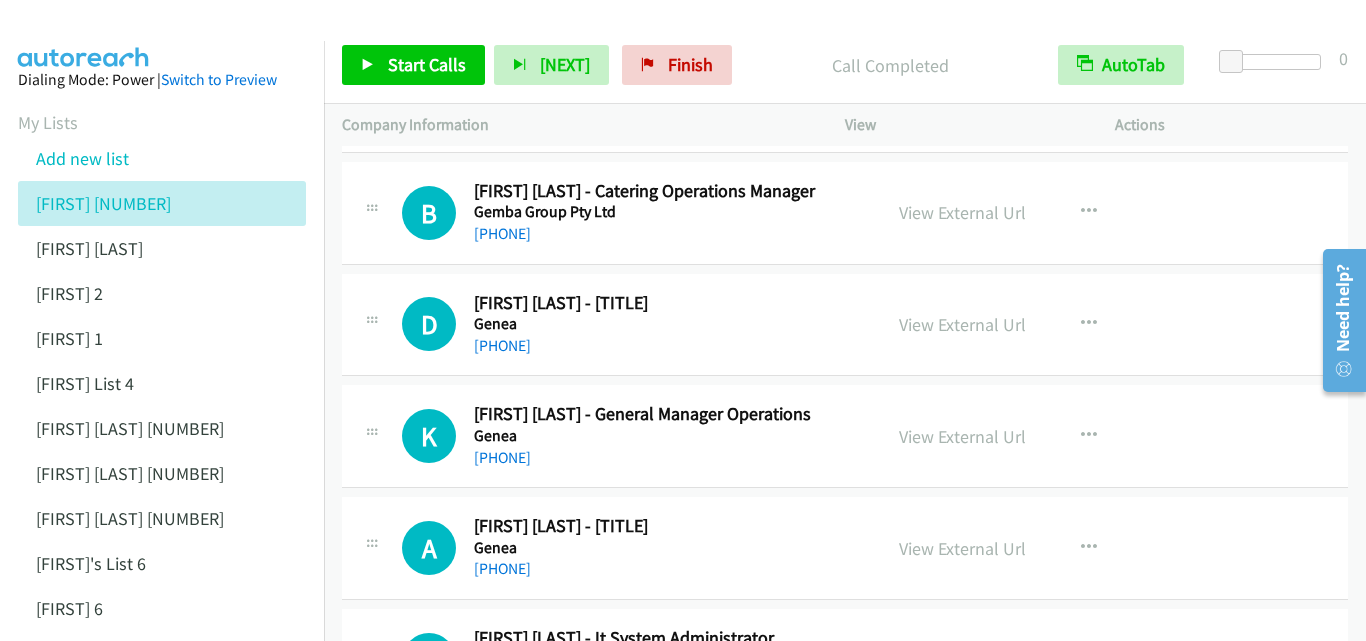 click on "Start Calls
Pause
Next
Finish
Call Completed
AutoTab
AutoTab
0" at bounding box center (845, 65) 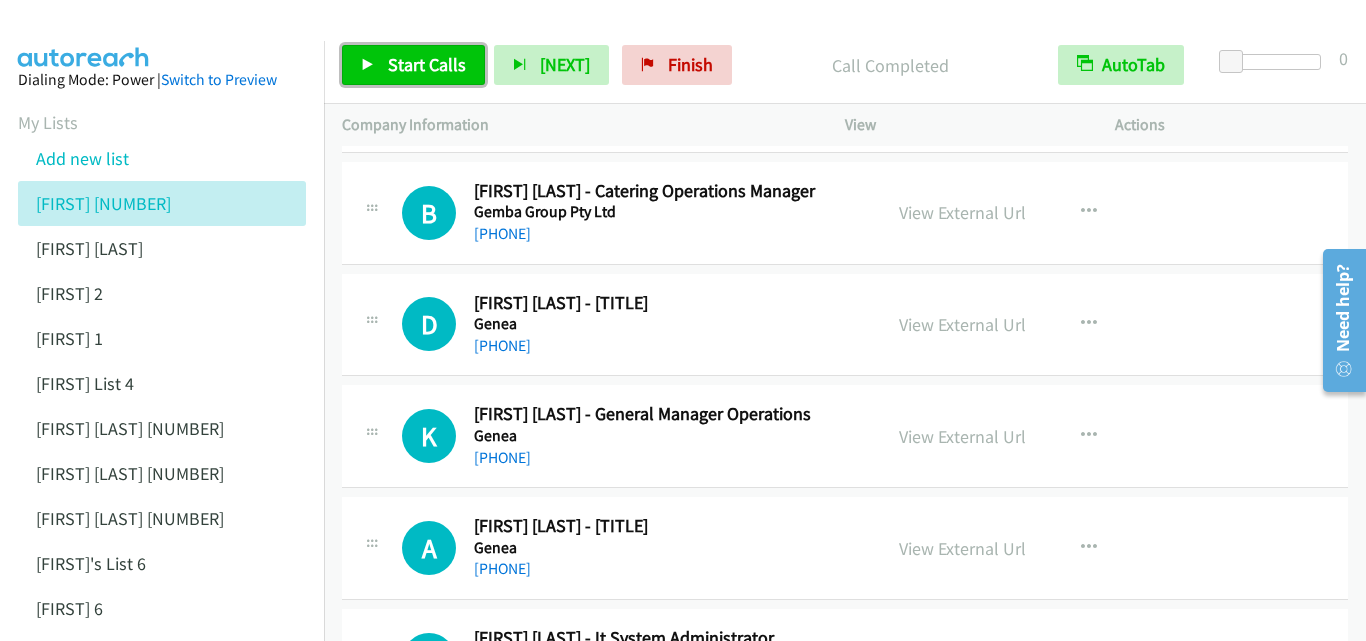 click on "Start Calls" at bounding box center [427, 64] 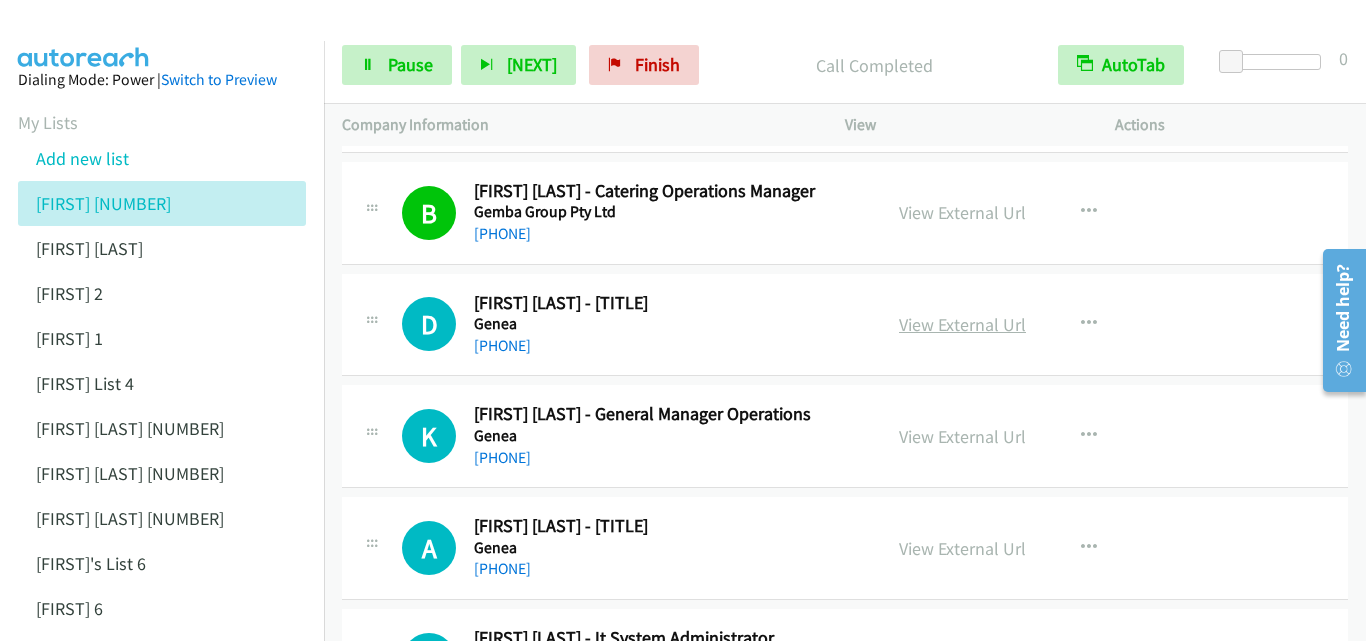 click on "View External Url" at bounding box center (962, 324) 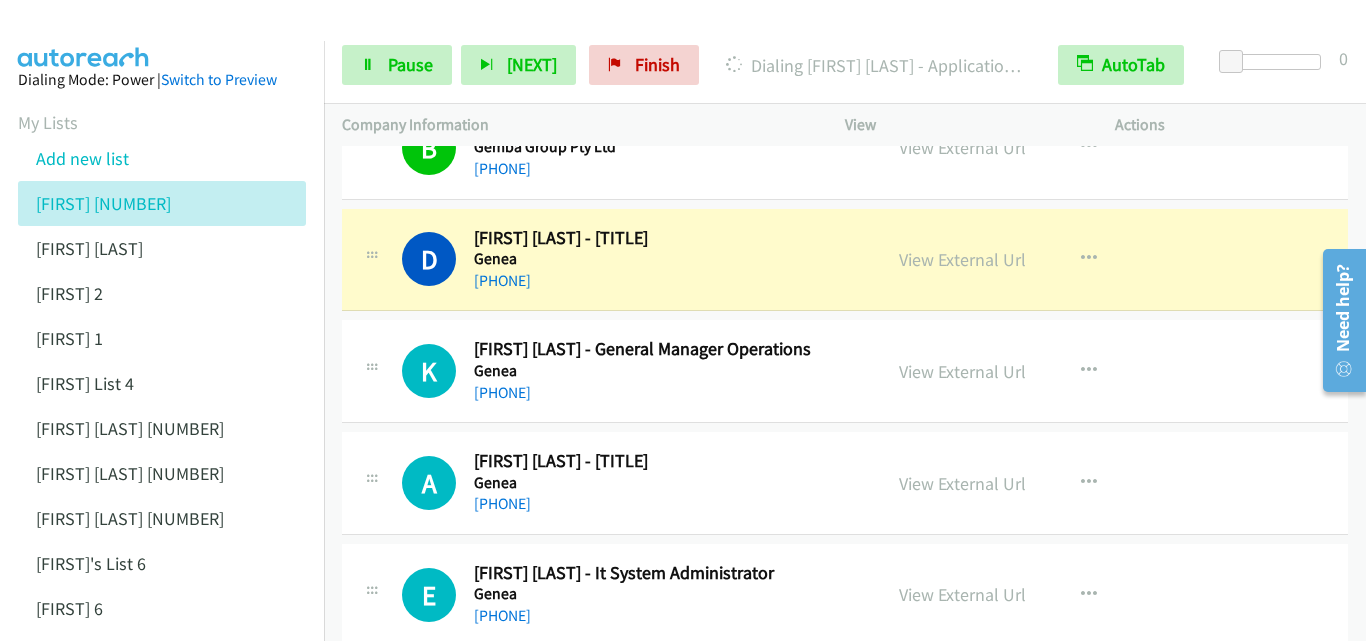 scroll, scrollTop: 12500, scrollLeft: 0, axis: vertical 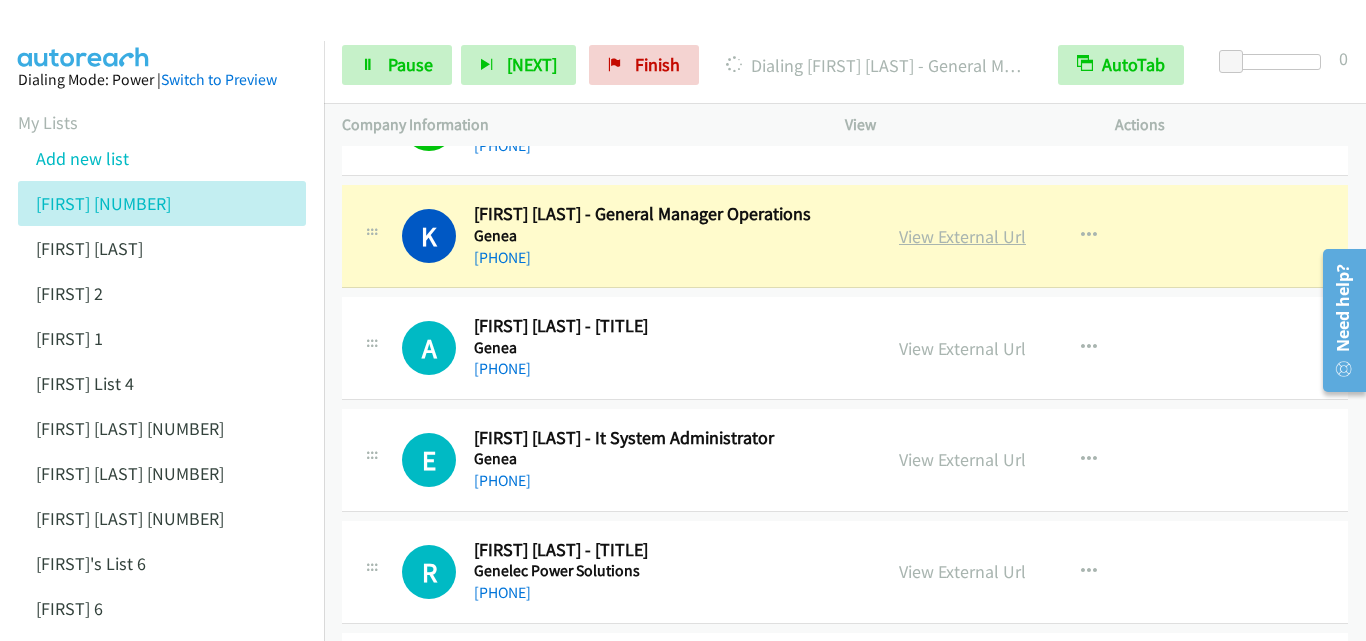 click on "View External Url" at bounding box center [962, 236] 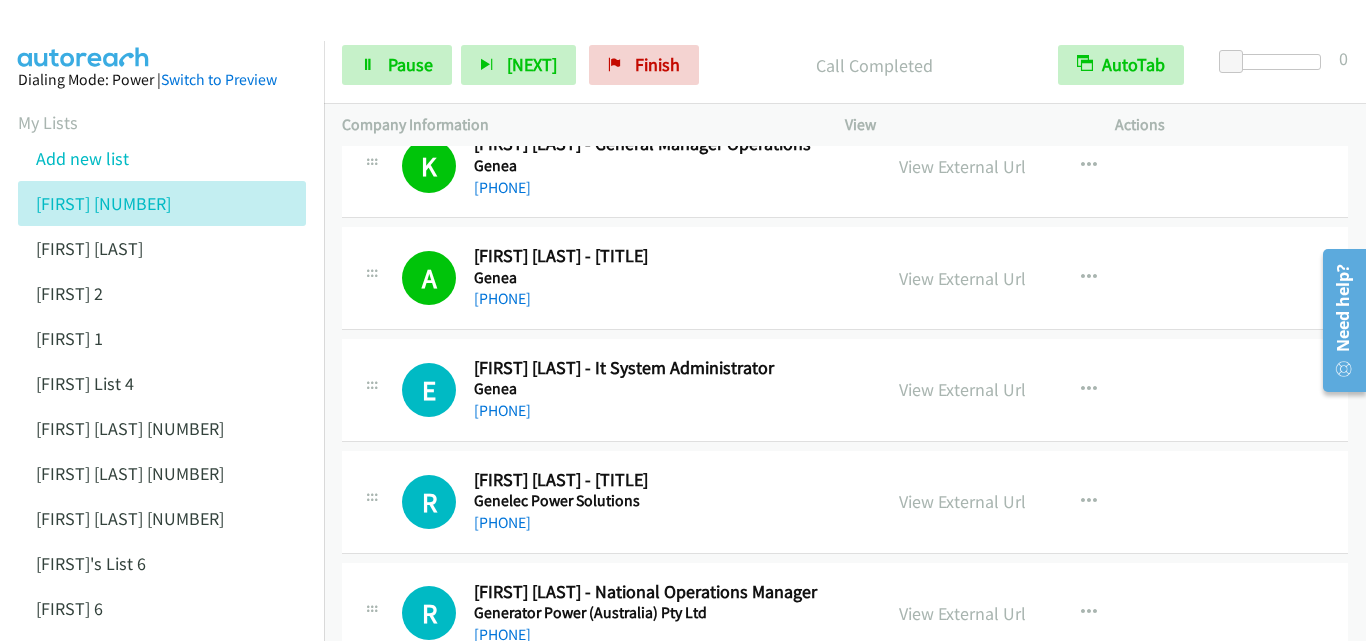 scroll, scrollTop: 12700, scrollLeft: 0, axis: vertical 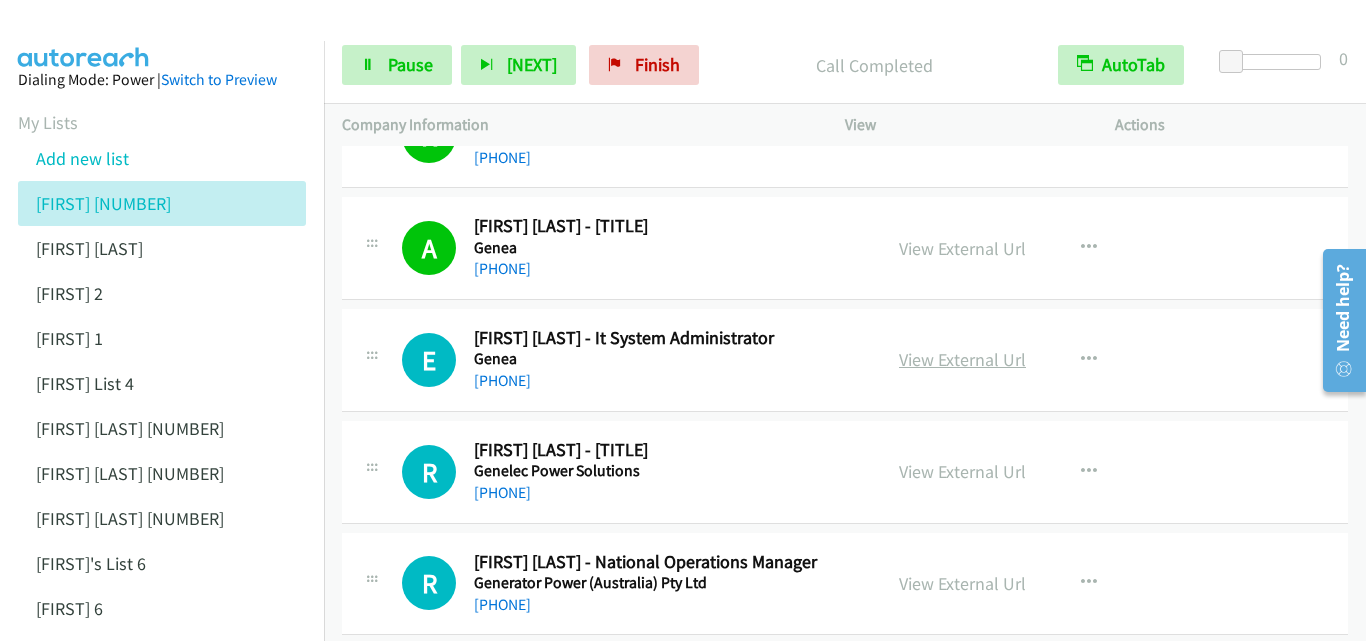 click on "View External Url" at bounding box center (962, 359) 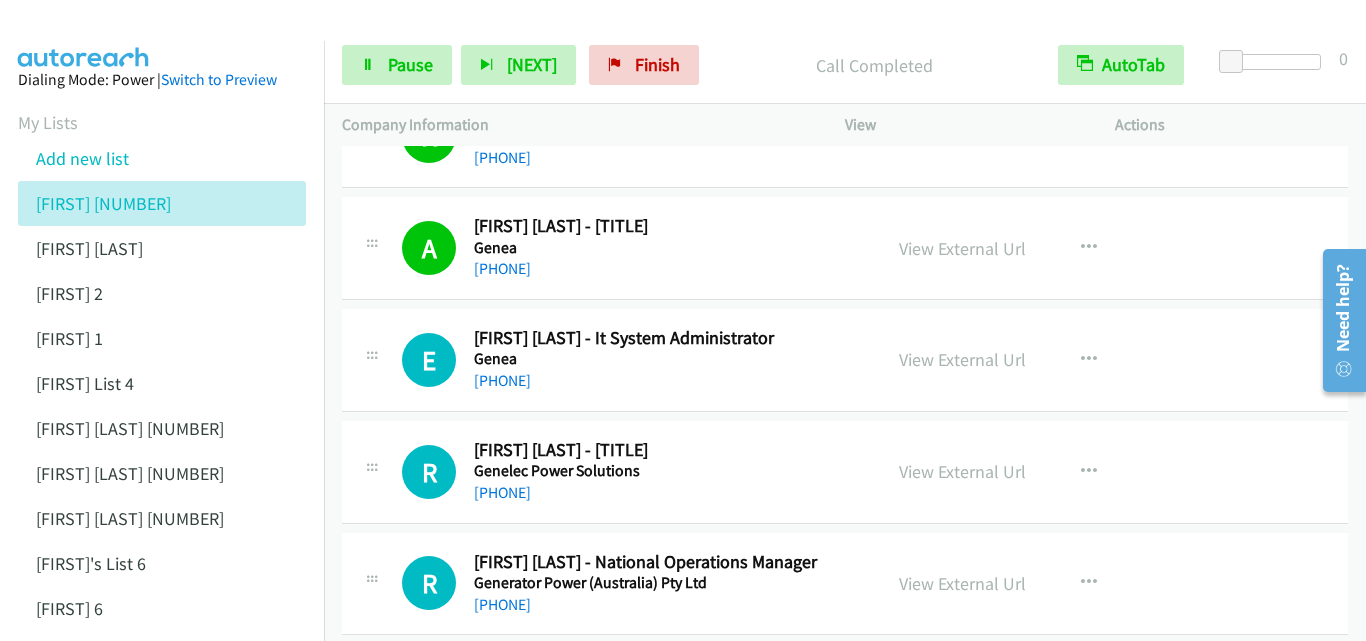 scroll, scrollTop: 12800, scrollLeft: 0, axis: vertical 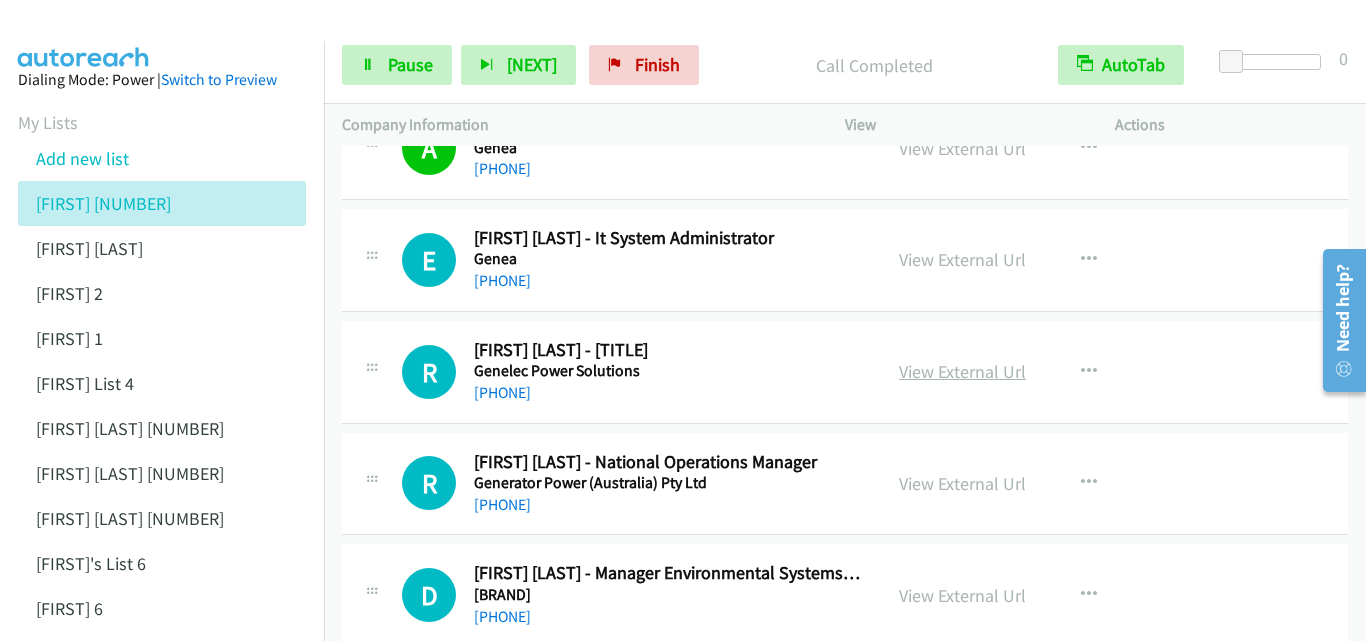 click on "View External Url" at bounding box center [962, 371] 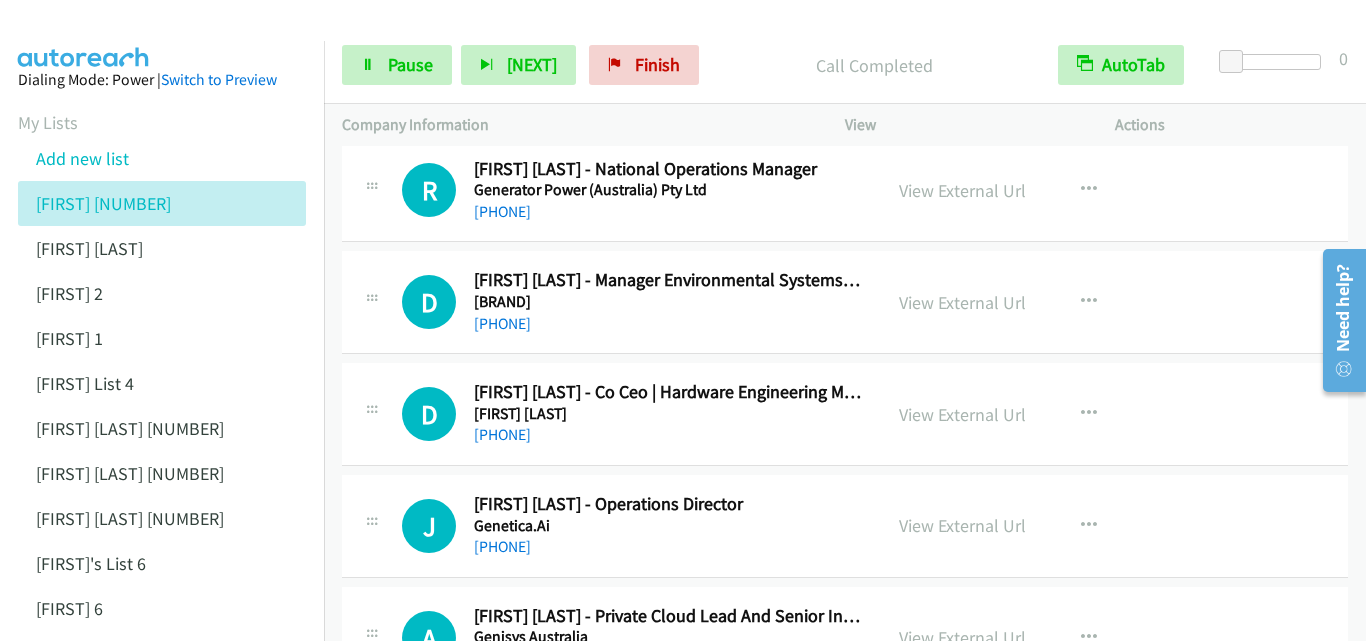 scroll, scrollTop: 13100, scrollLeft: 0, axis: vertical 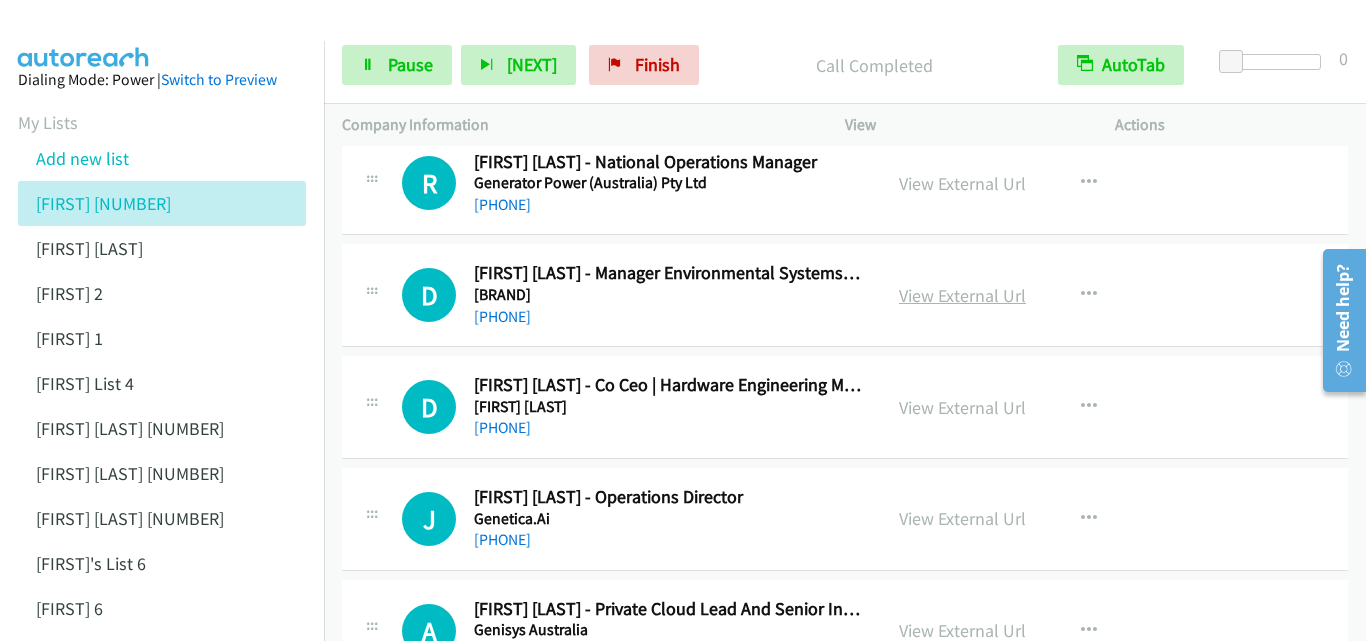 click on "View External Url" at bounding box center (962, 295) 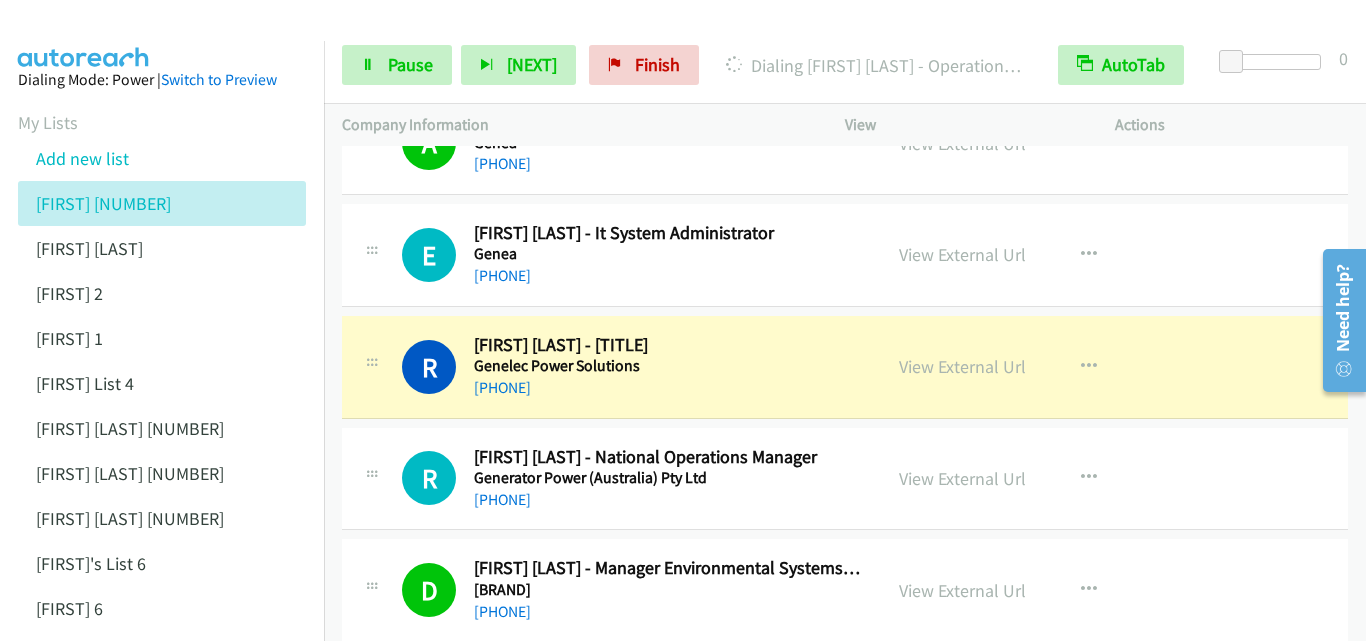 scroll, scrollTop: 12800, scrollLeft: 0, axis: vertical 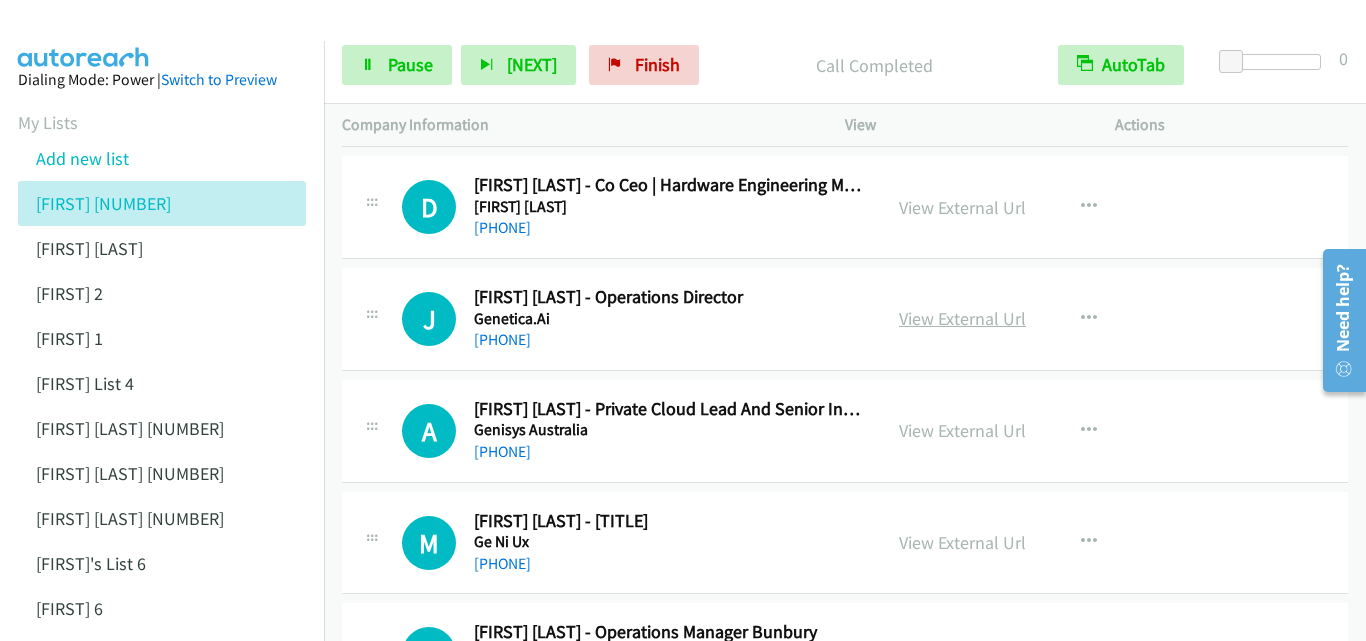 click on "View External Url" at bounding box center [962, 318] 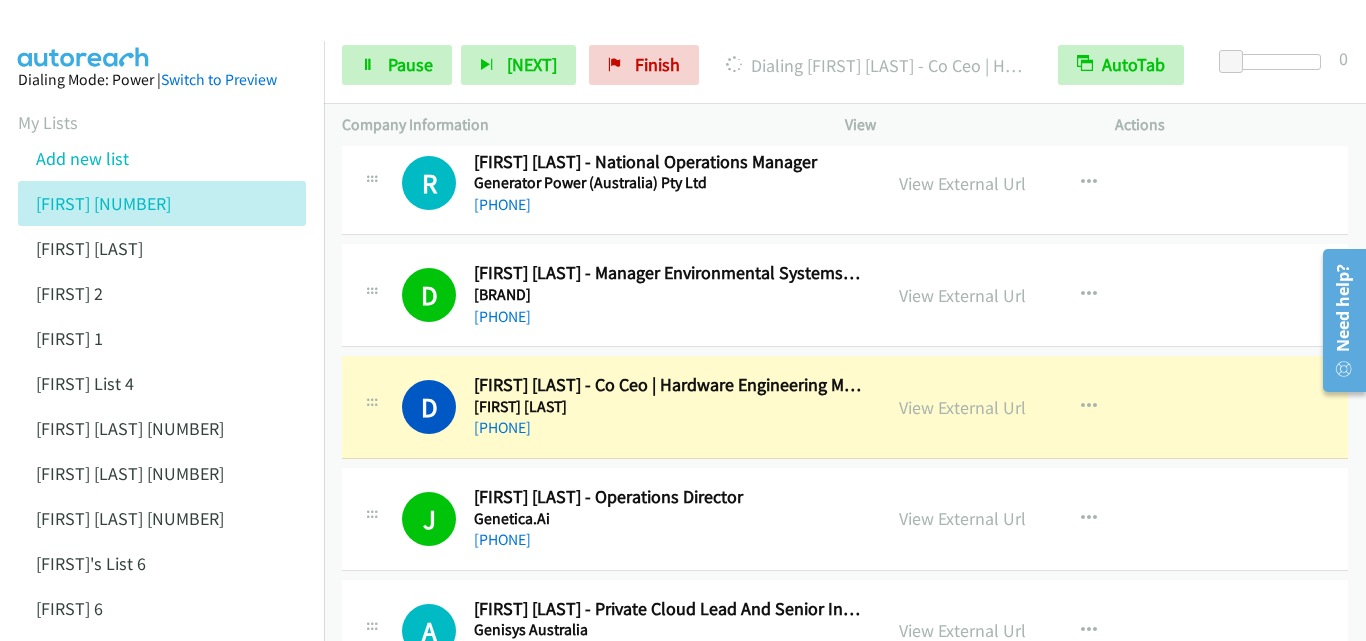 scroll, scrollTop: 13200, scrollLeft: 0, axis: vertical 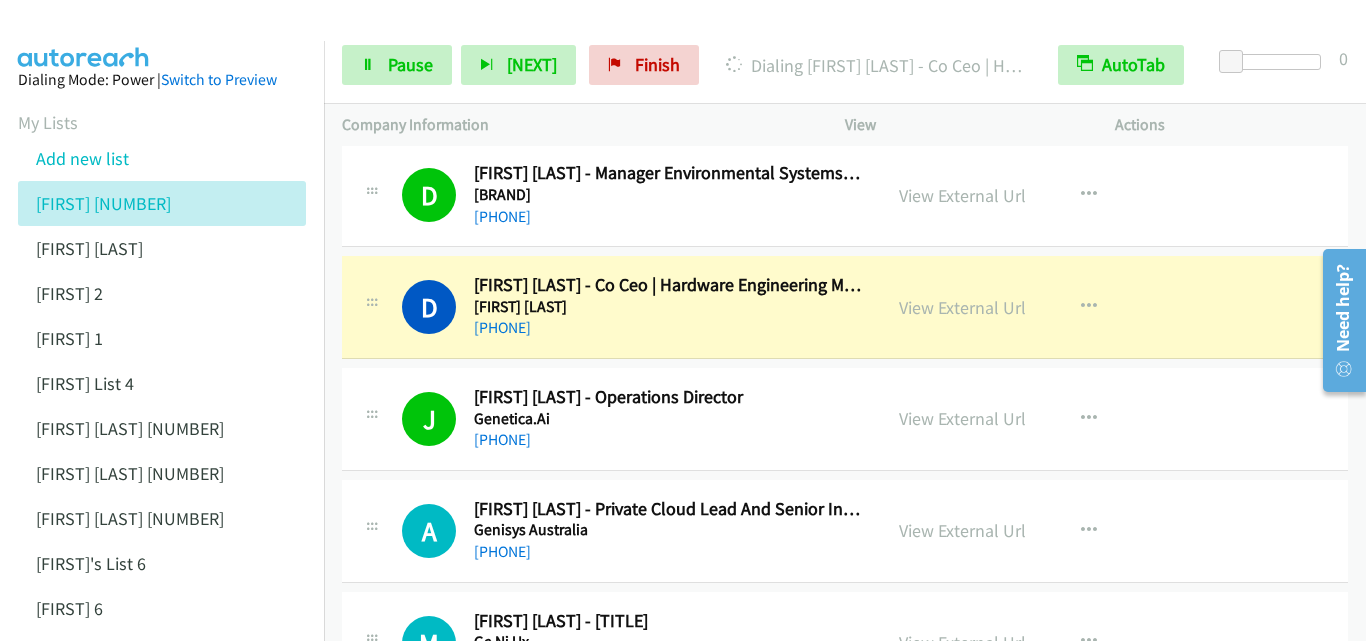 click on "D
Callback Scheduled
Damien Landais - Co Ceo | Hardware Engineering Manager
Genesys Electronics Design
Australia/Sydney
+61 2 9496 8900
View External Url
View External Url
Schedule/Manage Callback
Start Calls Here
Remove from list
Add to do not call list
Reset Call Status" at bounding box center [845, 307] 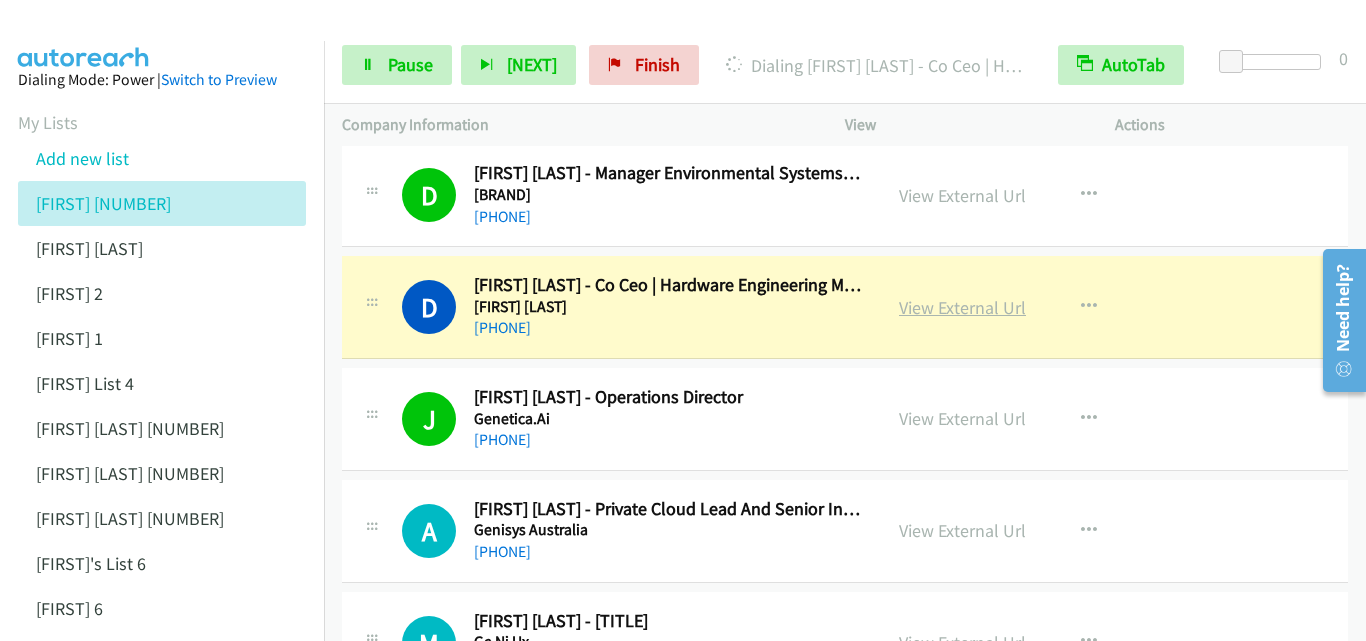 click on "View External Url" at bounding box center (962, 307) 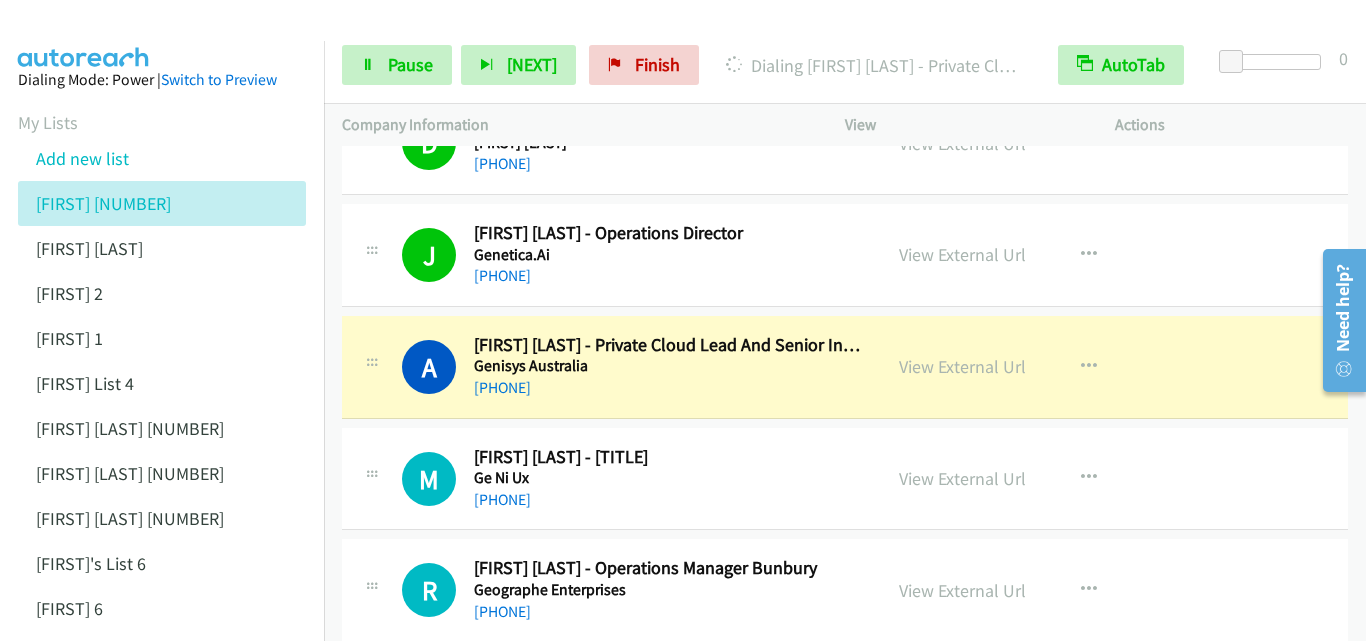 scroll, scrollTop: 13400, scrollLeft: 0, axis: vertical 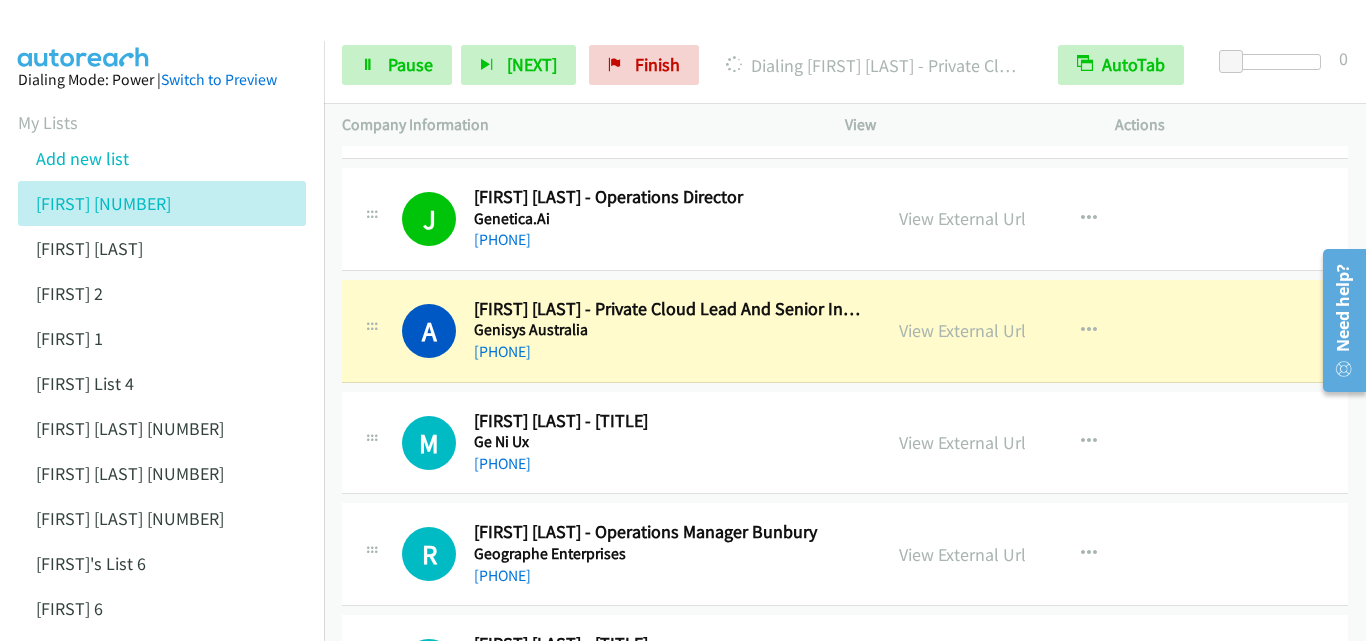 click on "+61 400 722 181" at bounding box center (668, 352) 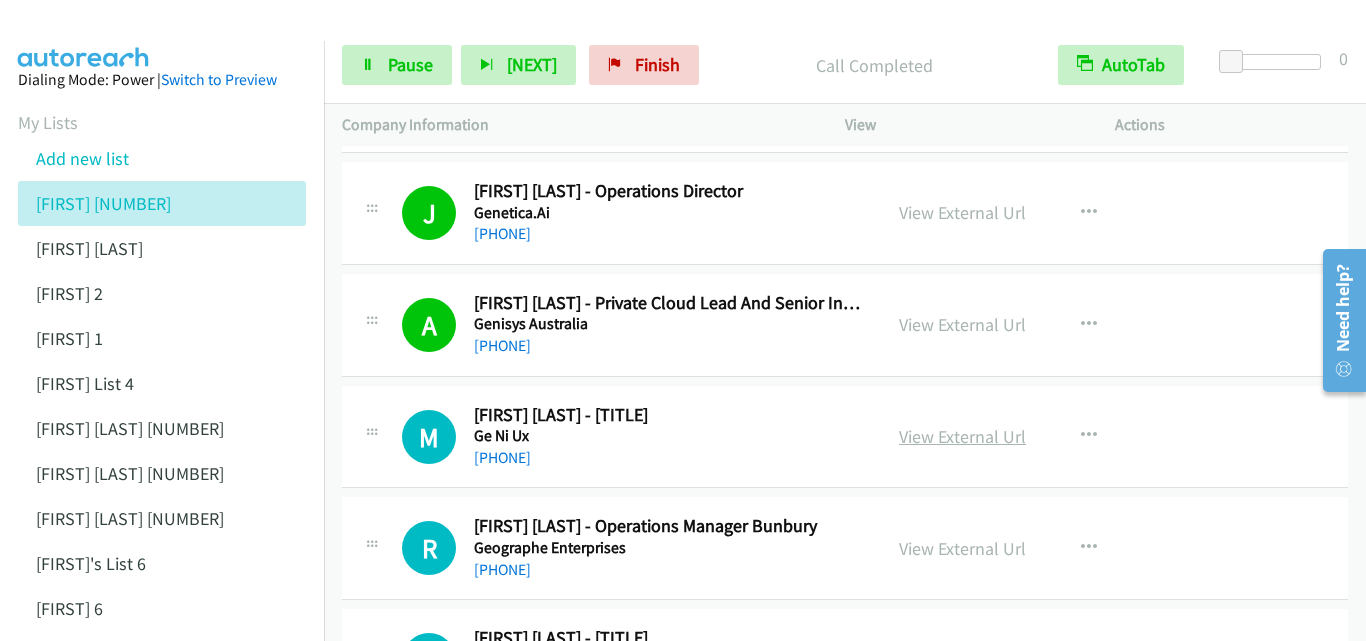 scroll, scrollTop: 13500, scrollLeft: 0, axis: vertical 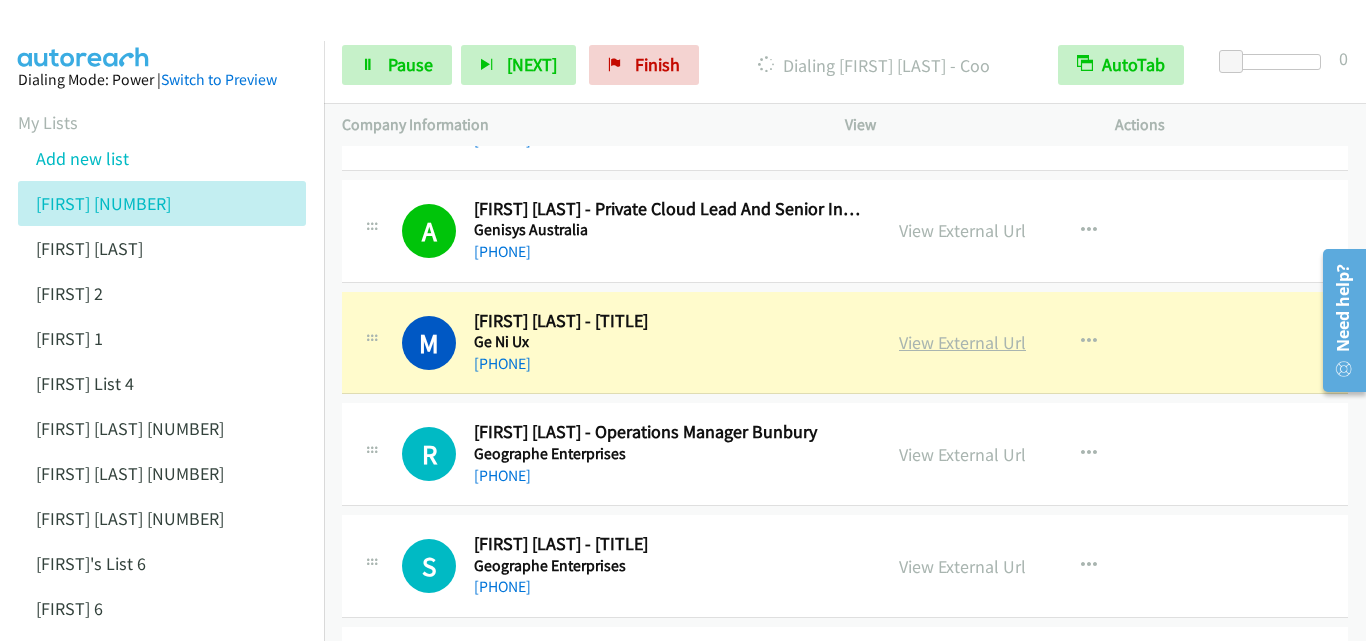 click on "View External Url" at bounding box center (962, 342) 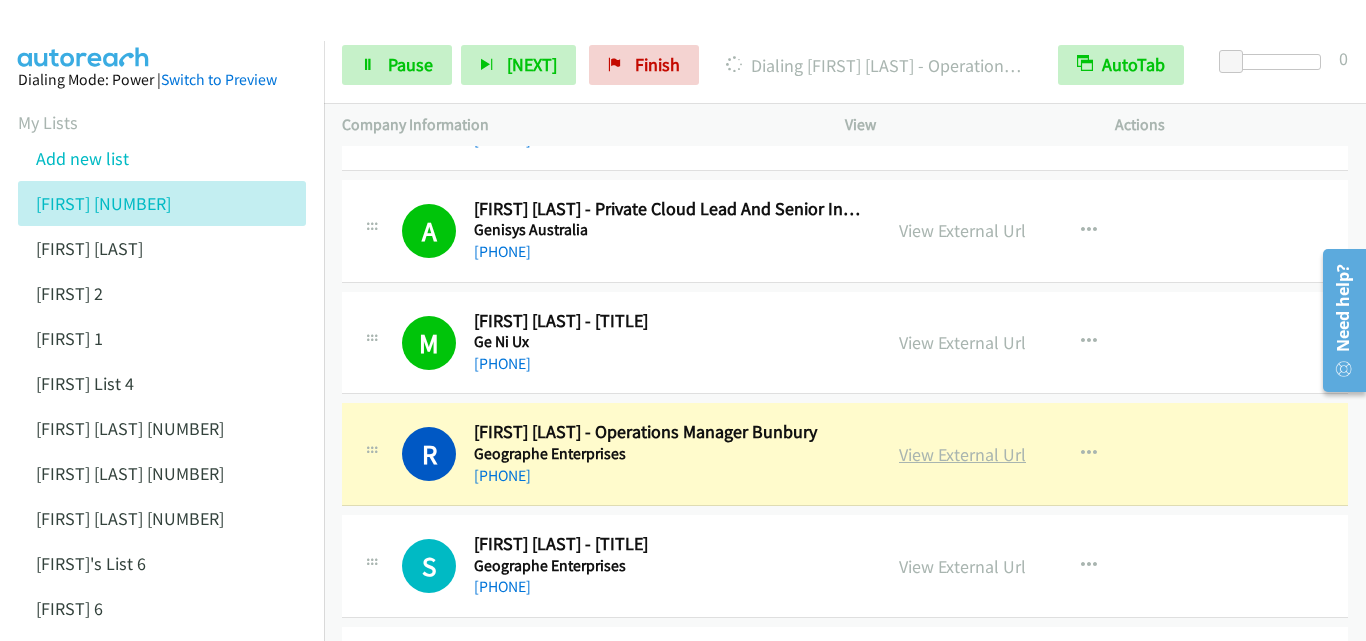 click on "View External Url" at bounding box center [962, 454] 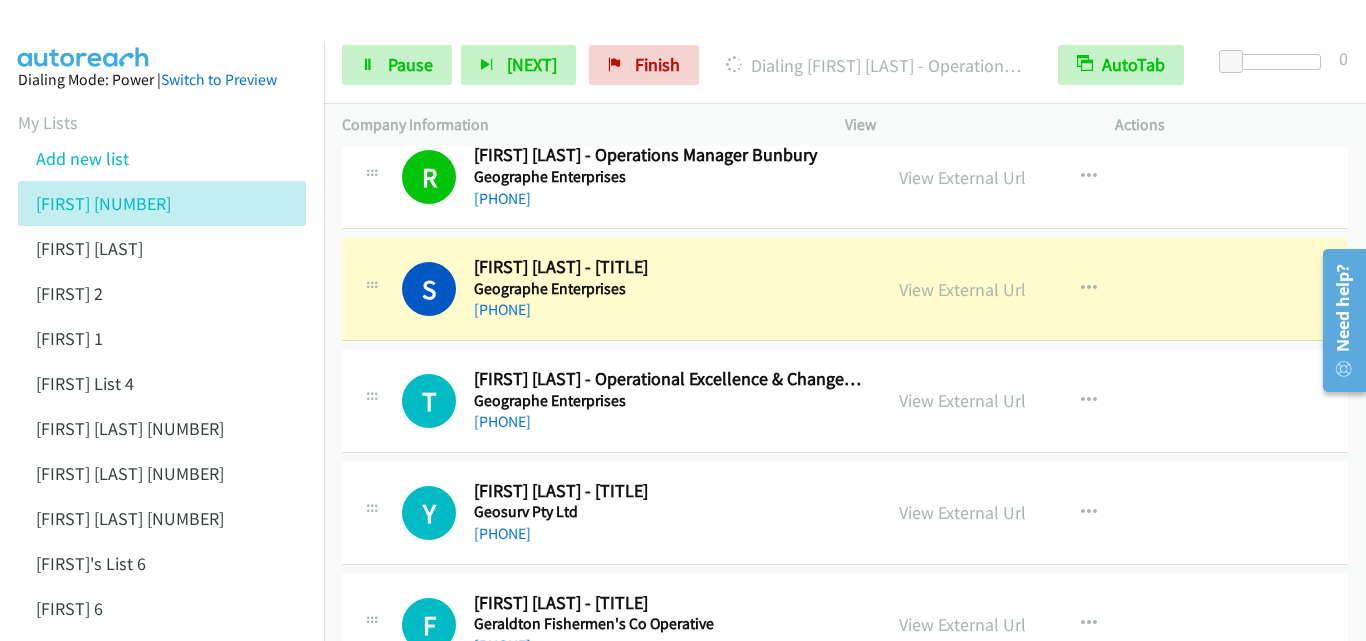 scroll, scrollTop: 13800, scrollLeft: 0, axis: vertical 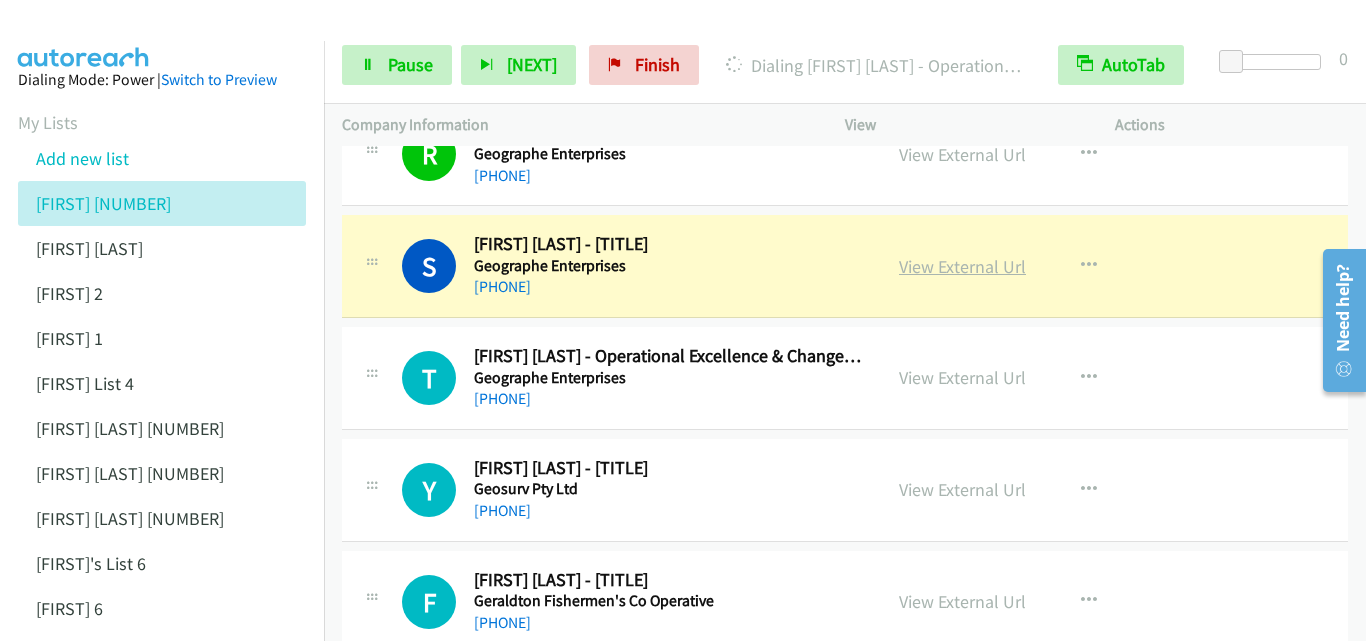 click on "View External Url" at bounding box center [962, 266] 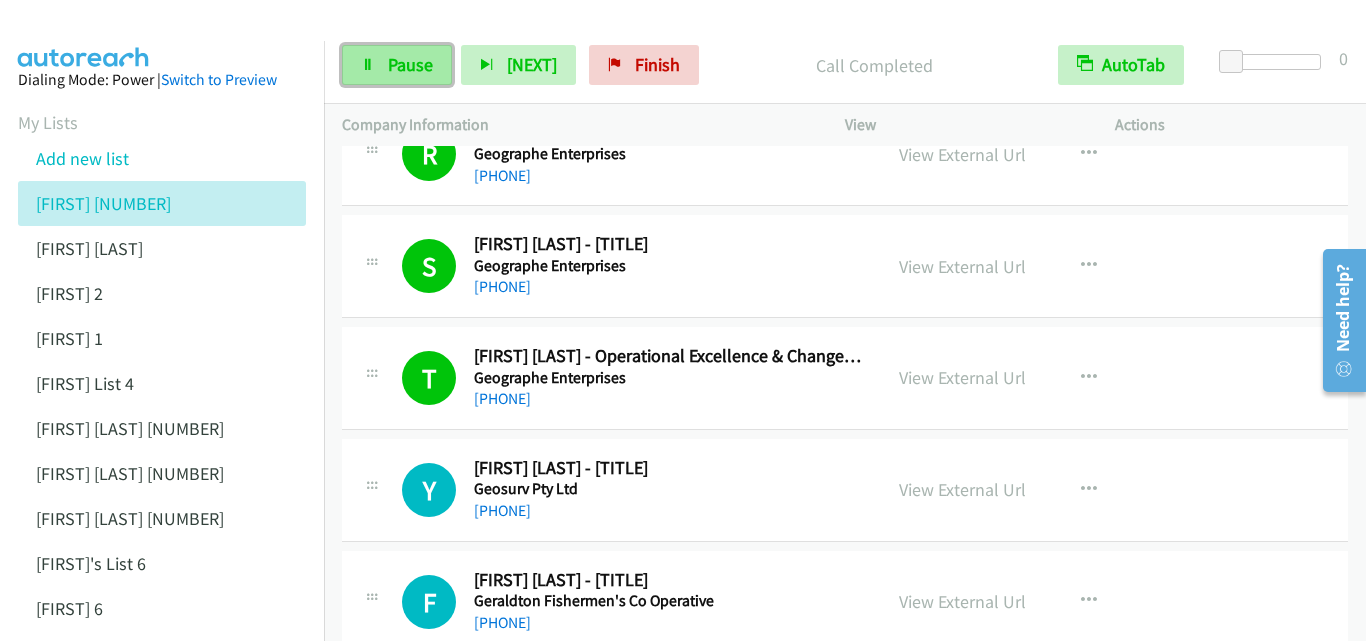 click on "Pause" at bounding box center [410, 64] 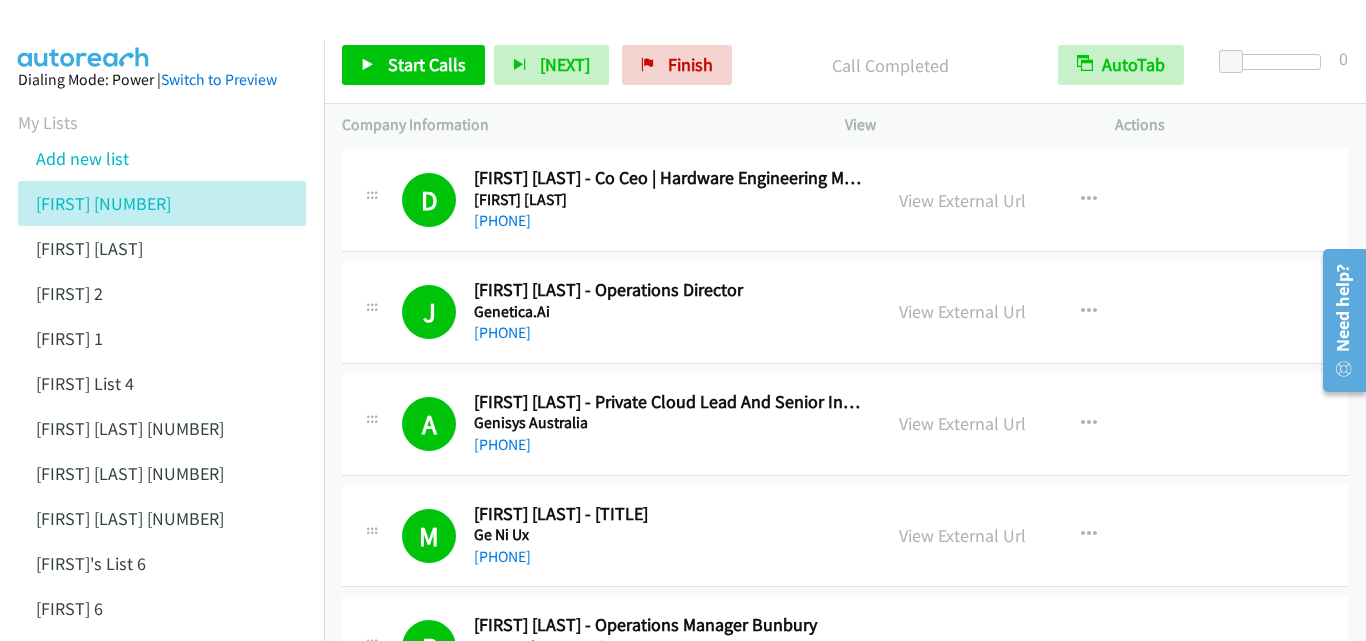 scroll, scrollTop: 13300, scrollLeft: 0, axis: vertical 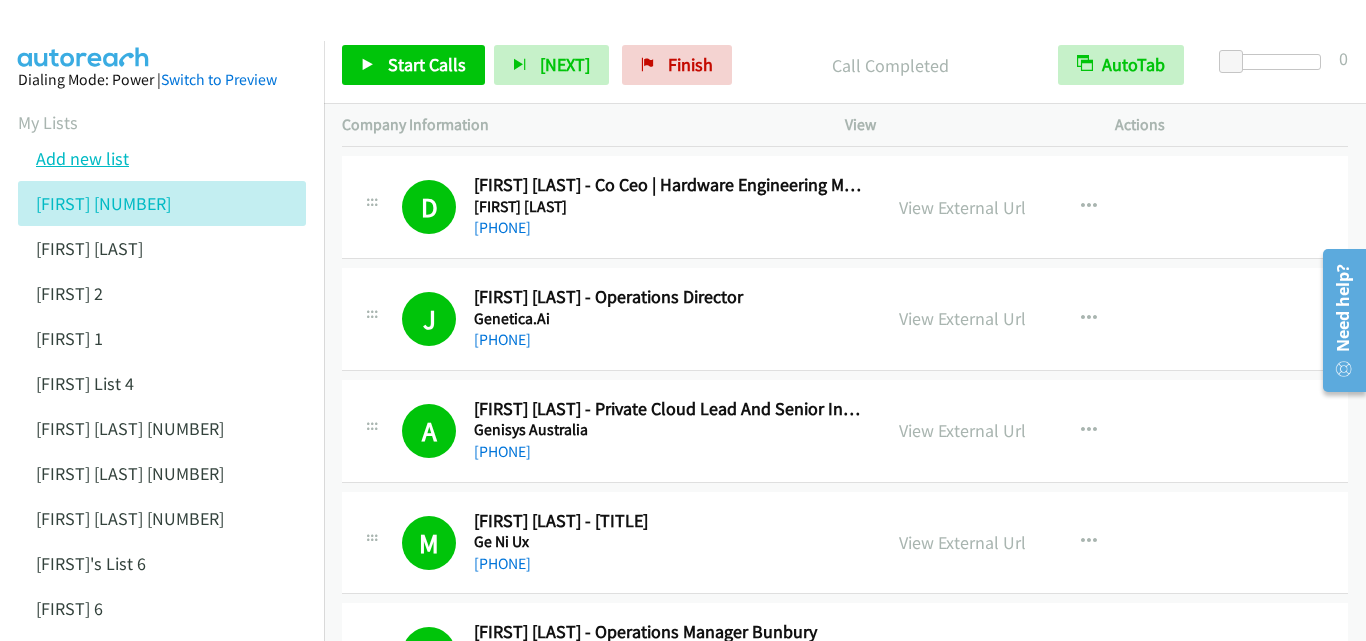 click on "Add new list" at bounding box center (82, 158) 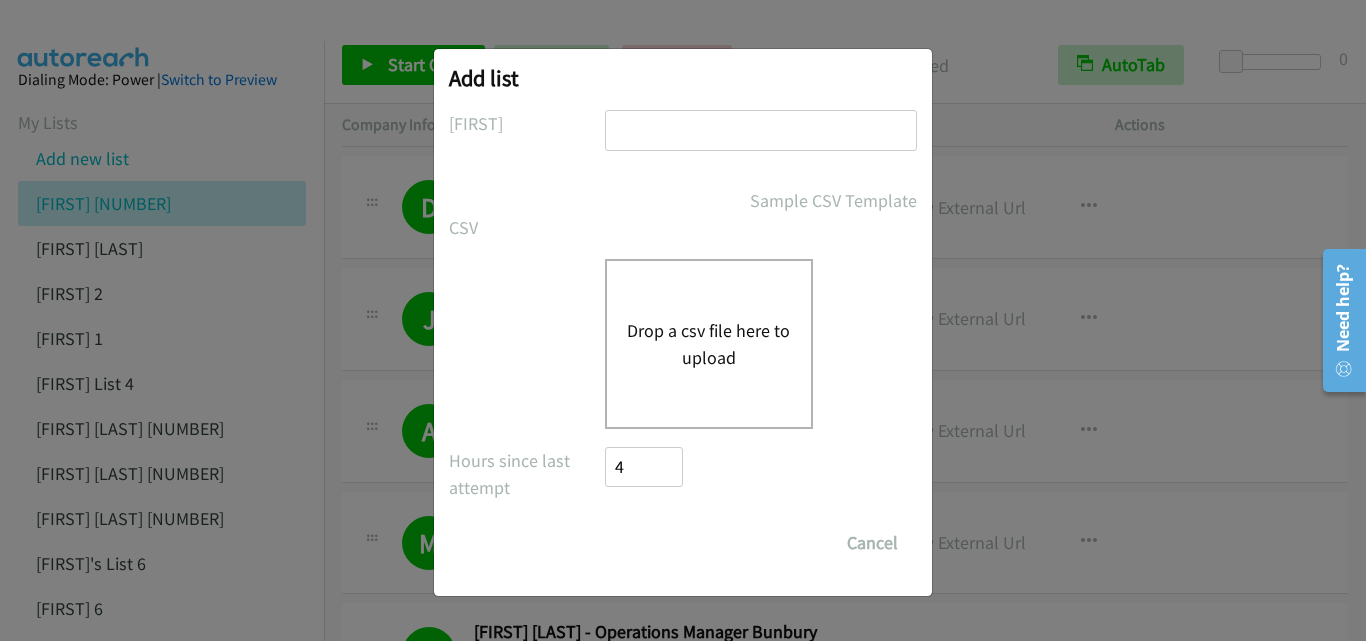 click at bounding box center [761, 130] 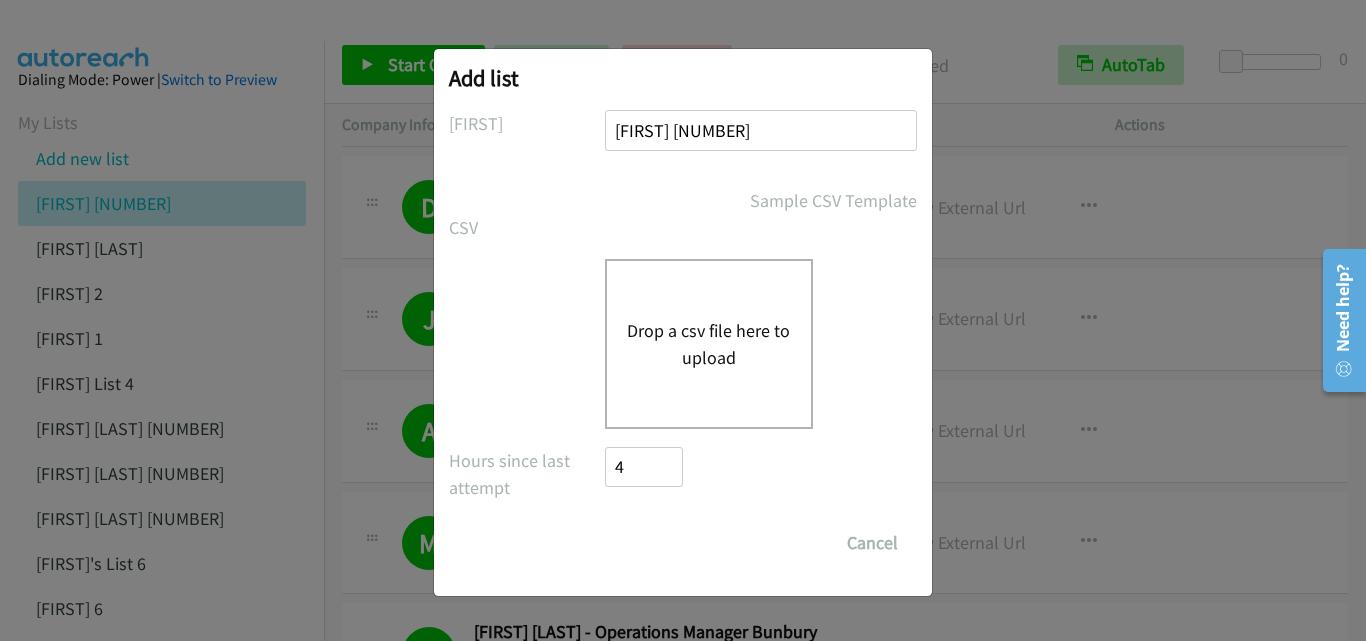 type on "[FIRST] 14" 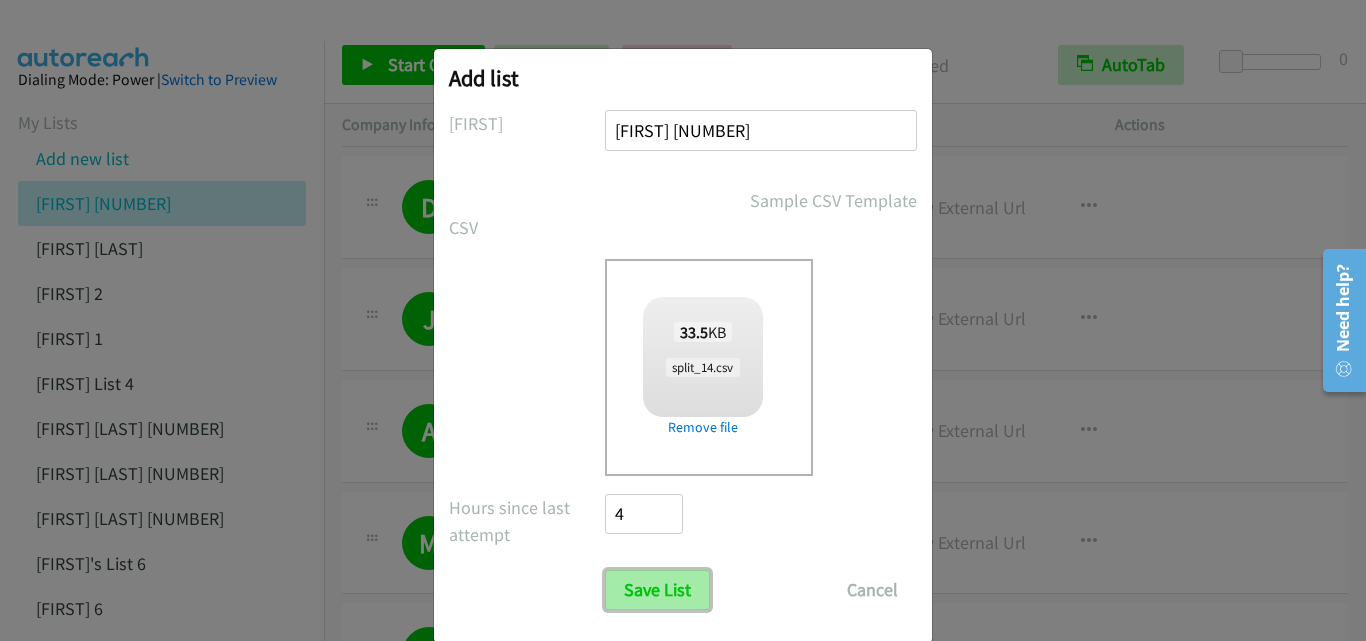 click on "Save List" at bounding box center (657, 590) 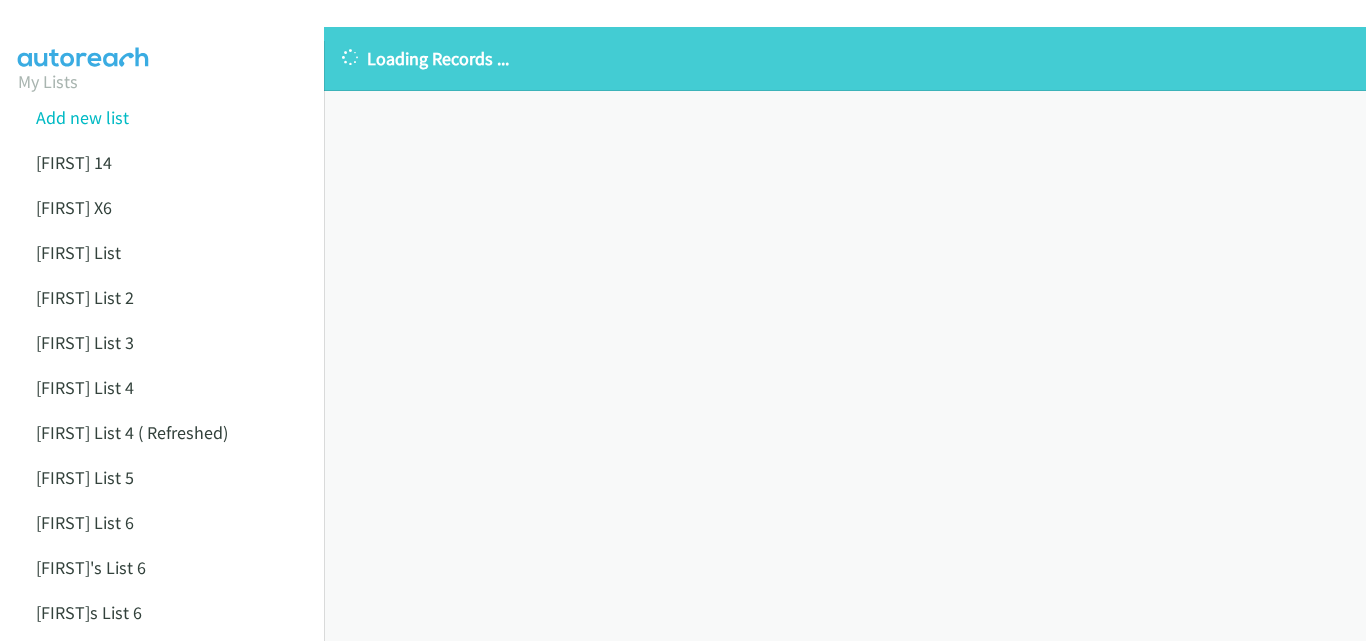 scroll, scrollTop: 0, scrollLeft: 0, axis: both 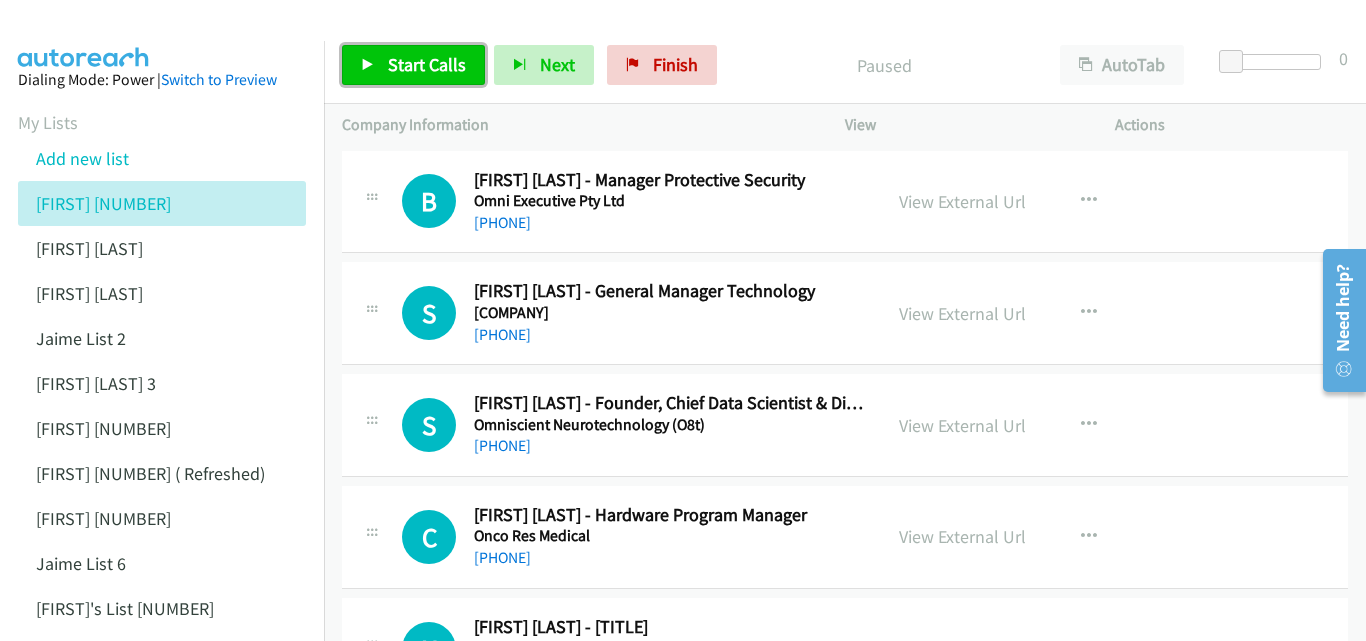 click on "Start Calls" at bounding box center [427, 64] 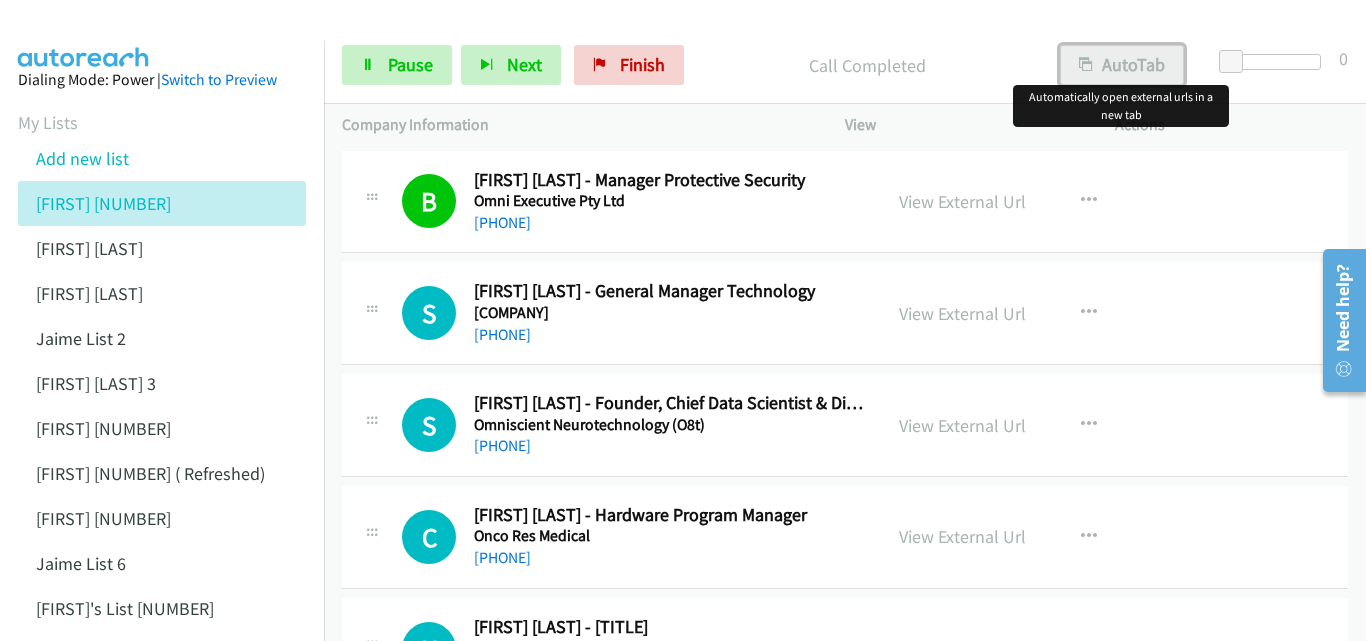 click on "AutoTab" at bounding box center [1122, 65] 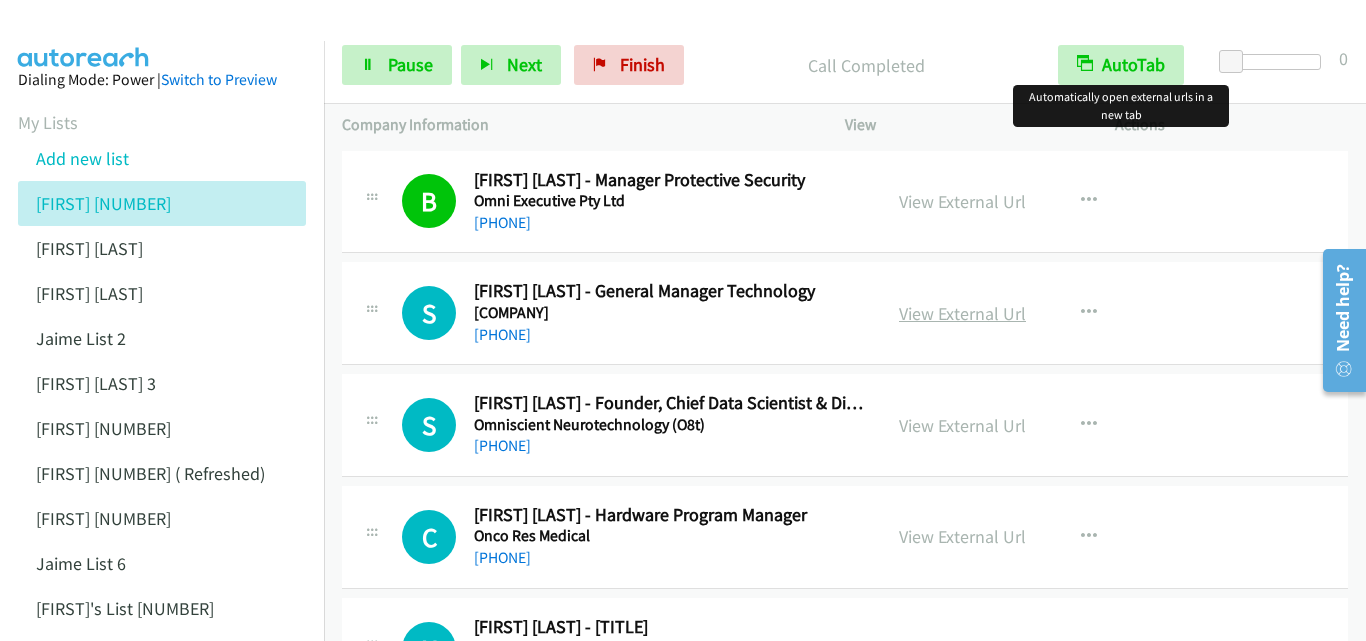 click on "View External Url" at bounding box center [962, 313] 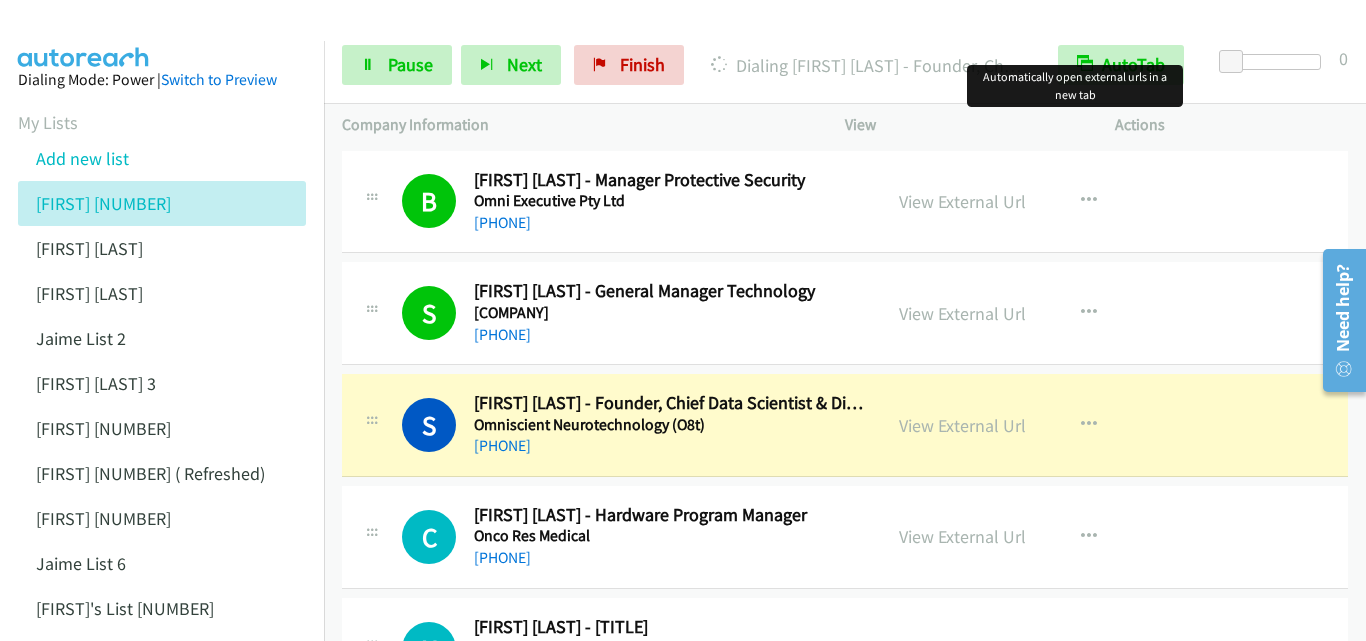 scroll, scrollTop: 100, scrollLeft: 0, axis: vertical 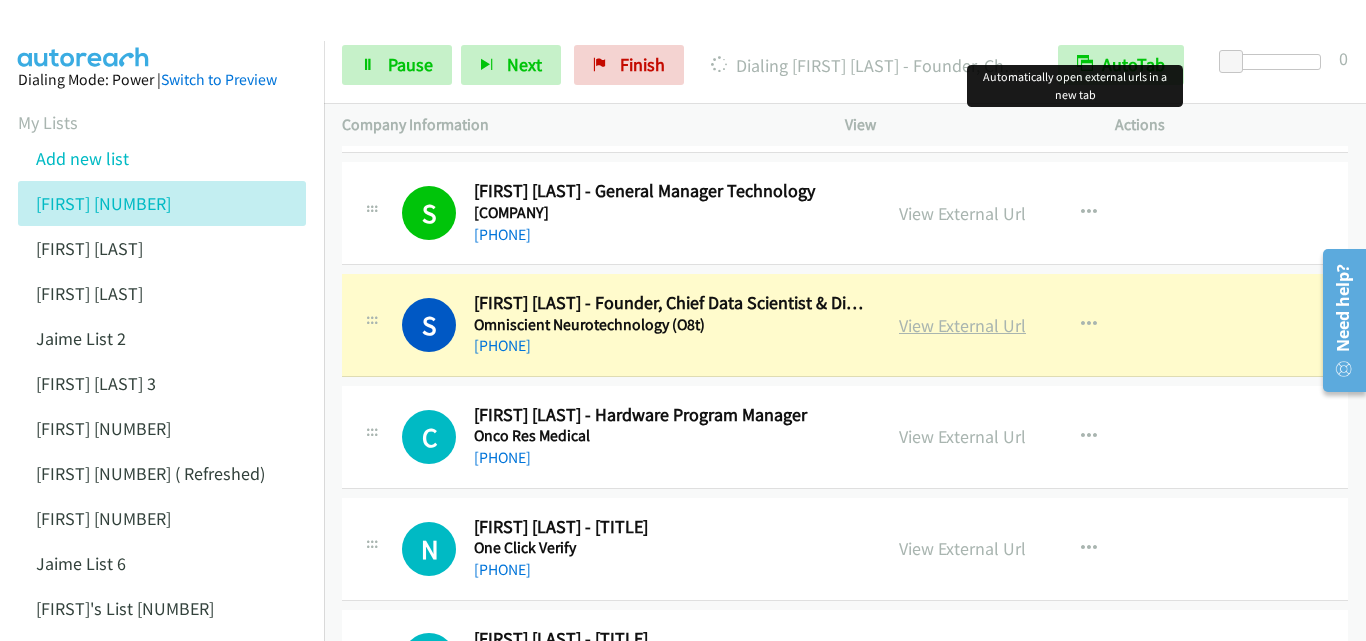 click on "View External Url" at bounding box center (962, 325) 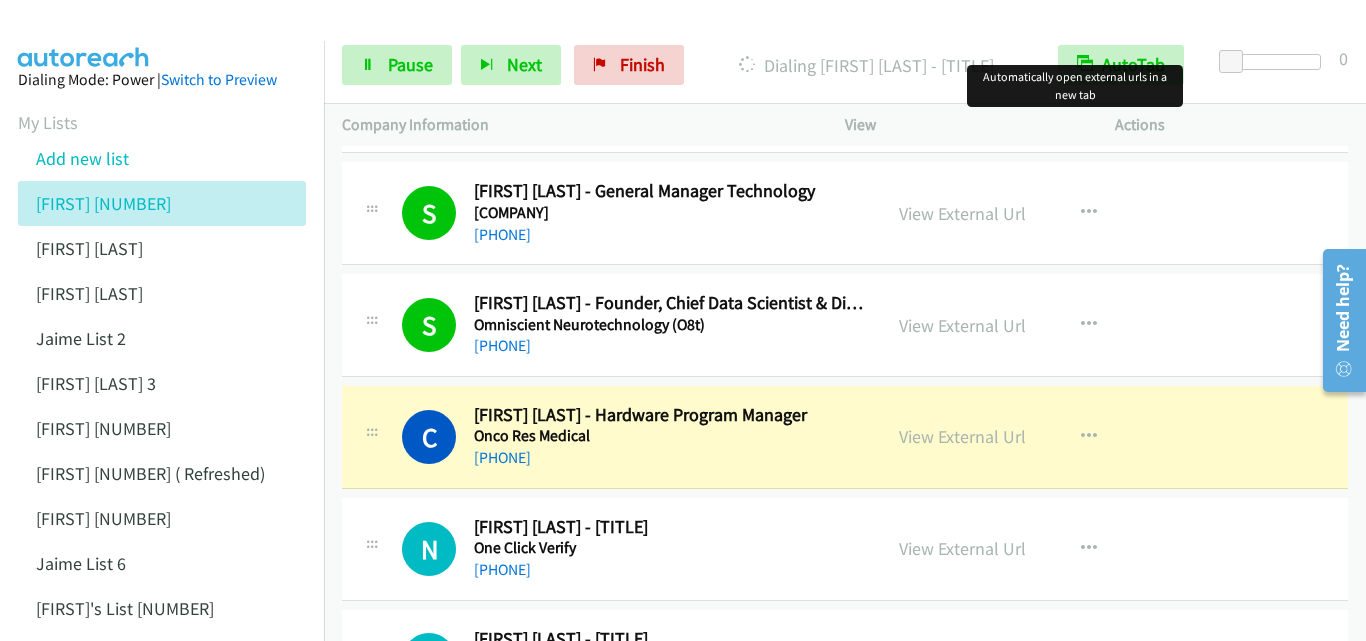 scroll, scrollTop: 200, scrollLeft: 0, axis: vertical 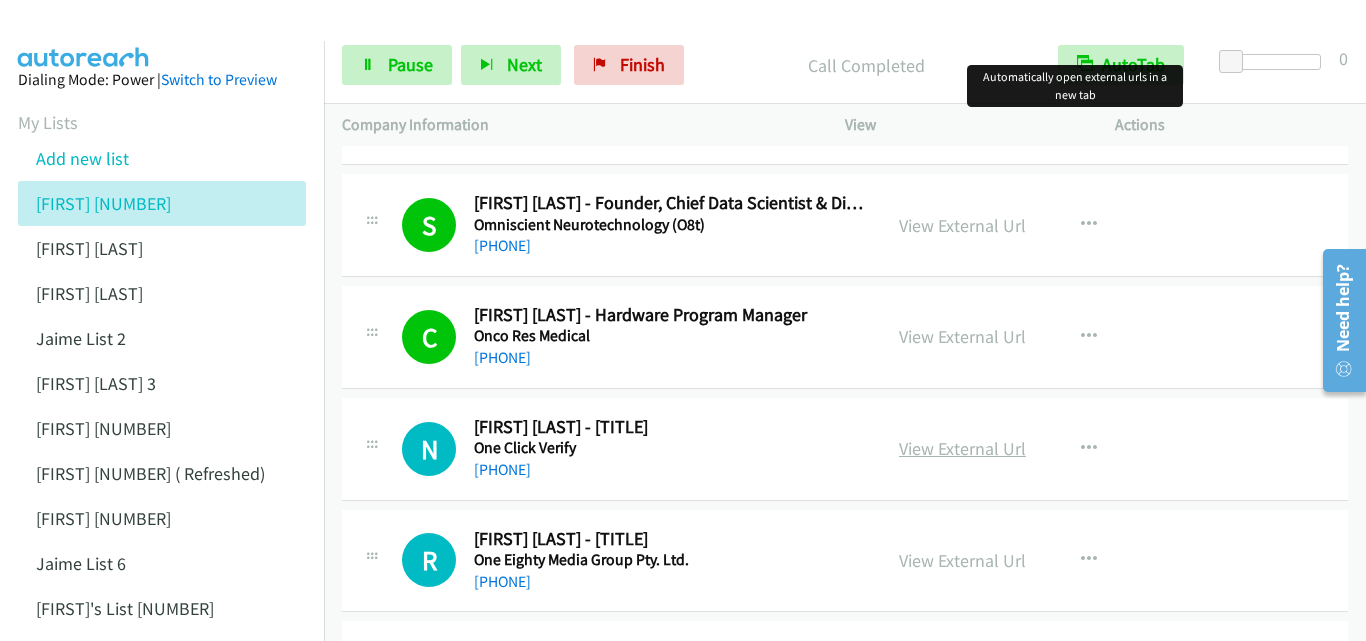 click on "View External Url" at bounding box center (962, 448) 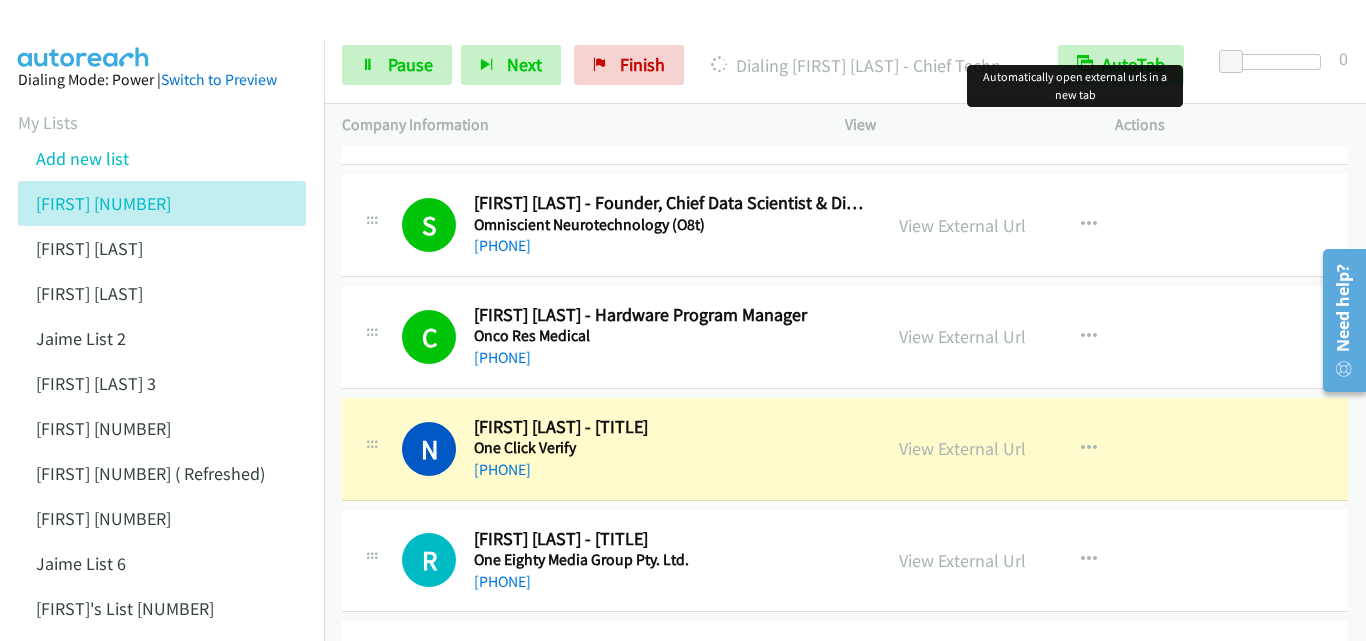 scroll, scrollTop: 300, scrollLeft: 0, axis: vertical 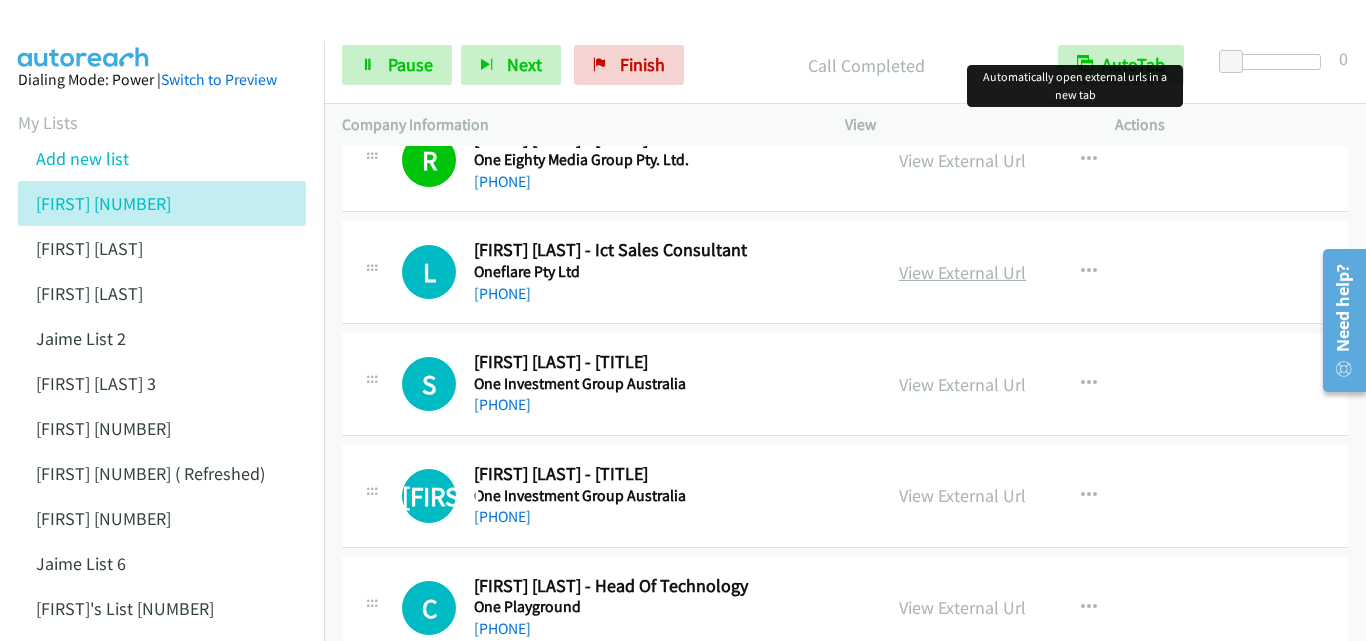 click on "View External Url" at bounding box center (962, 272) 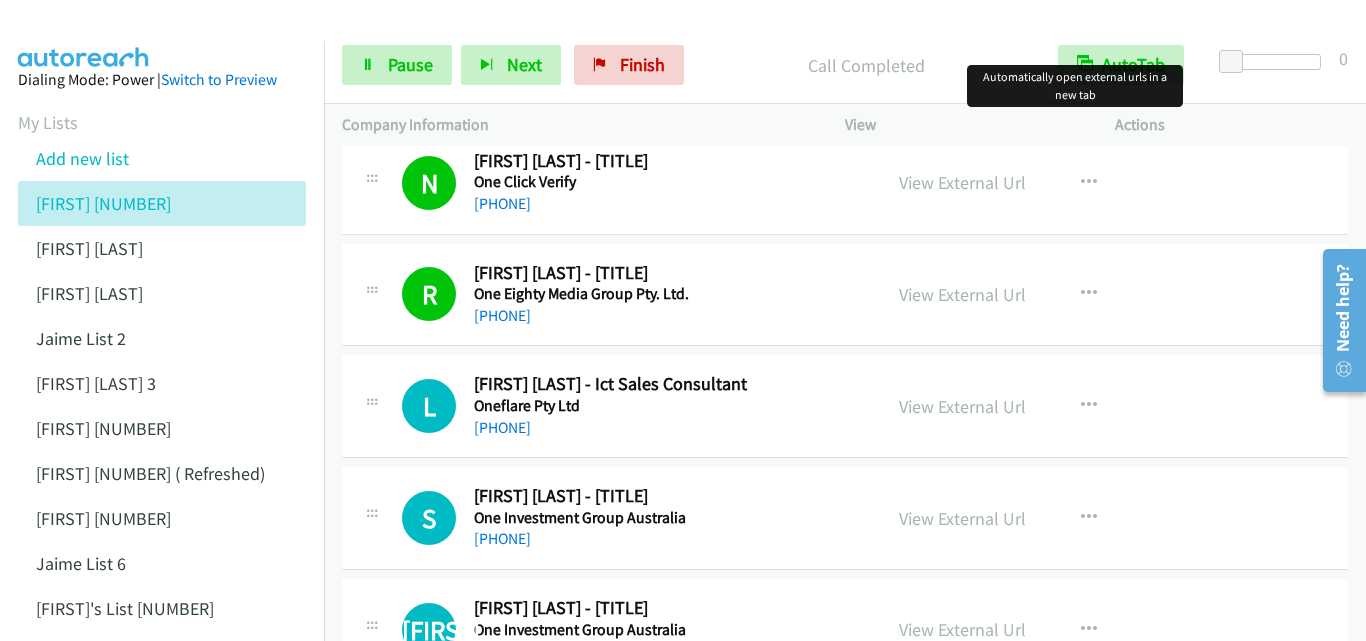 scroll, scrollTop: 500, scrollLeft: 0, axis: vertical 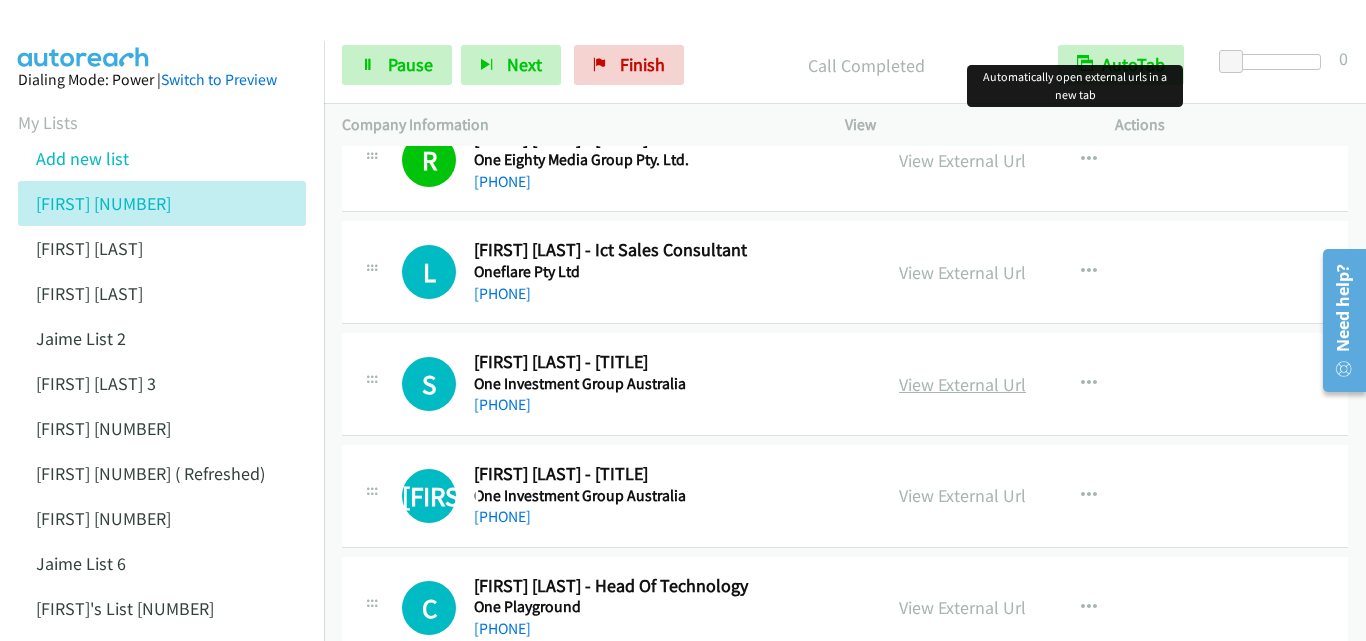 click on "View External Url" at bounding box center (962, 384) 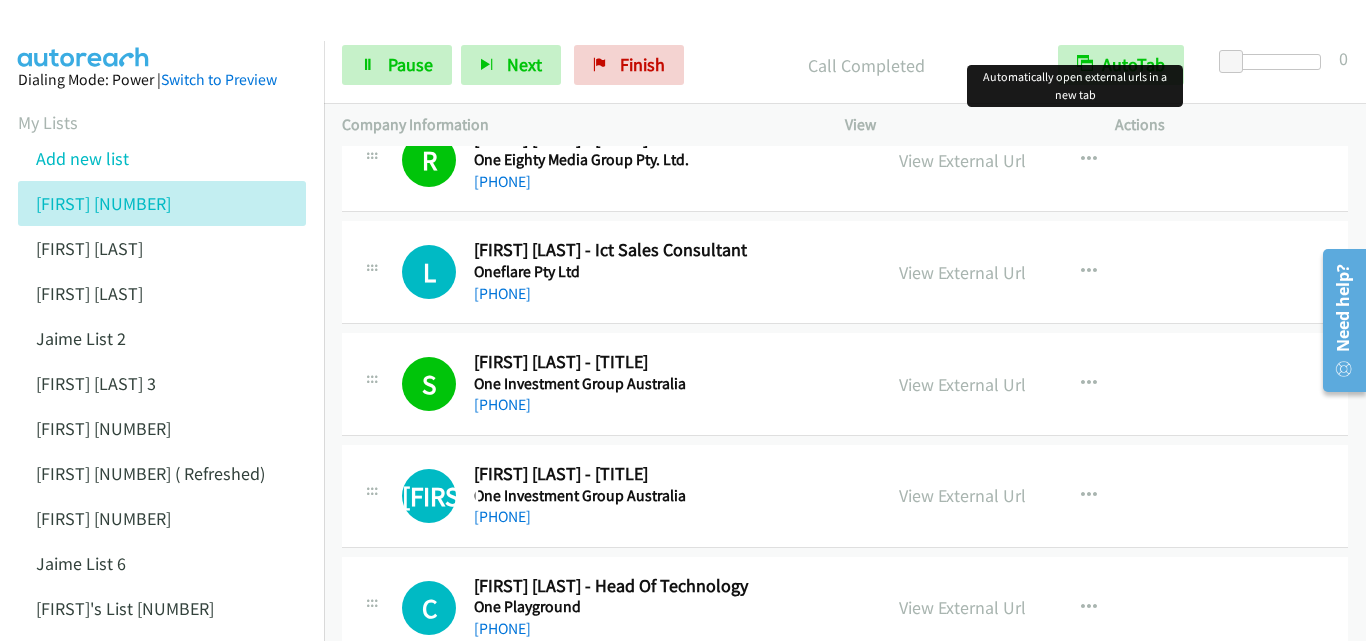 scroll, scrollTop: 800, scrollLeft: 0, axis: vertical 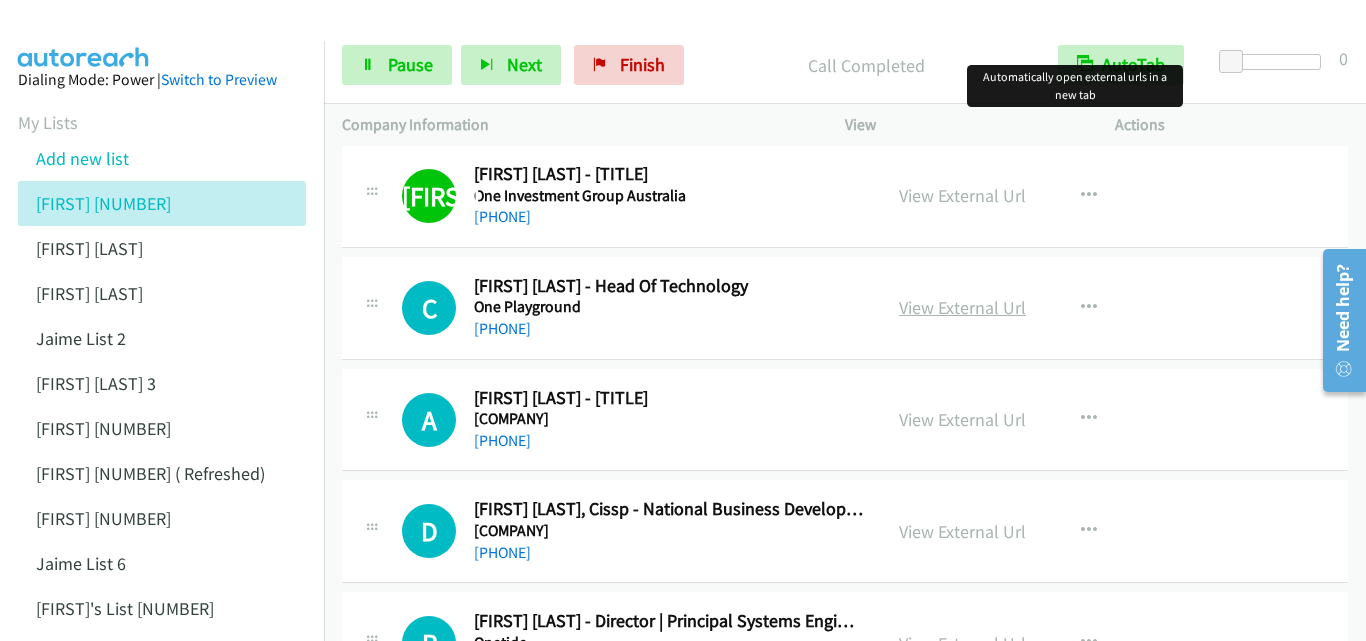 click on "View External Url" at bounding box center (962, 307) 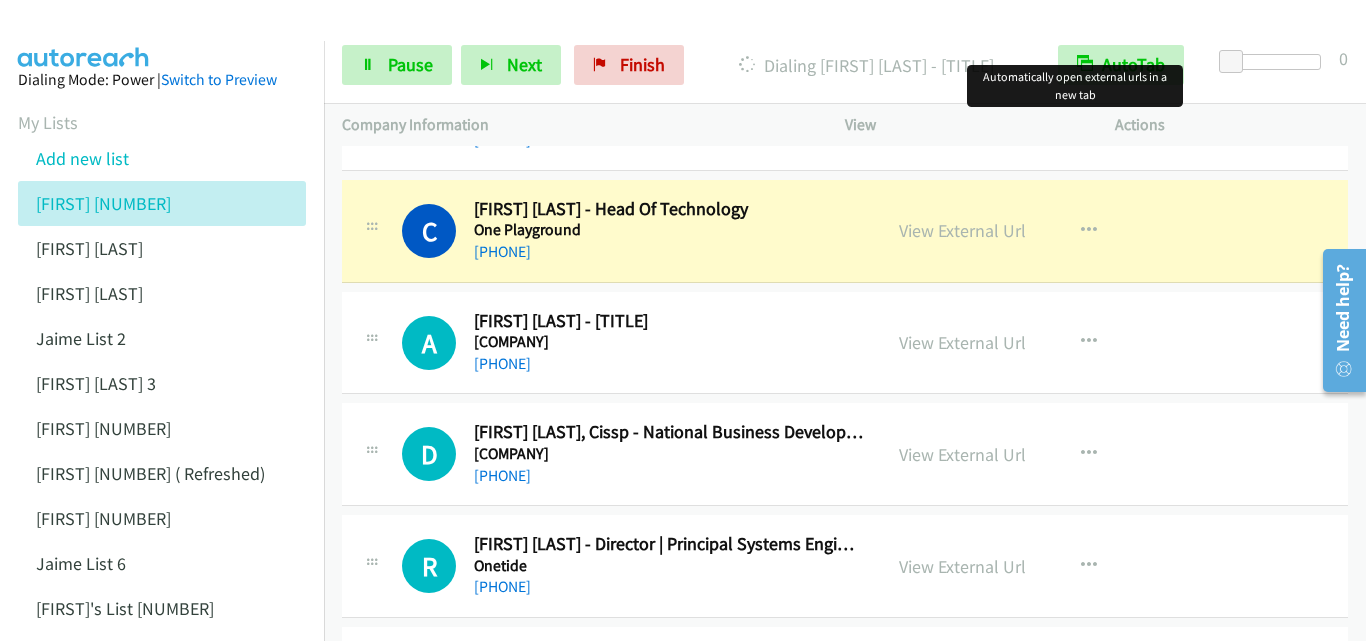scroll, scrollTop: 1000, scrollLeft: 0, axis: vertical 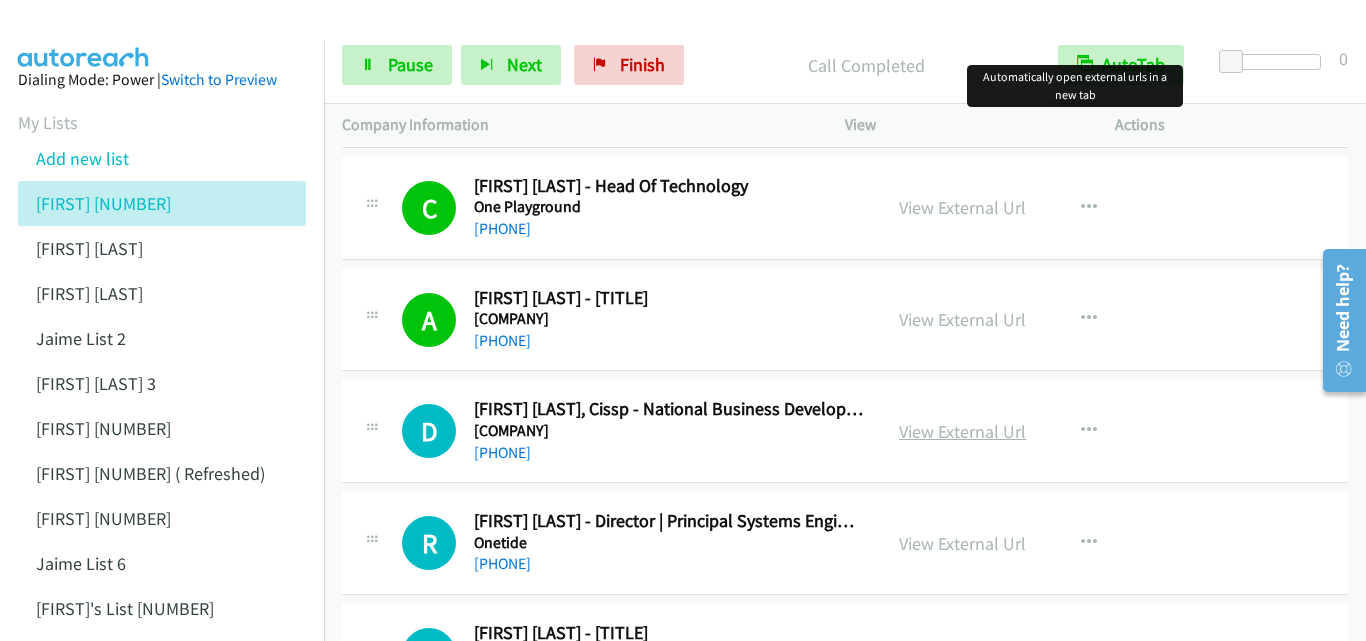 click on "View External Url" at bounding box center [962, 431] 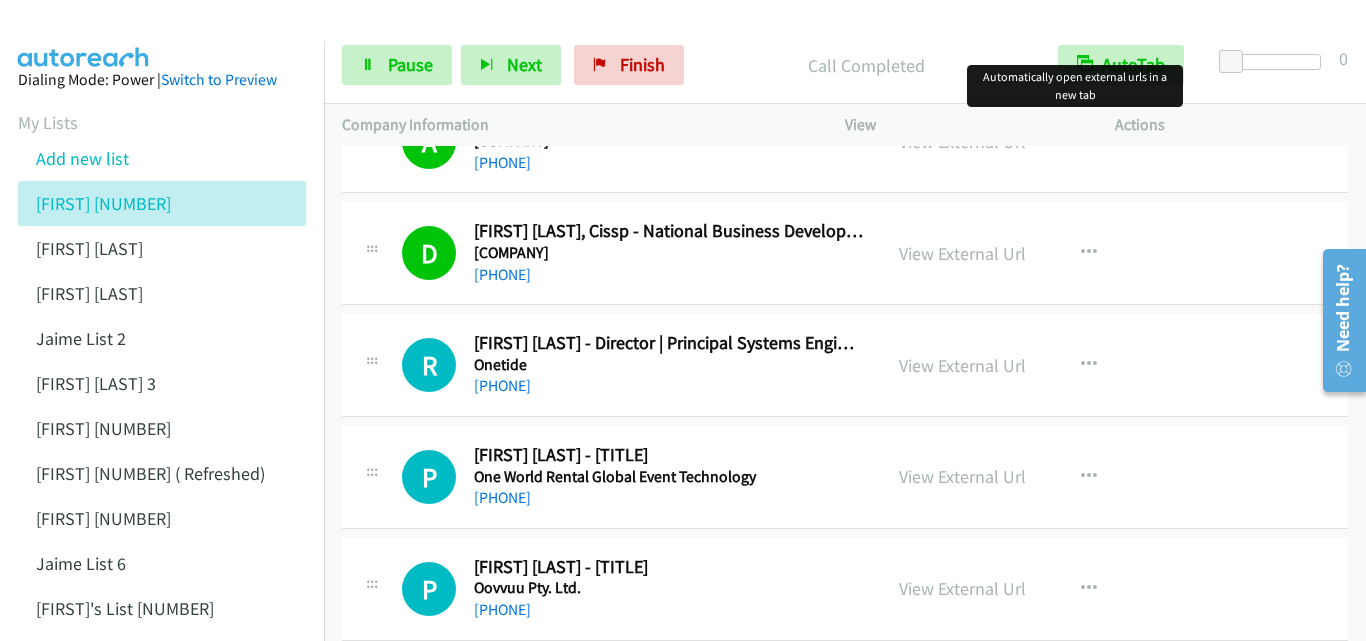 scroll, scrollTop: 1200, scrollLeft: 0, axis: vertical 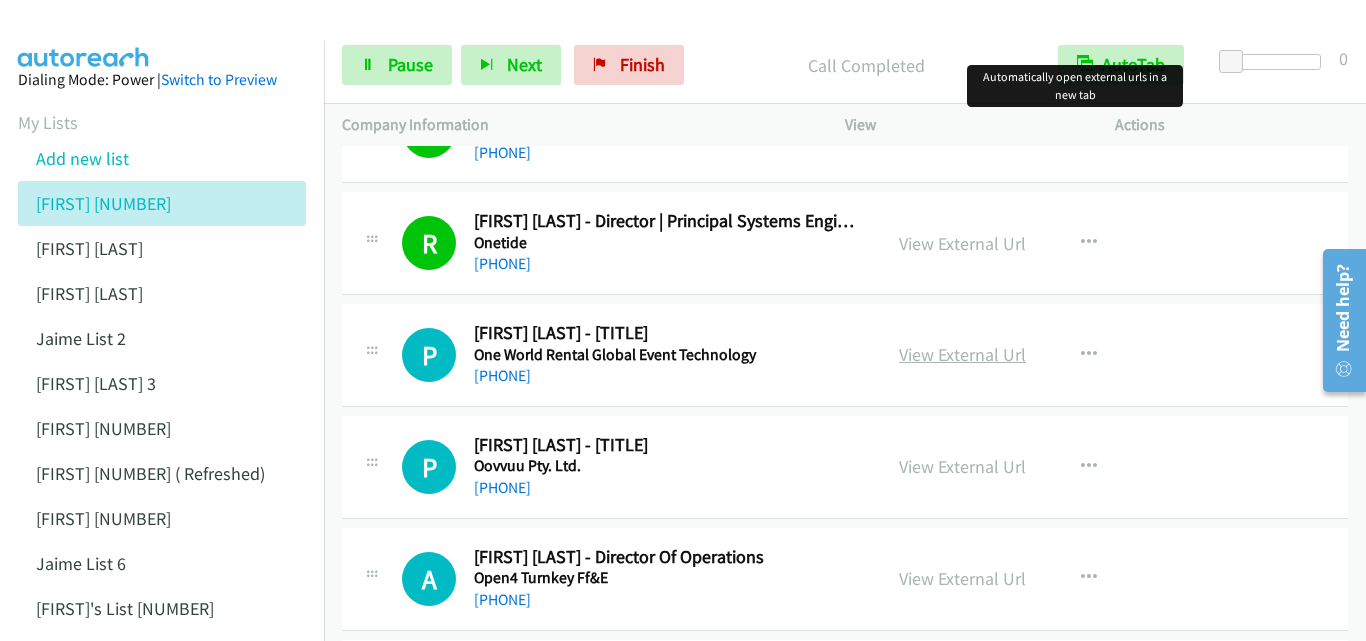 click on "View External Url" at bounding box center [962, 354] 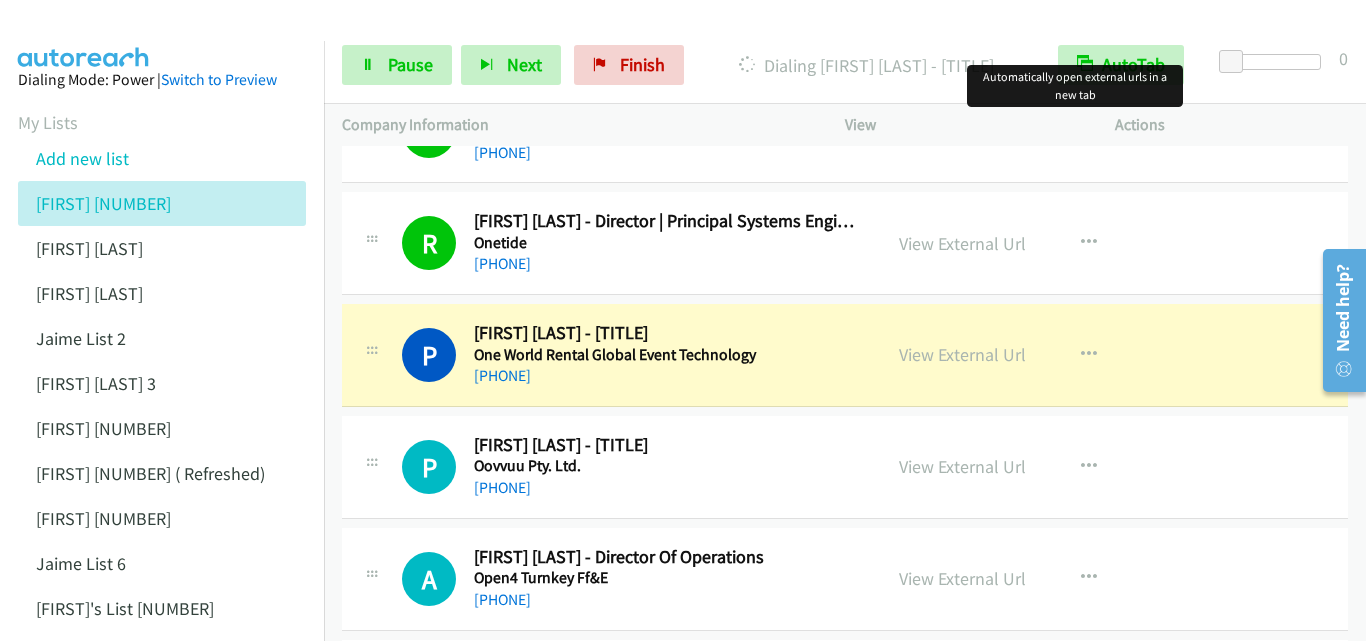 scroll, scrollTop: 1400, scrollLeft: 0, axis: vertical 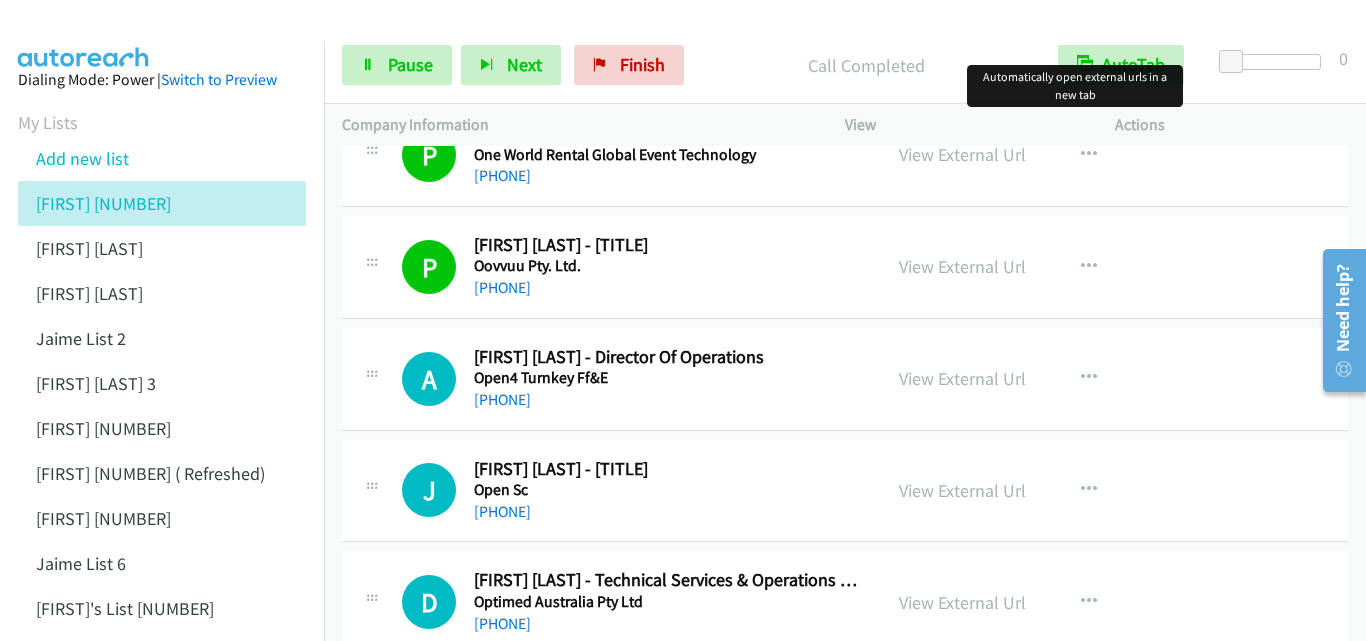 click on "A
Callback Scheduled
Andrew Ryan - Director Of Operations
Open4   Turnkey Ff&E
Australia/Sydney
+61 481 001 777
View External Url
View External Url
Schedule/Manage Callback
Start Calls Here
Remove from list
Add to do not call list
Reset Call Status" at bounding box center [845, 379] 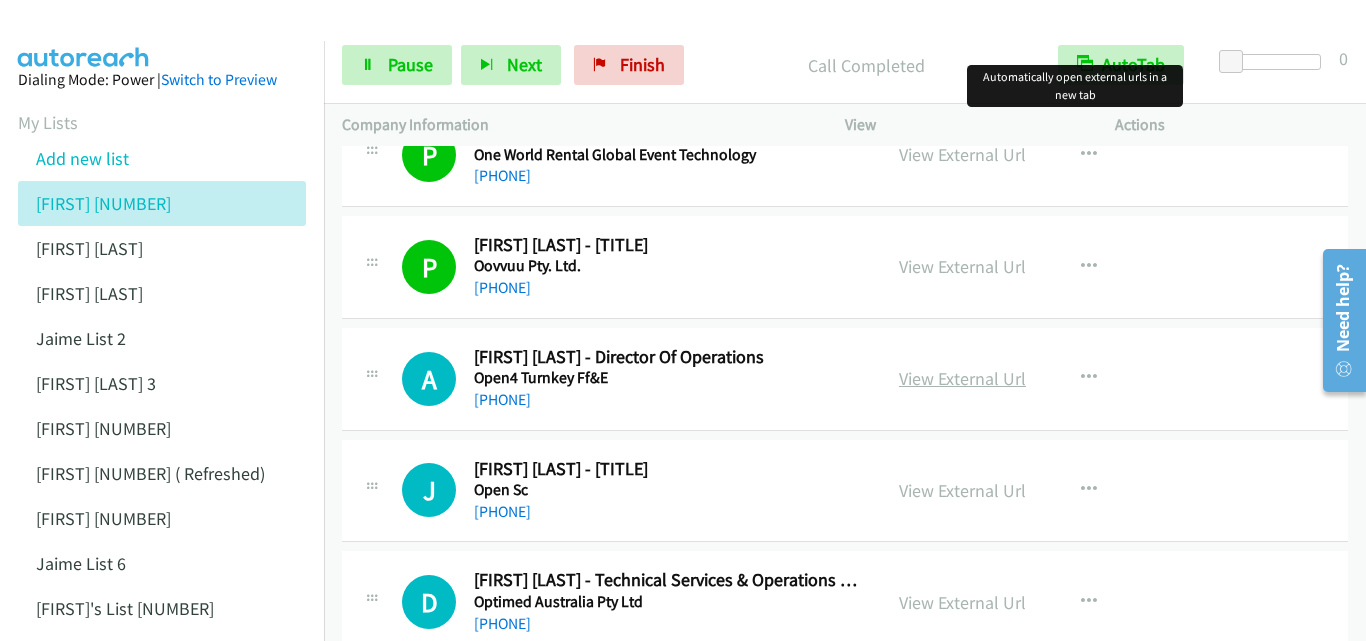 click on "View External Url" at bounding box center [962, 378] 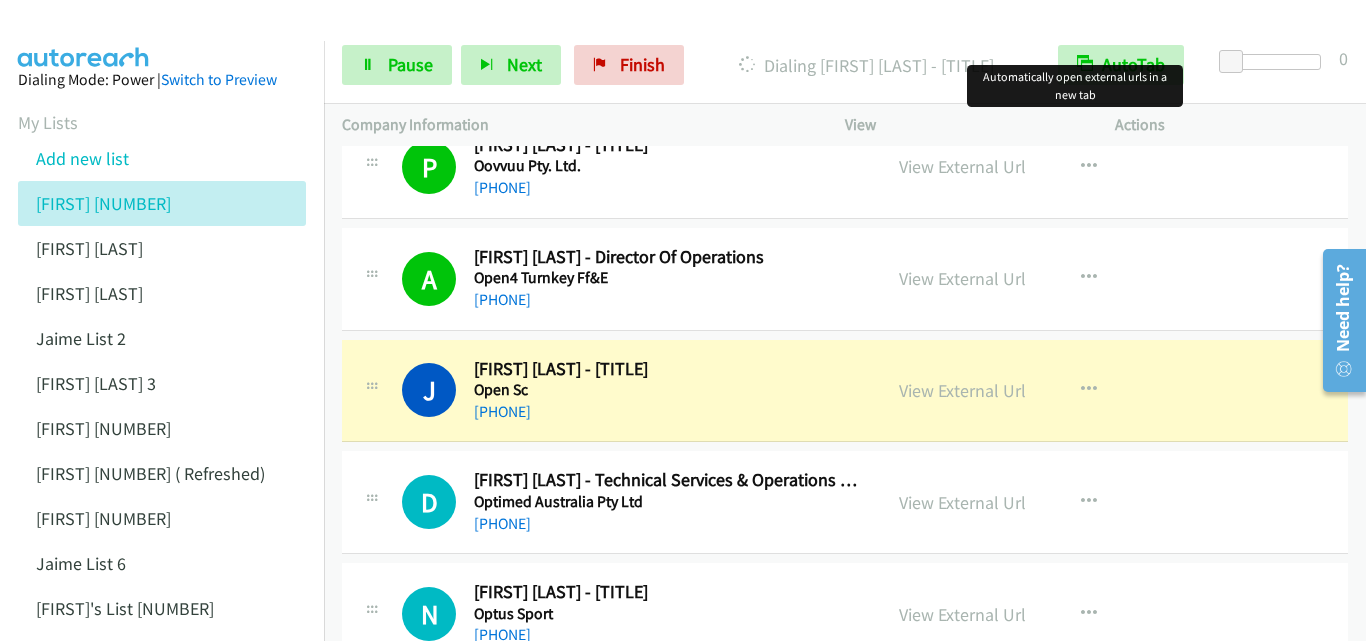 scroll, scrollTop: 1700, scrollLeft: 0, axis: vertical 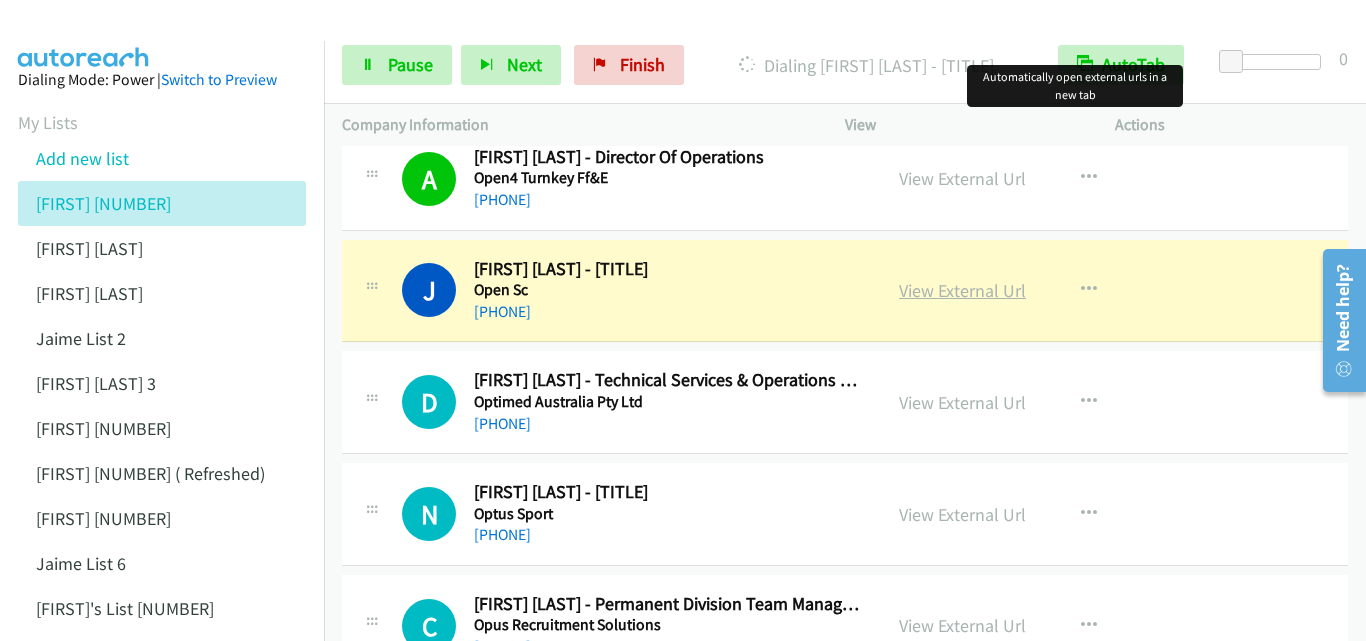 click on "View External Url" at bounding box center (962, 290) 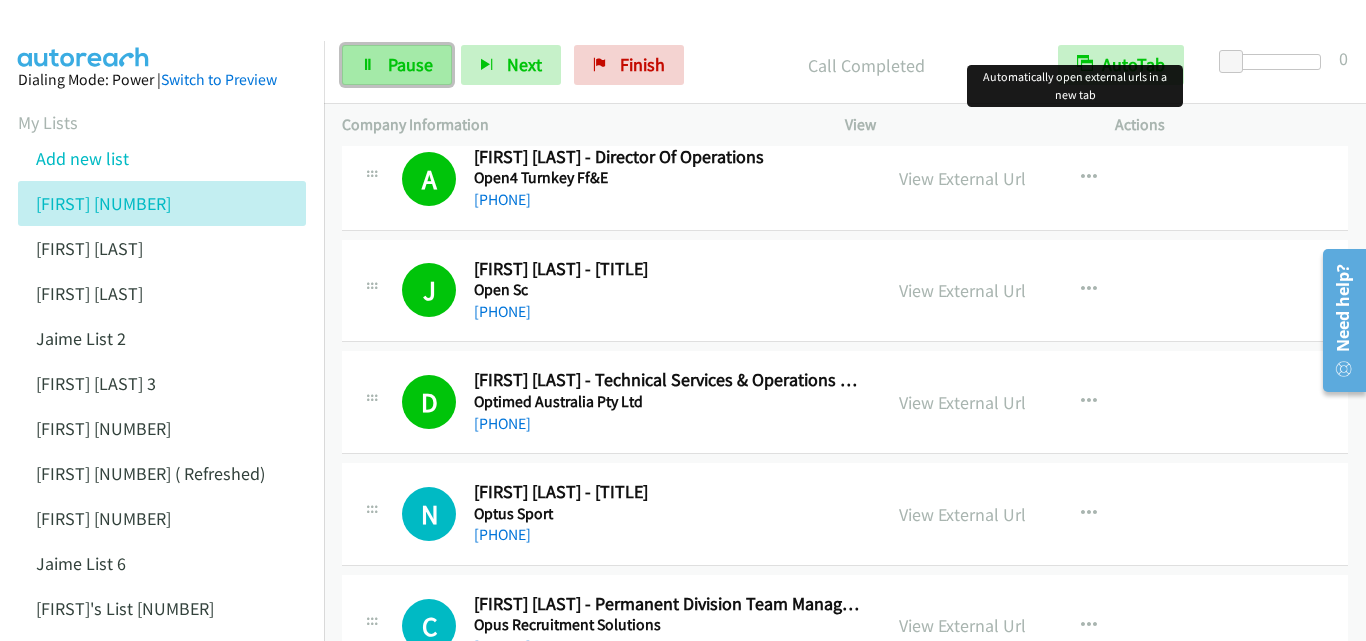 click on "Pause" at bounding box center (410, 64) 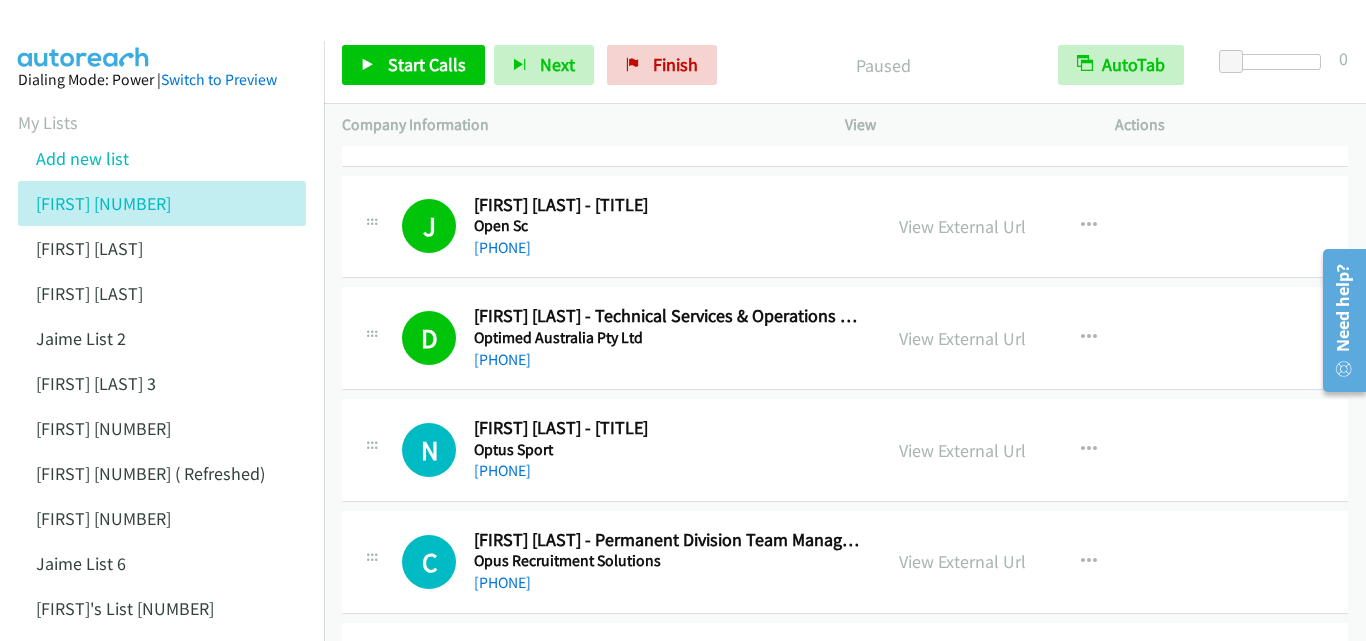 scroll, scrollTop: 1800, scrollLeft: 0, axis: vertical 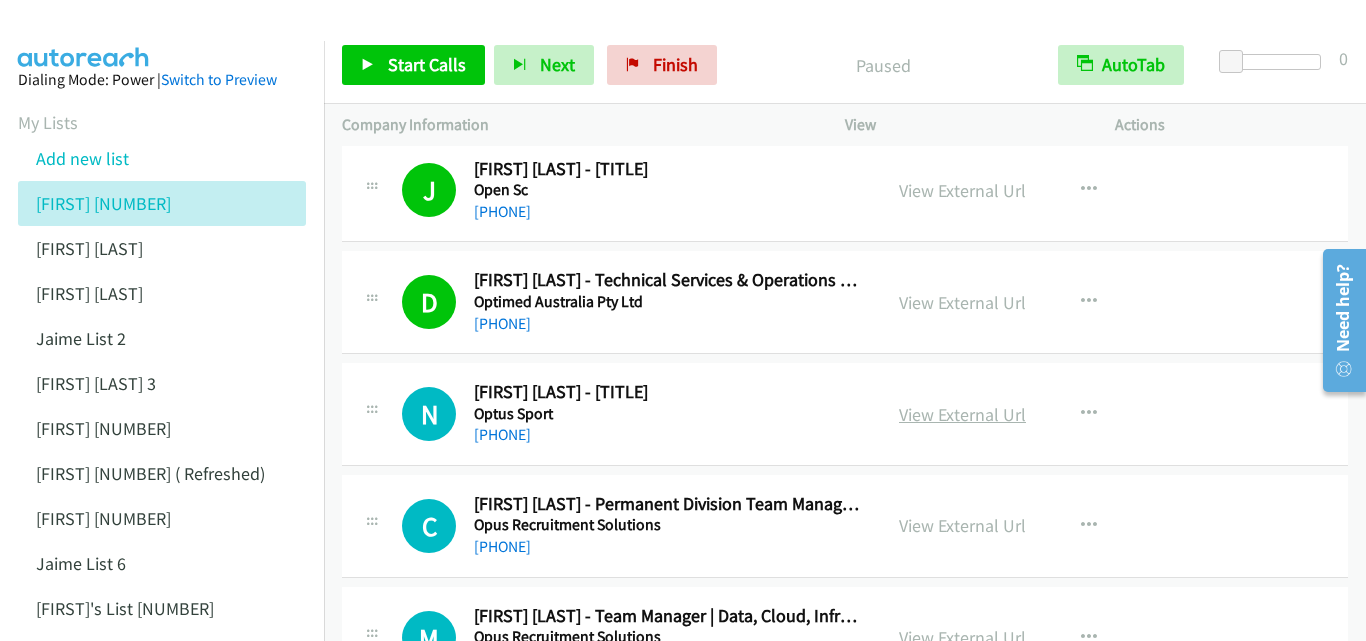 click on "View External Url" at bounding box center [962, 414] 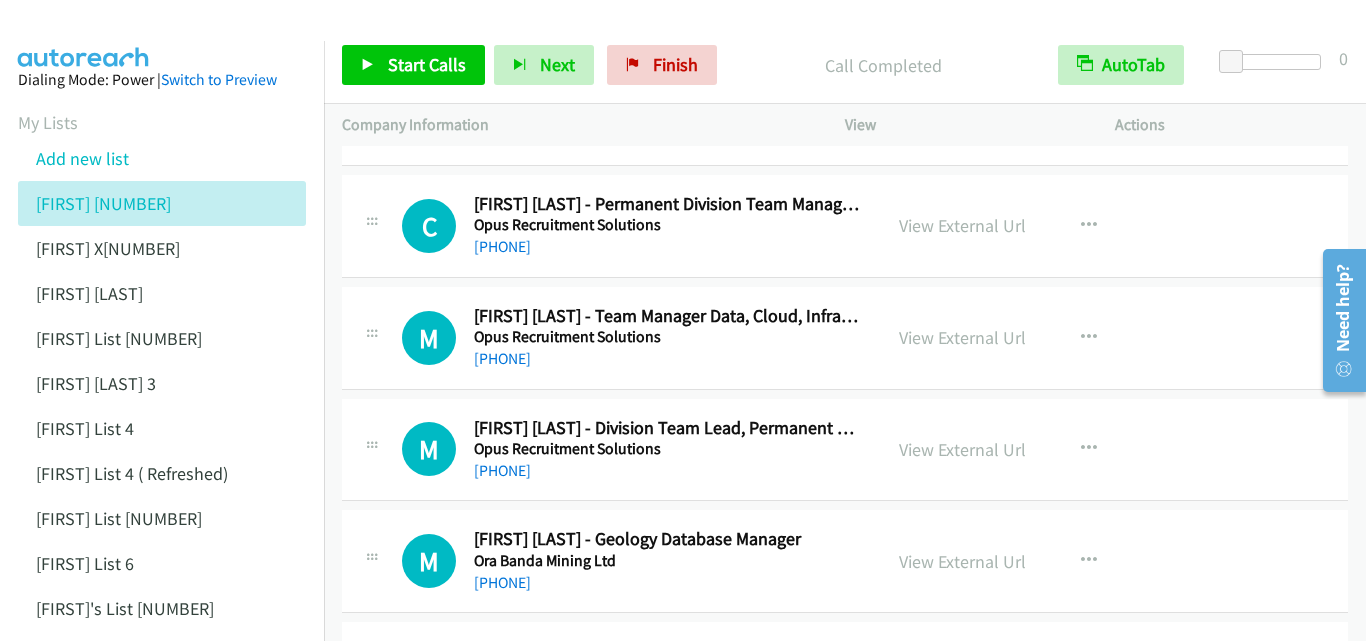scroll, scrollTop: 2200, scrollLeft: 0, axis: vertical 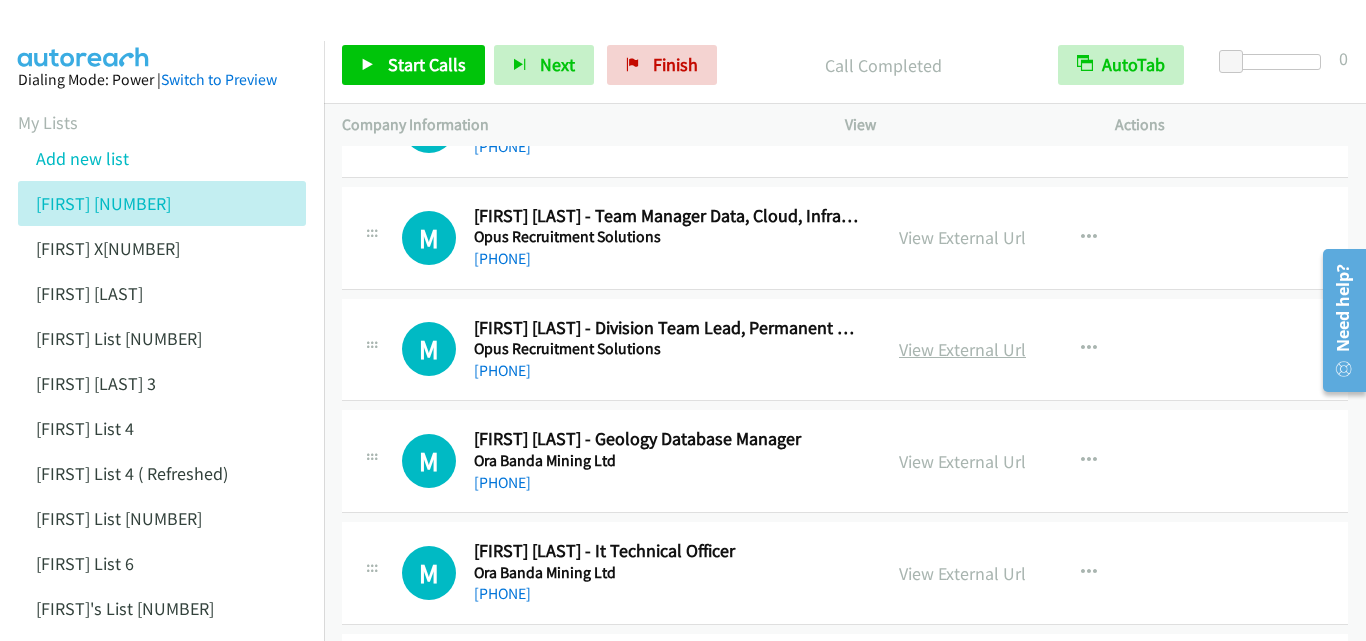 click on "View External Url" at bounding box center [962, 349] 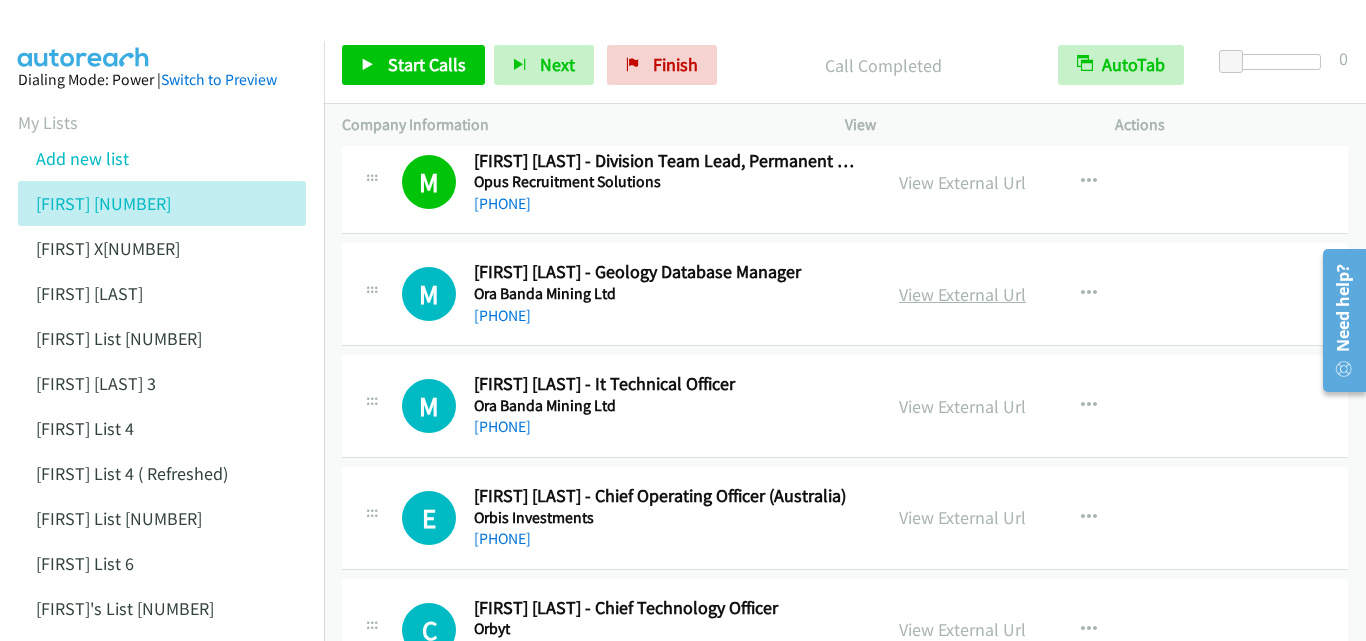 scroll, scrollTop: 2400, scrollLeft: 0, axis: vertical 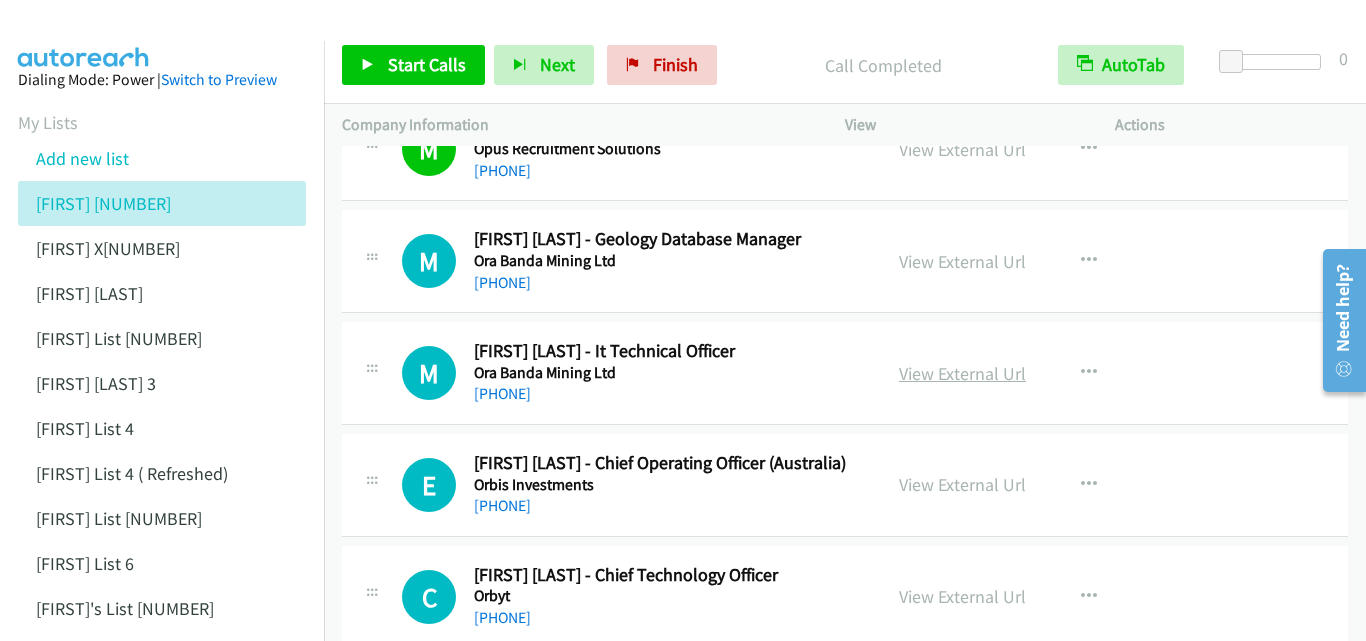 click on "View External Url" at bounding box center [962, 373] 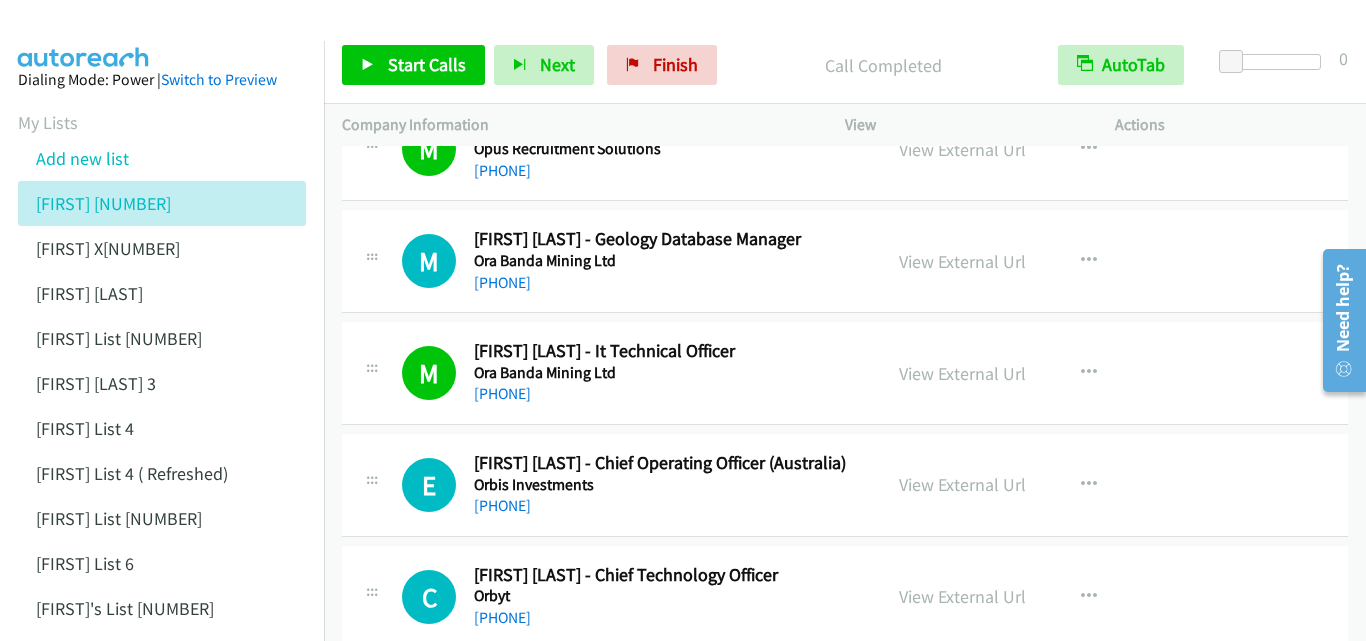 scroll, scrollTop: 2500, scrollLeft: 0, axis: vertical 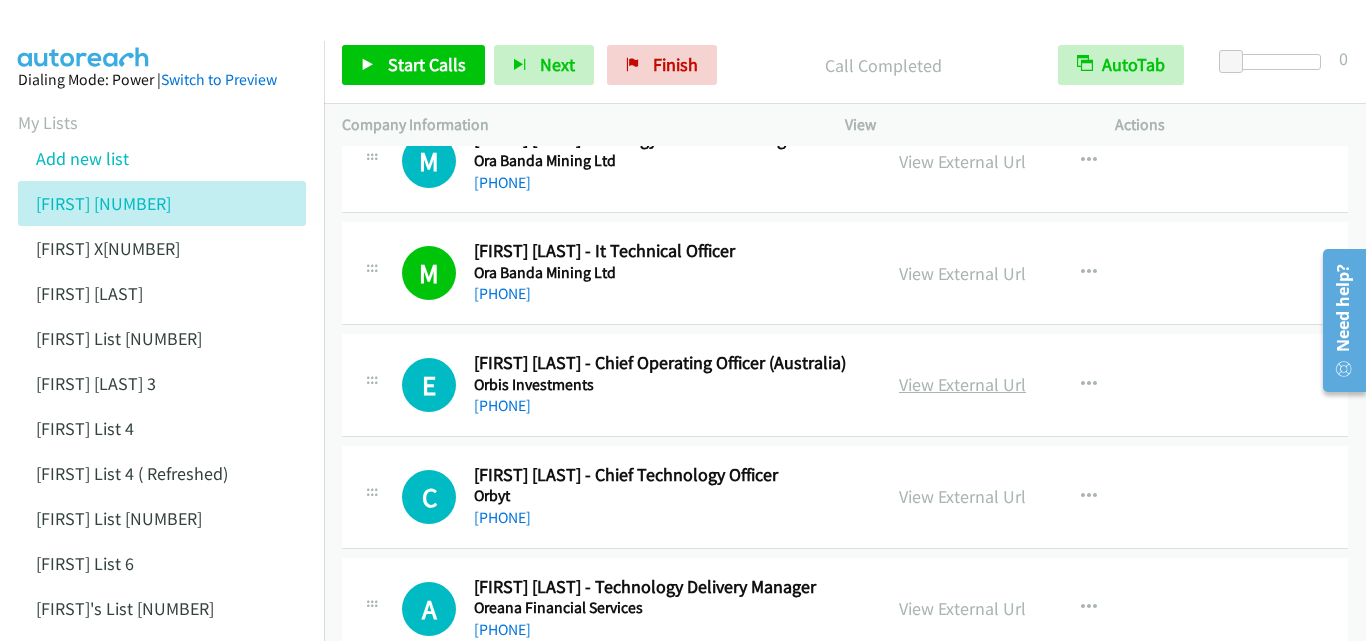 click on "View External Url" at bounding box center [962, 384] 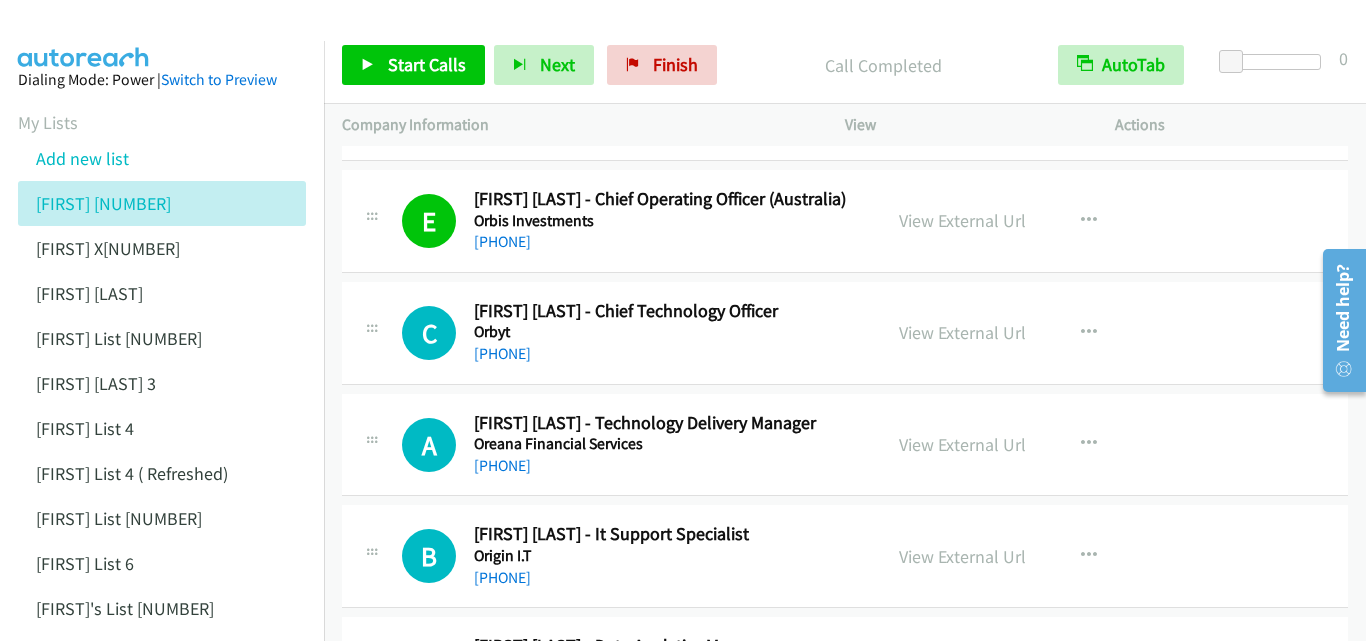 scroll, scrollTop: 2700, scrollLeft: 0, axis: vertical 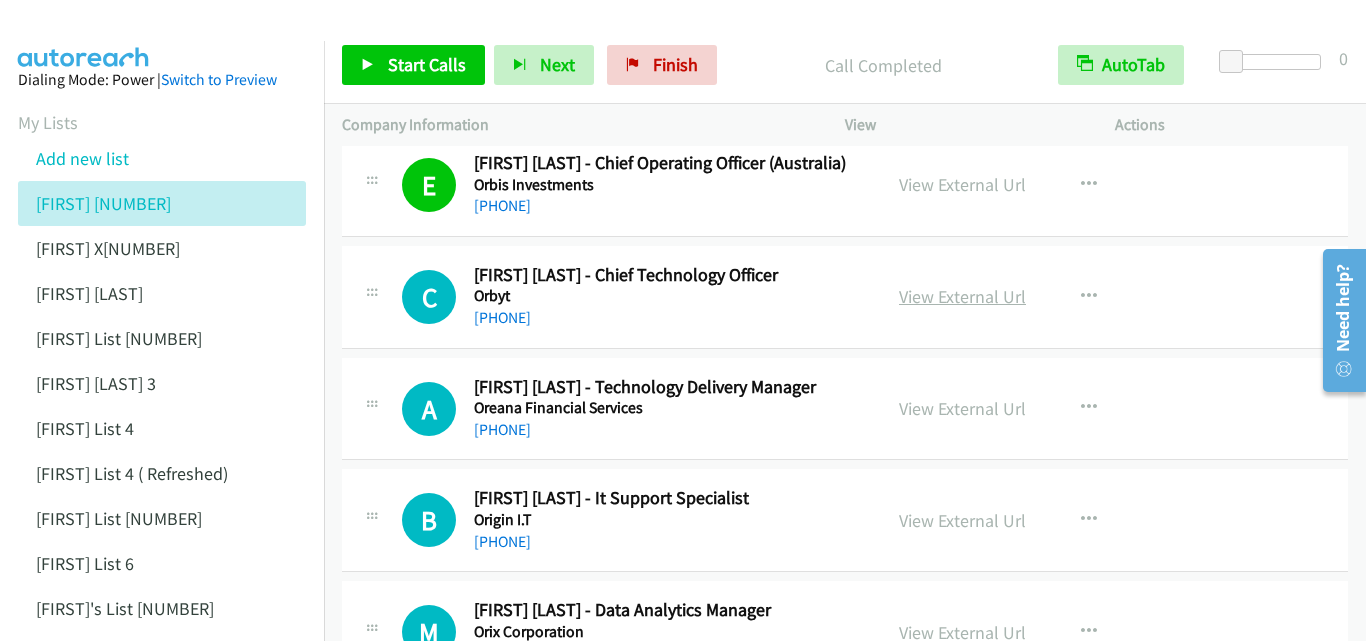 click on "View External Url" at bounding box center (962, 296) 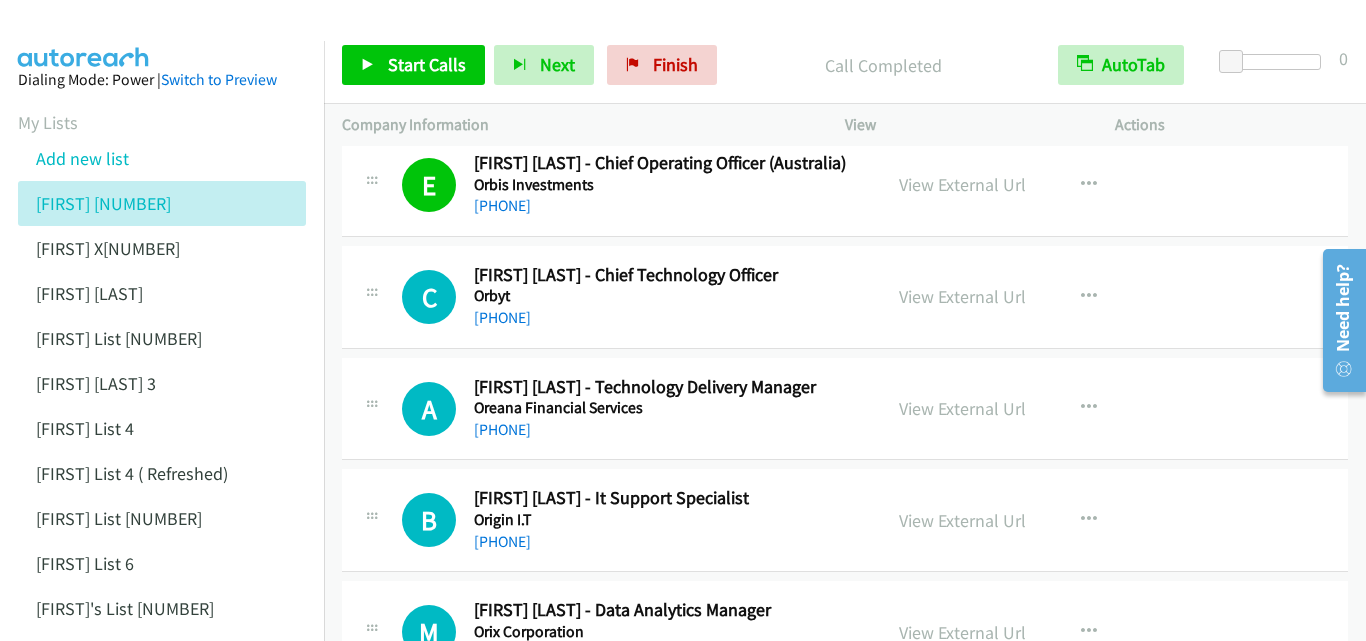 scroll, scrollTop: 2800, scrollLeft: 0, axis: vertical 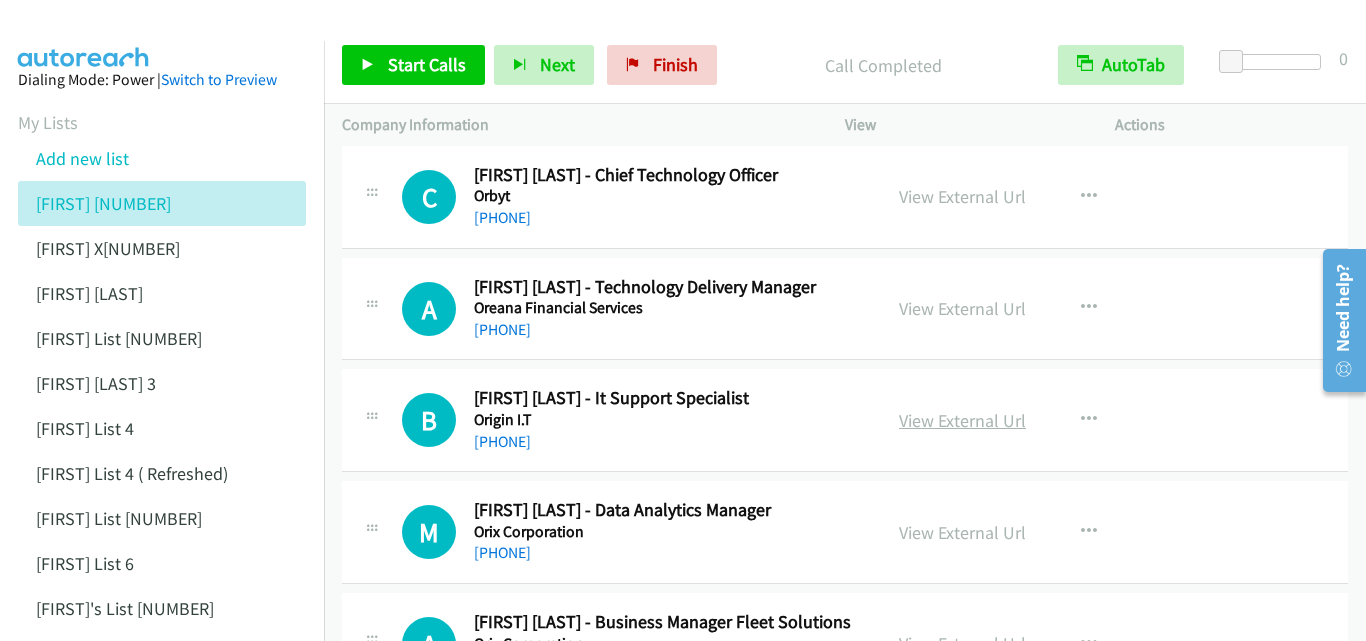 click on "View External Url" at bounding box center (962, 420) 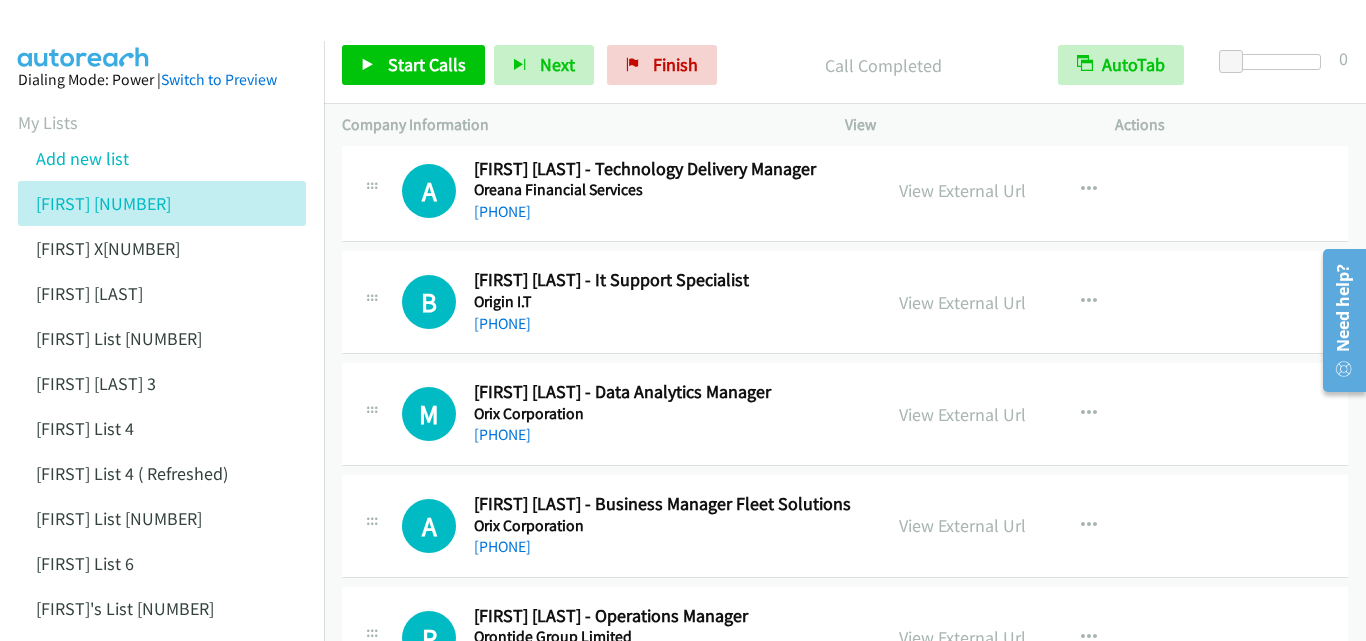 scroll, scrollTop: 3000, scrollLeft: 0, axis: vertical 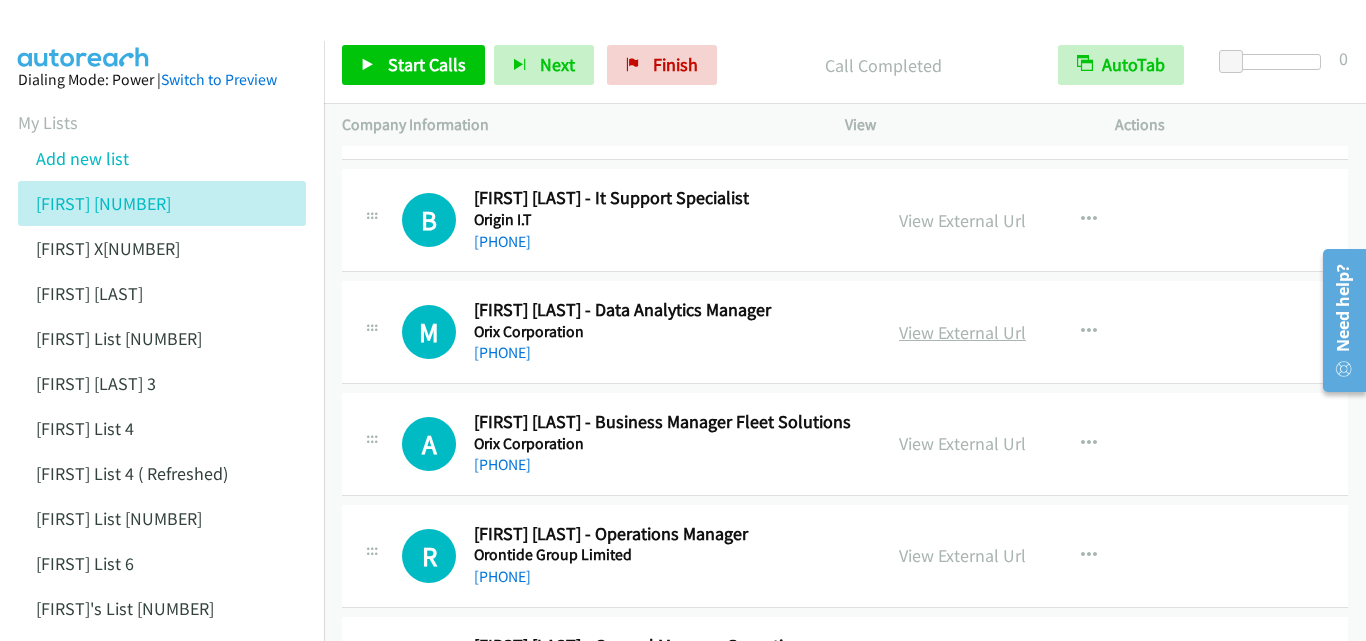 click on "View External Url" at bounding box center [962, 332] 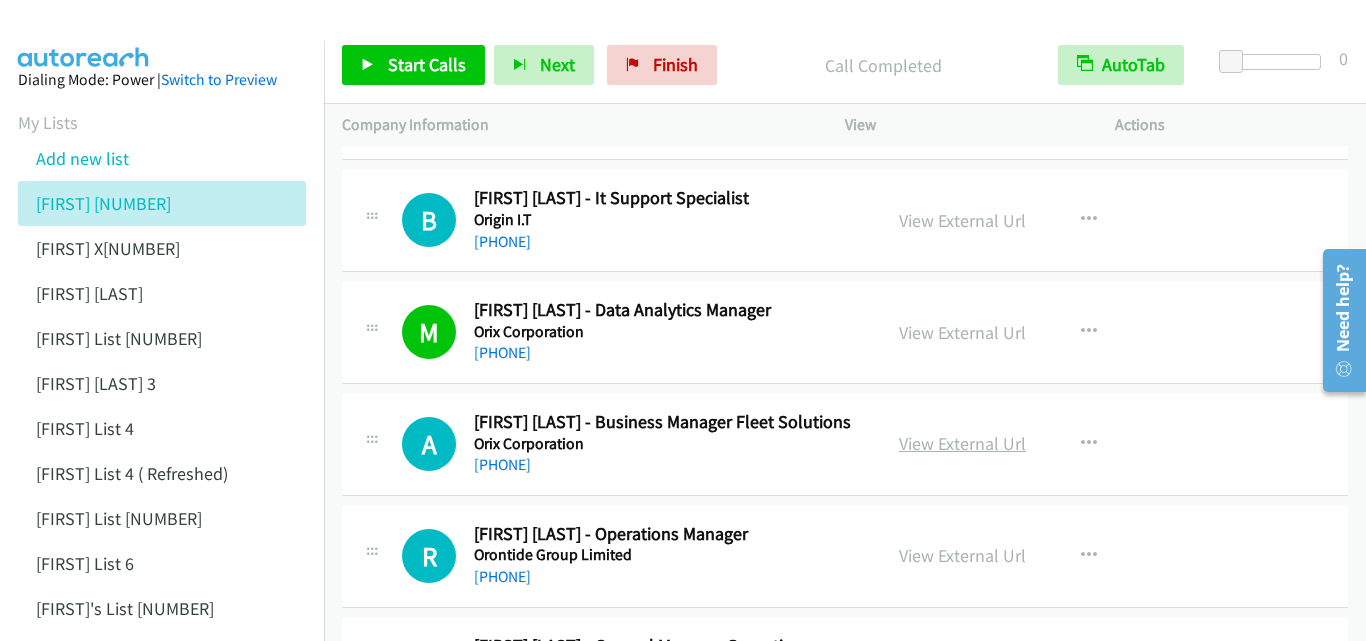 click on "View External Url" at bounding box center [962, 443] 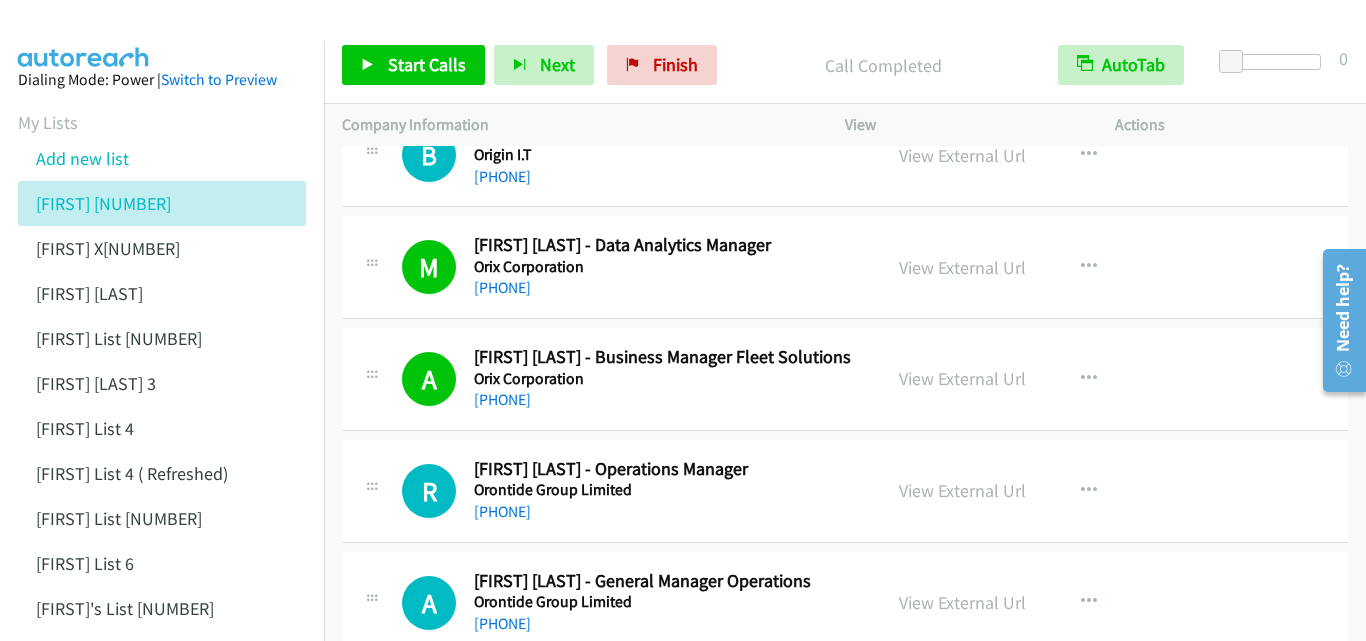 scroll, scrollTop: 3100, scrollLeft: 0, axis: vertical 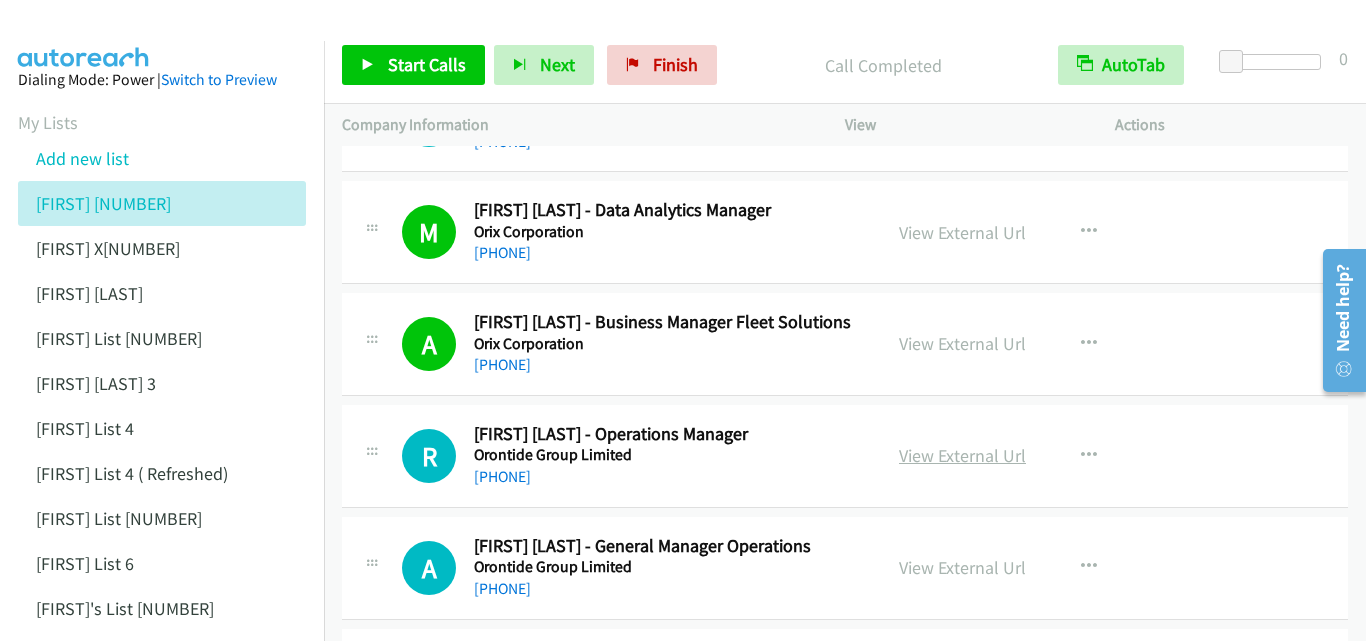 click on "View External Url" at bounding box center [962, 455] 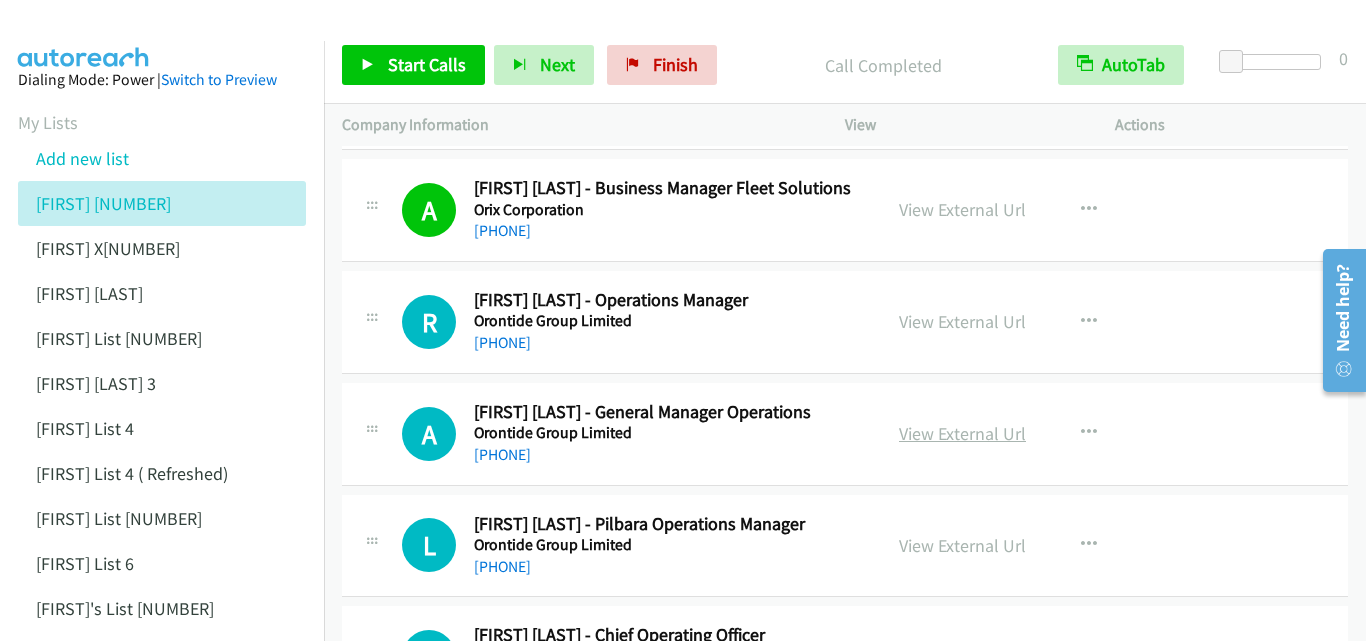 scroll, scrollTop: 3200, scrollLeft: 0, axis: vertical 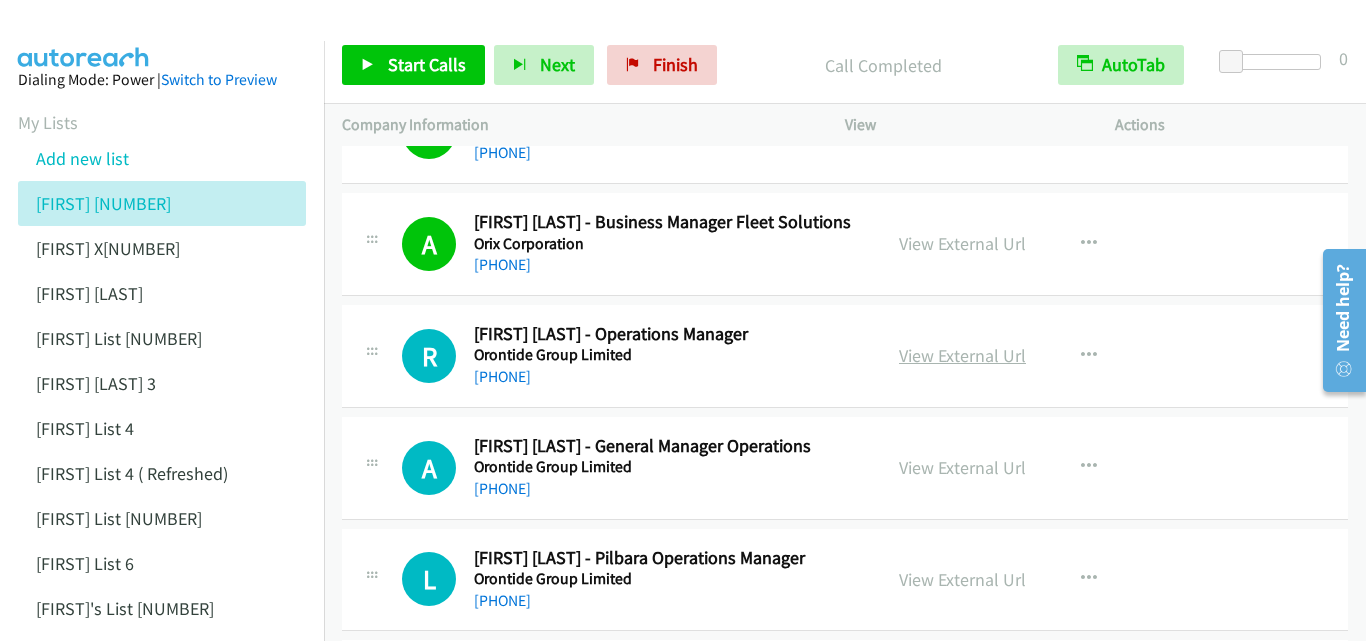 click on "View External Url" at bounding box center [962, 355] 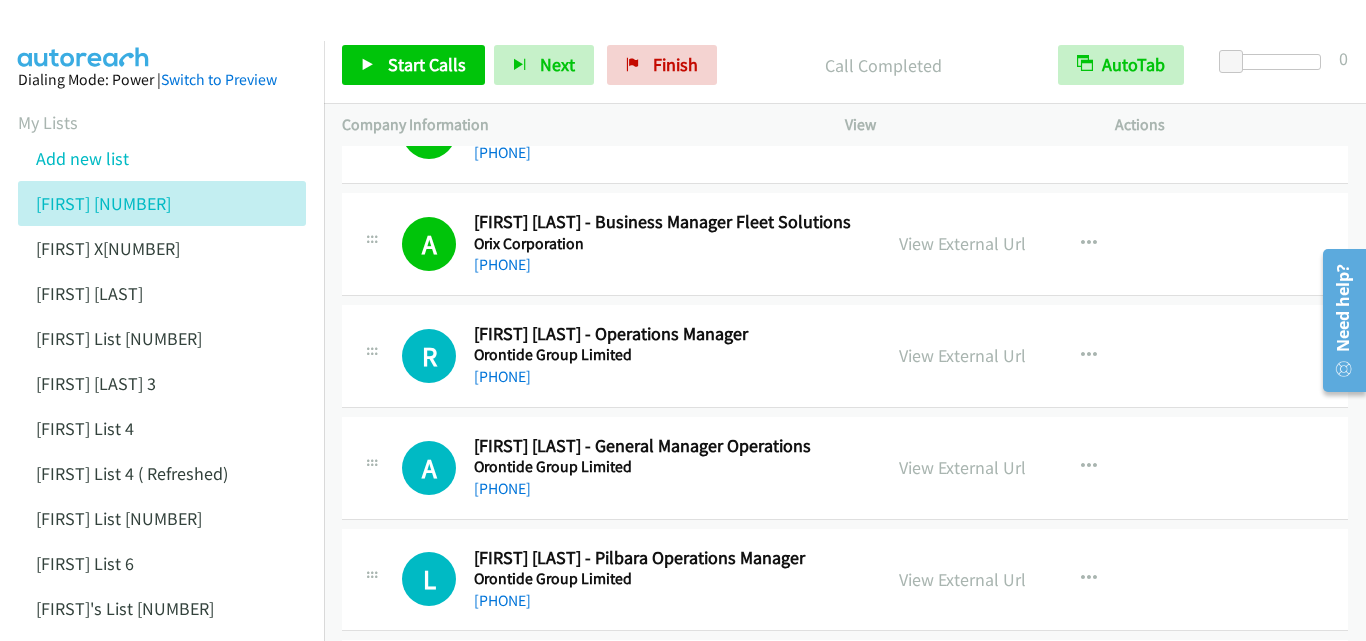 scroll, scrollTop: 3300, scrollLeft: 0, axis: vertical 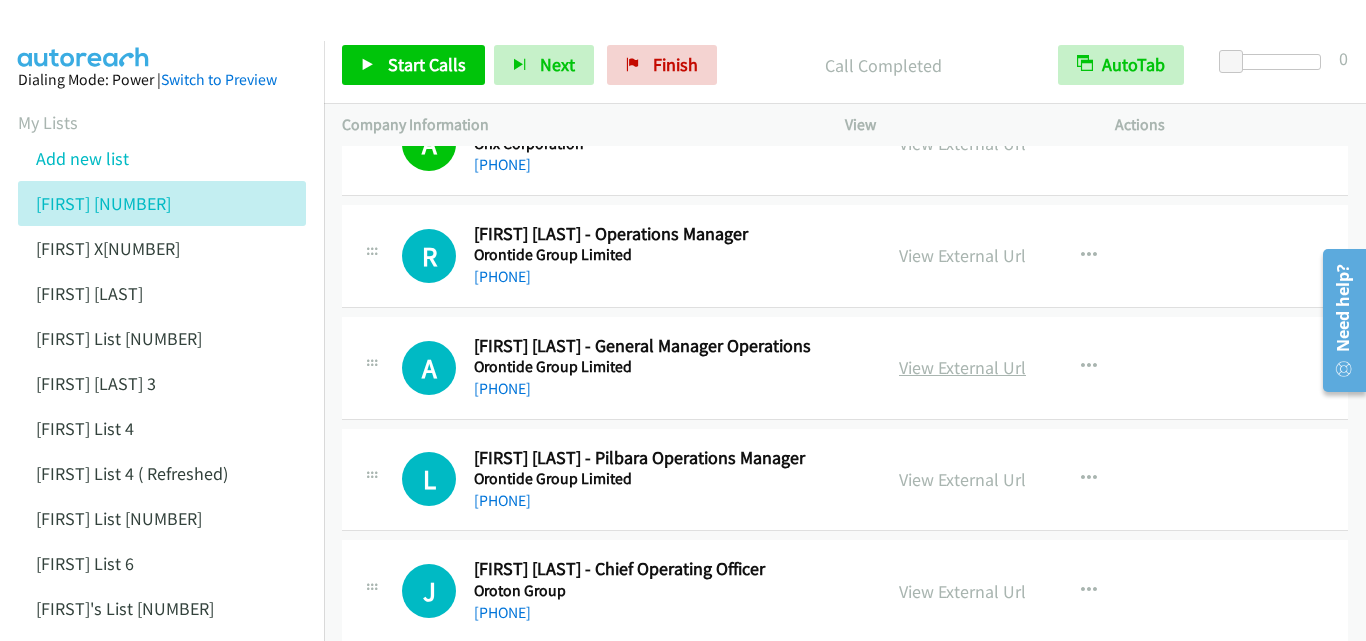 click on "View External Url" at bounding box center (962, 367) 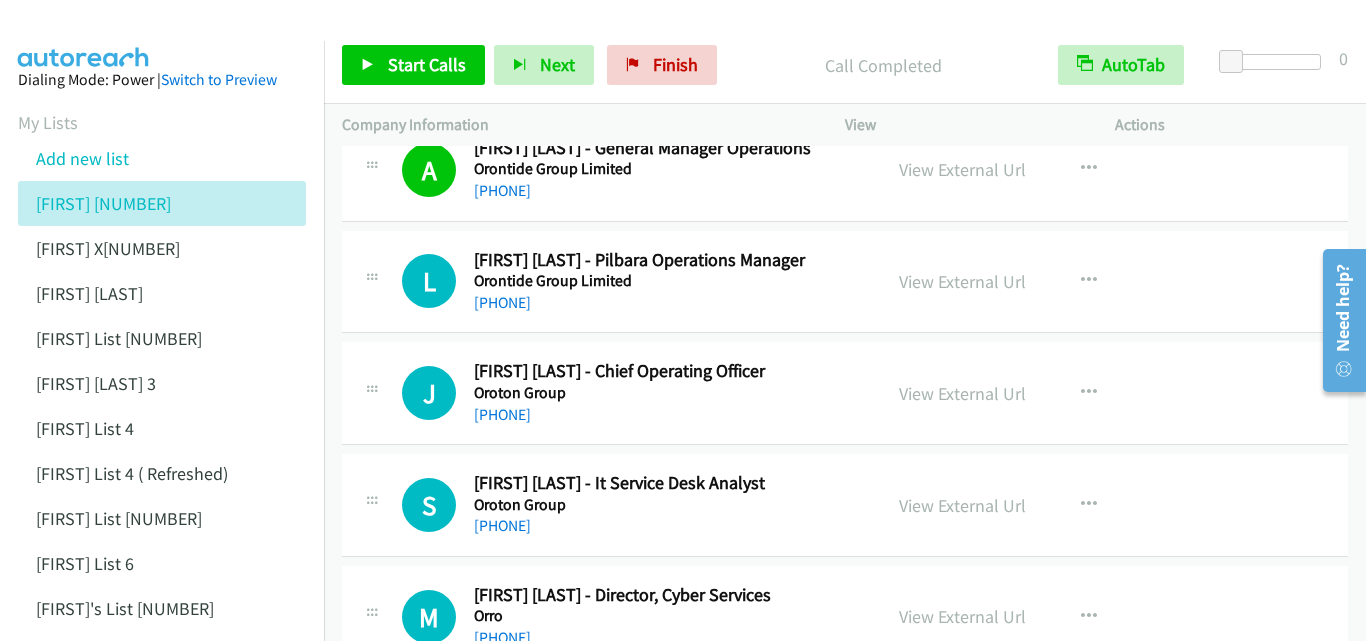scroll, scrollTop: 3500, scrollLeft: 0, axis: vertical 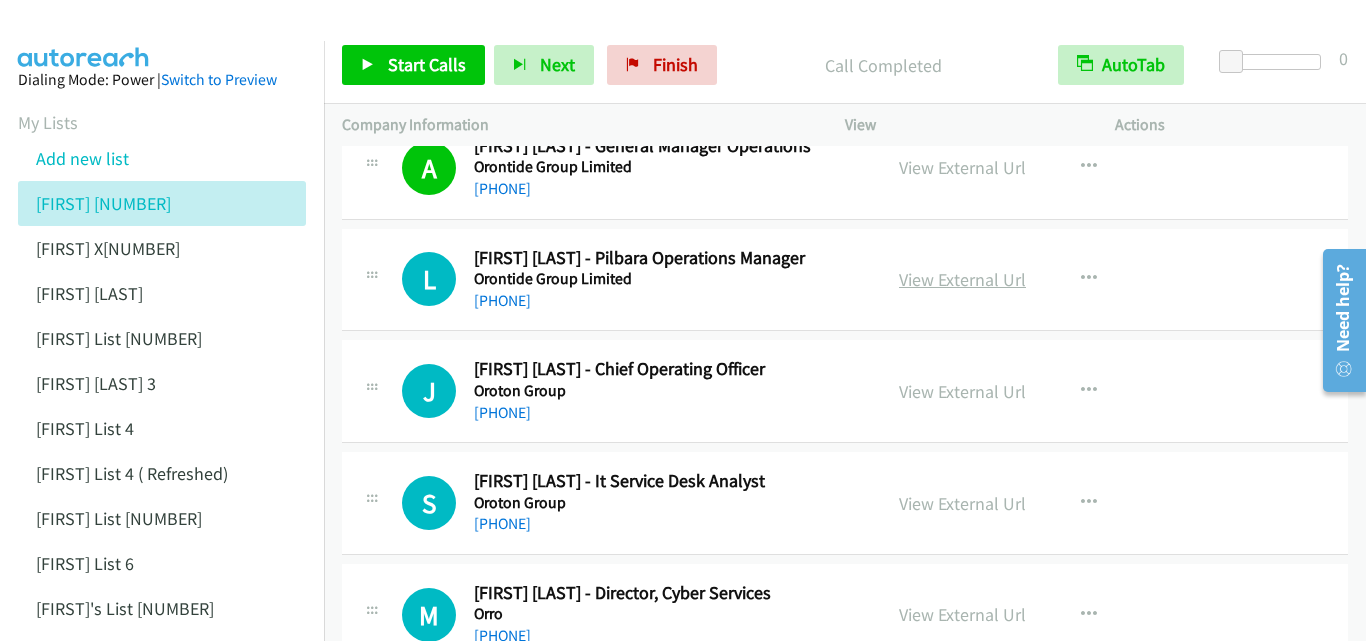 click on "View External Url" at bounding box center (962, 279) 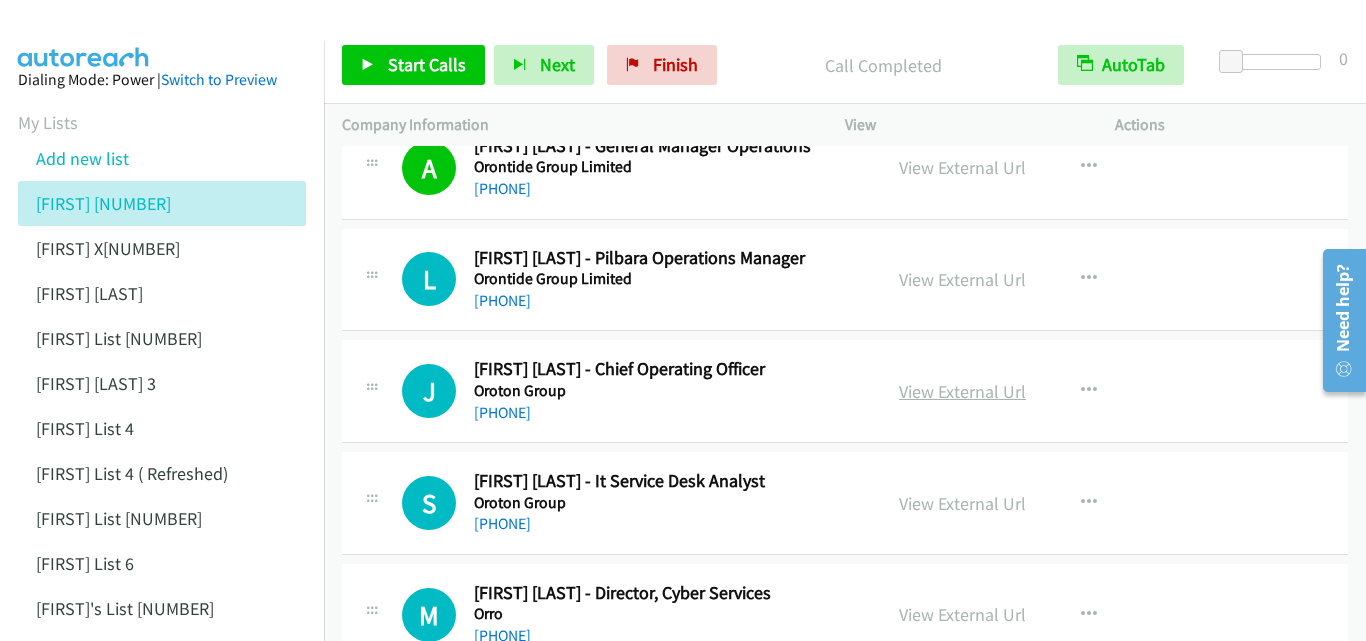 click on "View External Url" at bounding box center (962, 391) 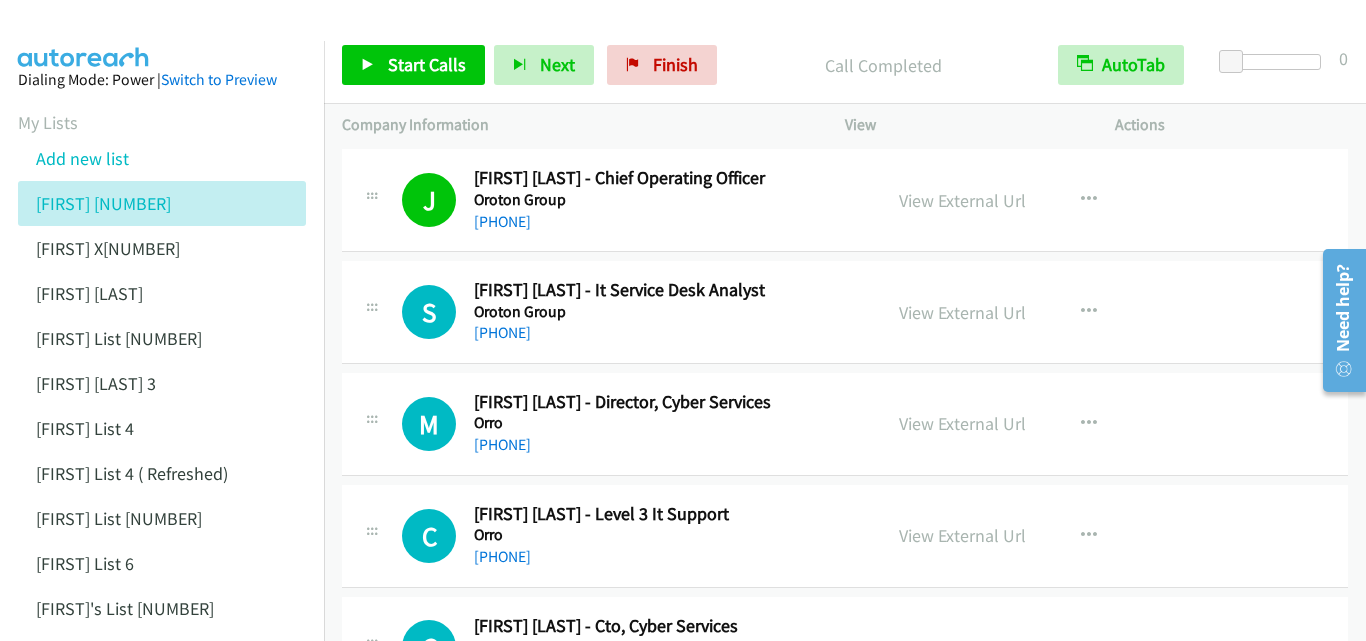 scroll, scrollTop: 3700, scrollLeft: 0, axis: vertical 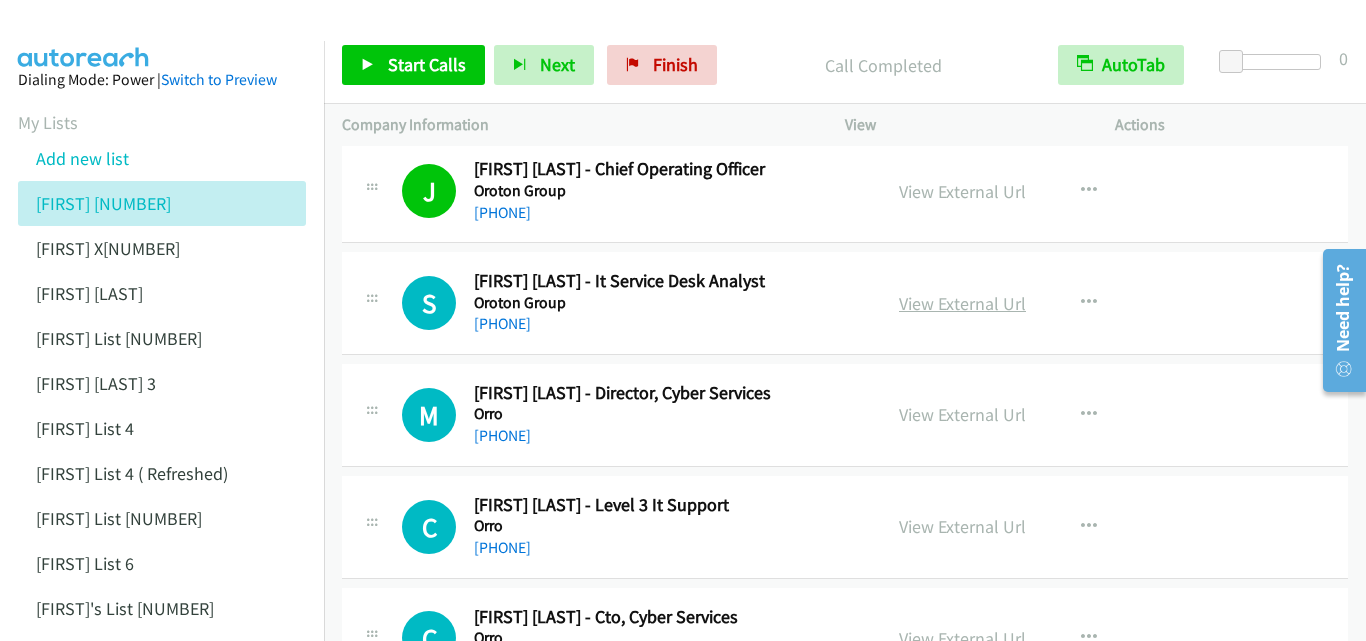 click on "View External Url" at bounding box center [962, 303] 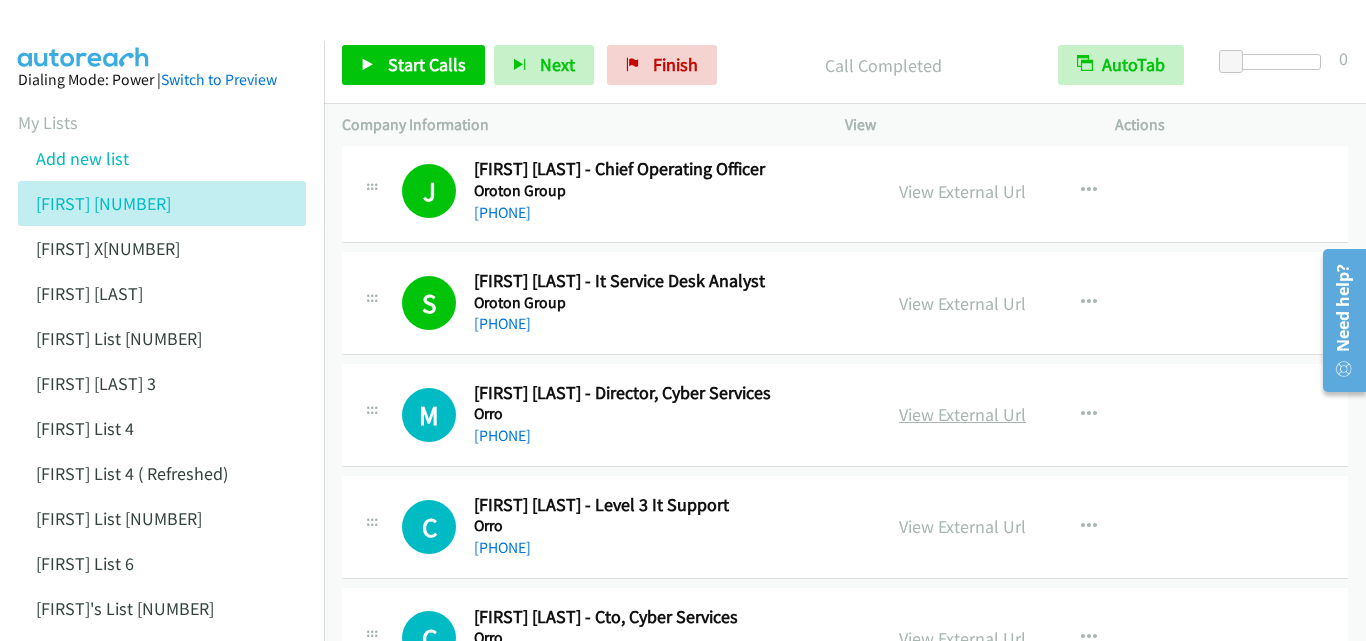 click on "View External Url" at bounding box center [962, 414] 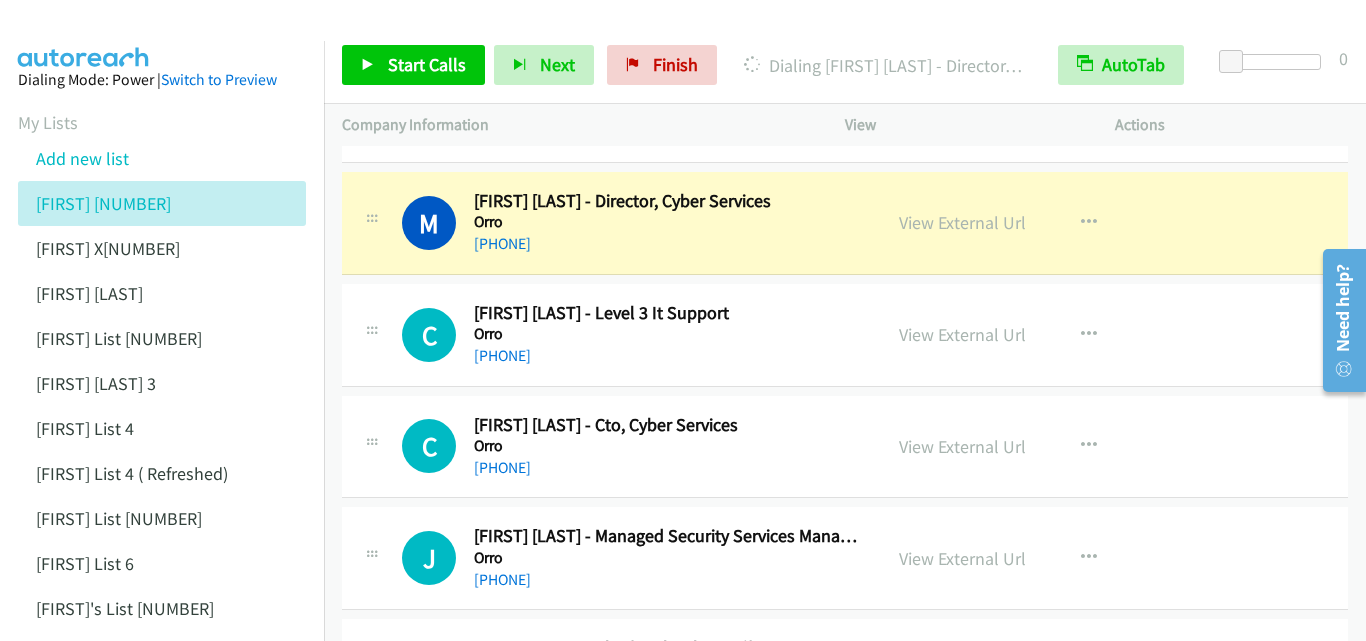 scroll, scrollTop: 3900, scrollLeft: 0, axis: vertical 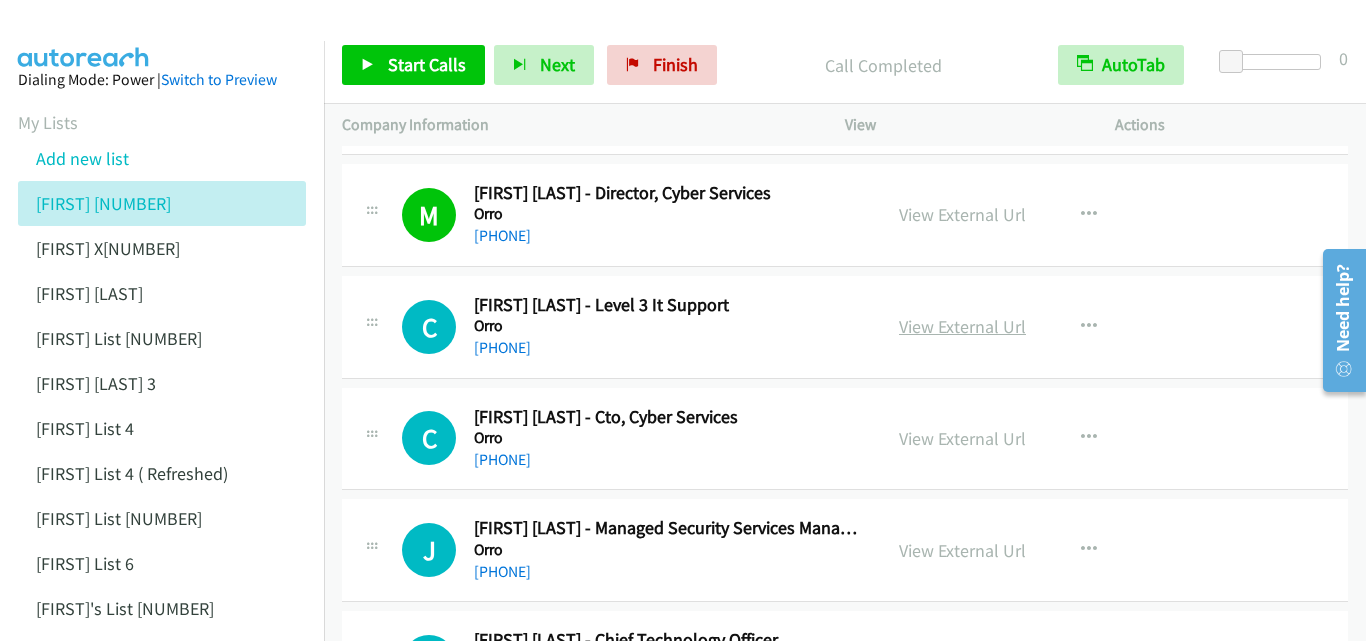click on "View External Url" at bounding box center (962, 326) 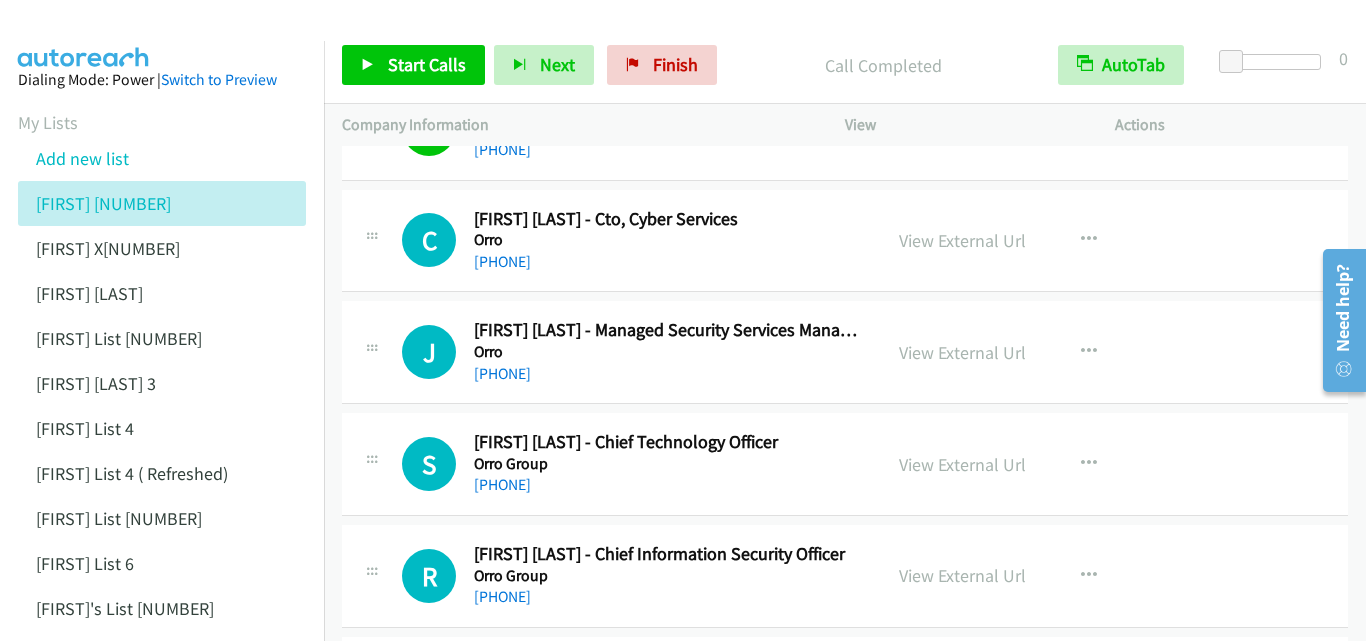 scroll, scrollTop: 4100, scrollLeft: 0, axis: vertical 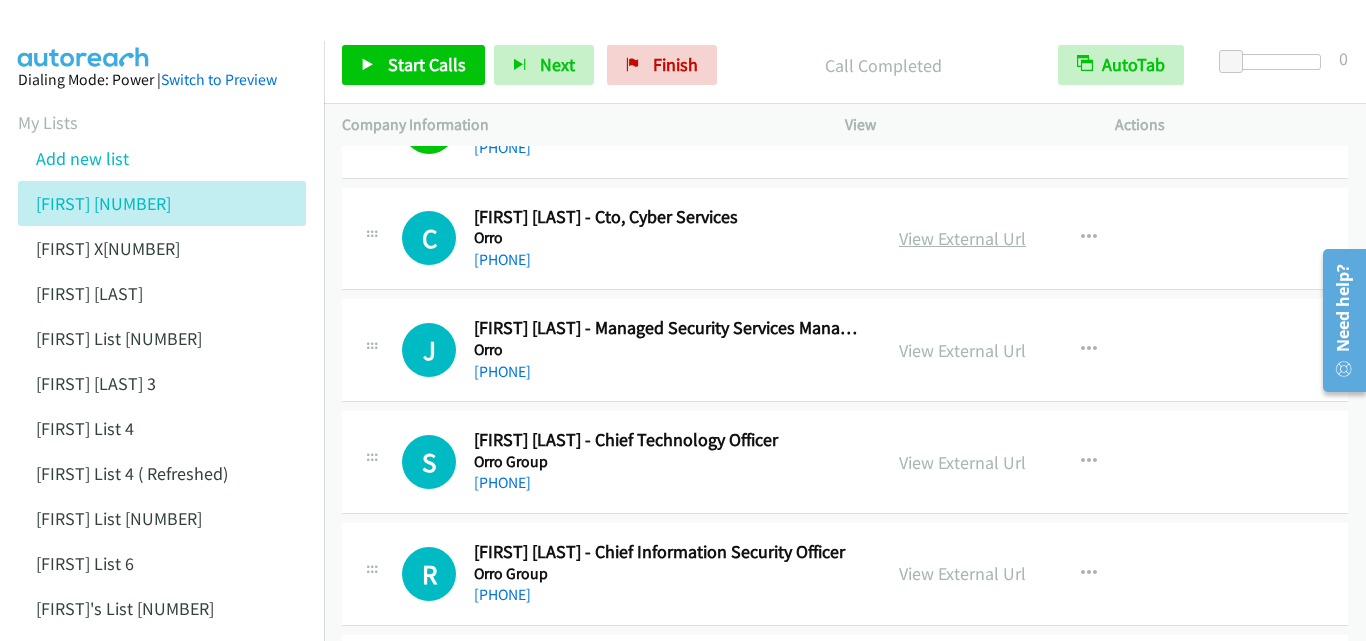 click on "View External Url" at bounding box center [962, 238] 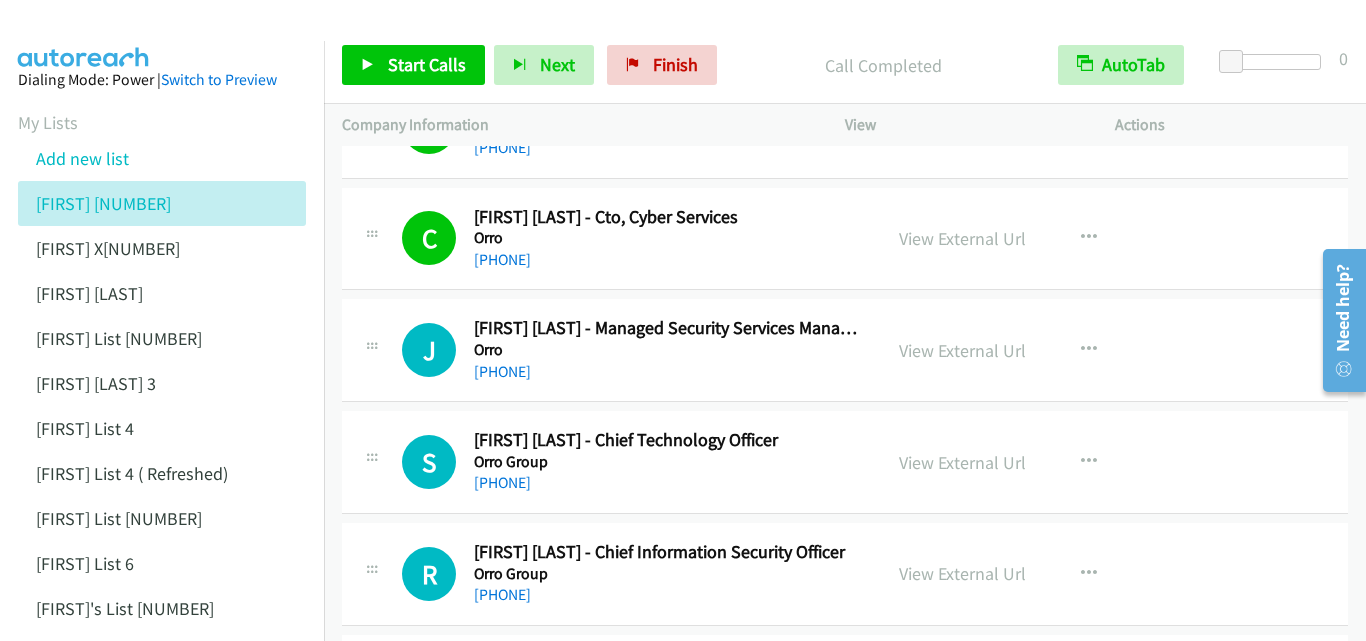 click on "View External Url" at bounding box center [962, 350] 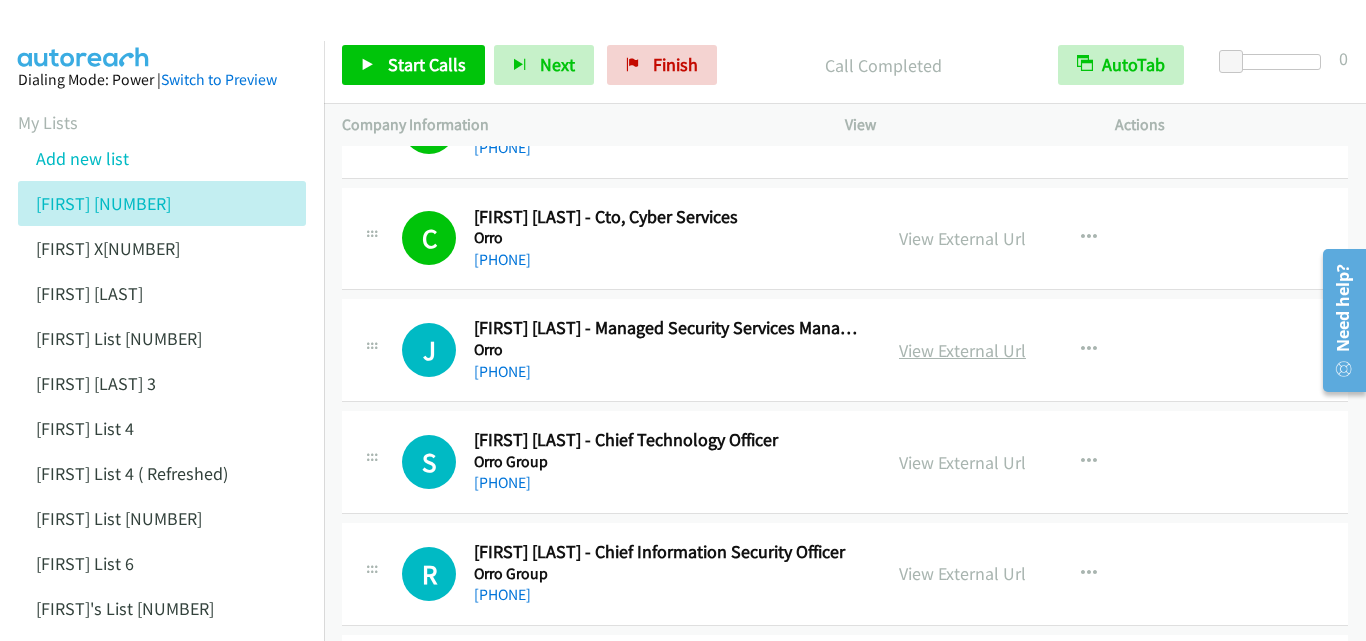 click on "View External Url" at bounding box center (962, 350) 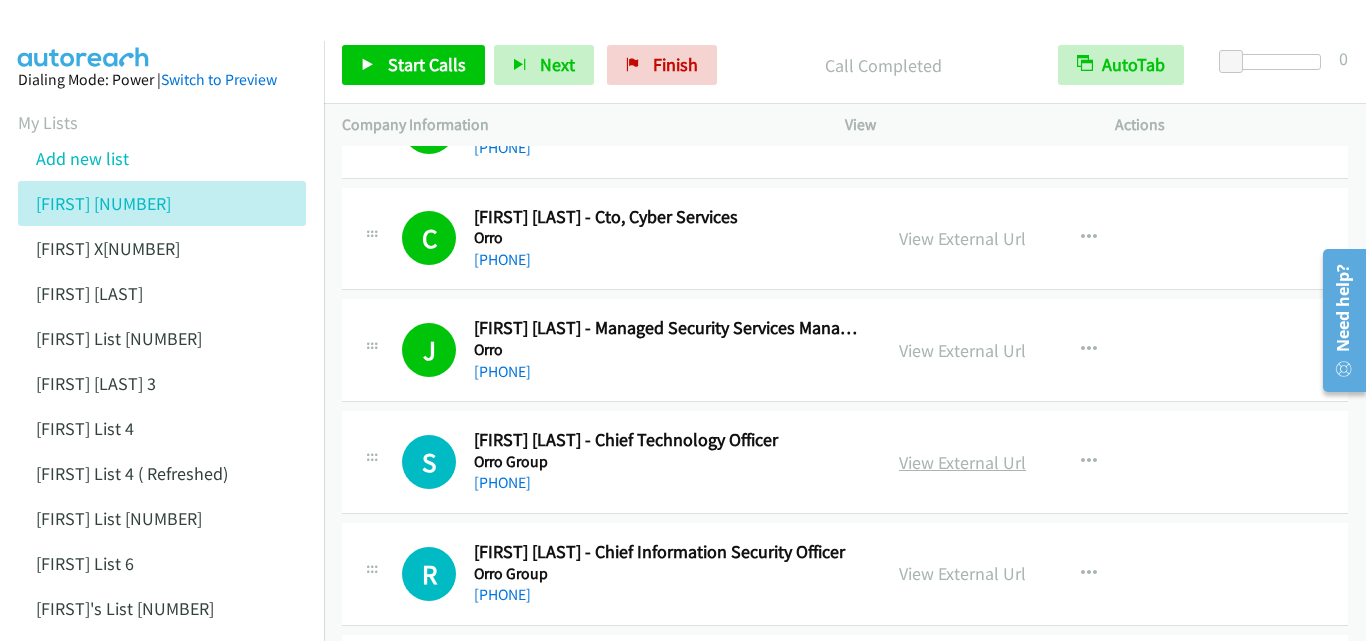 click on "View External Url" at bounding box center (962, 462) 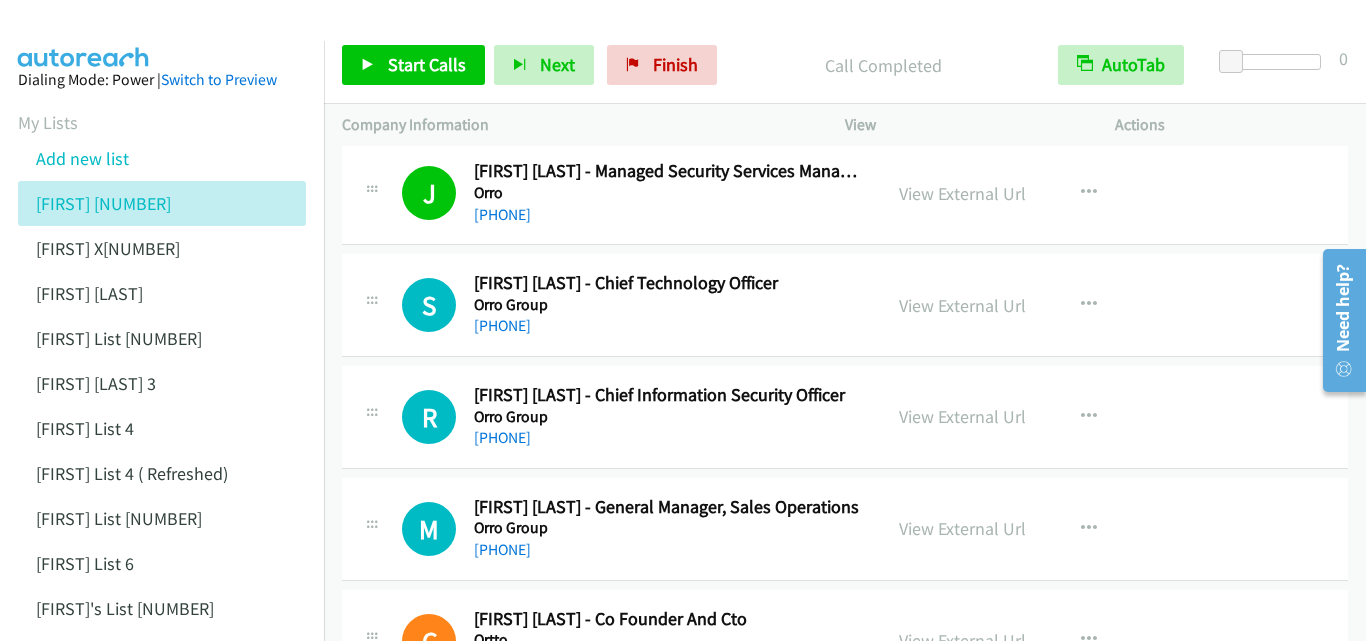 scroll, scrollTop: 4300, scrollLeft: 0, axis: vertical 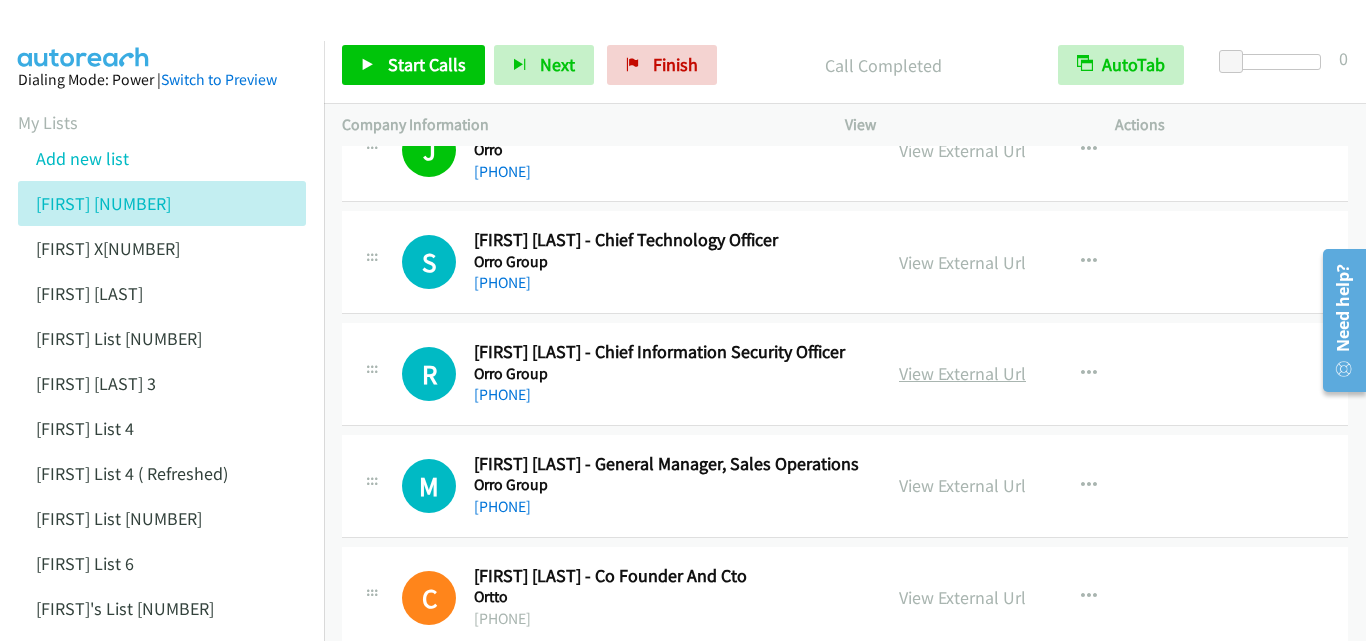 click on "View External Url" at bounding box center (962, 373) 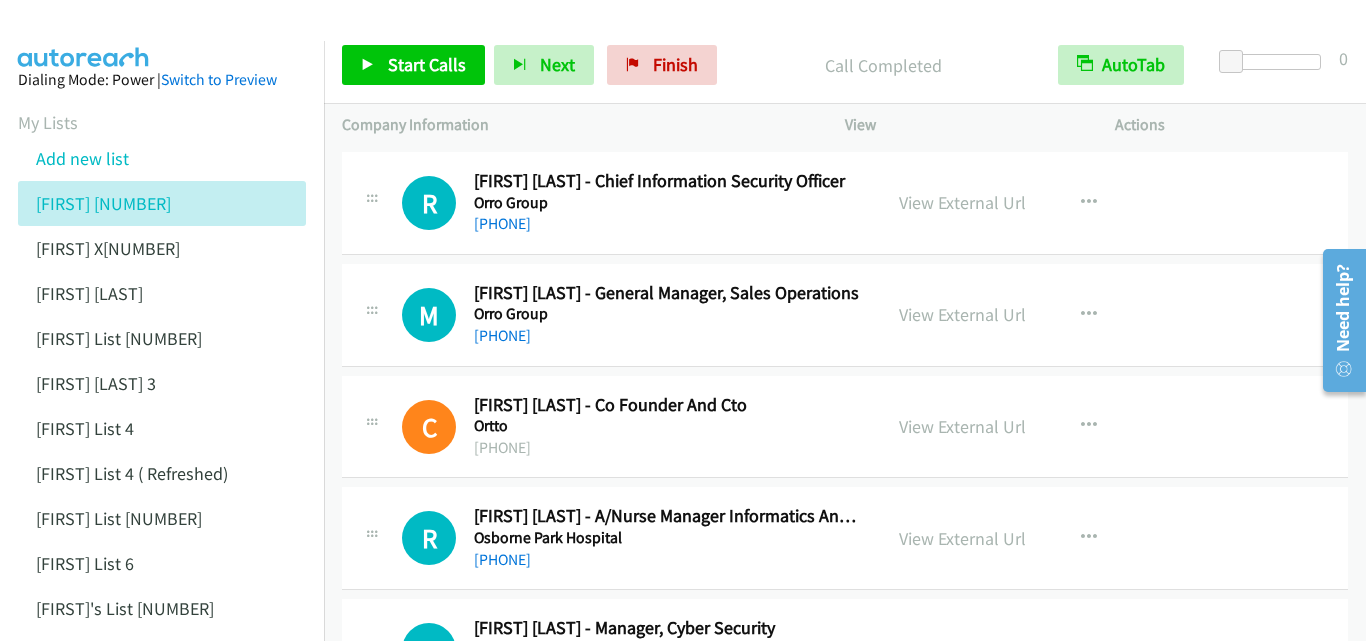 scroll, scrollTop: 4600, scrollLeft: 0, axis: vertical 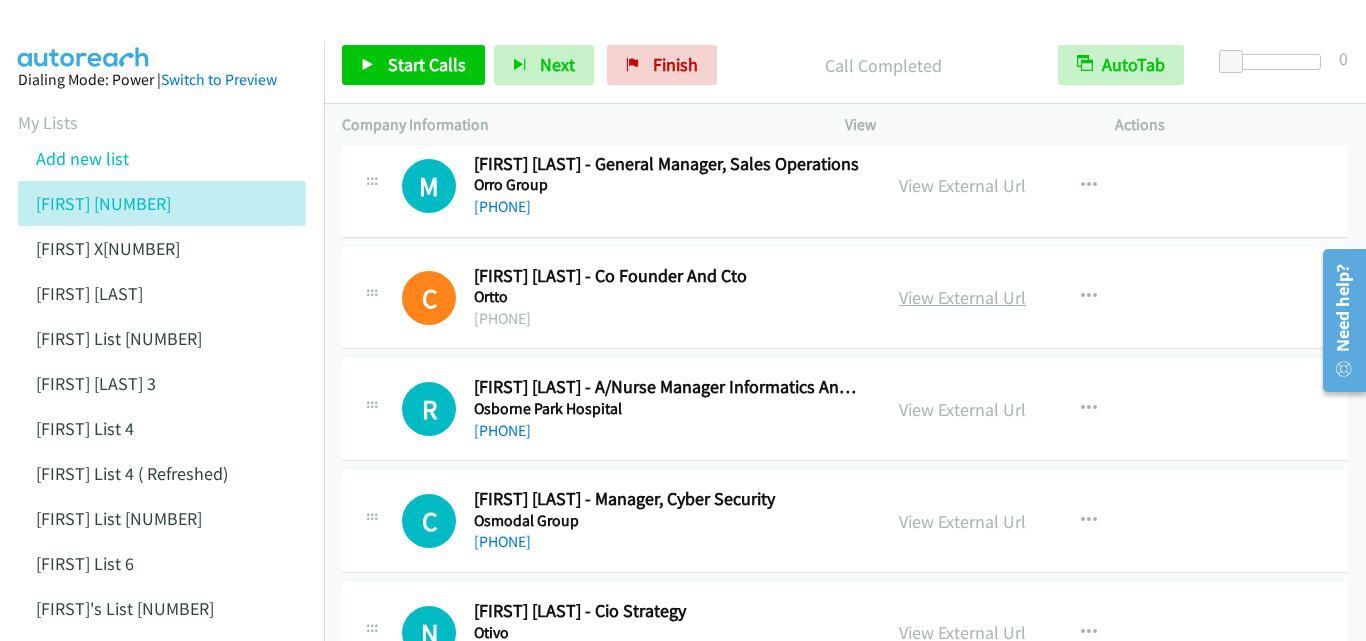 click on "View External Url" at bounding box center [962, 297] 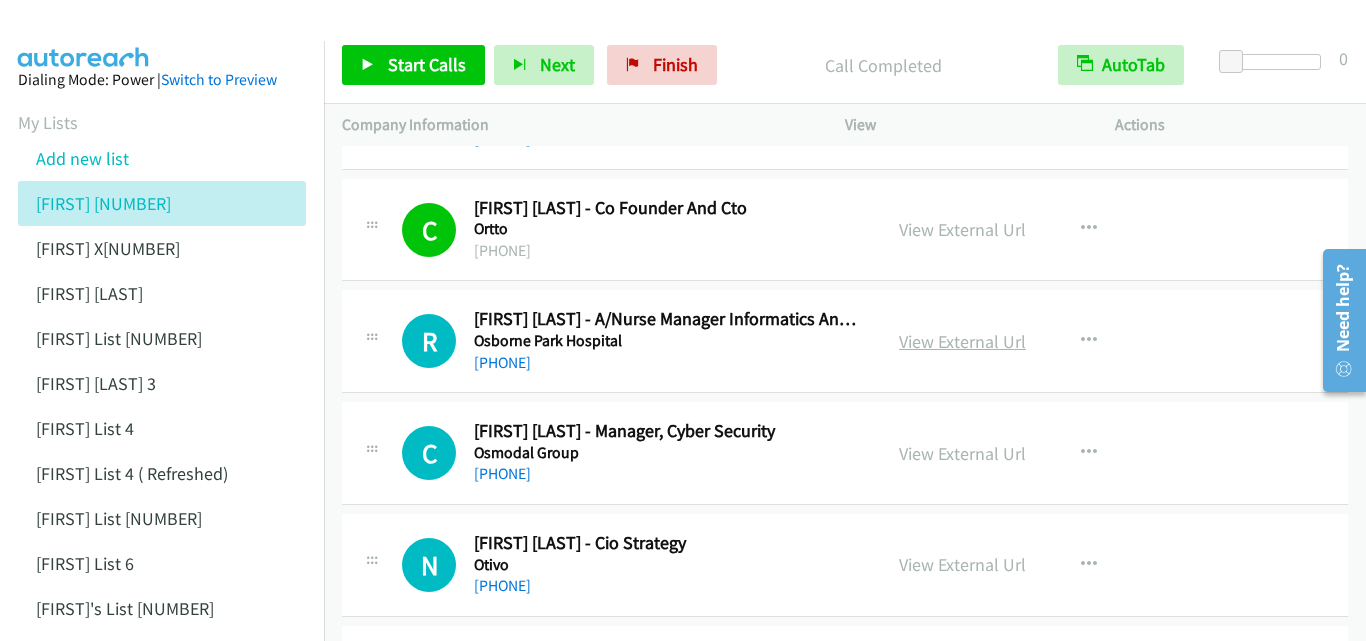 scroll, scrollTop: 4700, scrollLeft: 0, axis: vertical 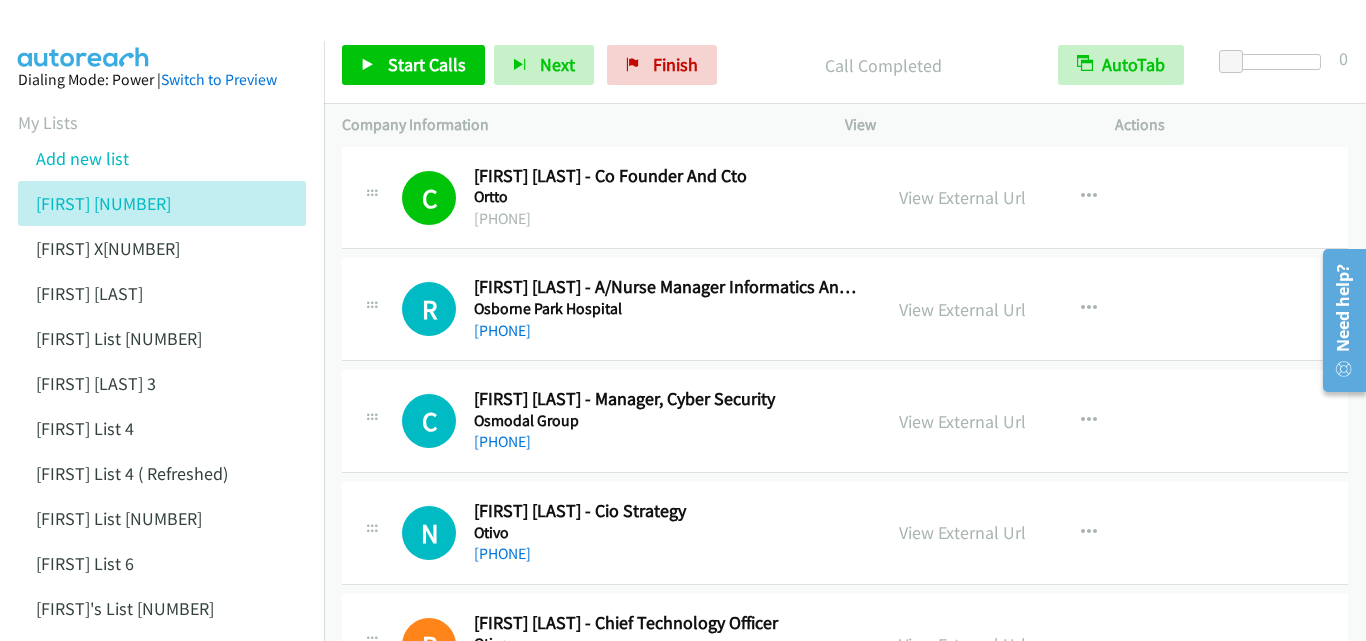 click on "View External Url" at bounding box center (962, 421) 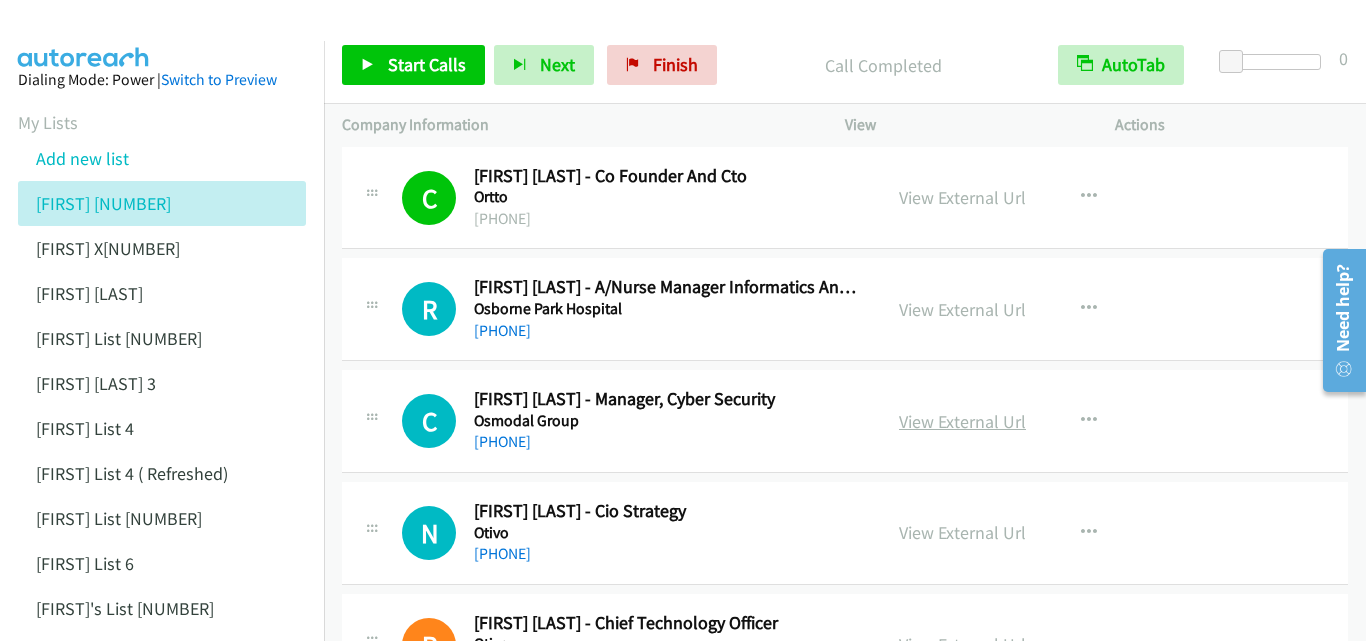 click on "View External Url" at bounding box center [962, 421] 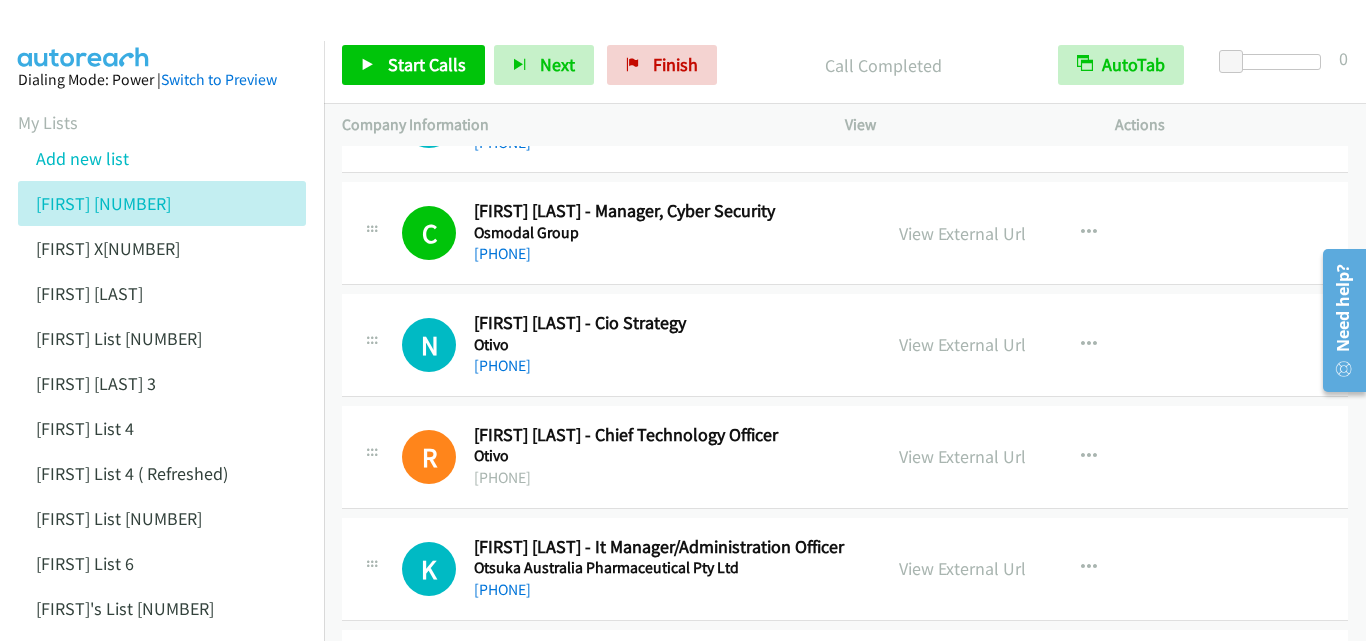 scroll, scrollTop: 4900, scrollLeft: 0, axis: vertical 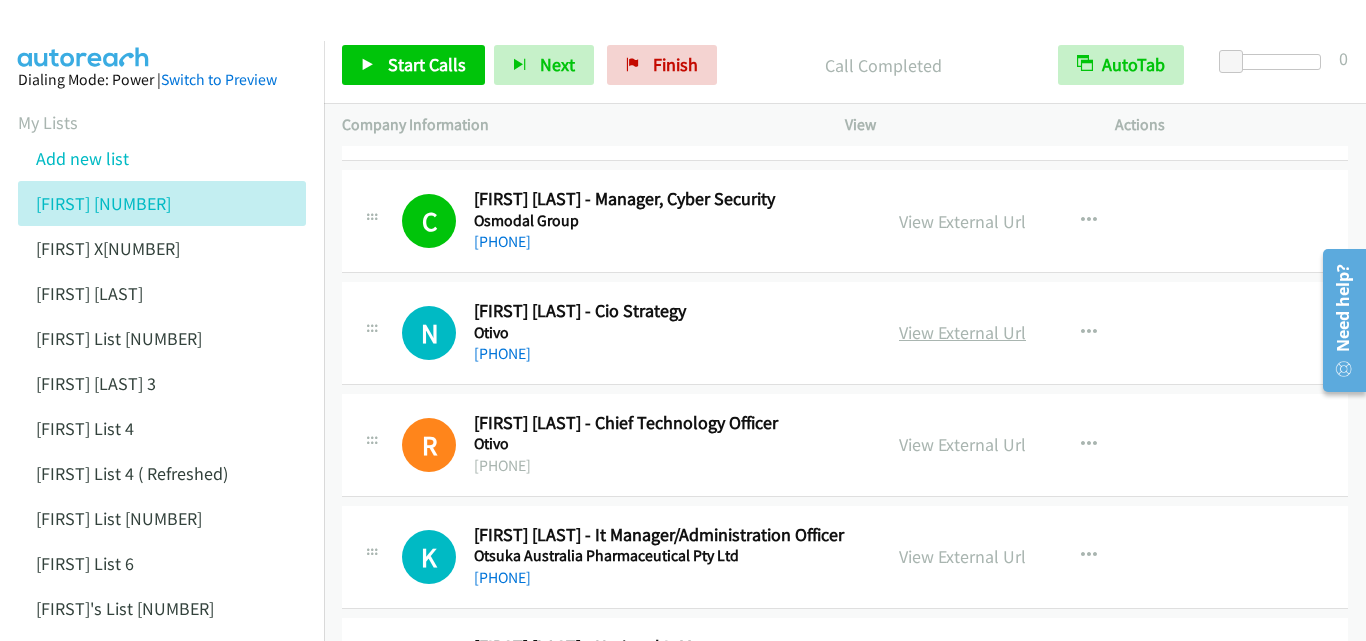 click on "View External Url" at bounding box center [962, 332] 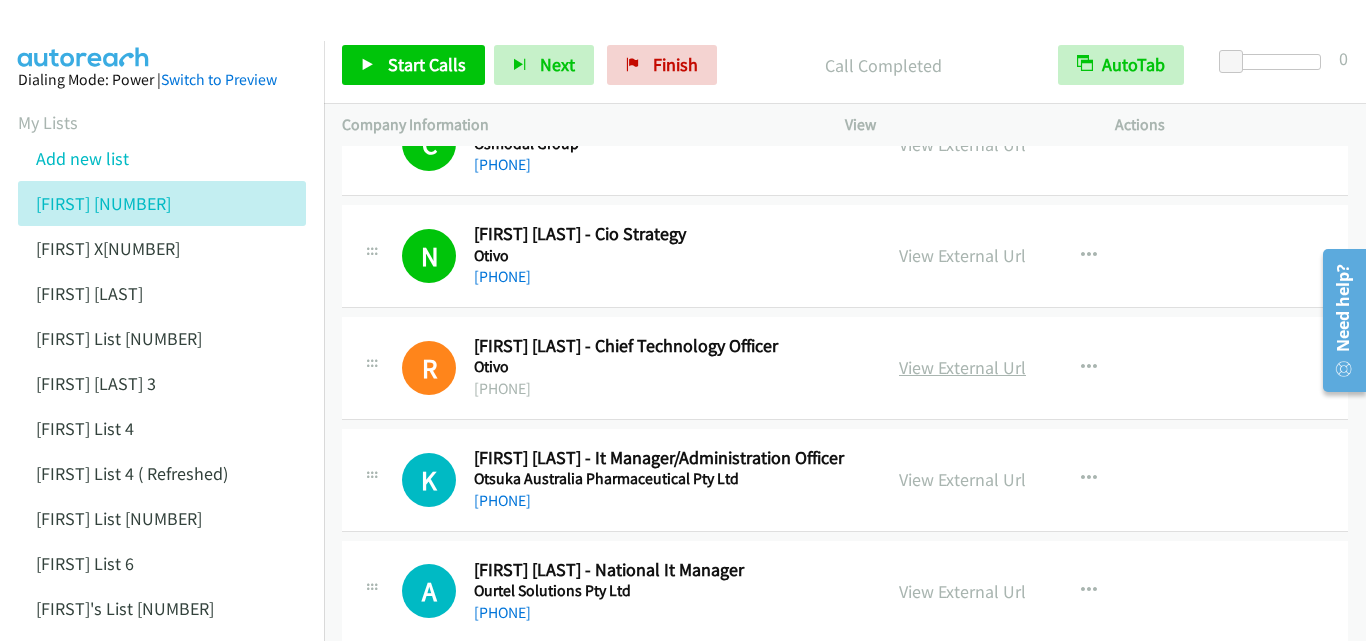 scroll, scrollTop: 5000, scrollLeft: 0, axis: vertical 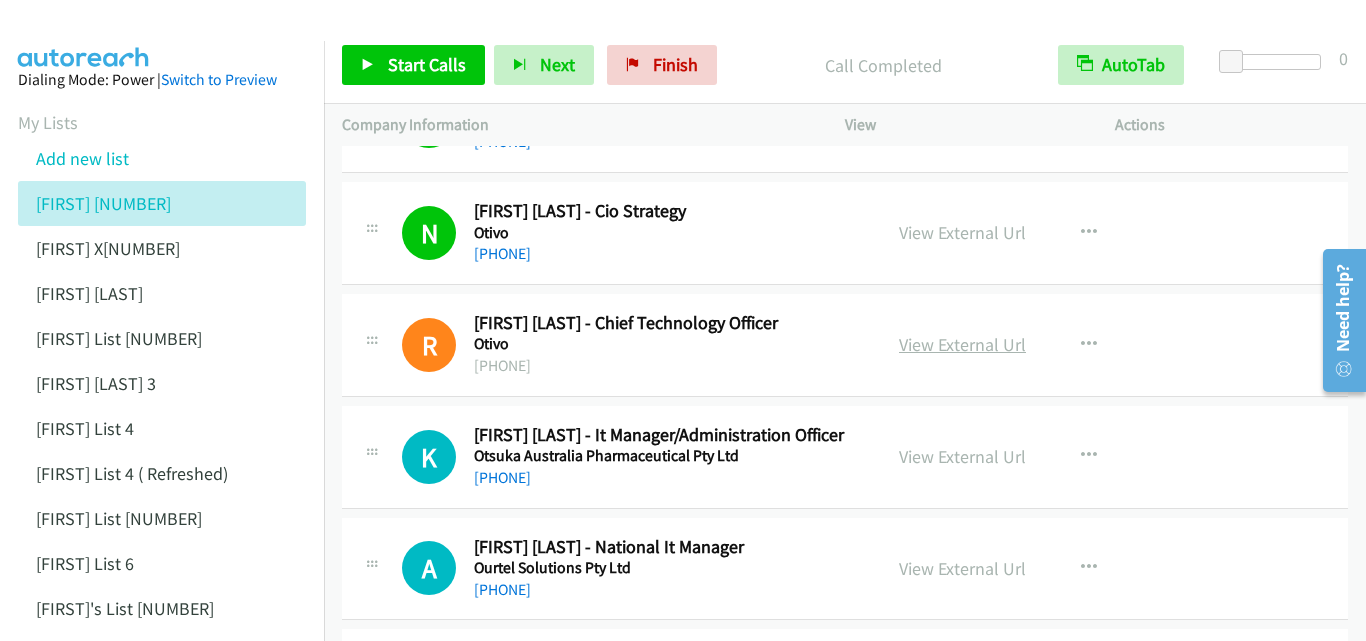 click on "View External Url" at bounding box center [962, 344] 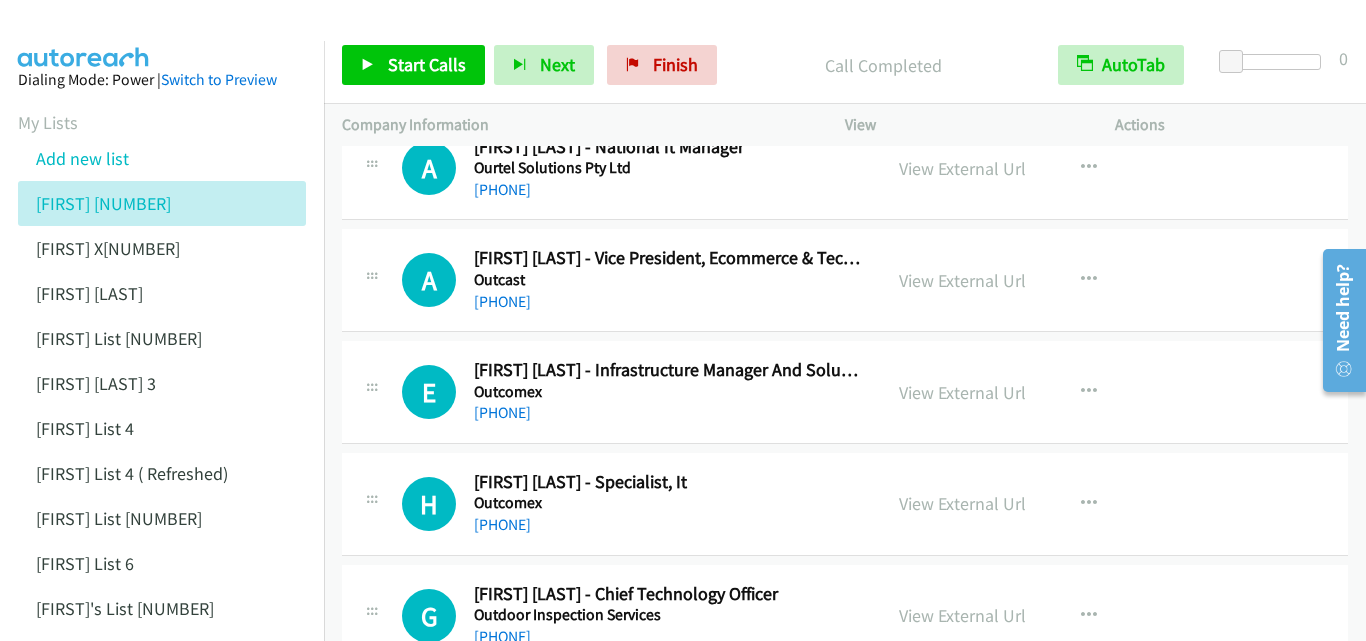 scroll, scrollTop: 5500, scrollLeft: 0, axis: vertical 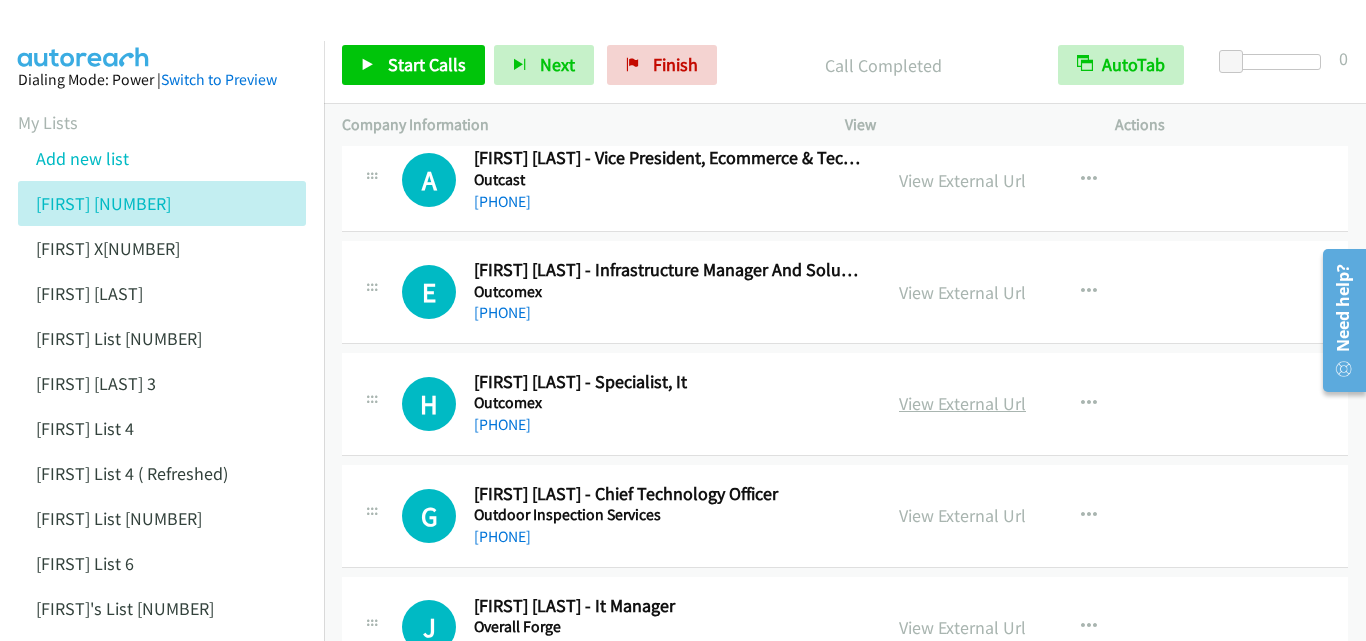 click on "View External Url" at bounding box center [962, 403] 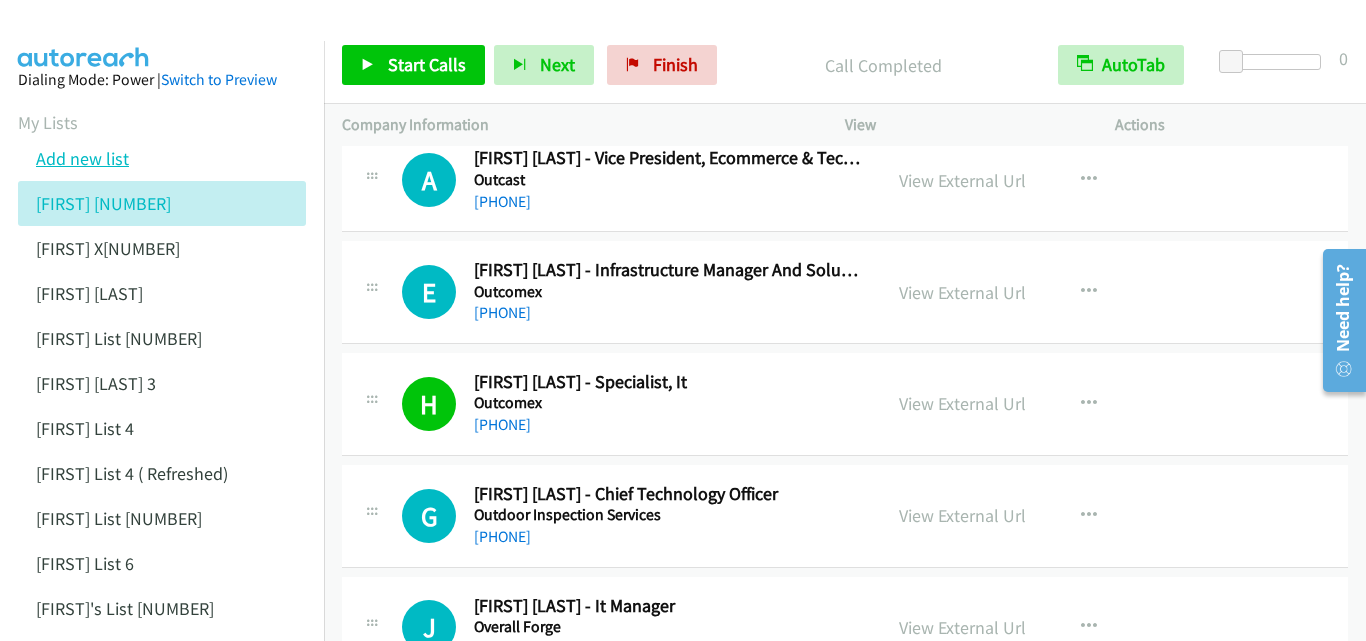 click on "Add new list" at bounding box center [82, 158] 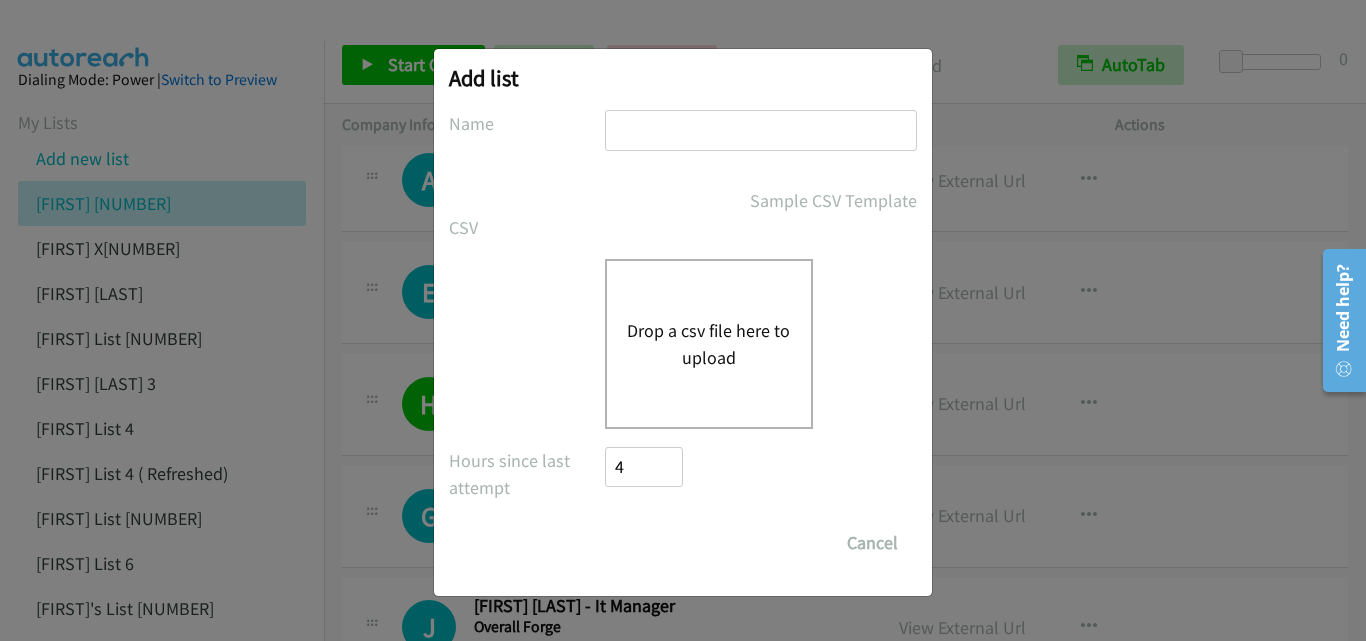 click at bounding box center [761, 130] 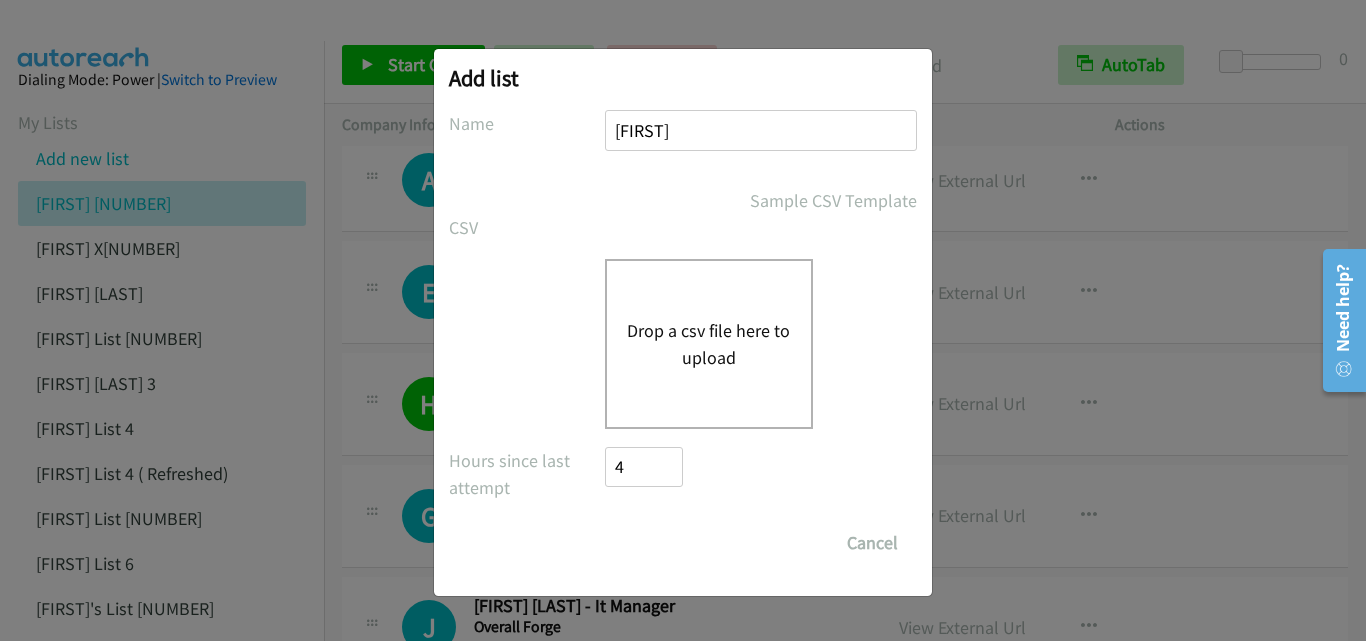 type on "jaime" 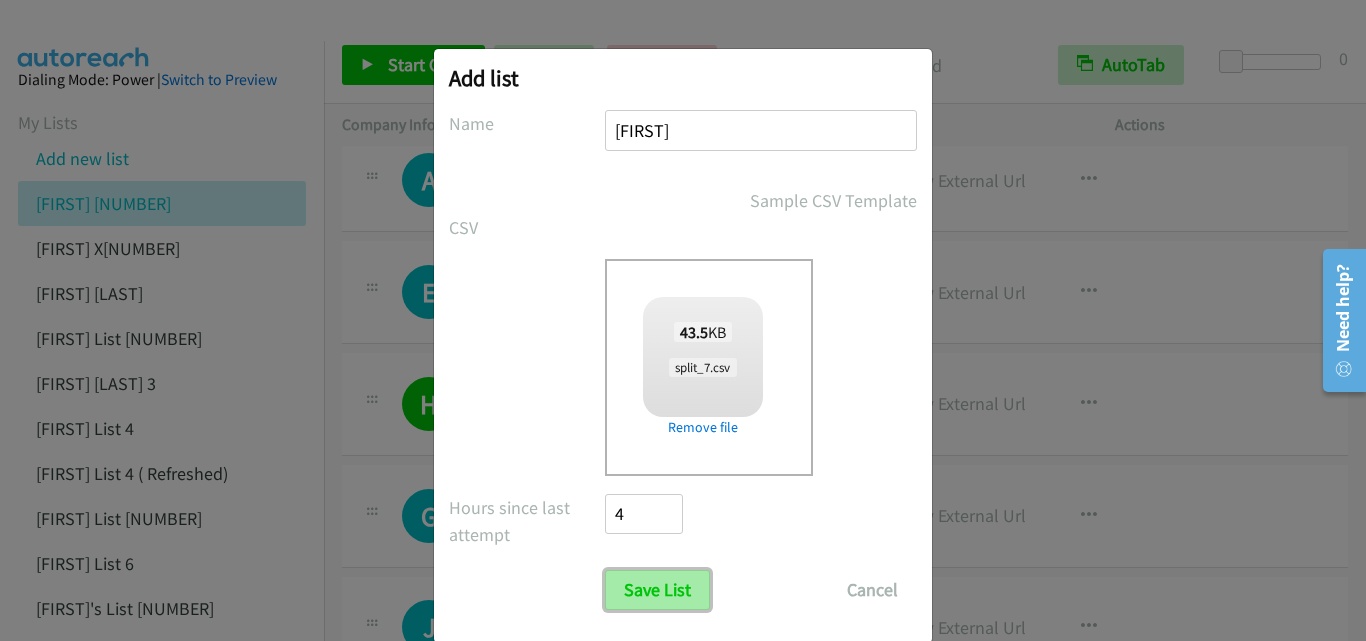 click on "Save List" at bounding box center [657, 590] 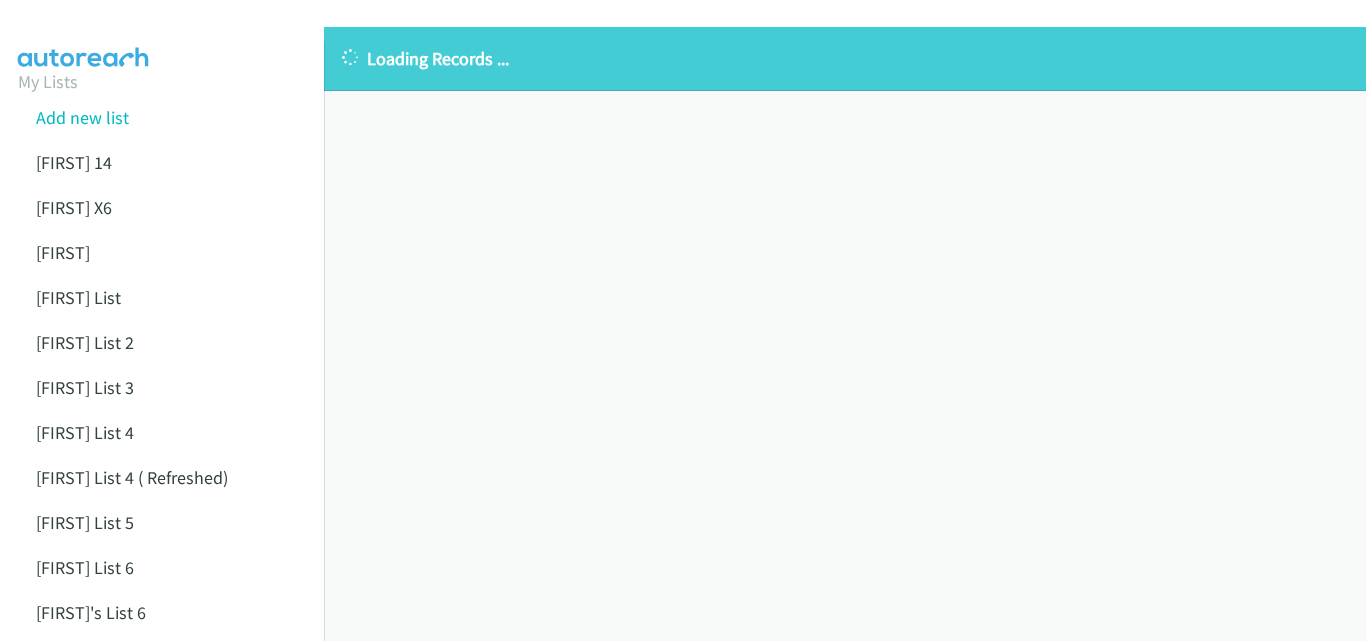 scroll, scrollTop: 0, scrollLeft: 0, axis: both 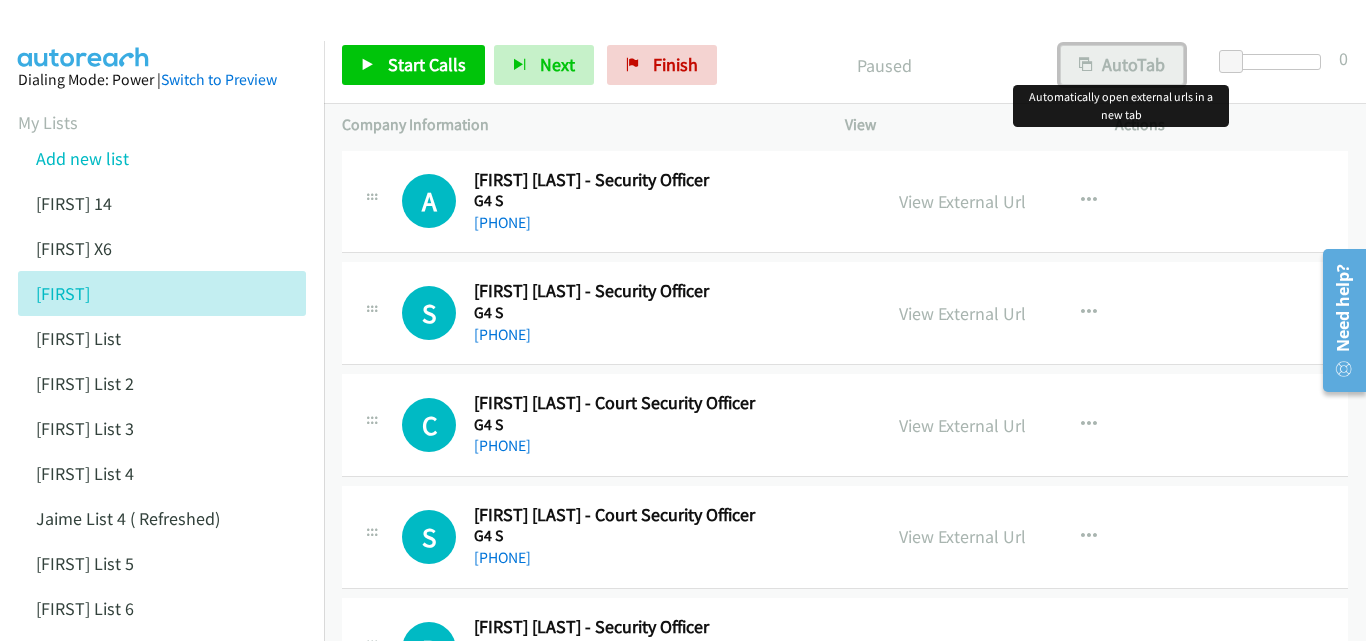 click on "AutoTab" at bounding box center (1122, 65) 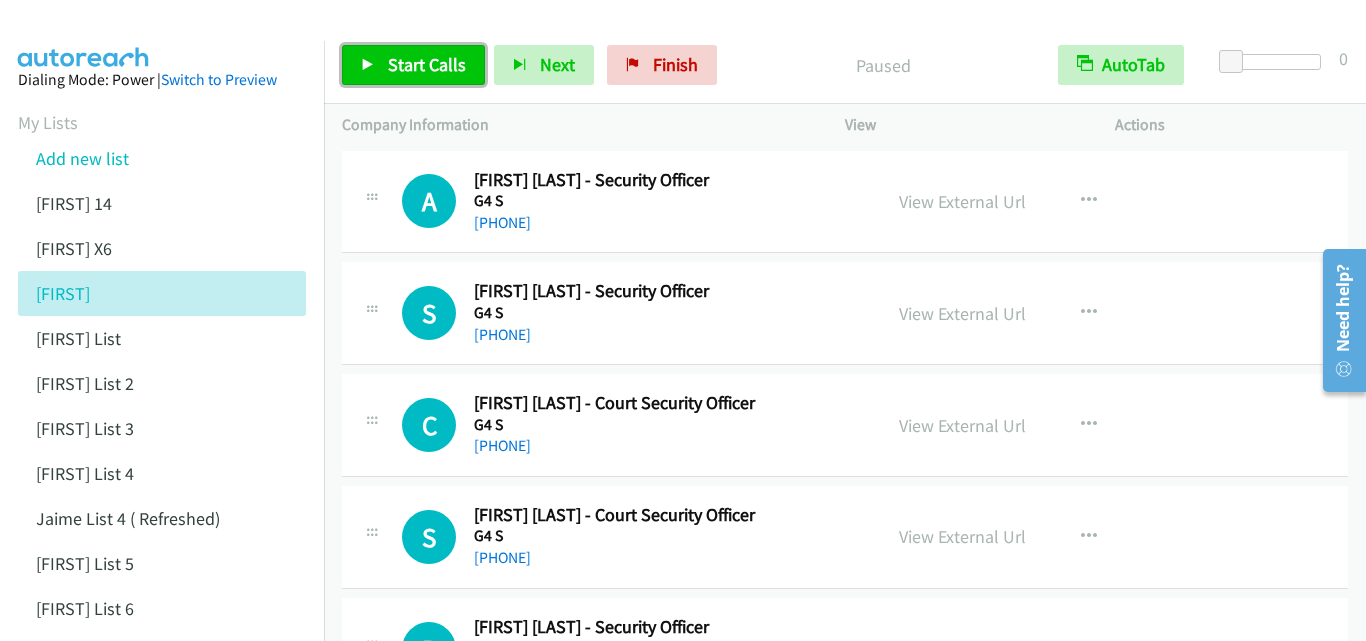 click on "Start Calls" at bounding box center [427, 64] 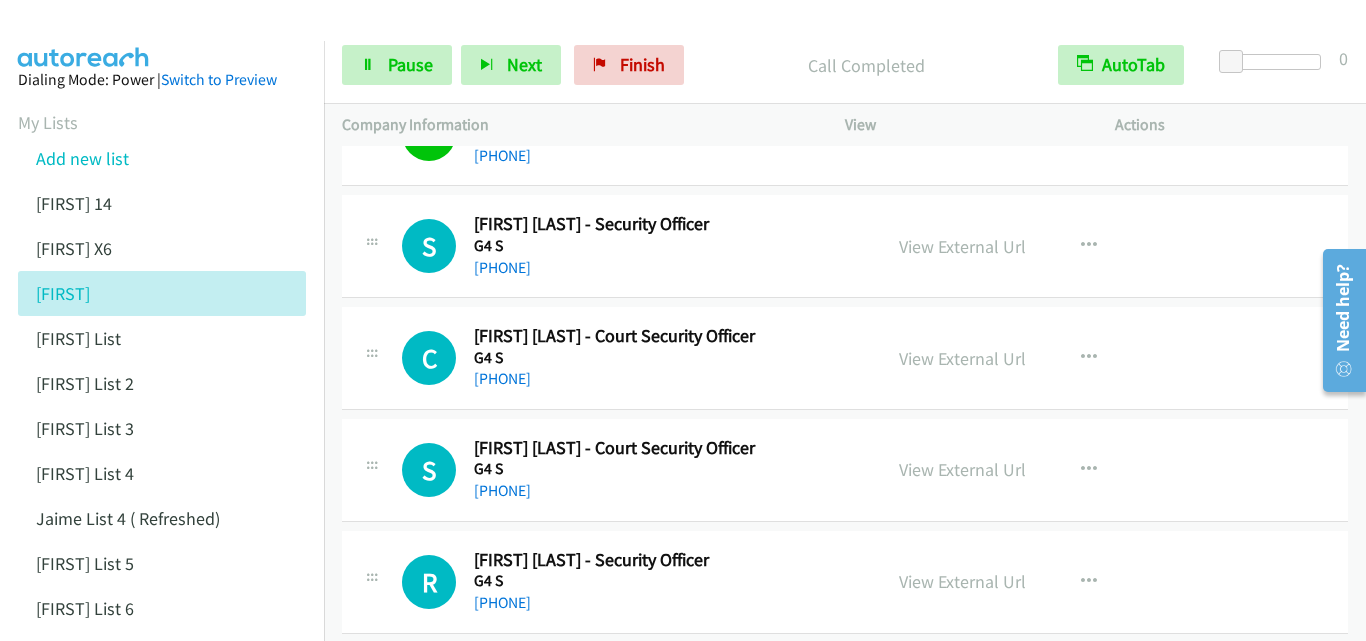 scroll, scrollTop: 100, scrollLeft: 0, axis: vertical 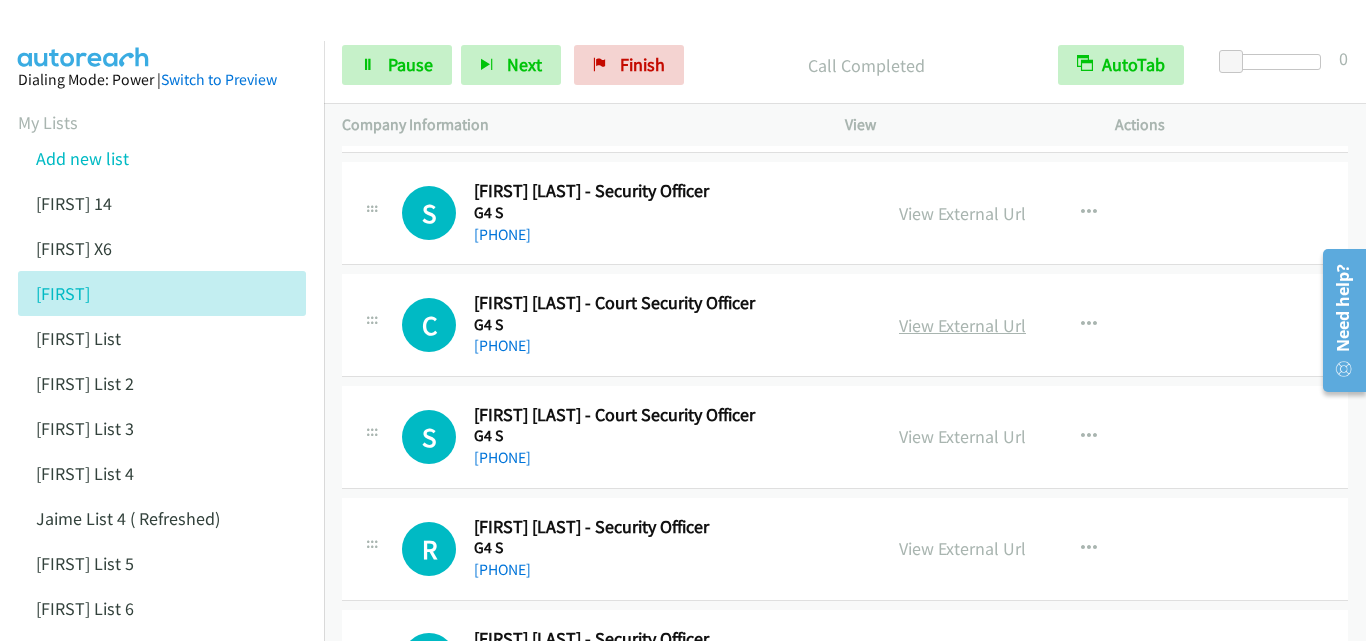 click on "View External Url" at bounding box center [962, 325] 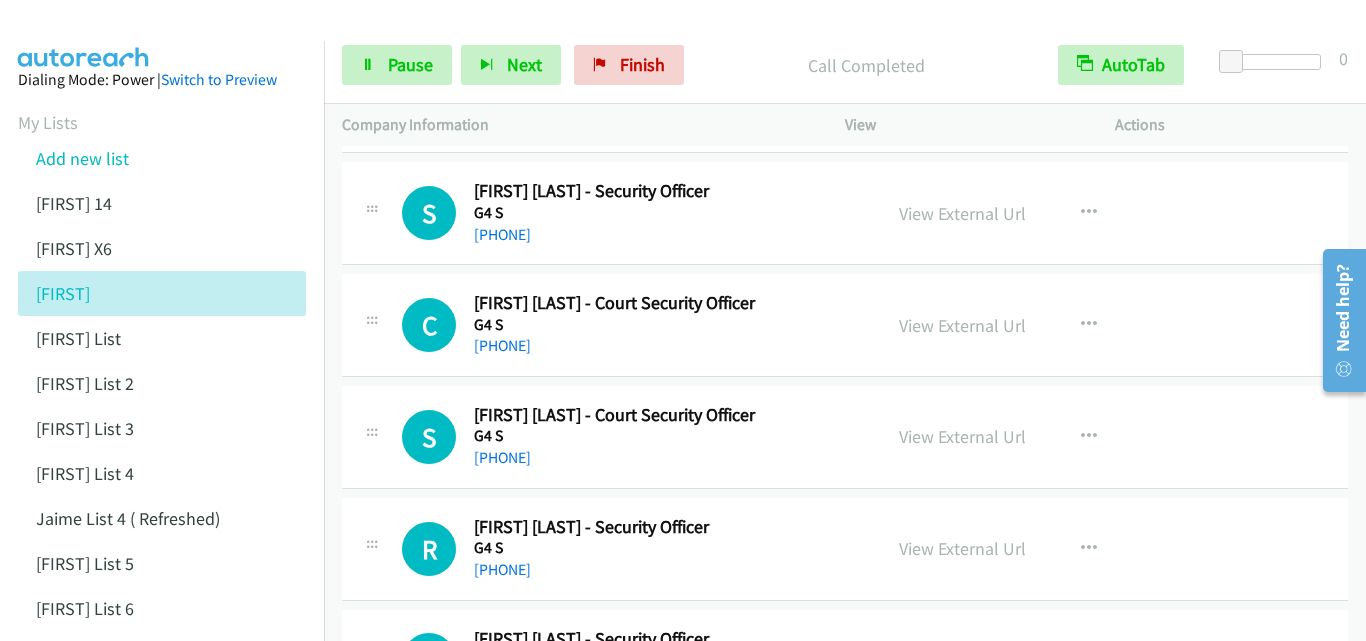 scroll, scrollTop: 200, scrollLeft: 0, axis: vertical 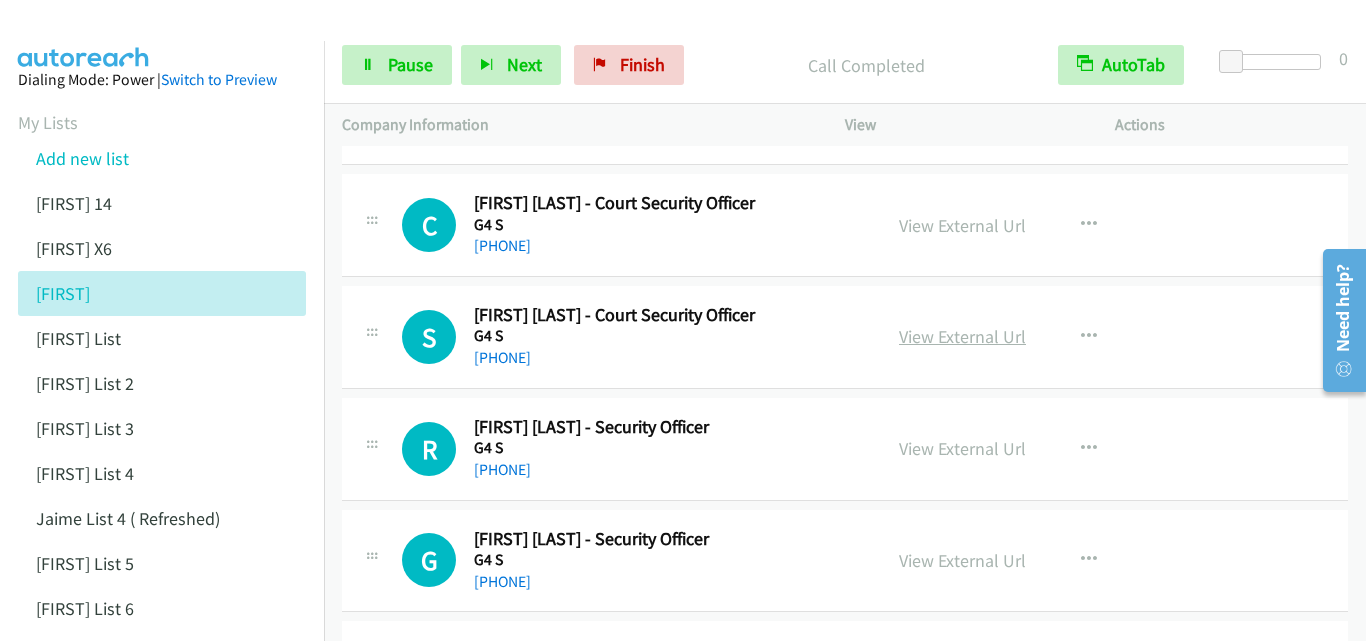 click on "View External Url" at bounding box center (962, 336) 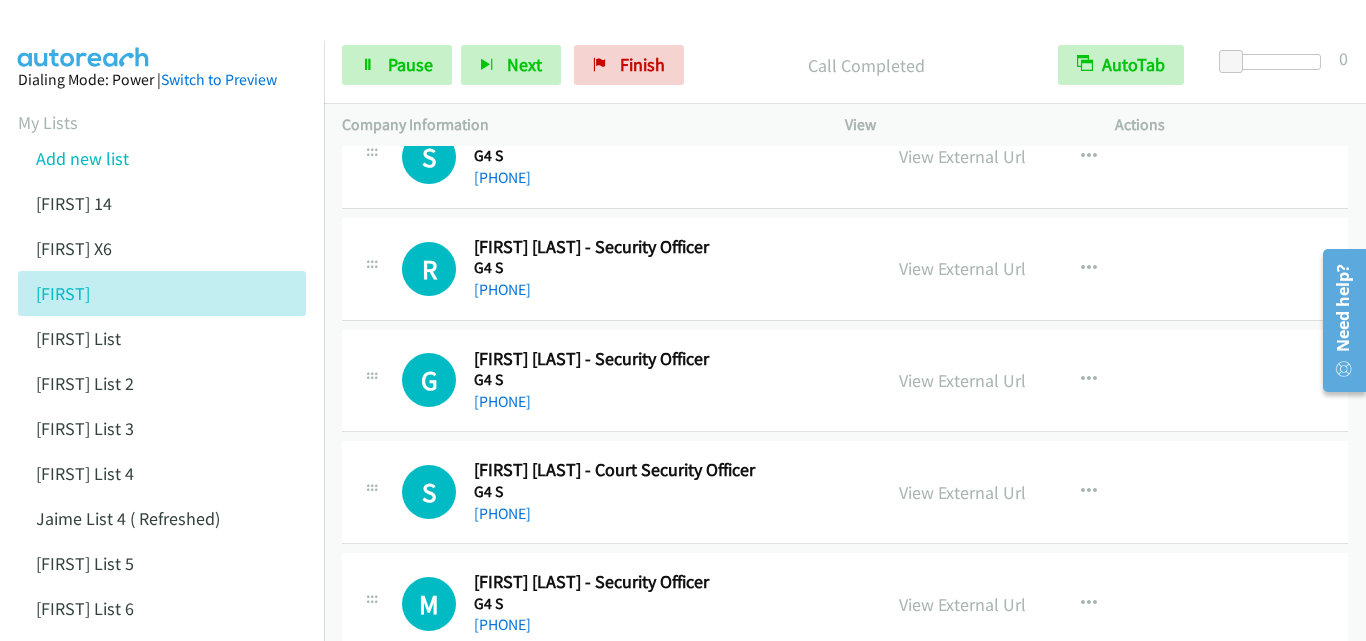scroll, scrollTop: 400, scrollLeft: 0, axis: vertical 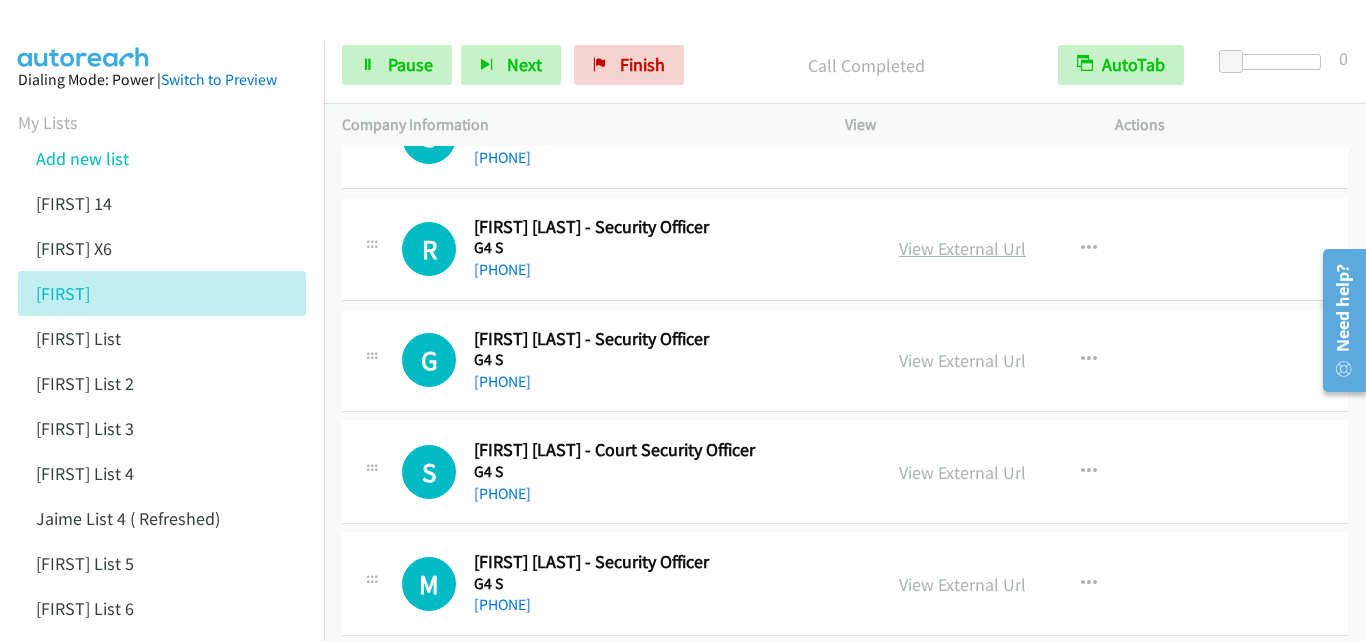 click on "View External Url" at bounding box center [962, 248] 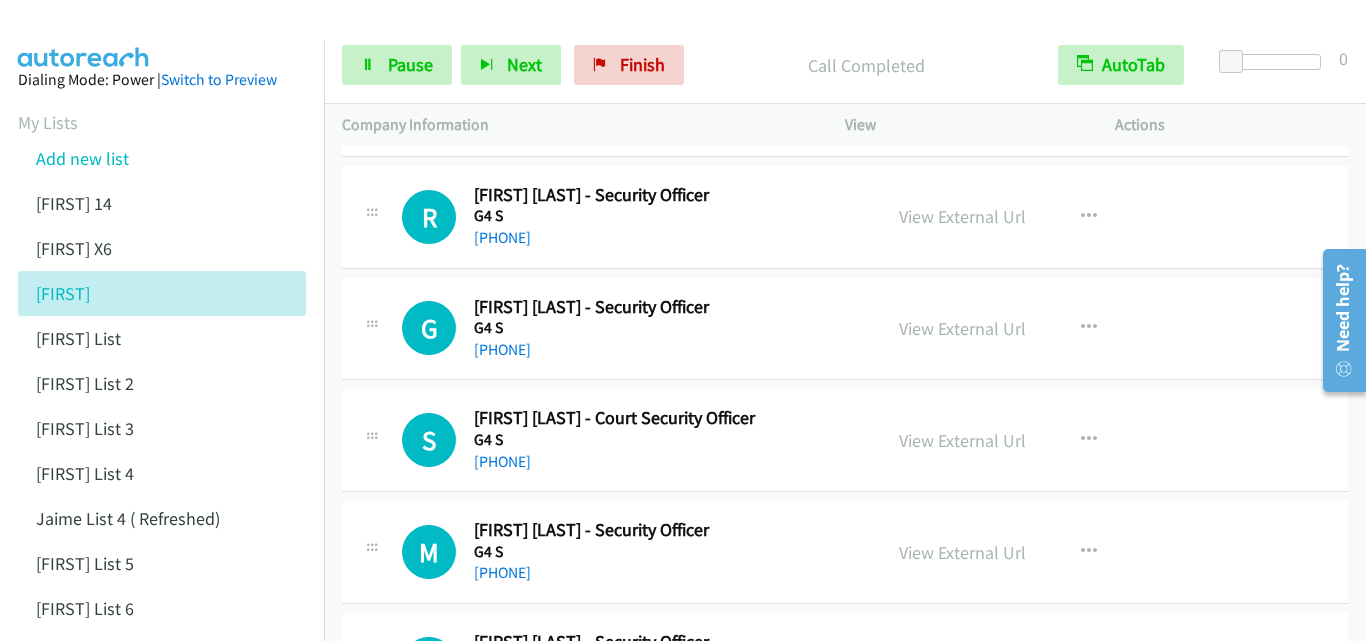 scroll, scrollTop: 400, scrollLeft: 0, axis: vertical 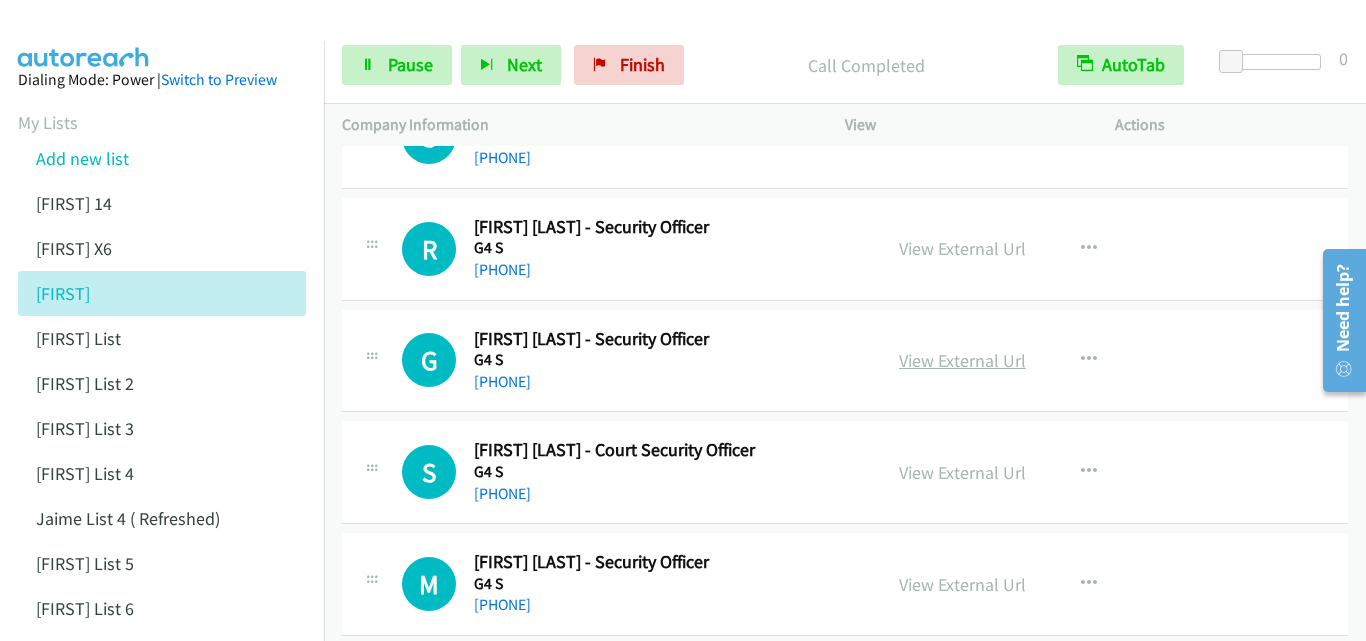 click on "View External Url" at bounding box center [962, 360] 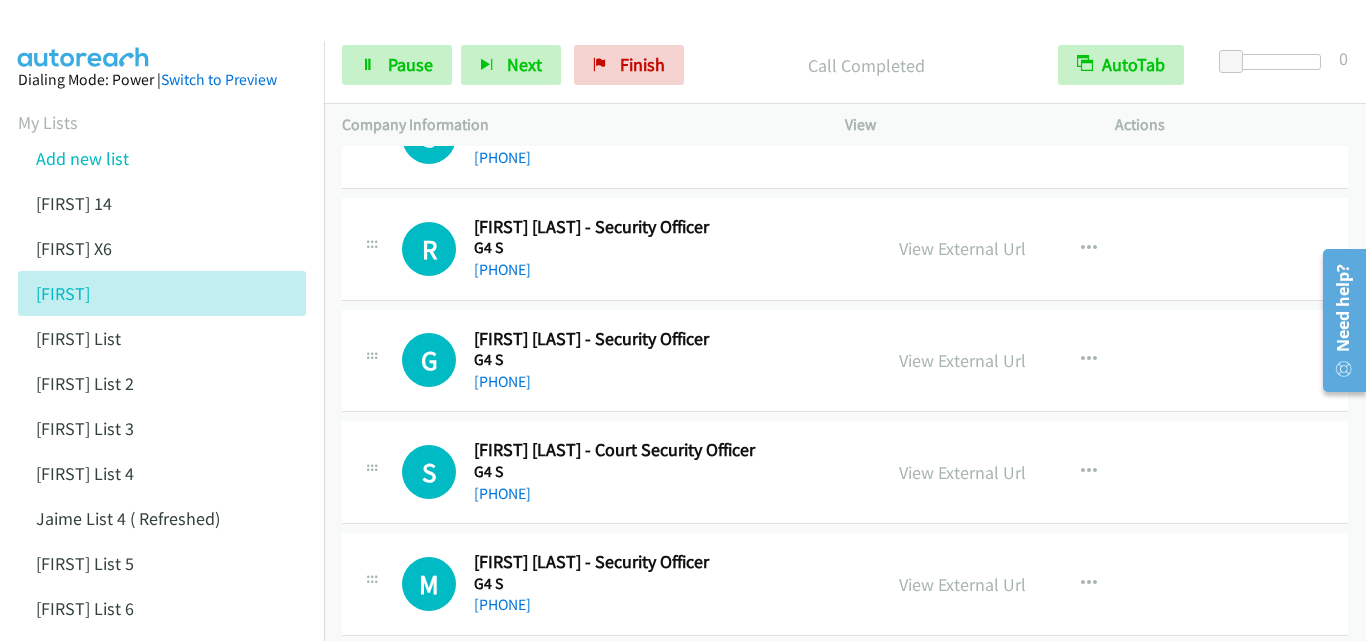 scroll, scrollTop: 500, scrollLeft: 0, axis: vertical 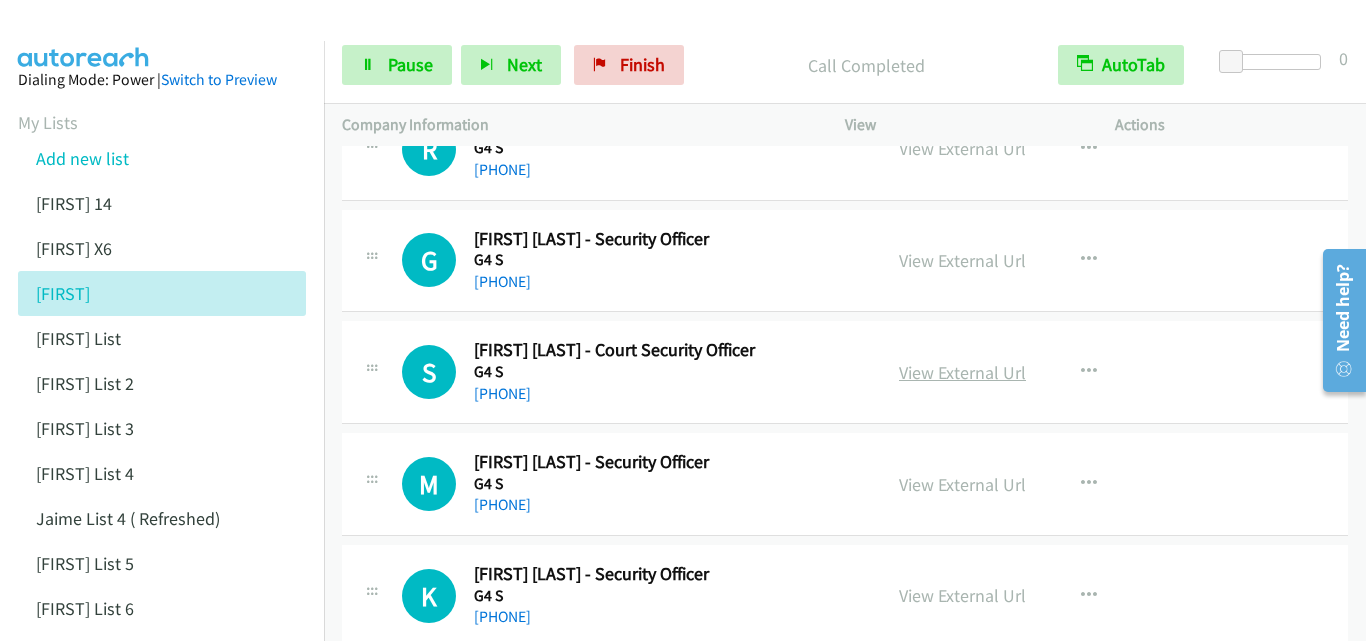 click on "View External Url" at bounding box center (962, 372) 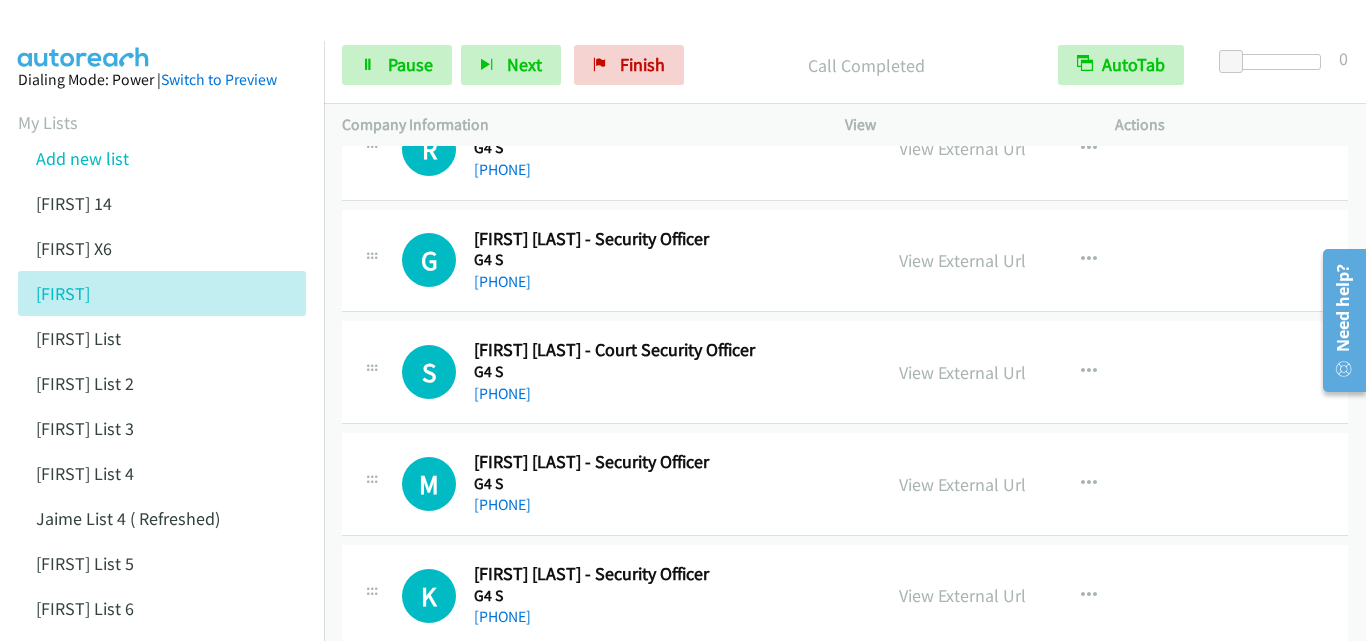 scroll, scrollTop: 600, scrollLeft: 0, axis: vertical 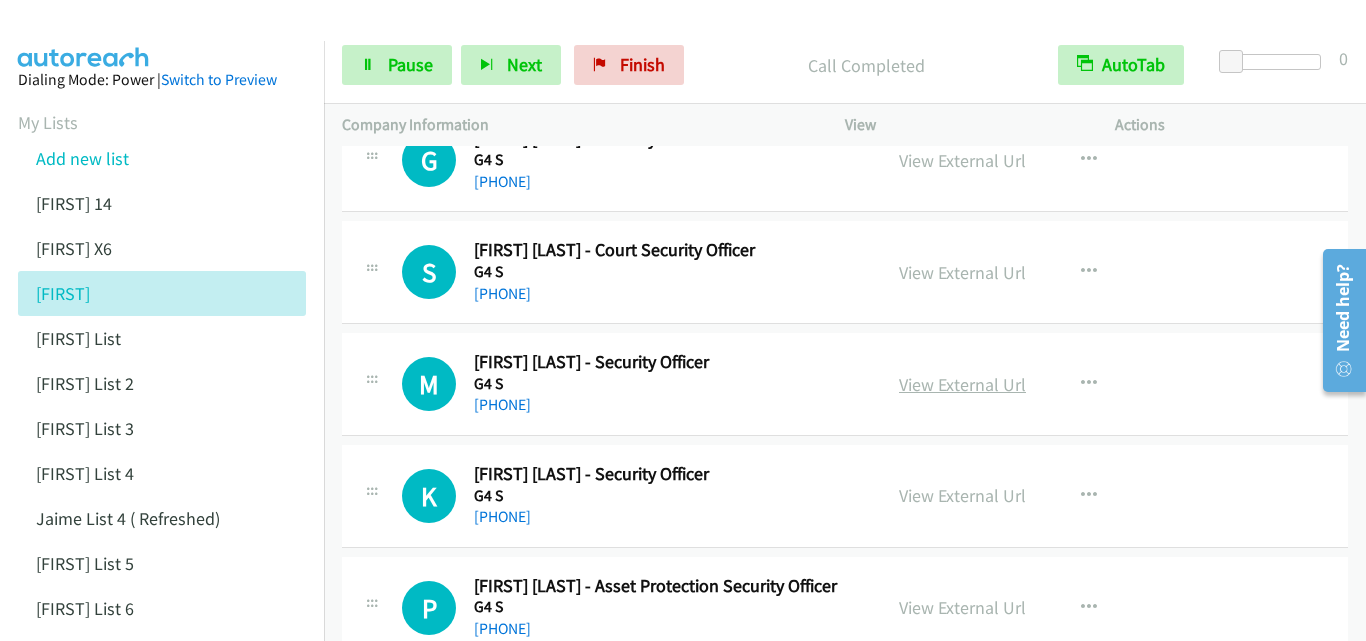 click on "View External Url" at bounding box center (962, 384) 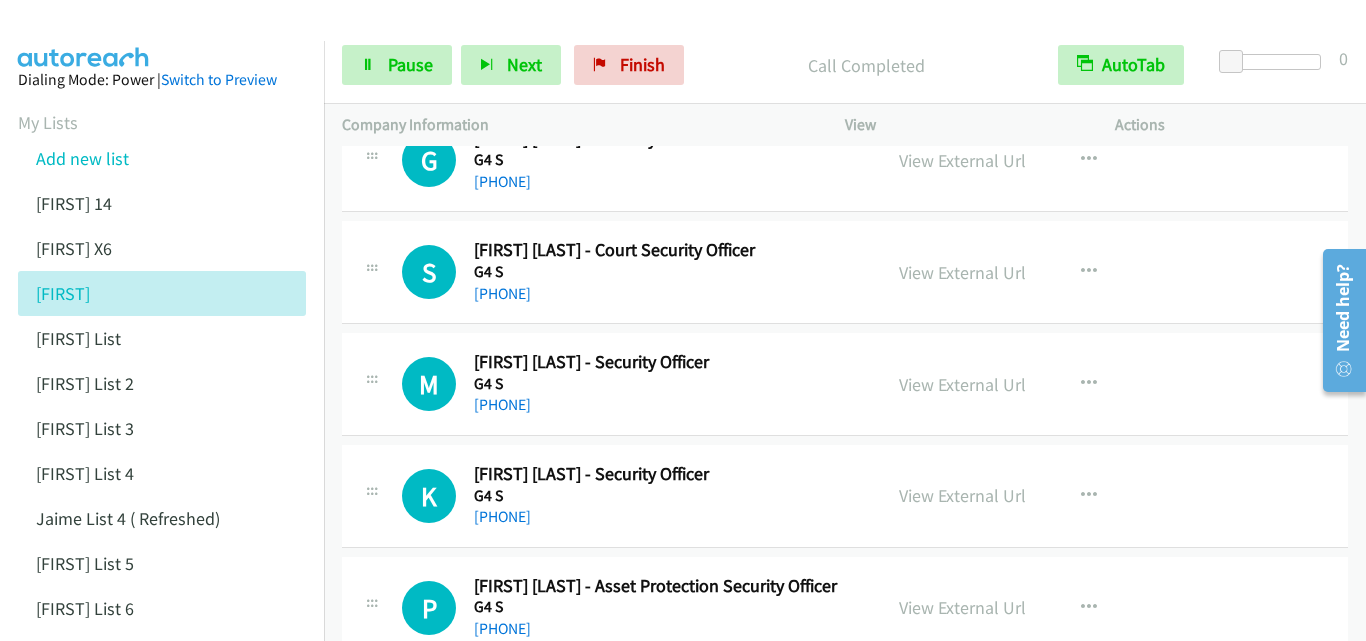 scroll, scrollTop: 700, scrollLeft: 0, axis: vertical 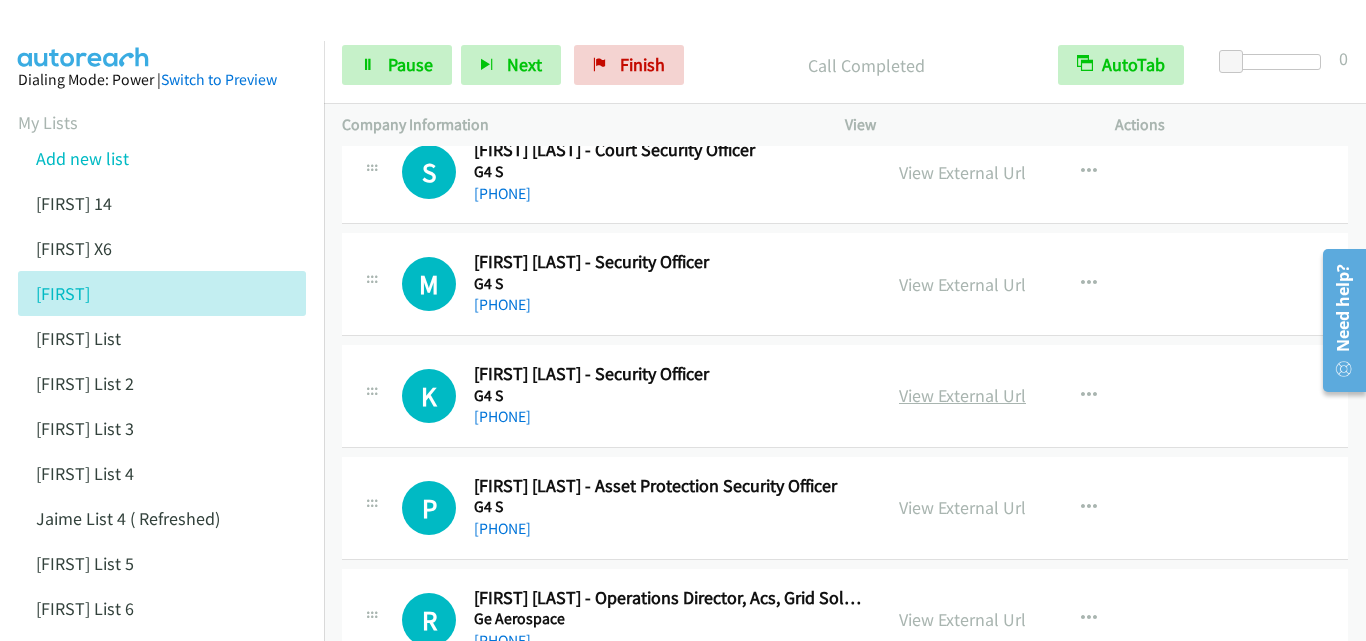 click on "View External Url" at bounding box center [962, 395] 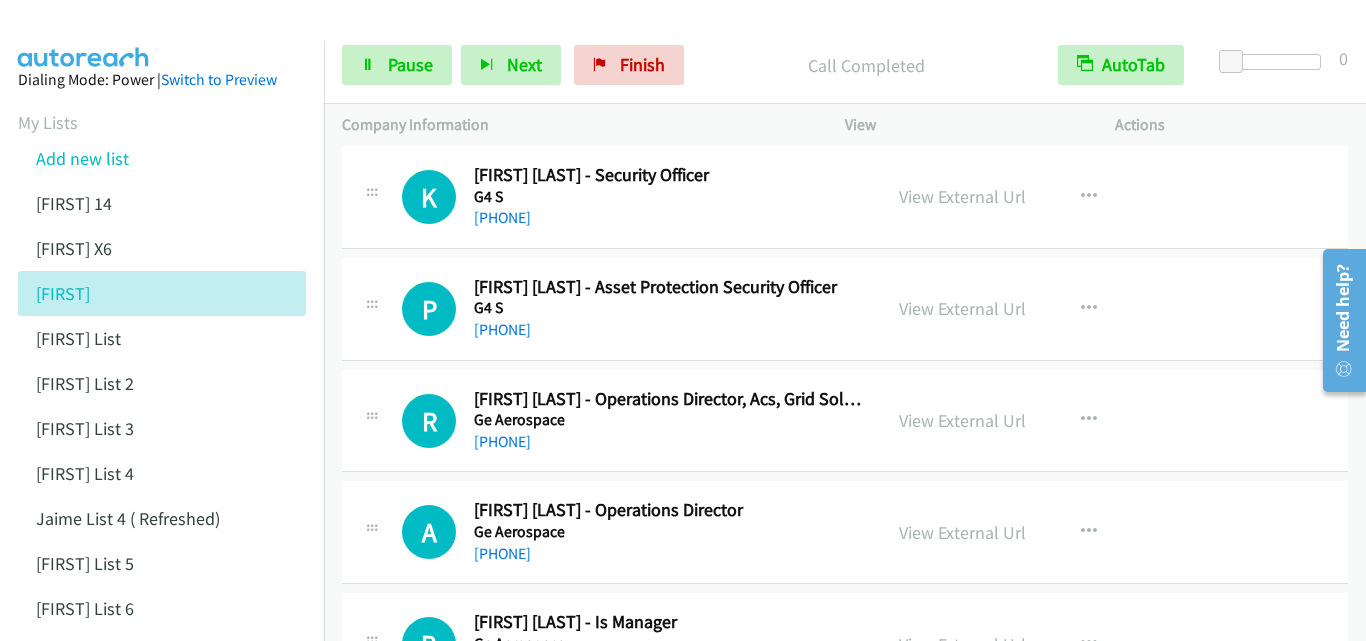 scroll, scrollTop: 900, scrollLeft: 0, axis: vertical 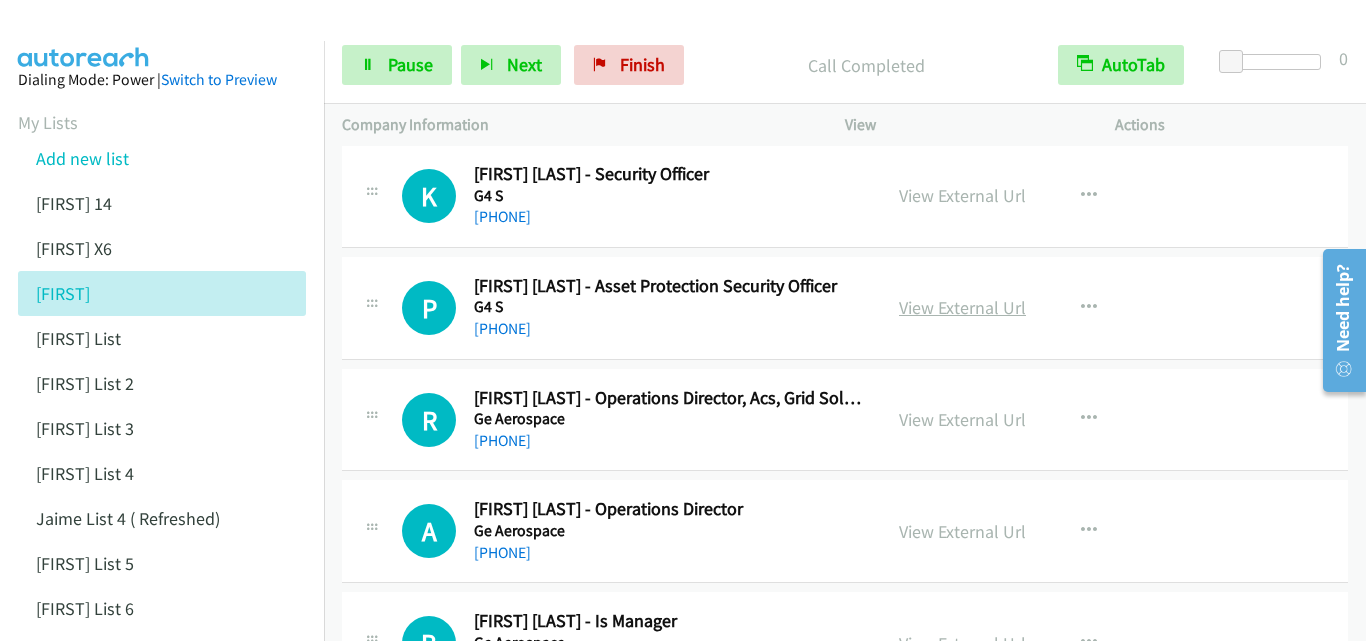 click on "View External Url" at bounding box center (962, 307) 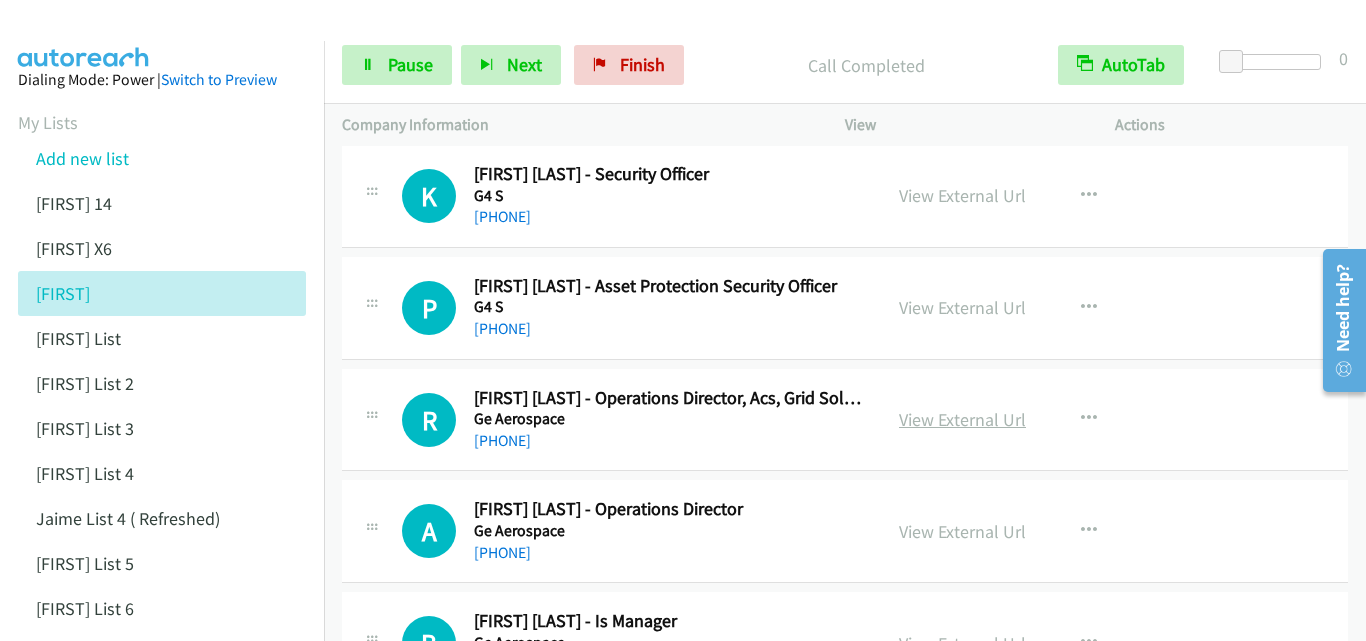click on "View External Url" at bounding box center [962, 419] 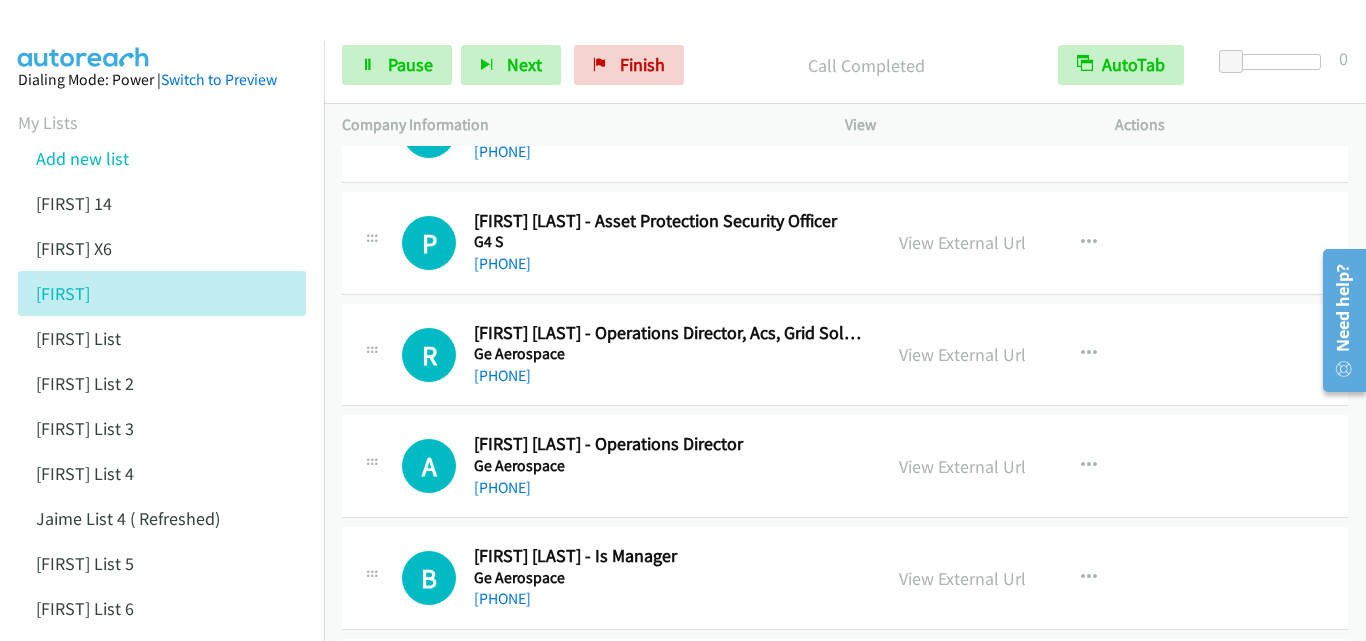 scroll, scrollTop: 1000, scrollLeft: 0, axis: vertical 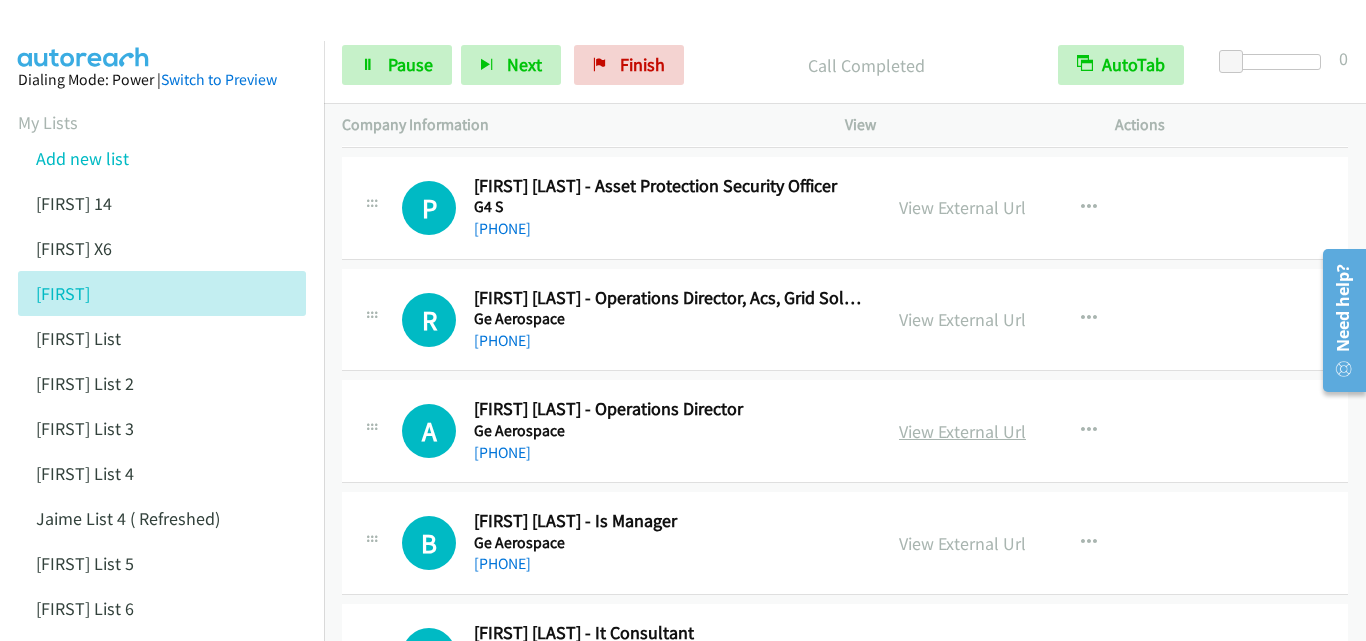 click on "View External Url" at bounding box center [962, 431] 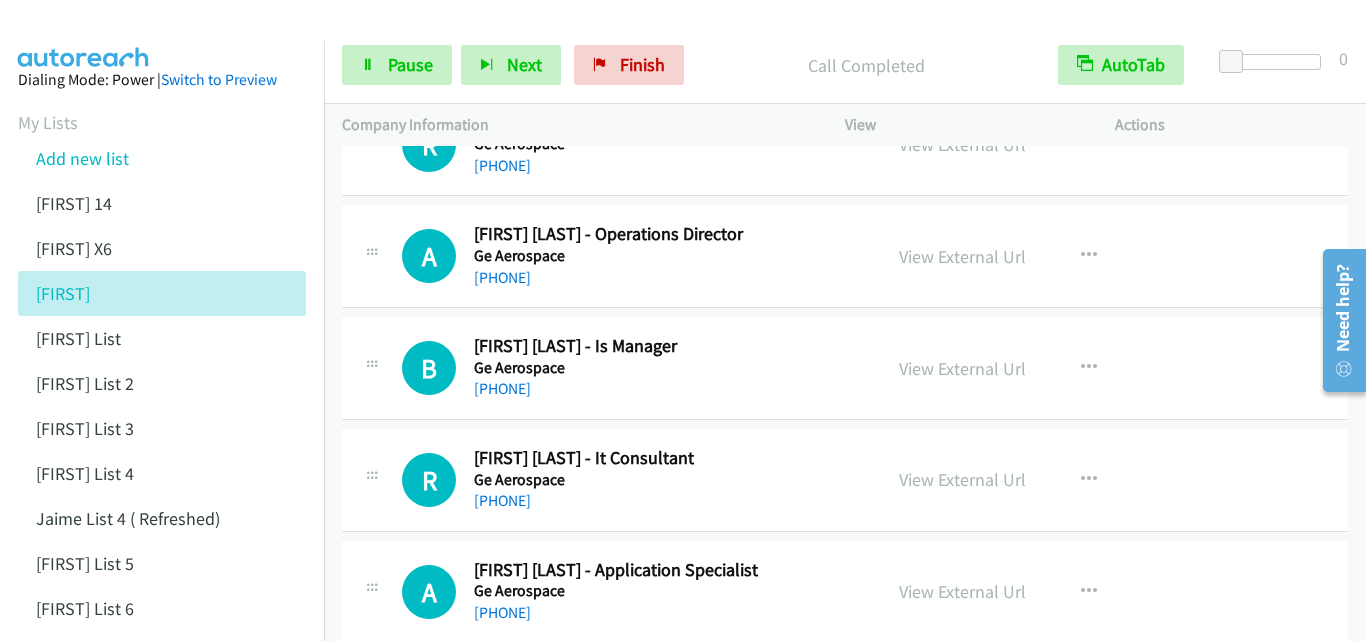 scroll, scrollTop: 1200, scrollLeft: 0, axis: vertical 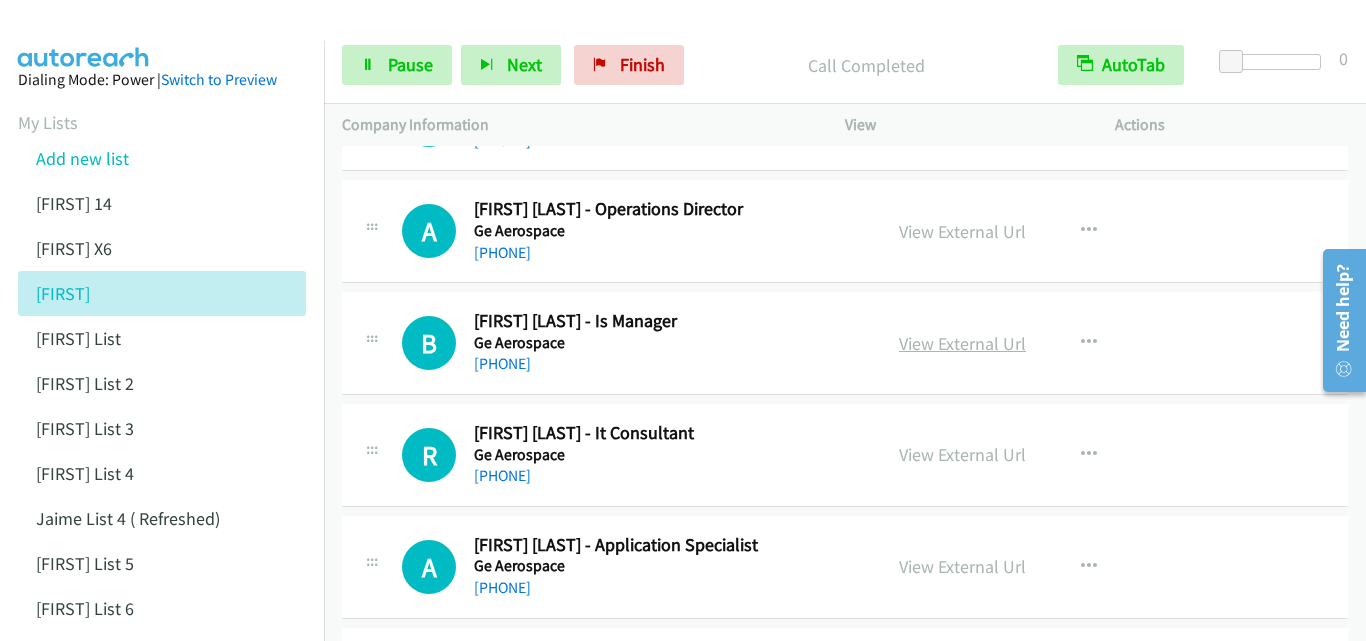 click on "View External Url" at bounding box center [962, 343] 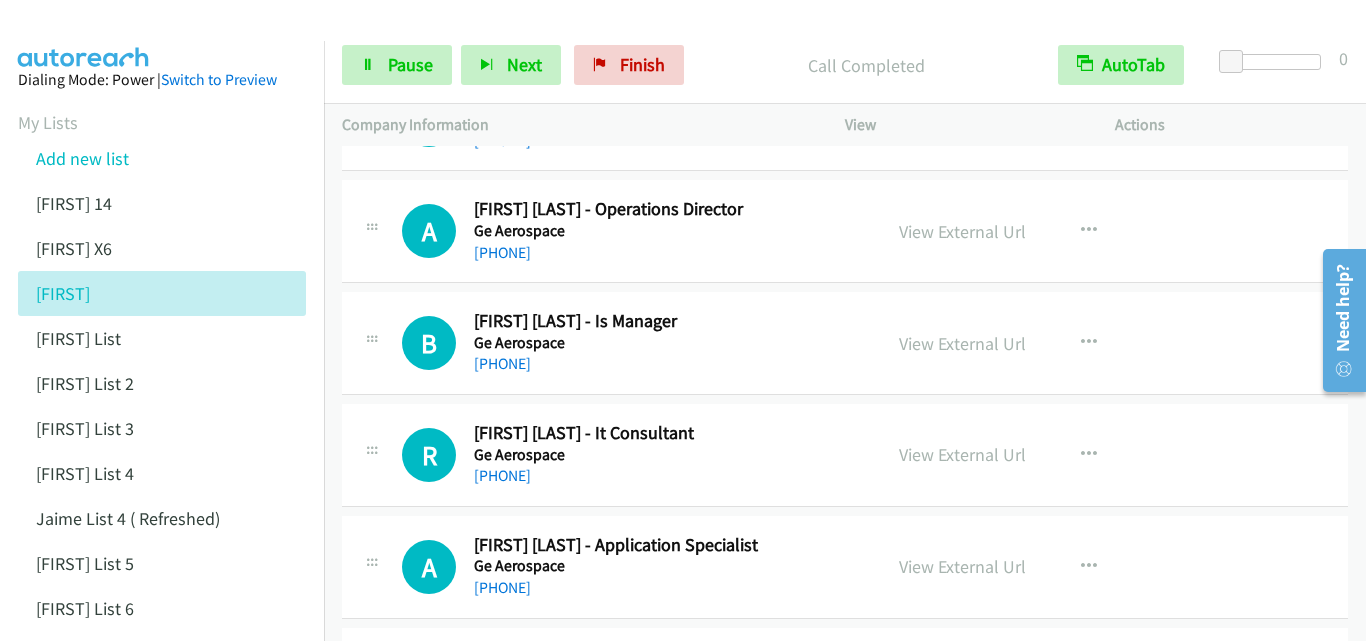 scroll, scrollTop: 1300, scrollLeft: 0, axis: vertical 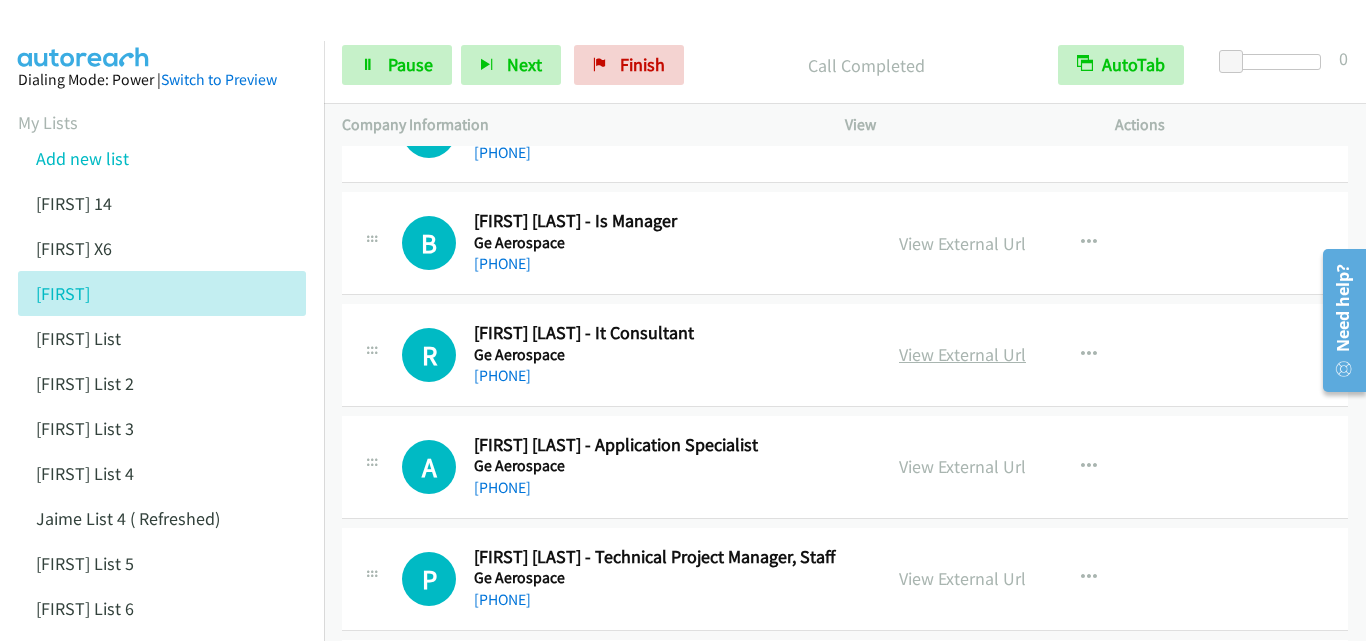 click on "View External Url" at bounding box center (962, 354) 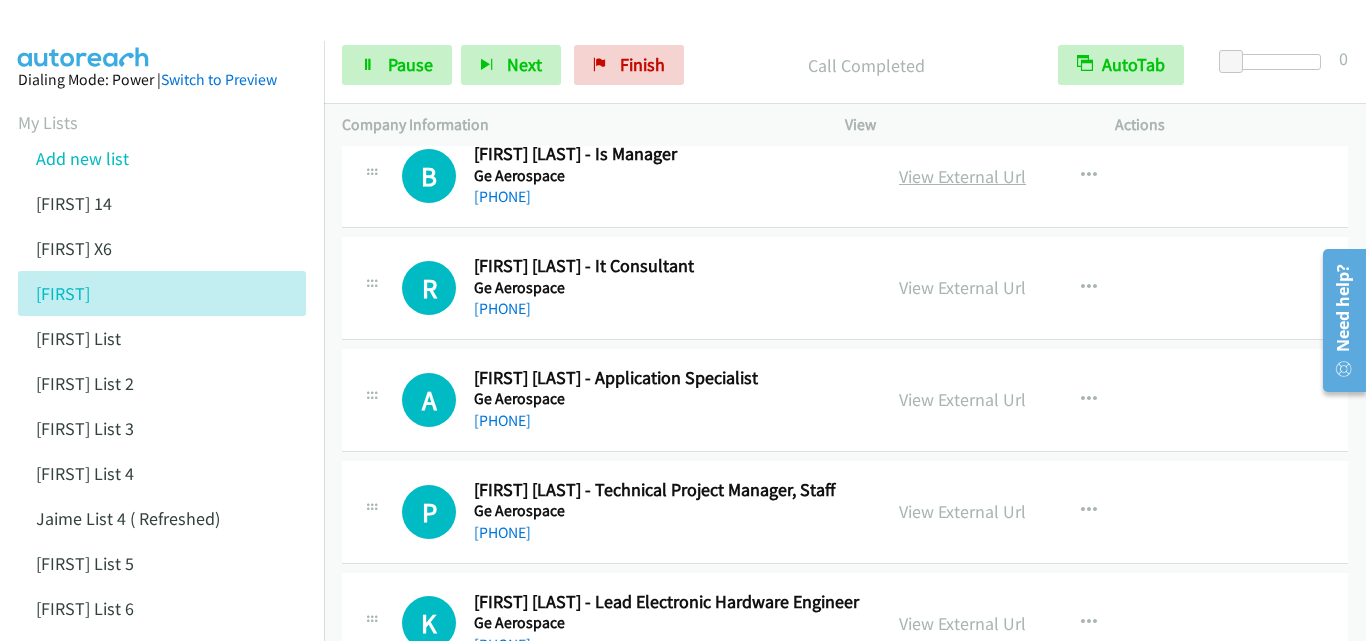 scroll, scrollTop: 1400, scrollLeft: 0, axis: vertical 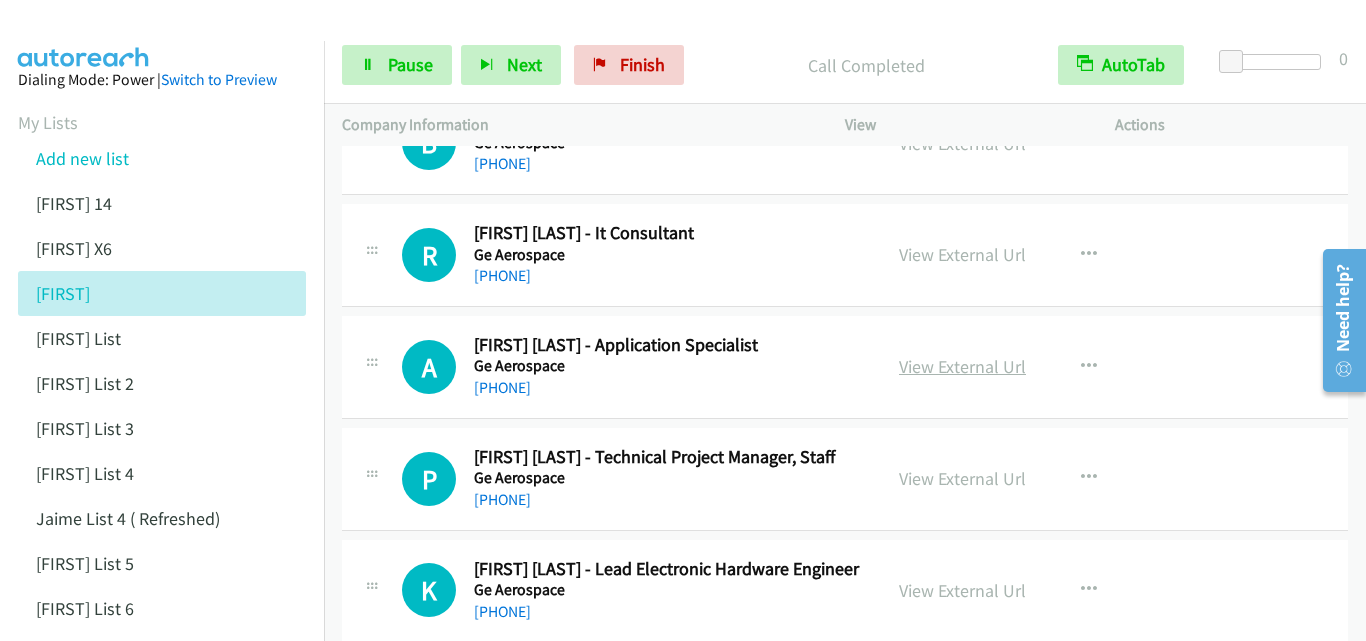 click on "View External Url" at bounding box center [962, 366] 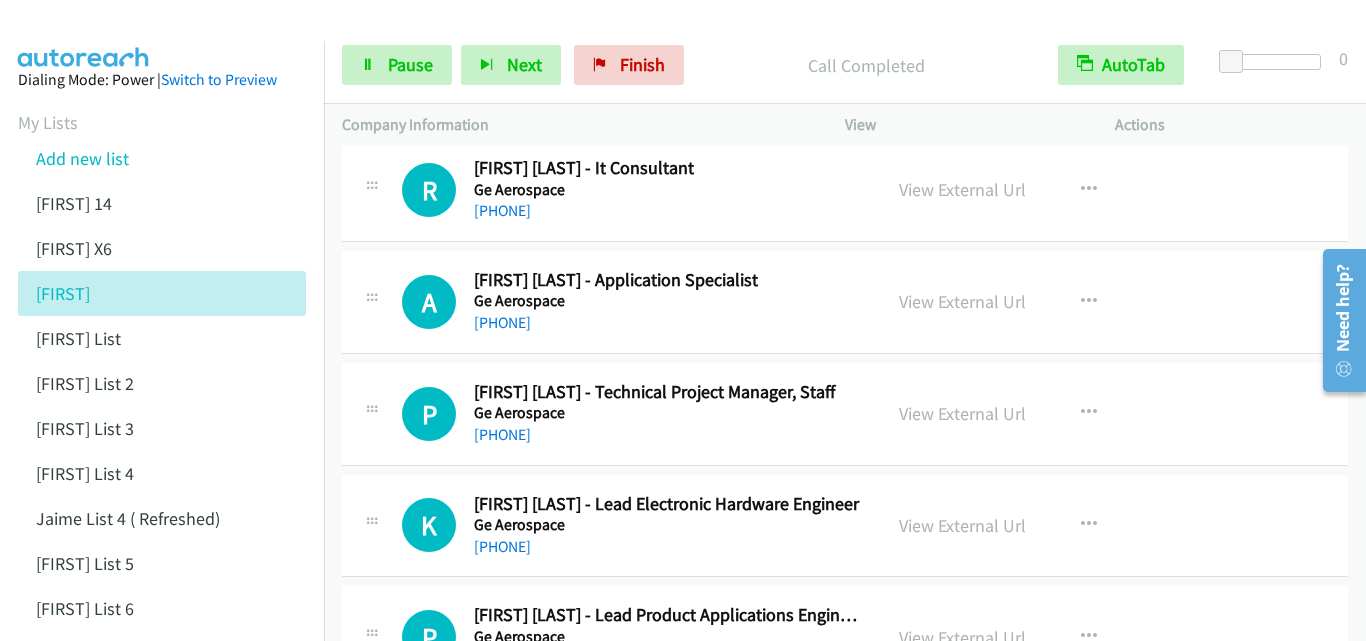 scroll, scrollTop: 1500, scrollLeft: 0, axis: vertical 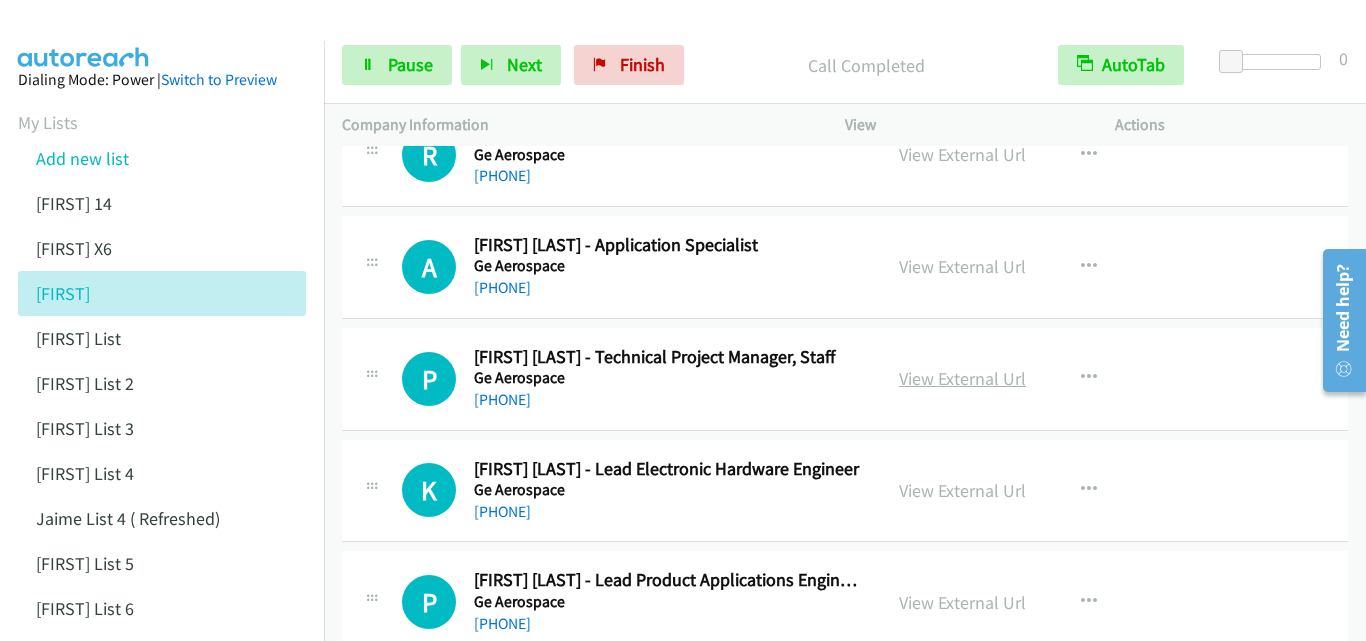 click on "View External Url" at bounding box center (962, 378) 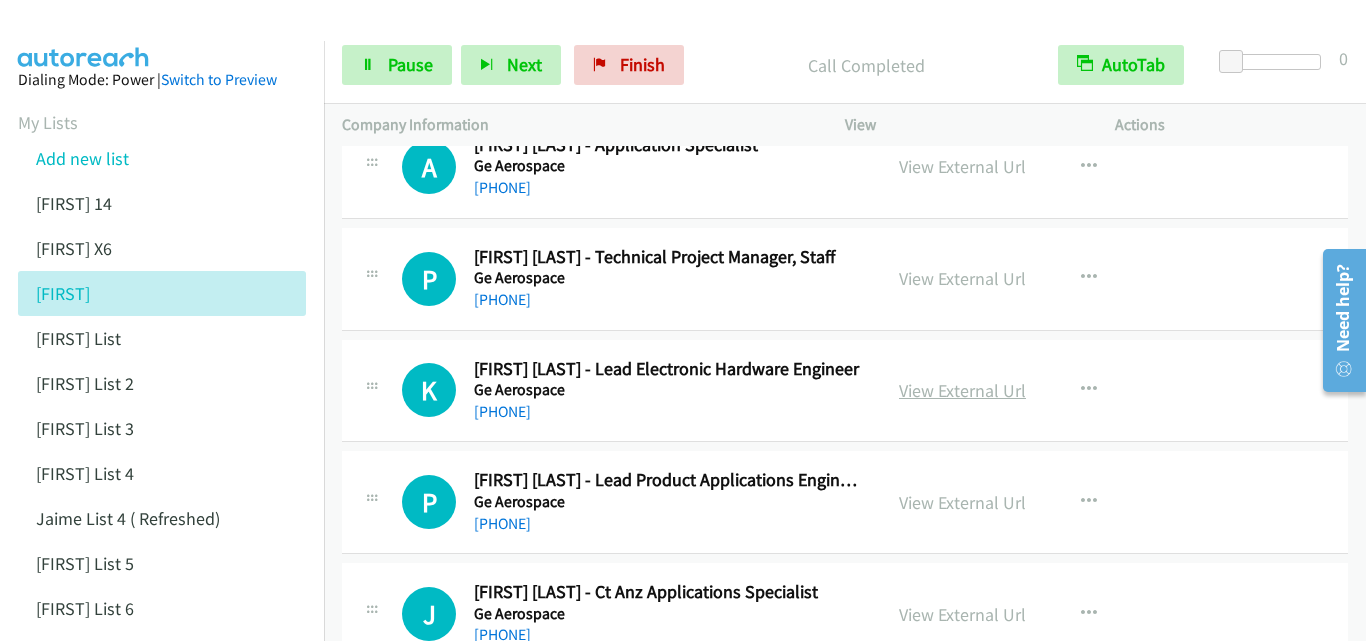 click on "View External Url" at bounding box center [962, 390] 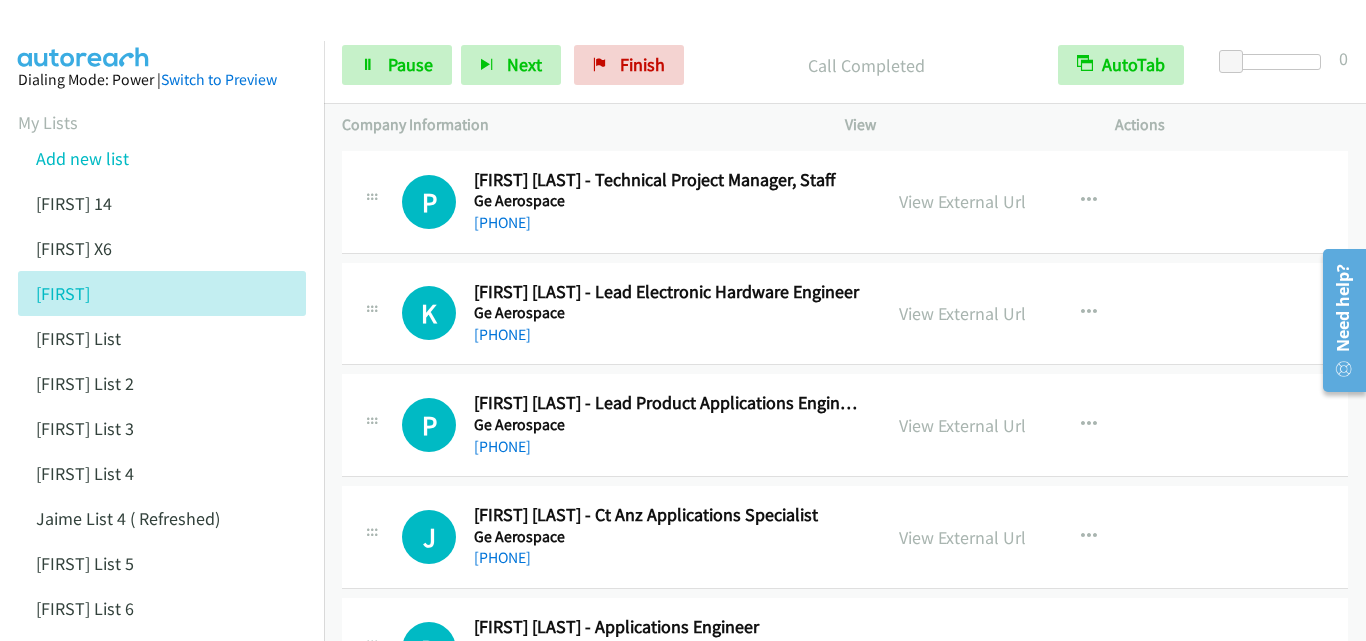 scroll, scrollTop: 1700, scrollLeft: 0, axis: vertical 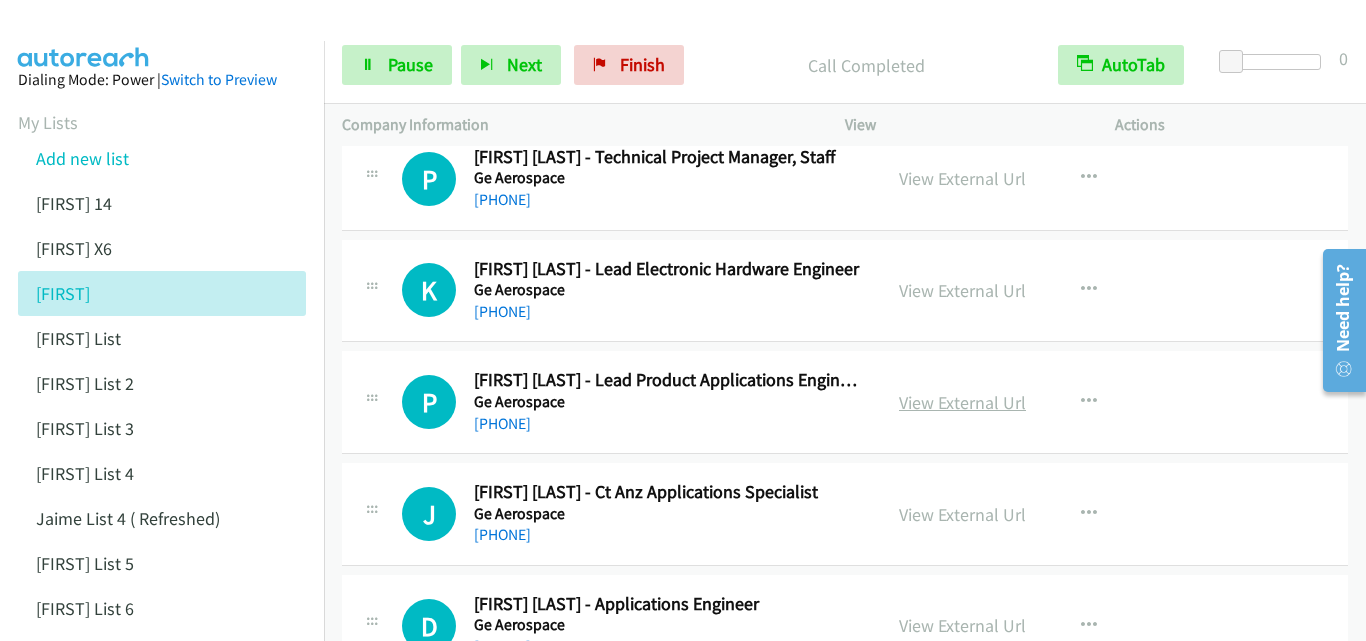 click on "View External Url" at bounding box center [962, 402] 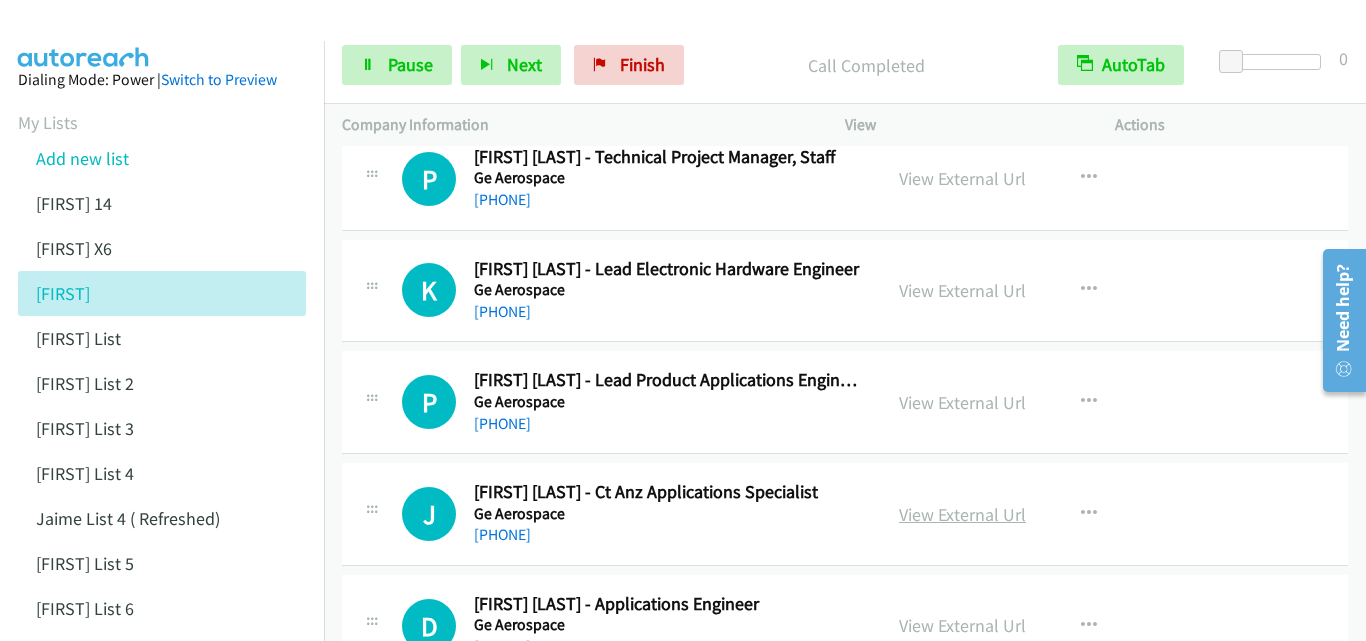 click on "View External Url" at bounding box center (962, 514) 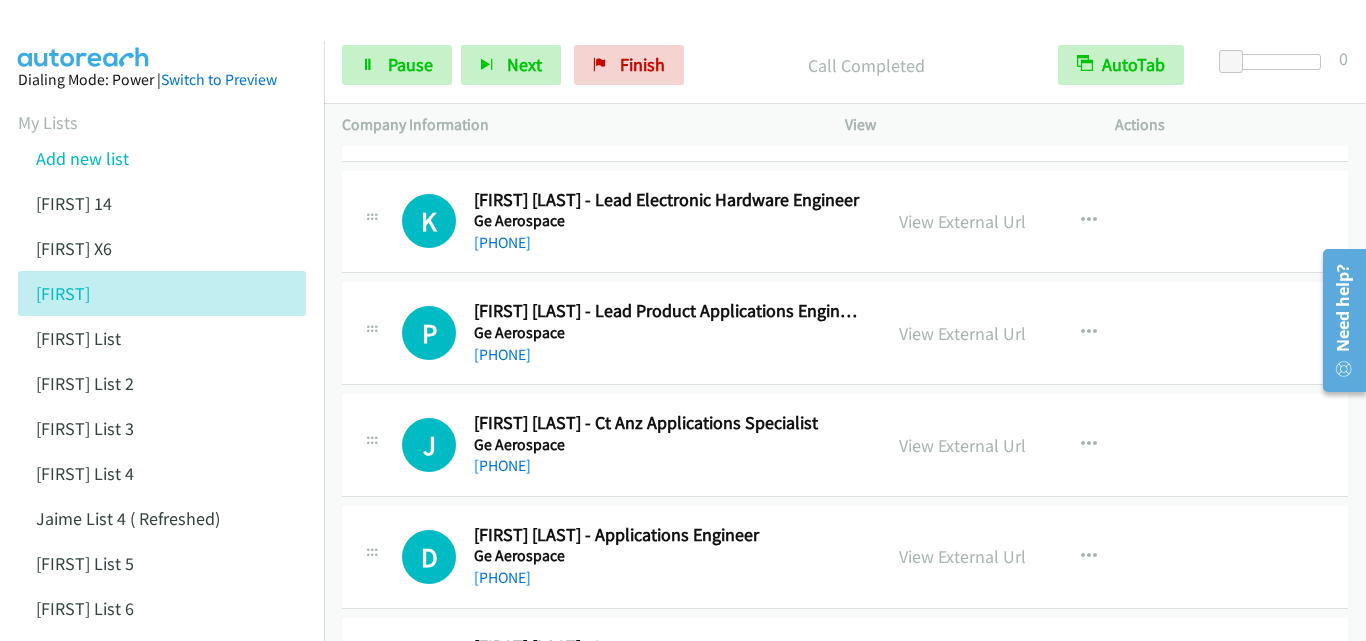 scroll, scrollTop: 1800, scrollLeft: 0, axis: vertical 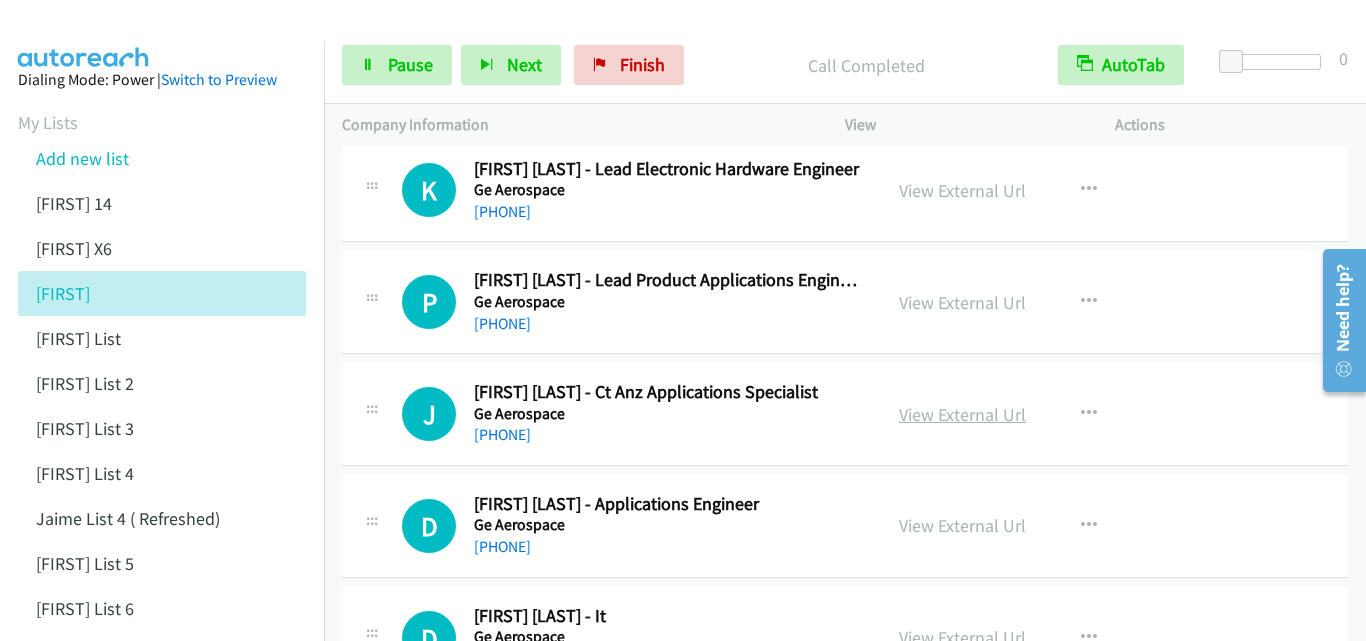 click on "View External Url" at bounding box center (962, 414) 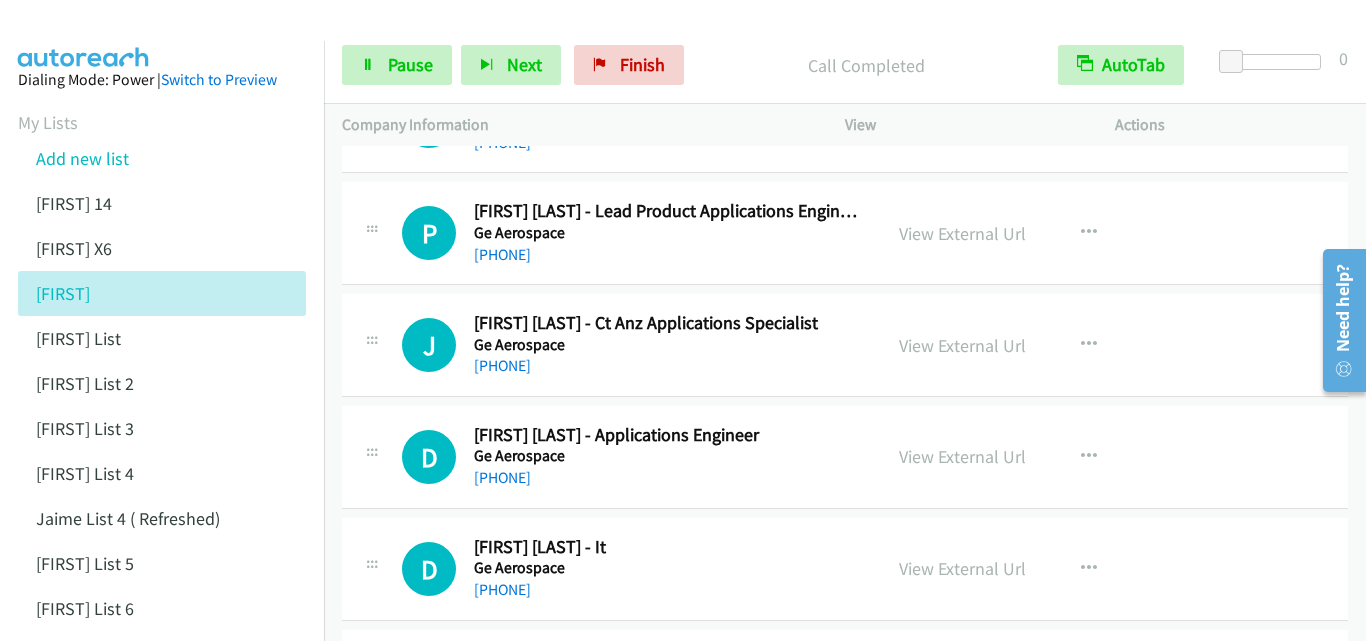 scroll, scrollTop: 1900, scrollLeft: 0, axis: vertical 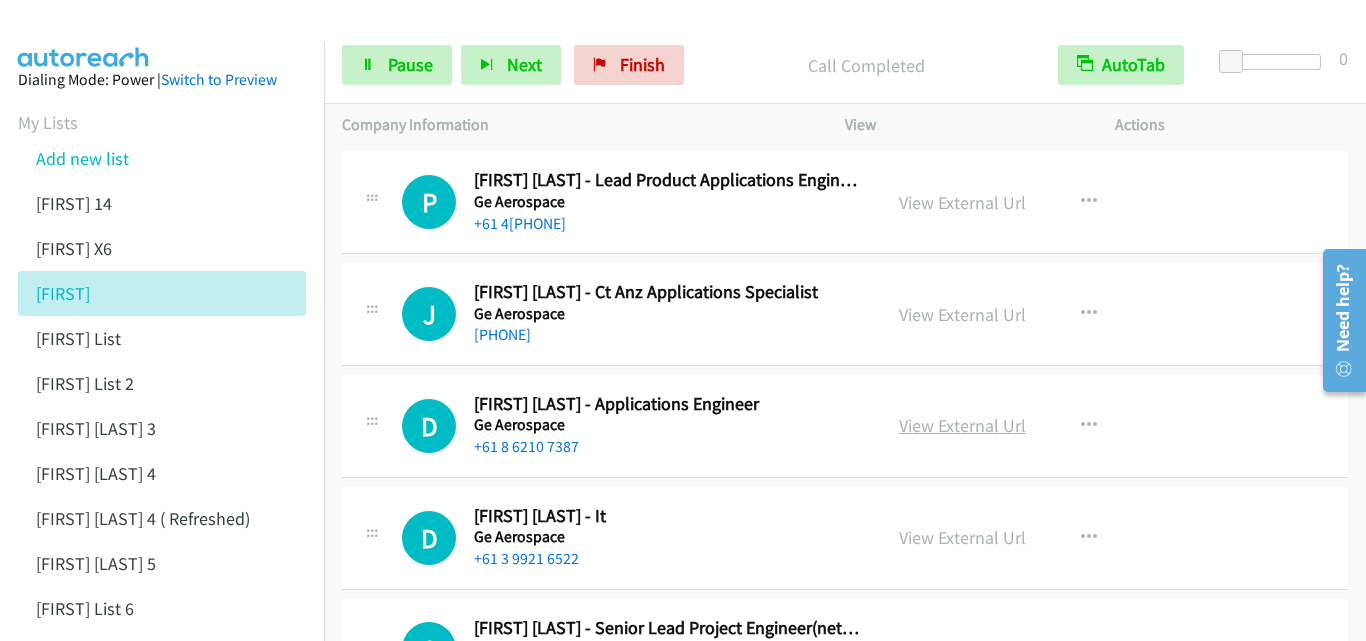 click on "View External Url" at bounding box center (962, 425) 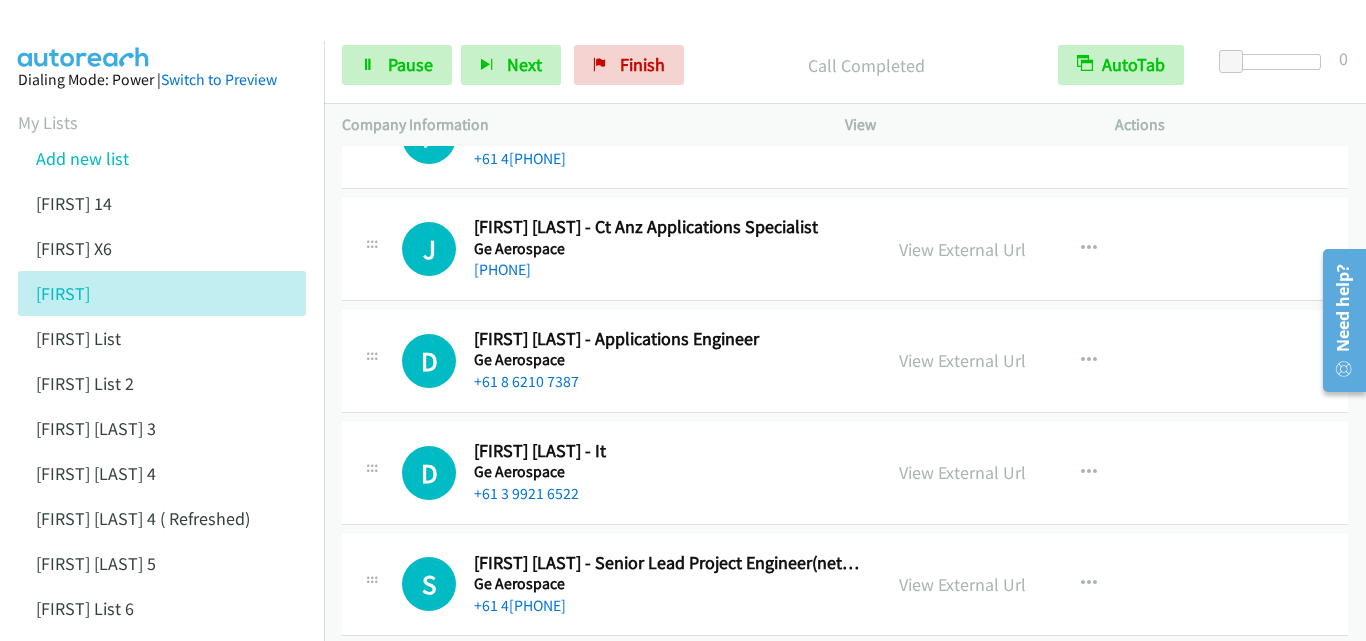 scroll, scrollTop: 2000, scrollLeft: 0, axis: vertical 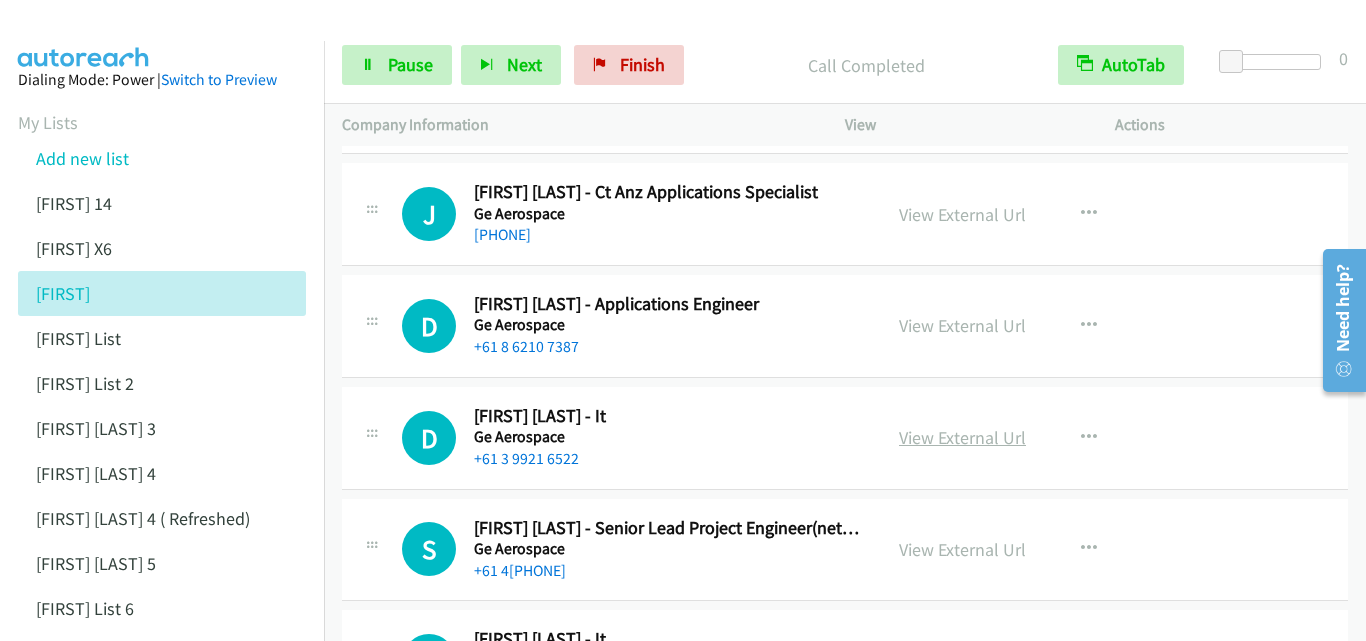 click on "View External Url" at bounding box center (962, 437) 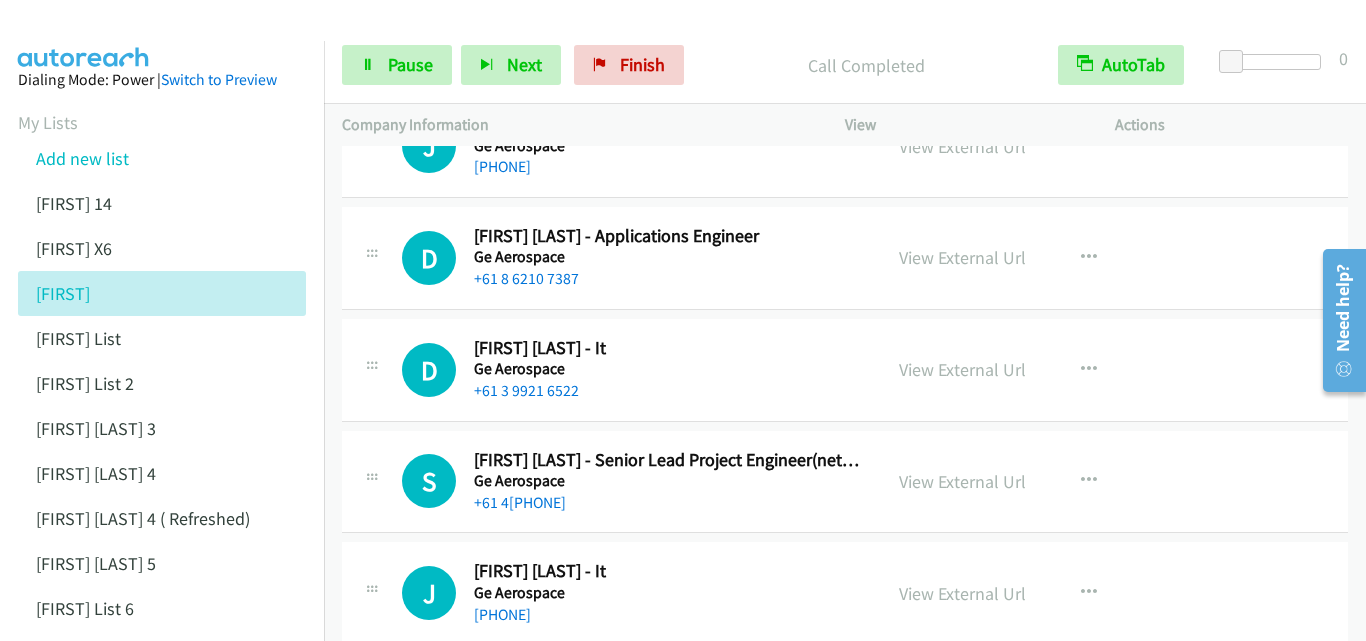 scroll, scrollTop: 2100, scrollLeft: 0, axis: vertical 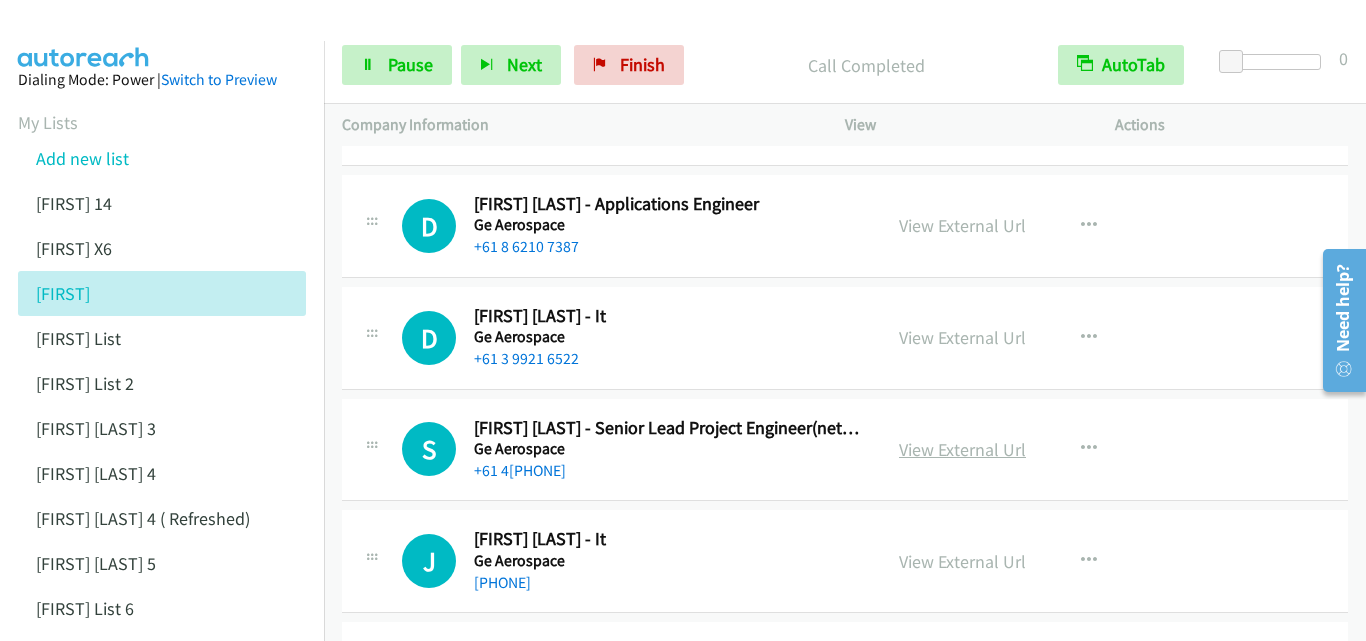 click on "View External Url" at bounding box center (962, 449) 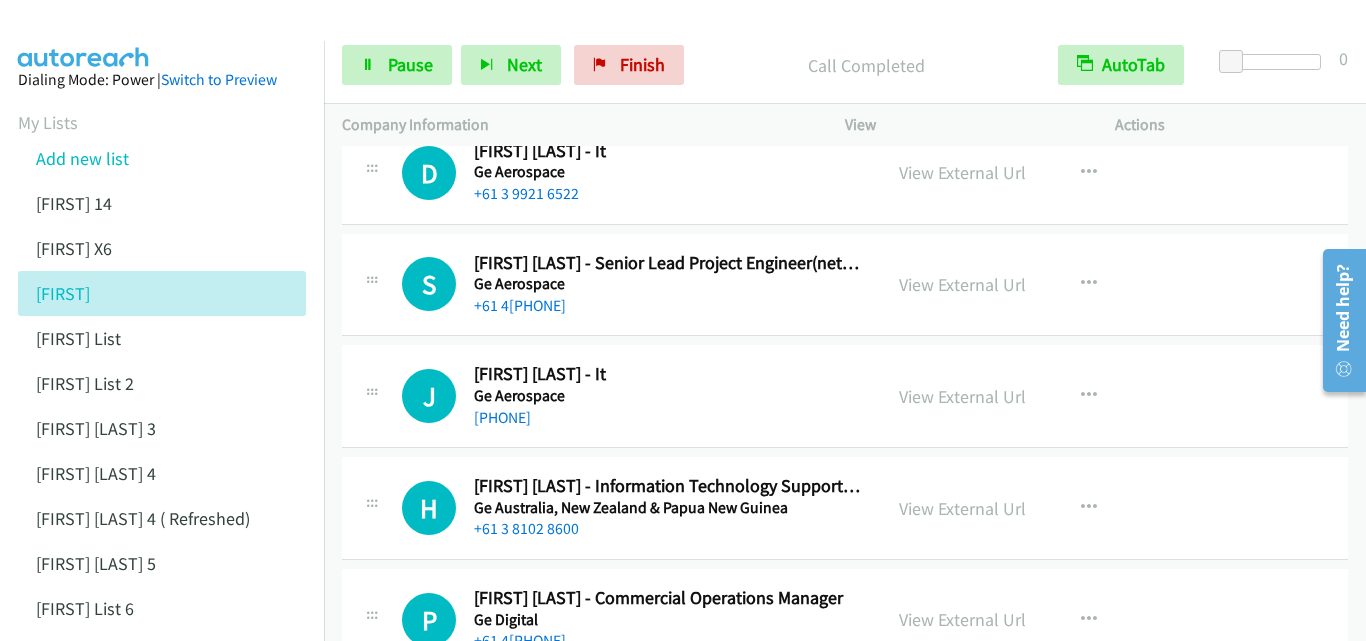scroll, scrollTop: 2300, scrollLeft: 0, axis: vertical 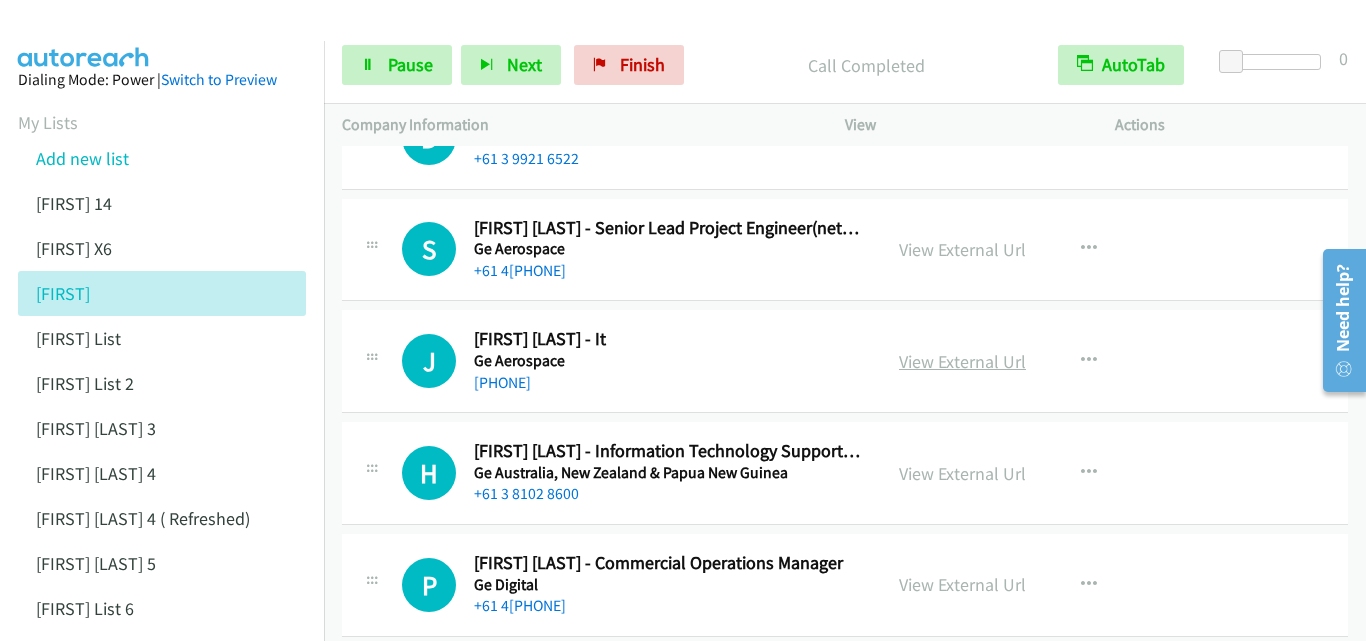 click on "View External Url" at bounding box center [962, 361] 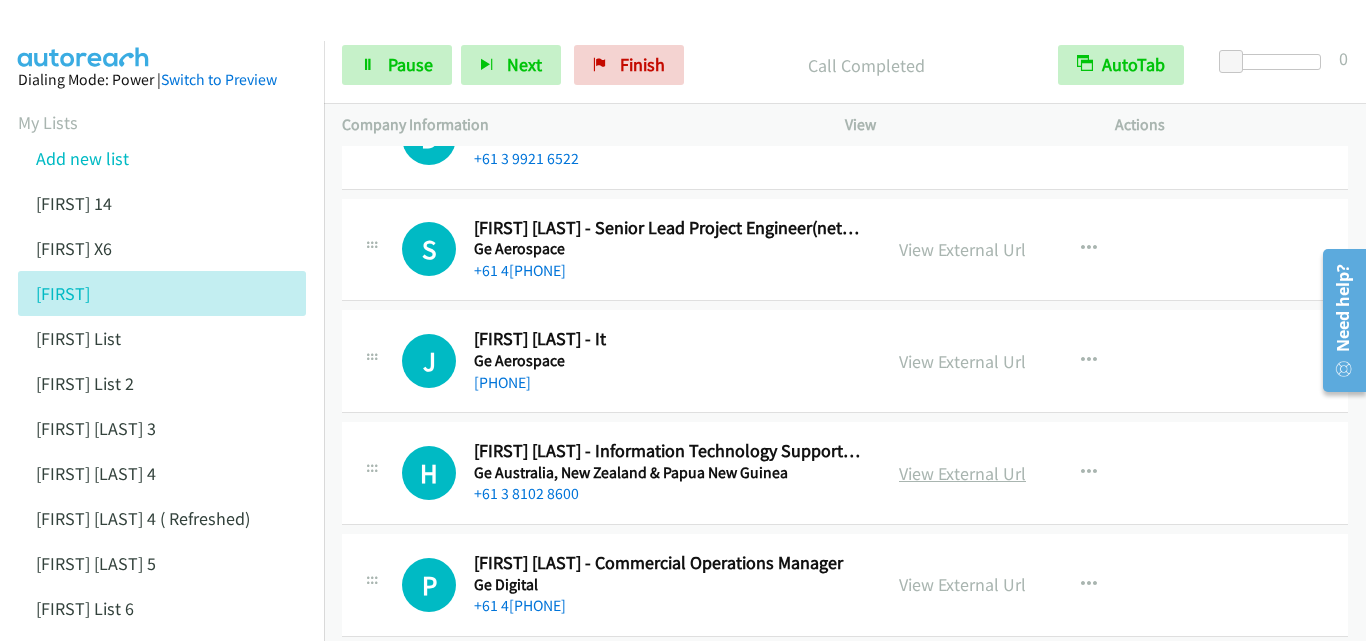 click on "View External Url" at bounding box center (962, 473) 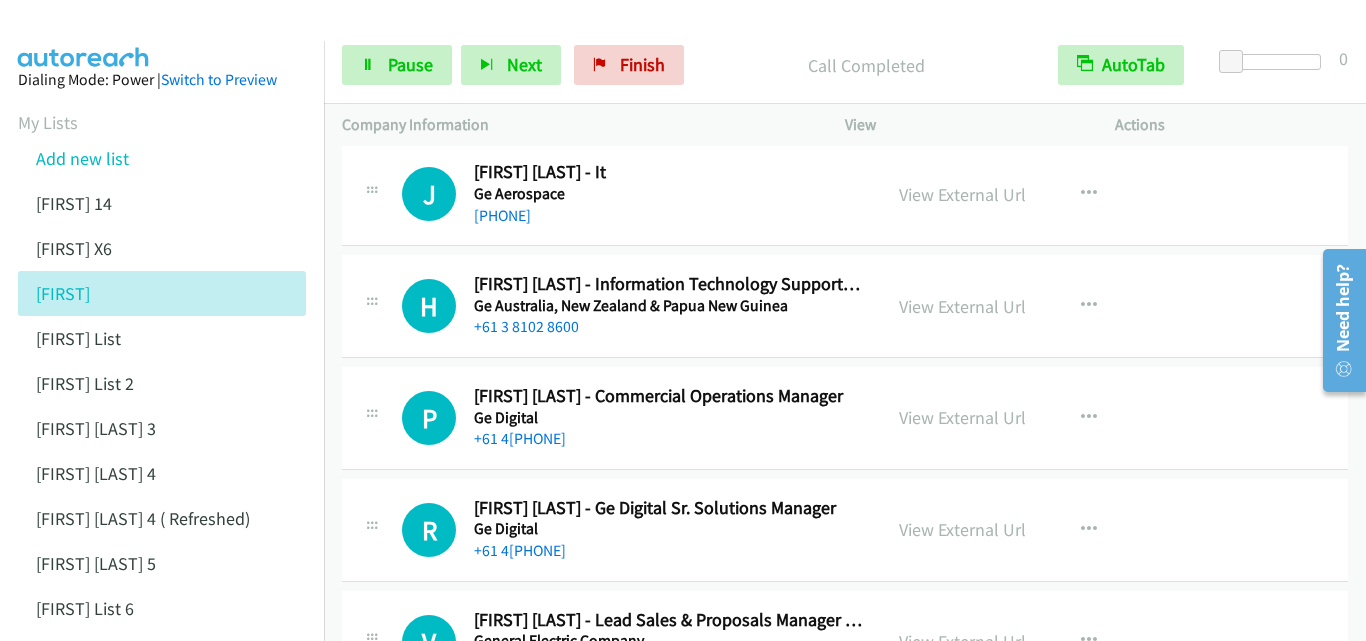 scroll, scrollTop: 2500, scrollLeft: 0, axis: vertical 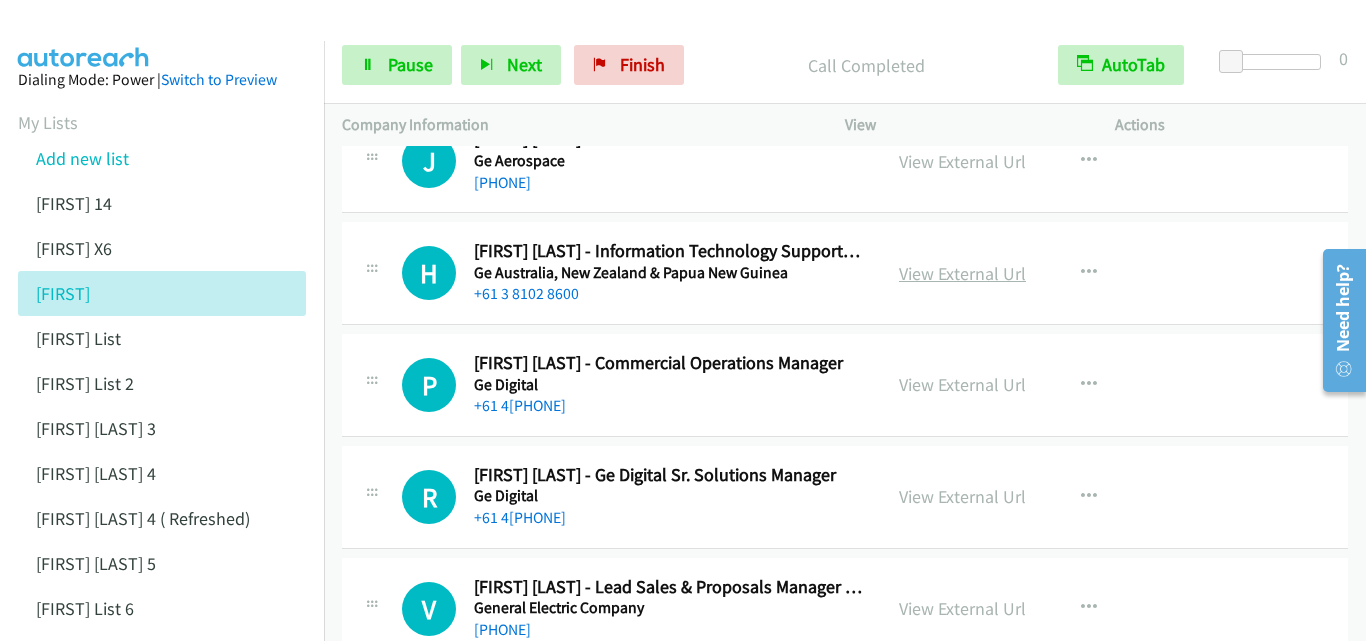 click on "View External Url" at bounding box center (962, 273) 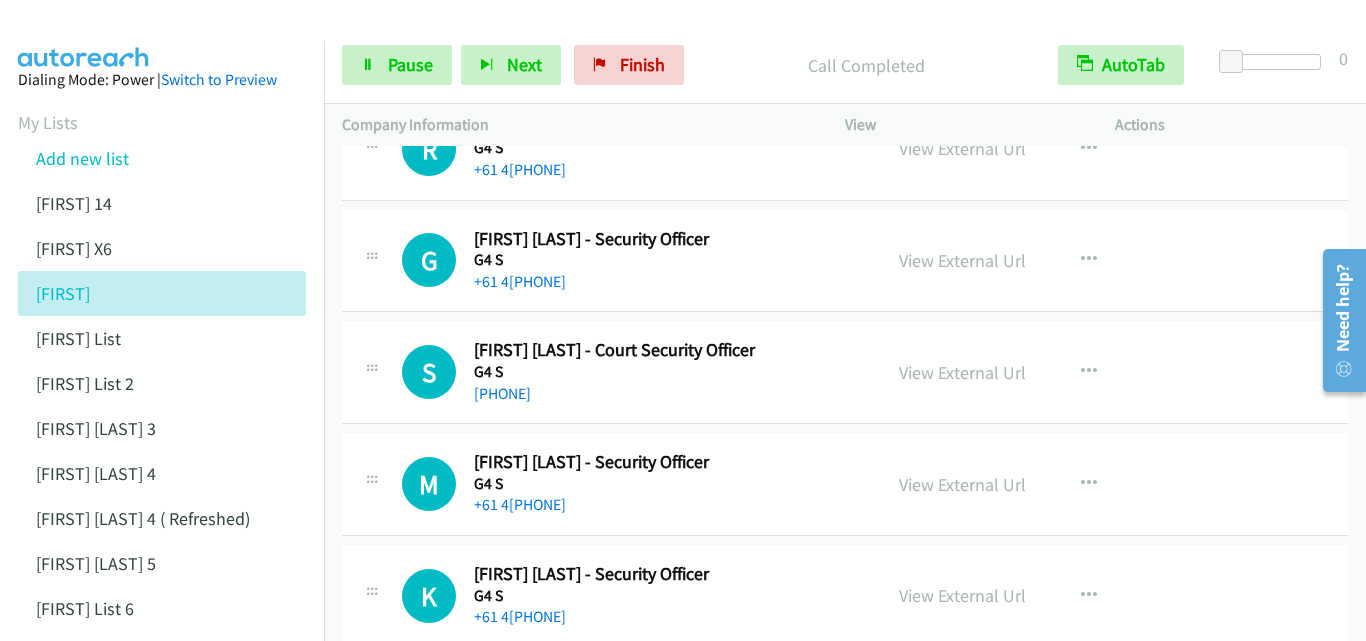 scroll, scrollTop: 0, scrollLeft: 0, axis: both 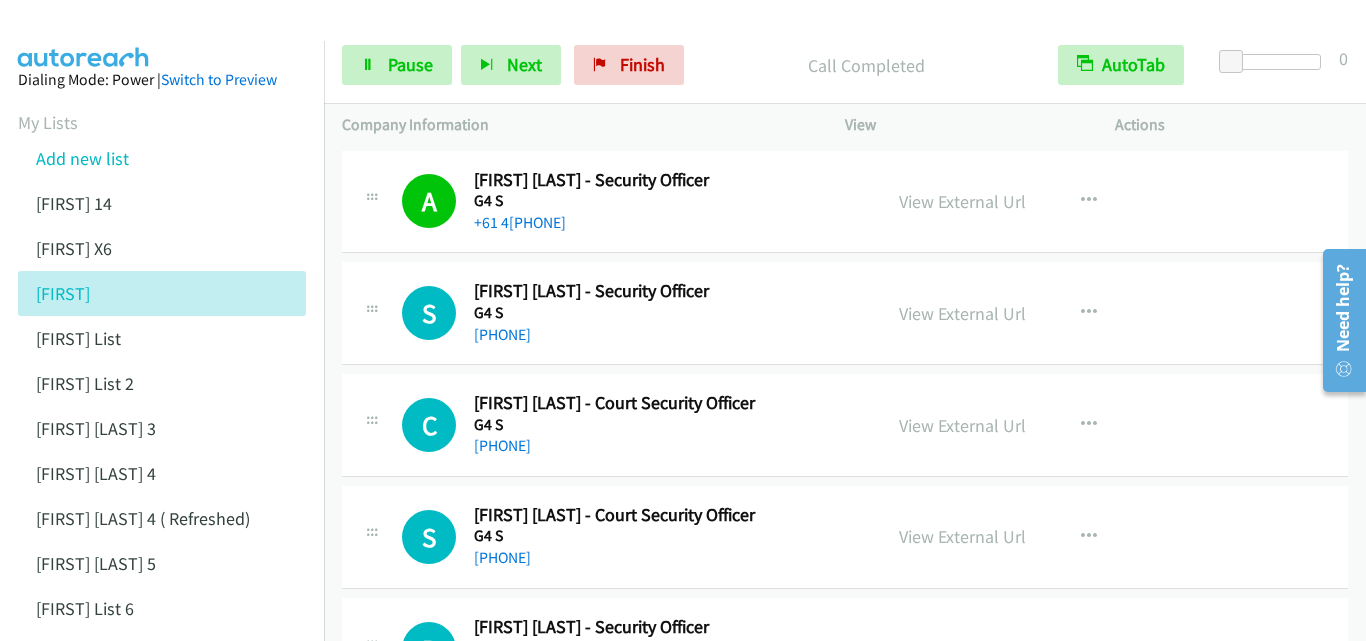 click on "[FIRST] [LAST] - Security Officer" at bounding box center (668, 180) 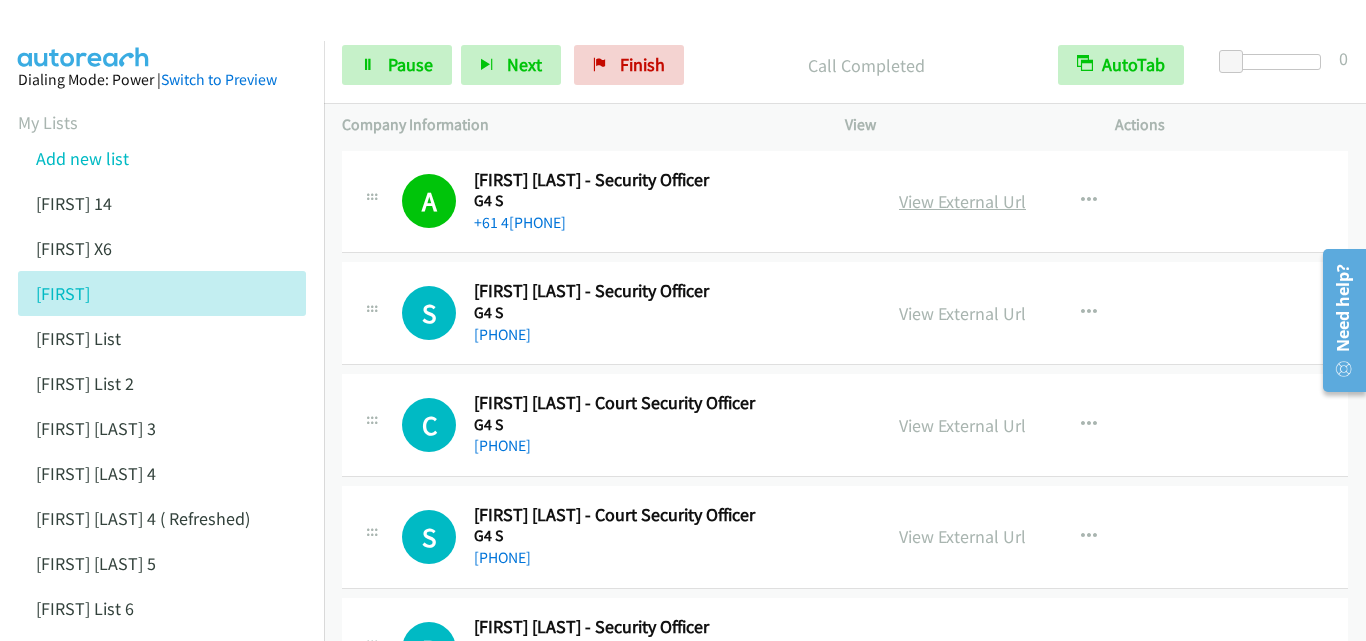 click on "View External Url" at bounding box center (962, 201) 